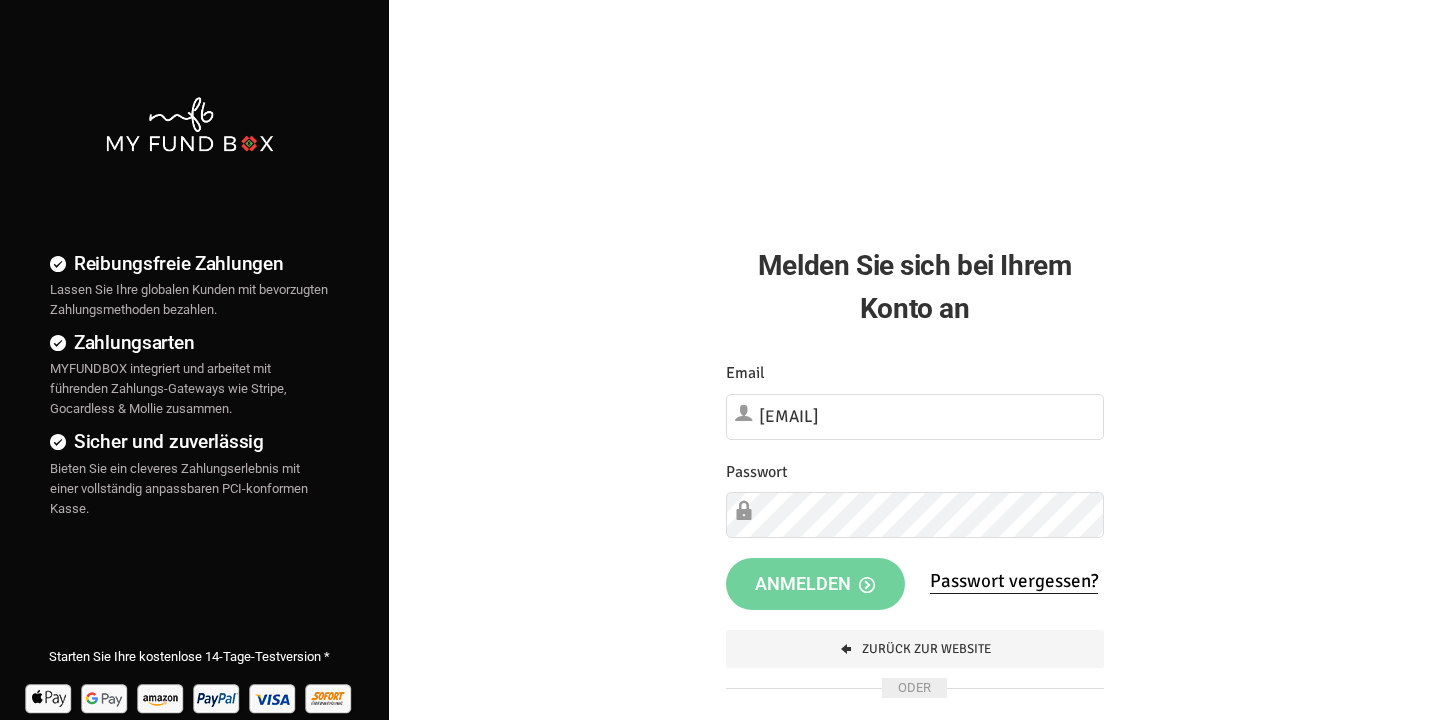 scroll, scrollTop: 0, scrollLeft: 0, axis: both 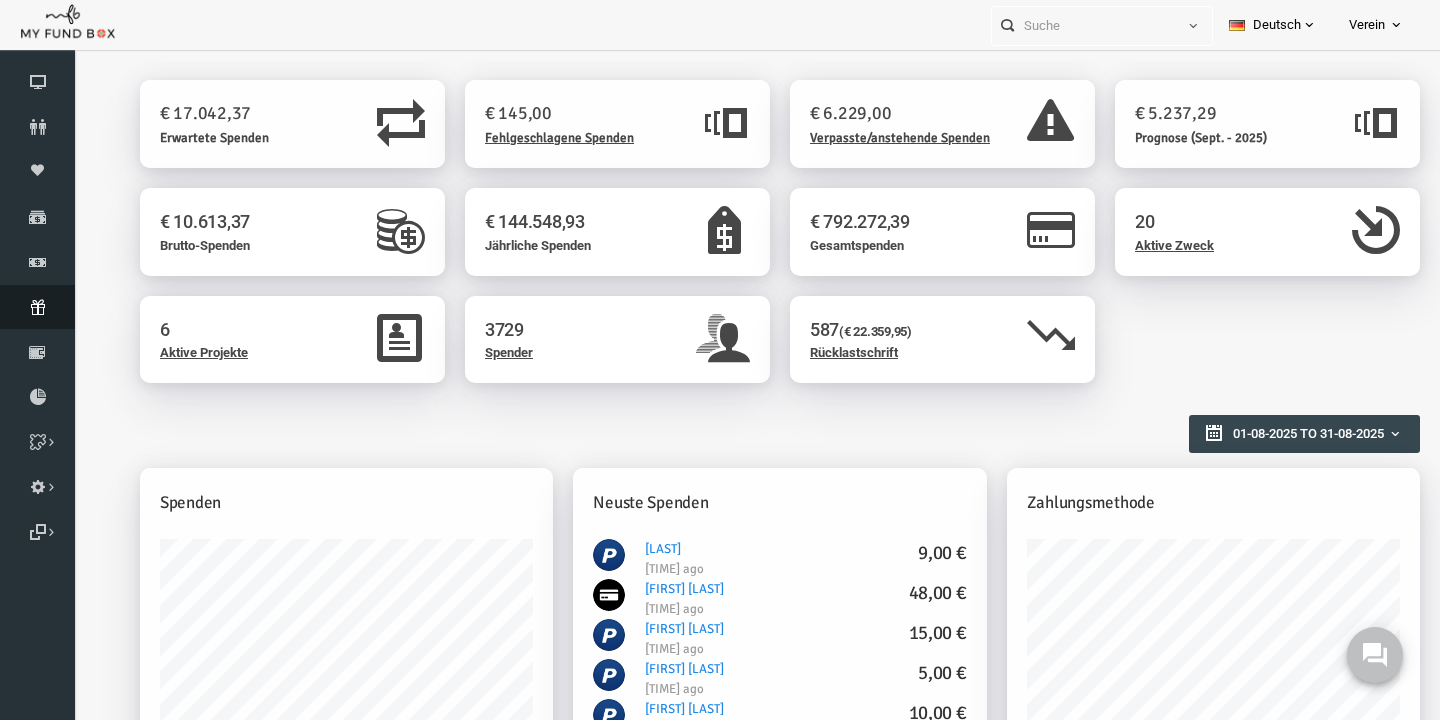 click at bounding box center [37, 307] 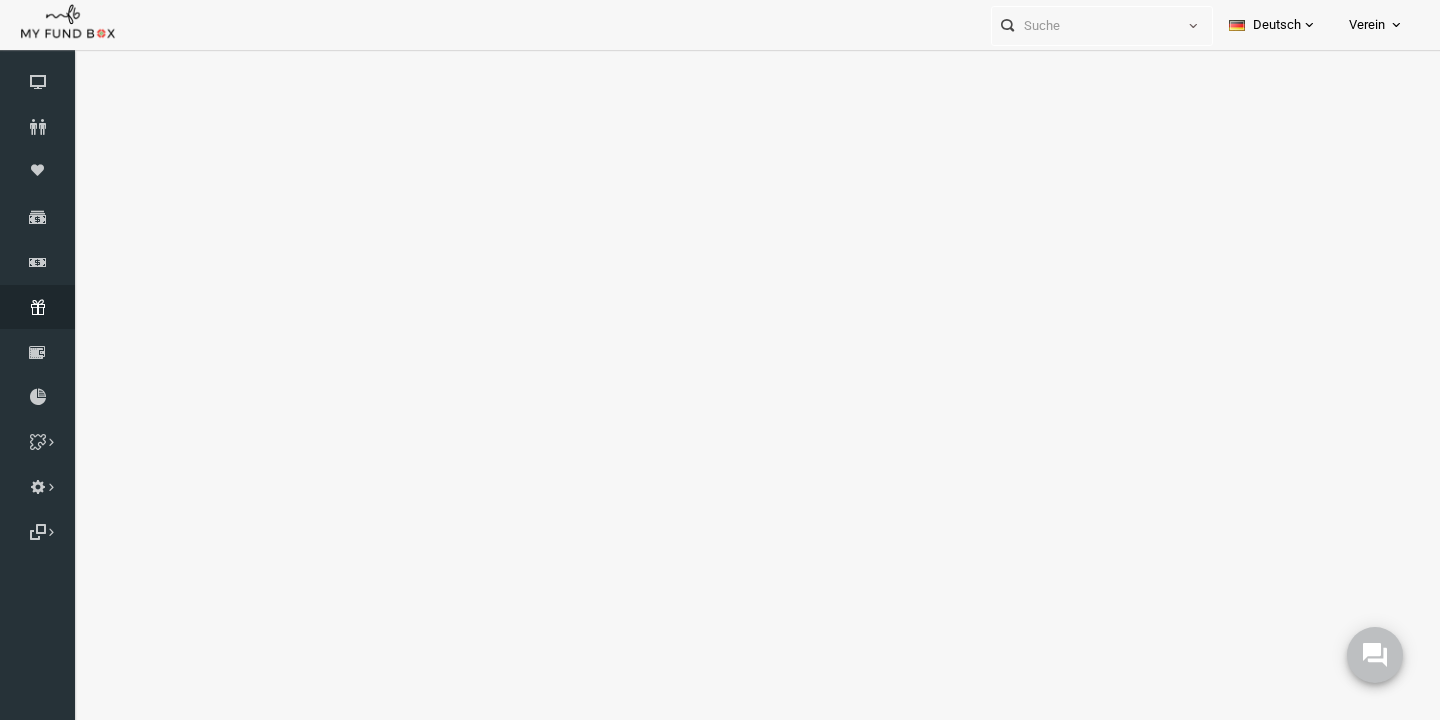 select on "100" 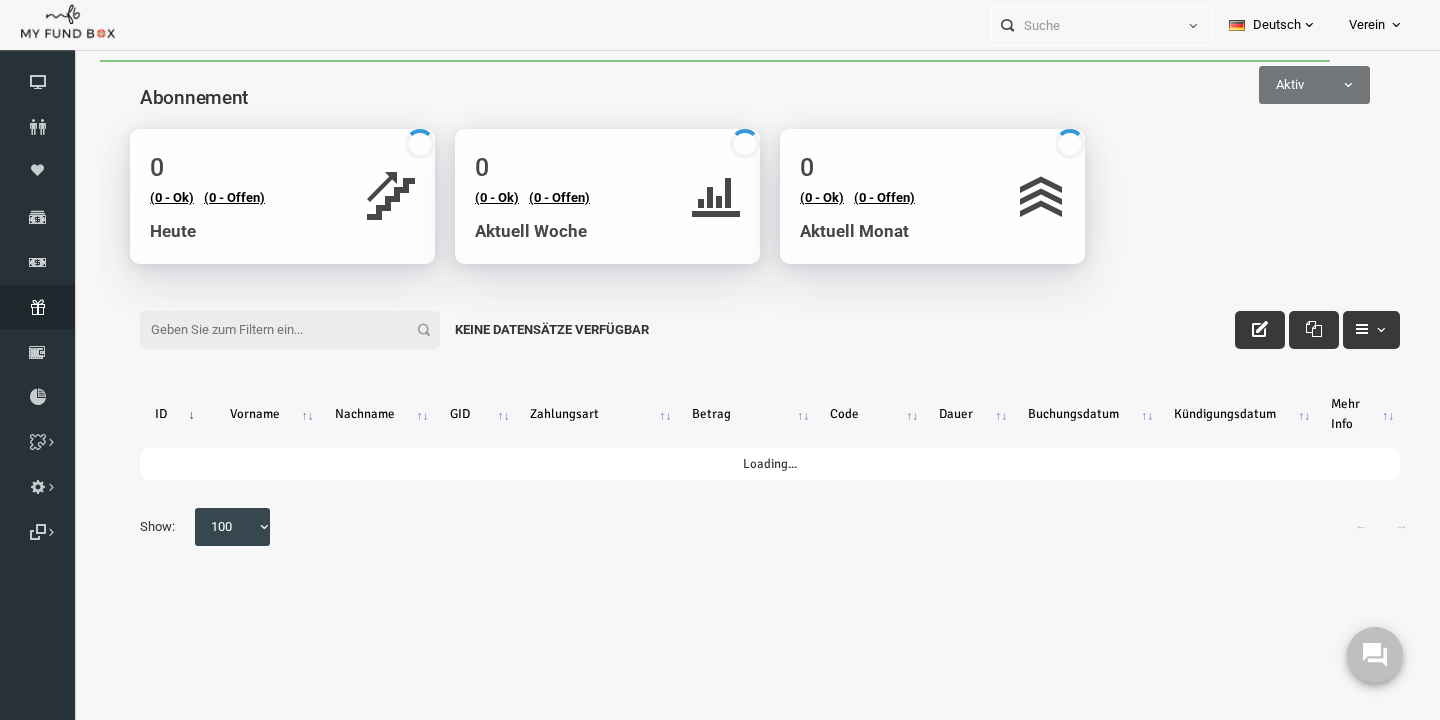 scroll, scrollTop: 0, scrollLeft: 0, axis: both 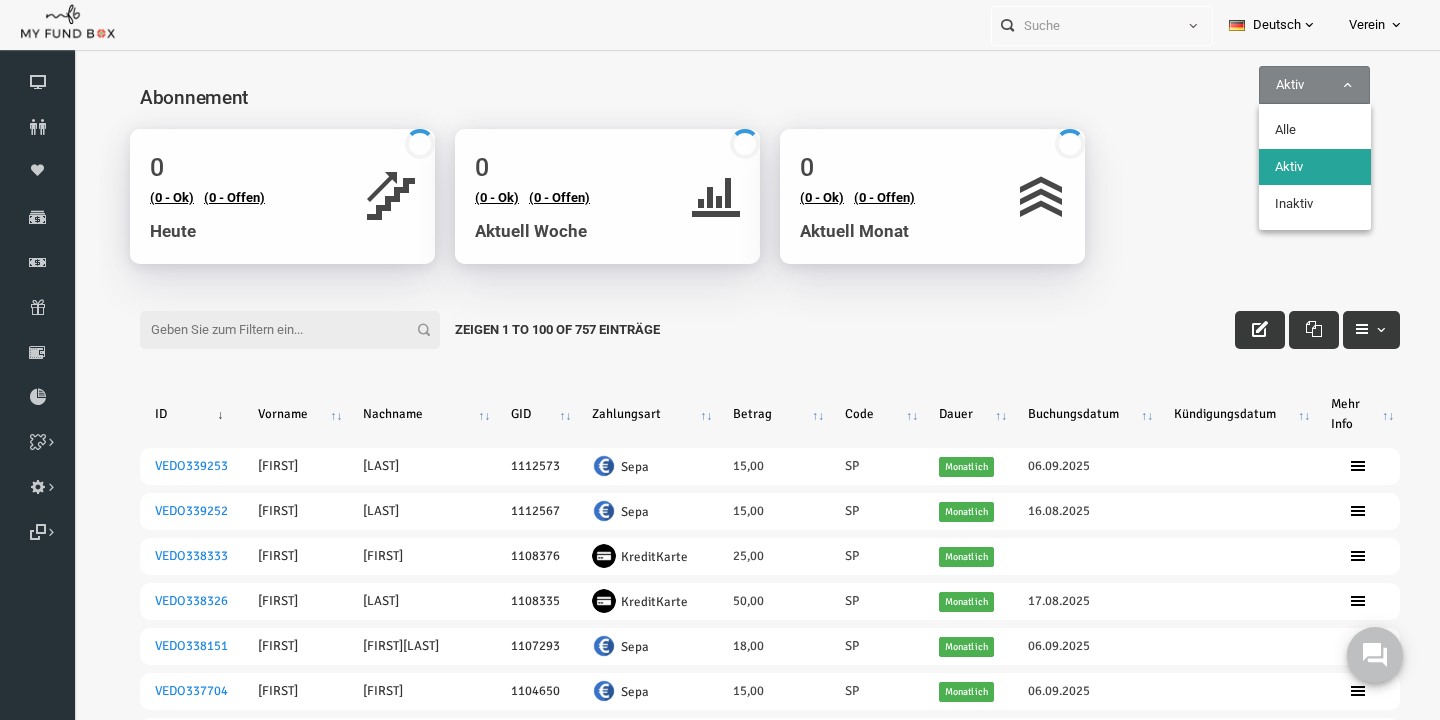 click on "Aktiv" at bounding box center [1286, 85] 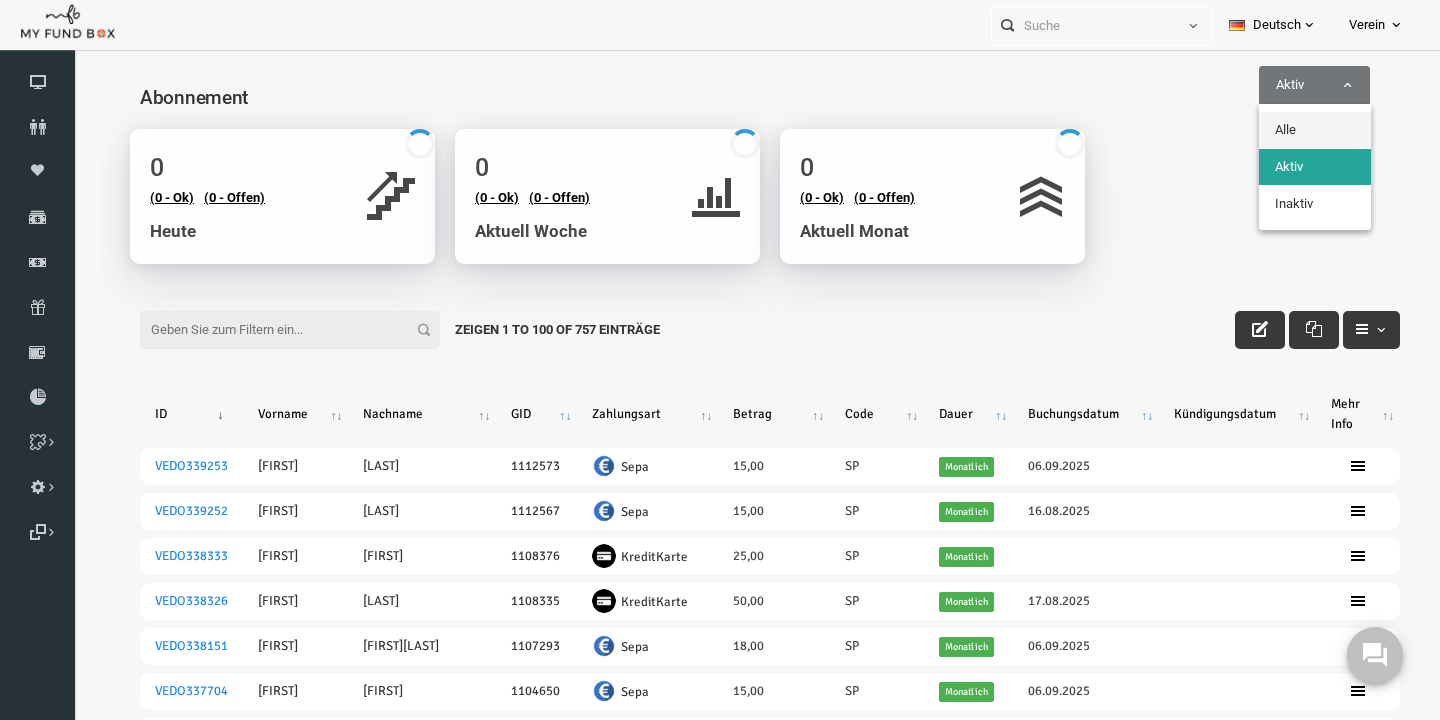 select on "all" 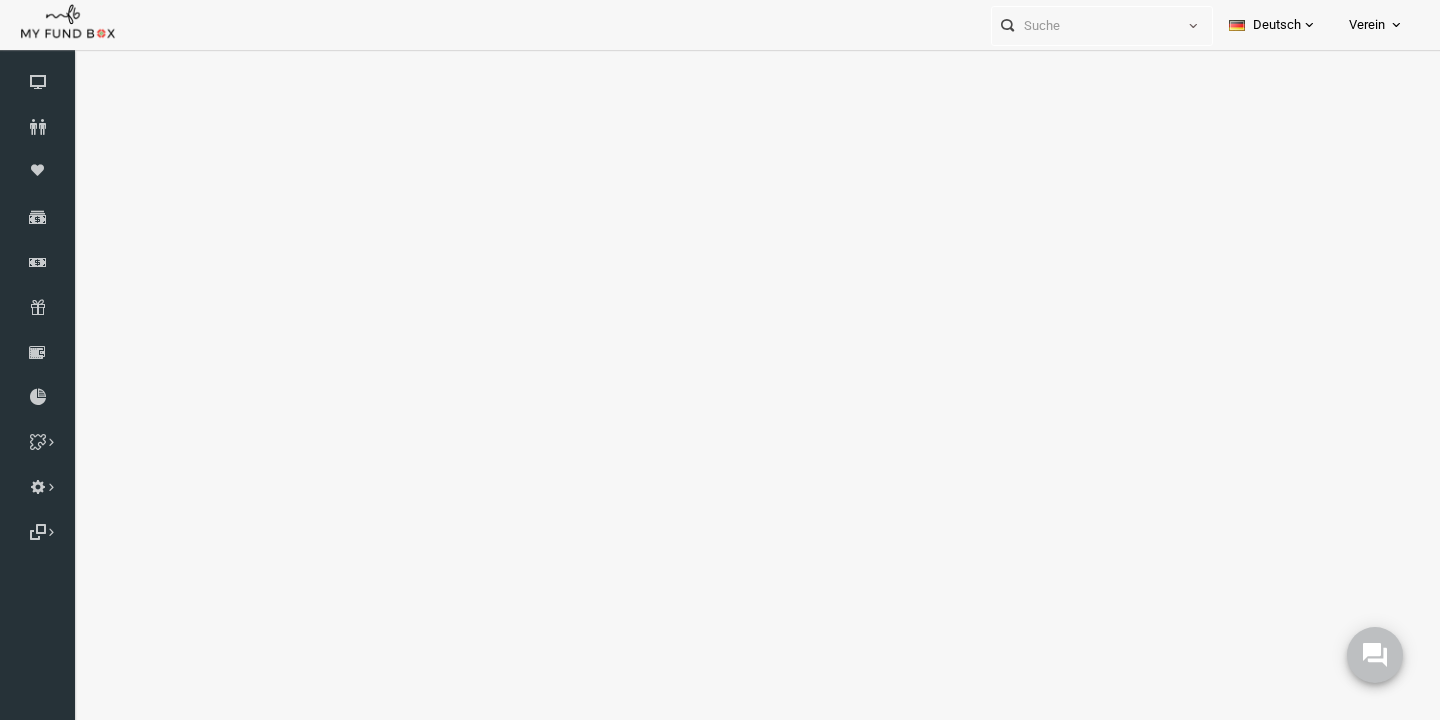 select on "100" 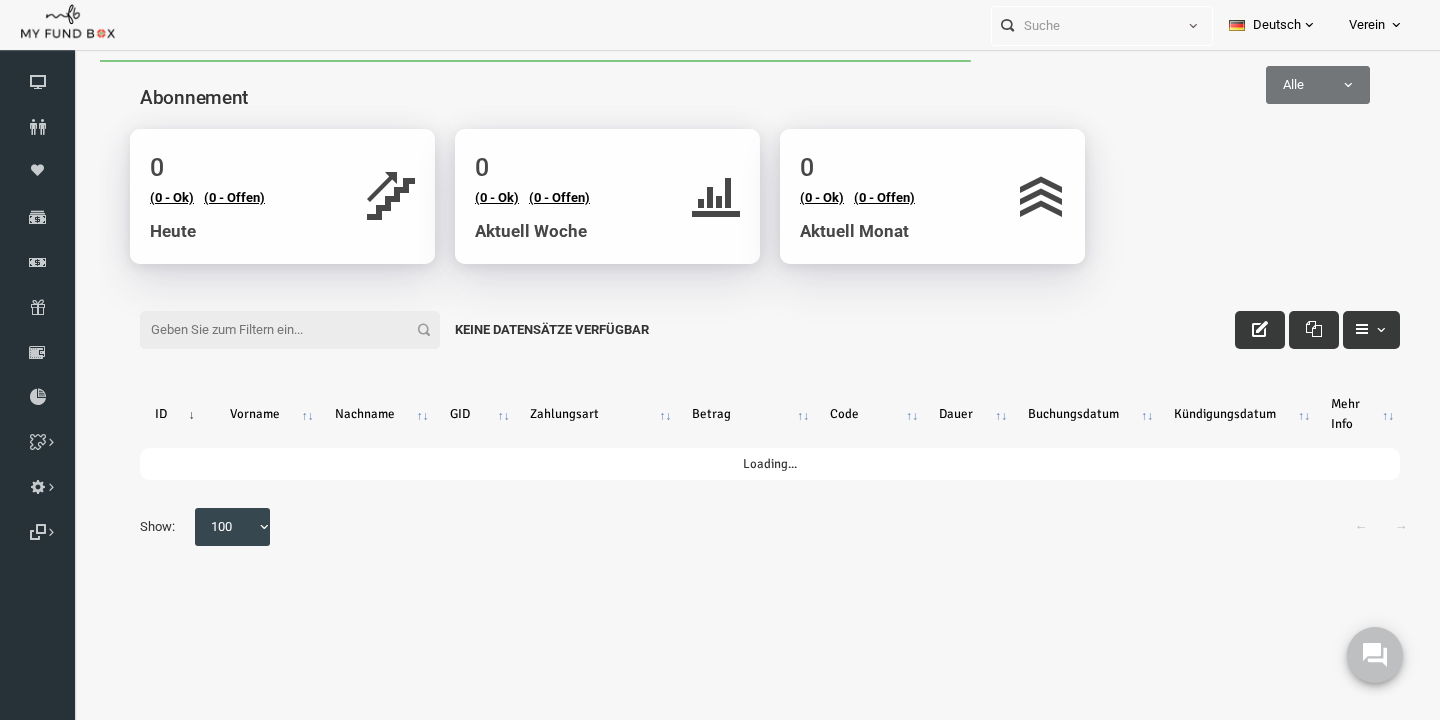 scroll, scrollTop: 0, scrollLeft: 0, axis: both 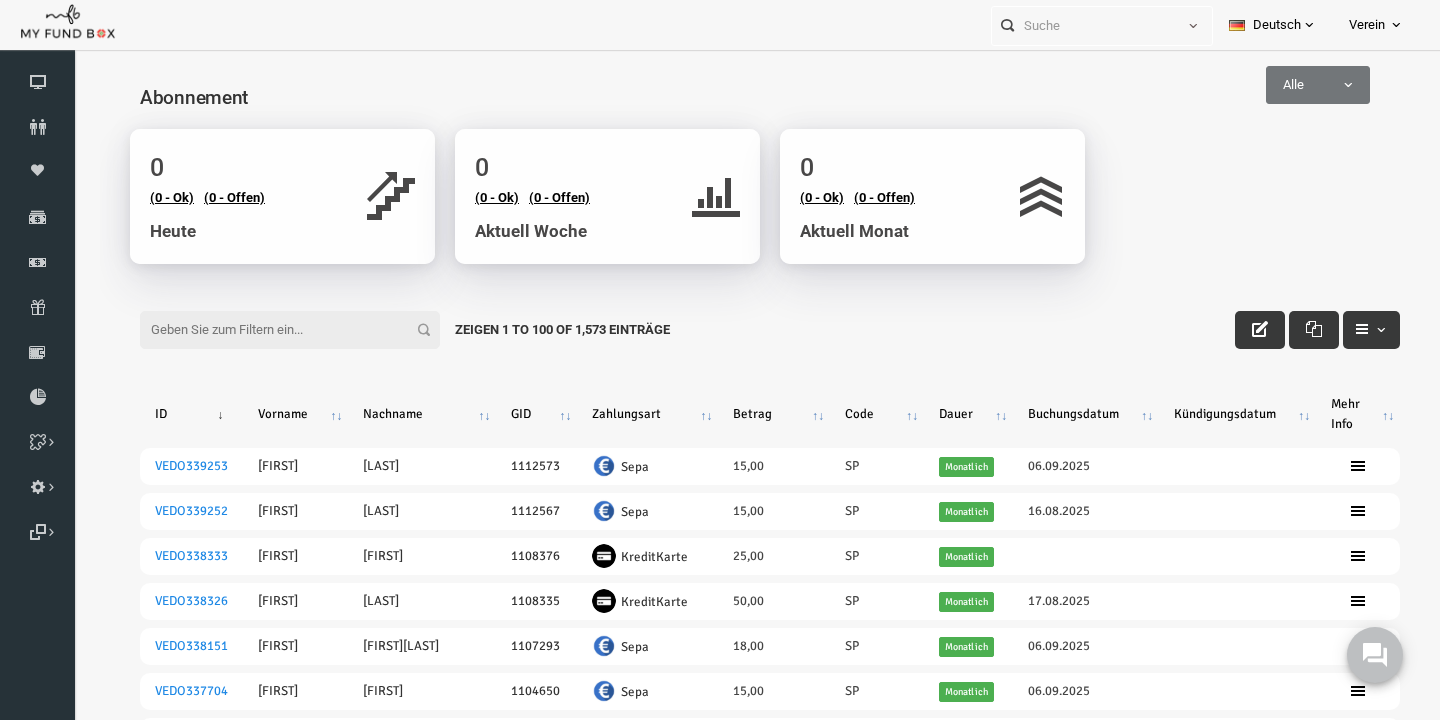 click on "Filter:" at bounding box center [262, 330] 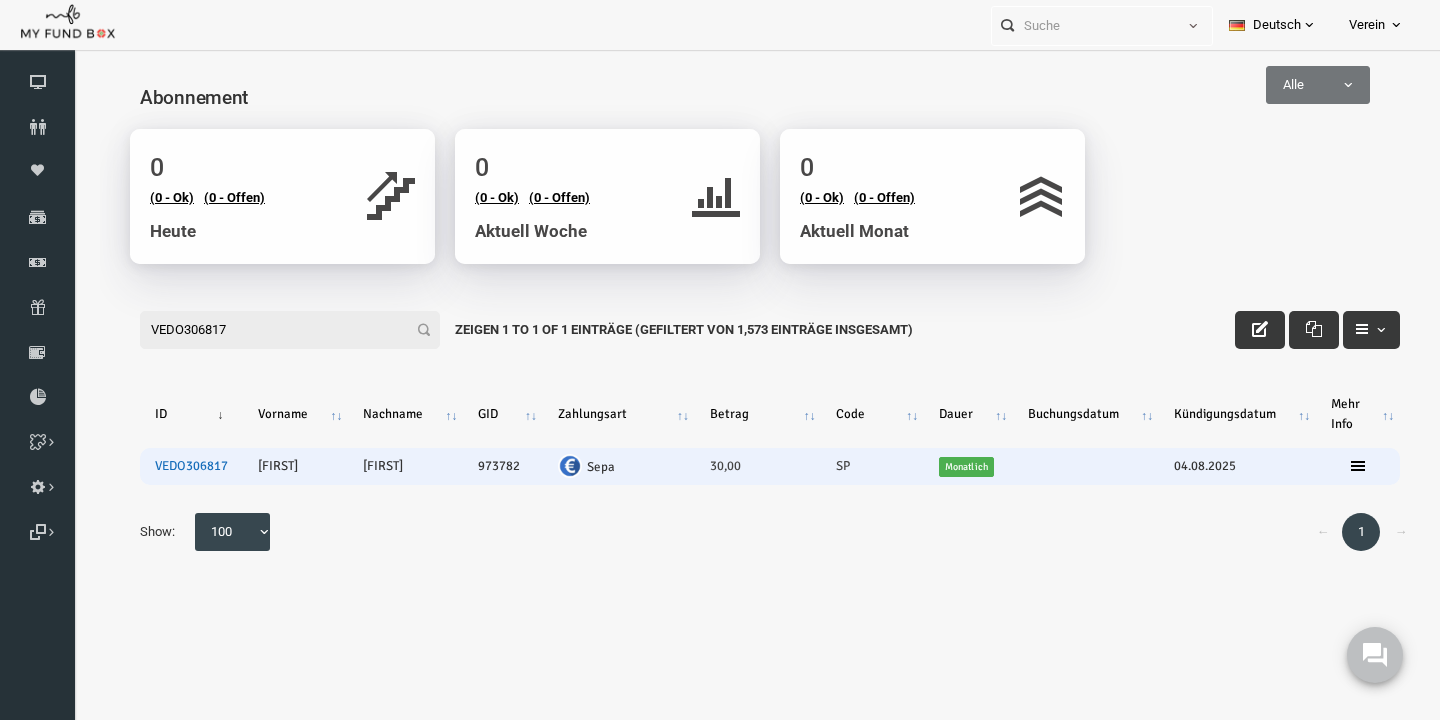 type on "VEDO306817" 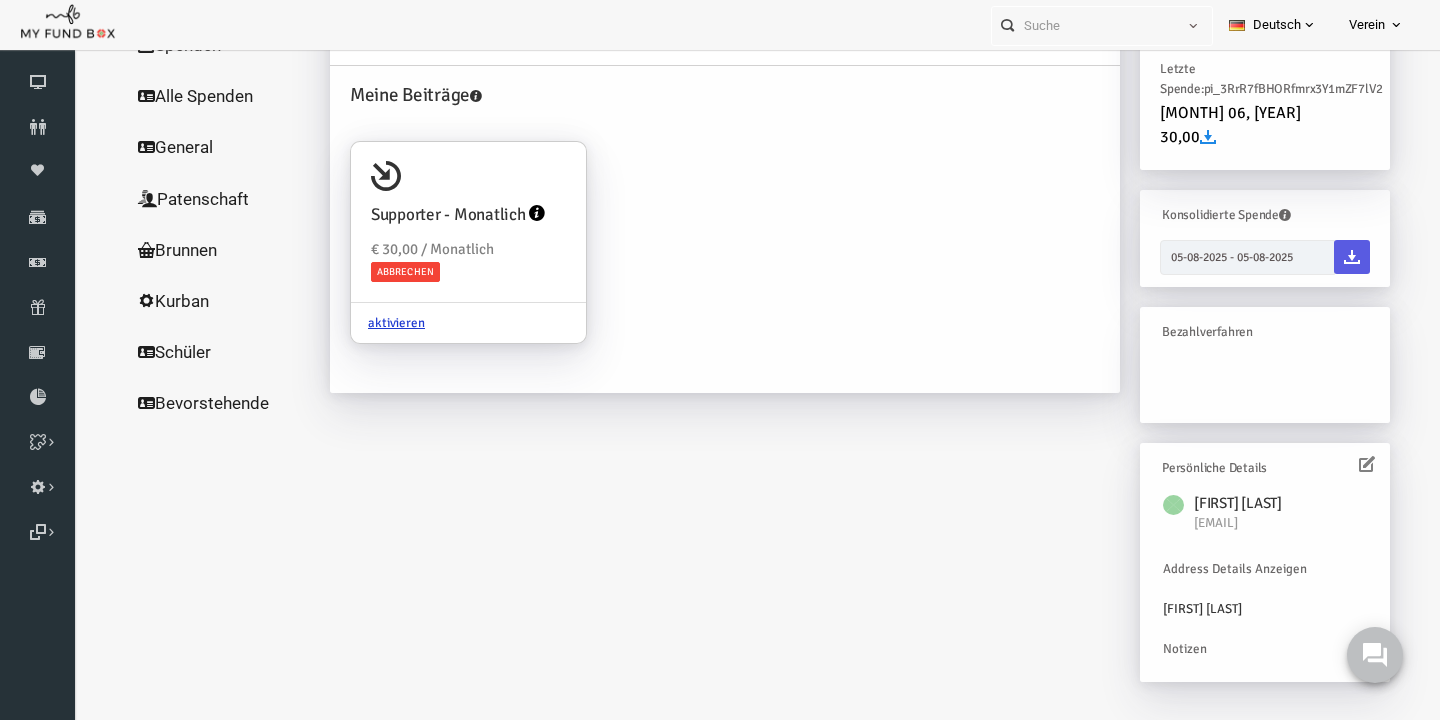 scroll, scrollTop: 141, scrollLeft: 0, axis: vertical 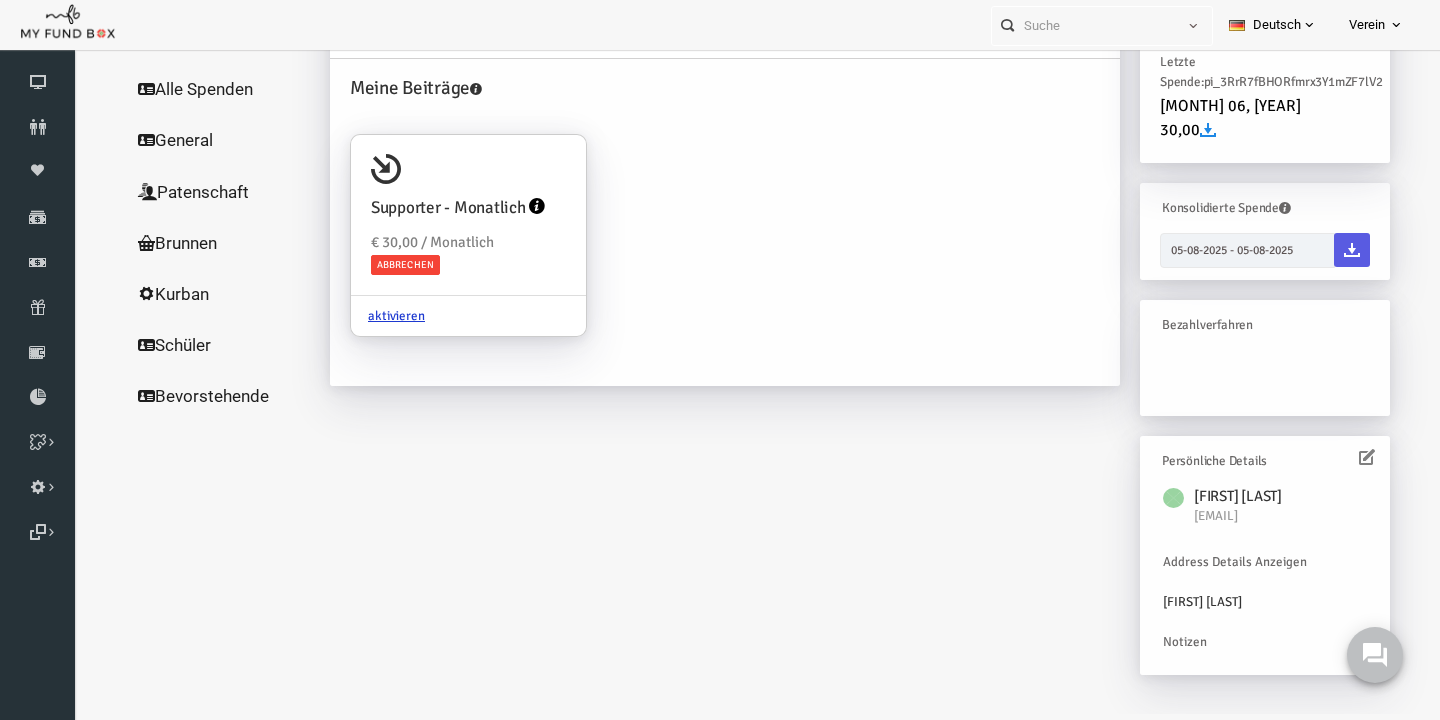 click at bounding box center [1339, 457] 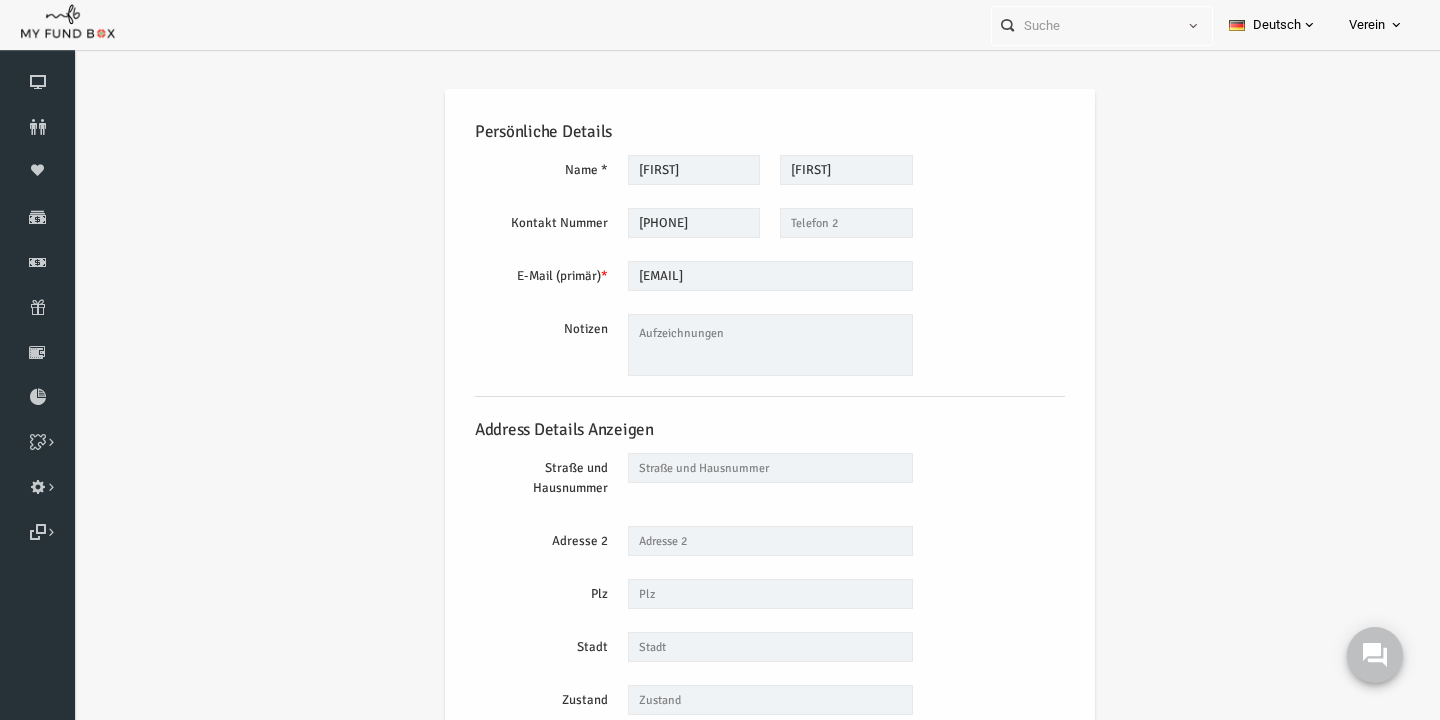 scroll, scrollTop: 0, scrollLeft: 0, axis: both 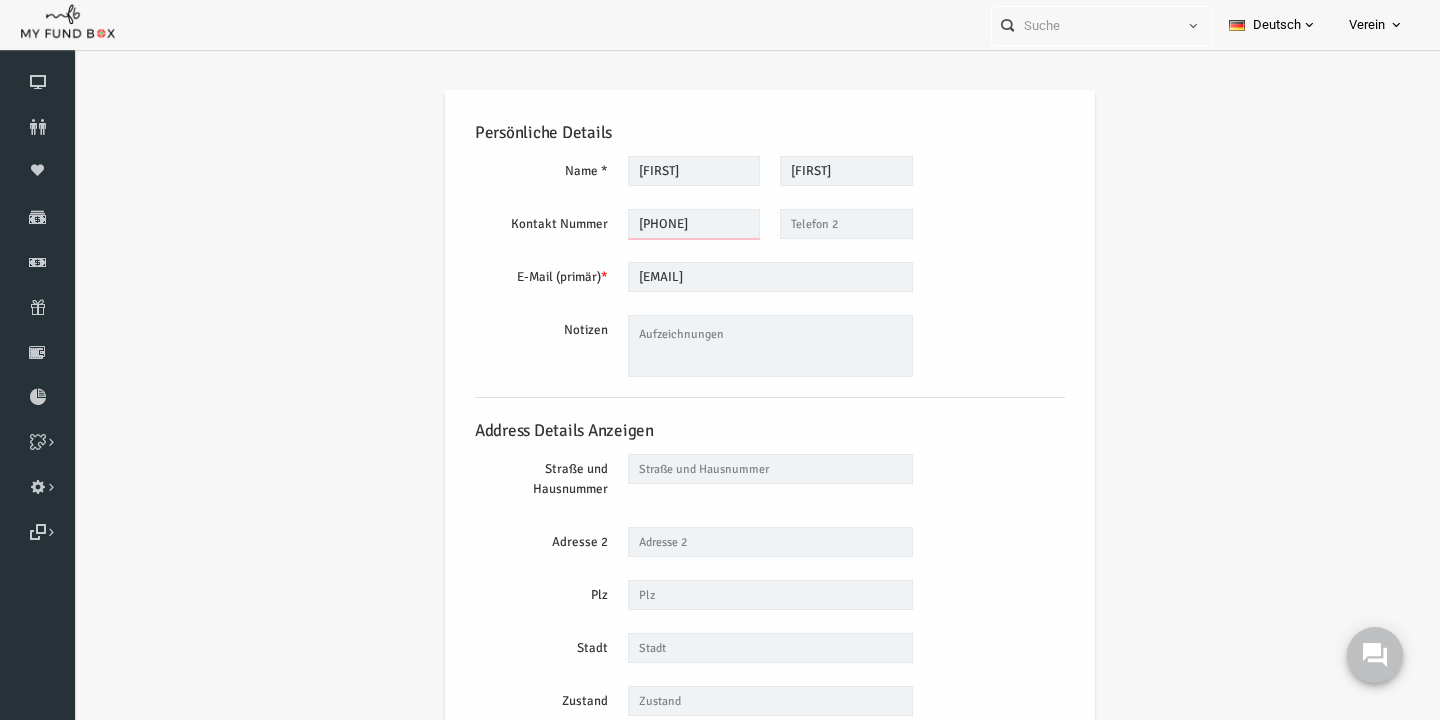 drag, startPoint x: 715, startPoint y: 237, endPoint x: 550, endPoint y: 232, distance: 165.07574 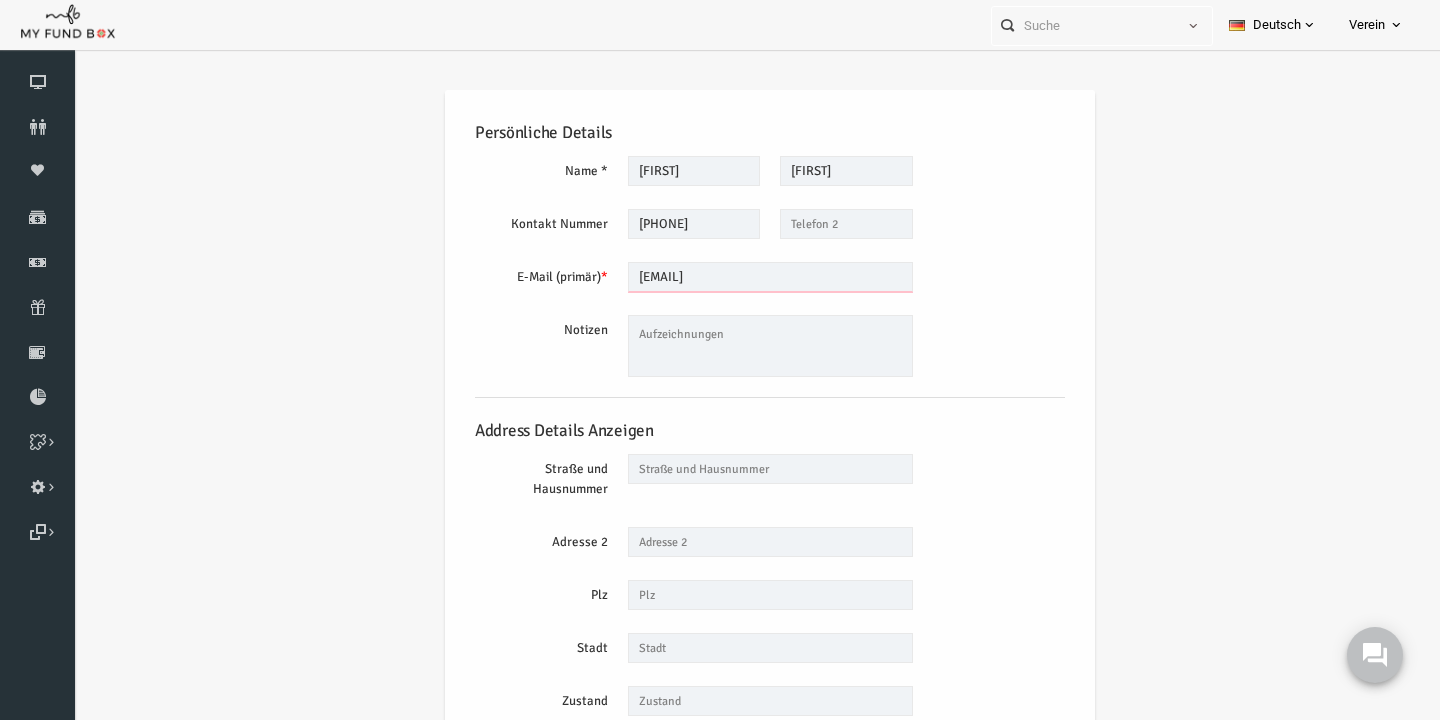 click on "anasjoudi7@gmail.com" at bounding box center [742, 277] 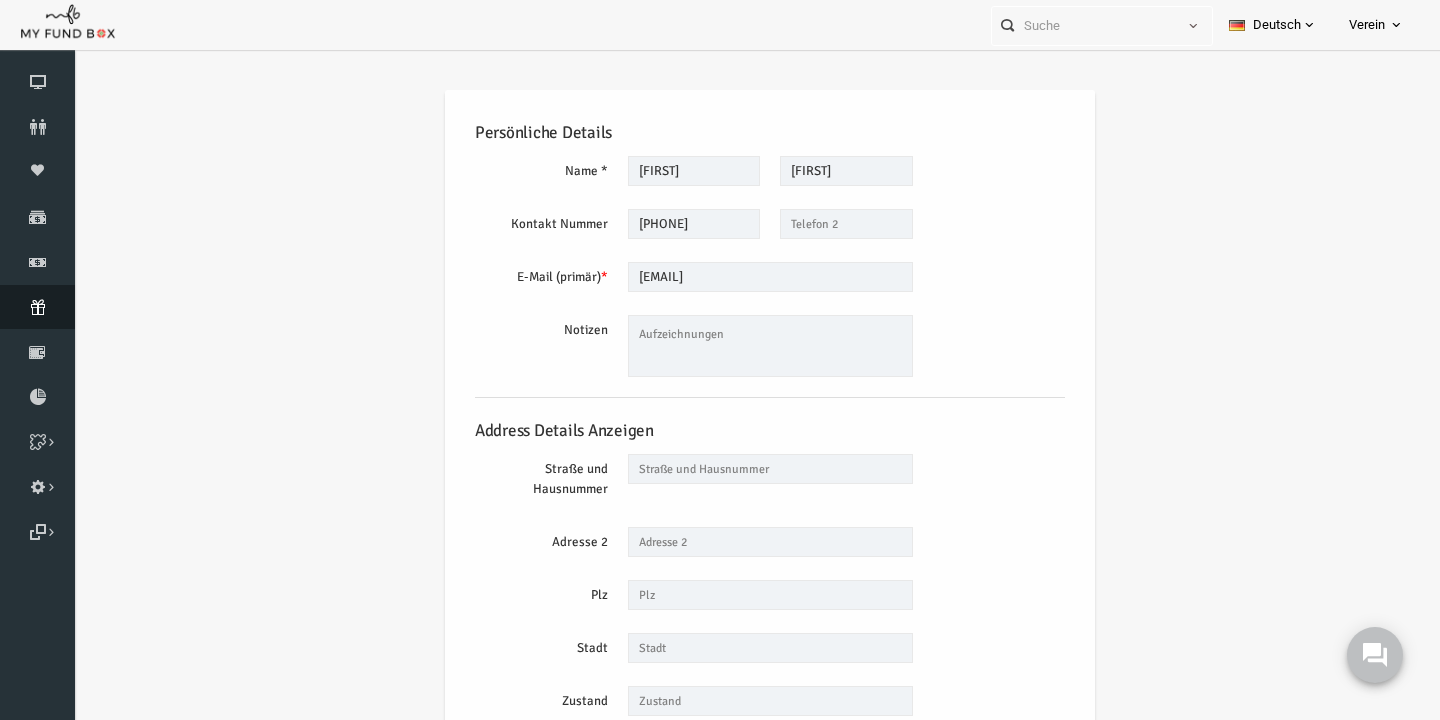 click on "Abonnement" at bounding box center [37, 307] 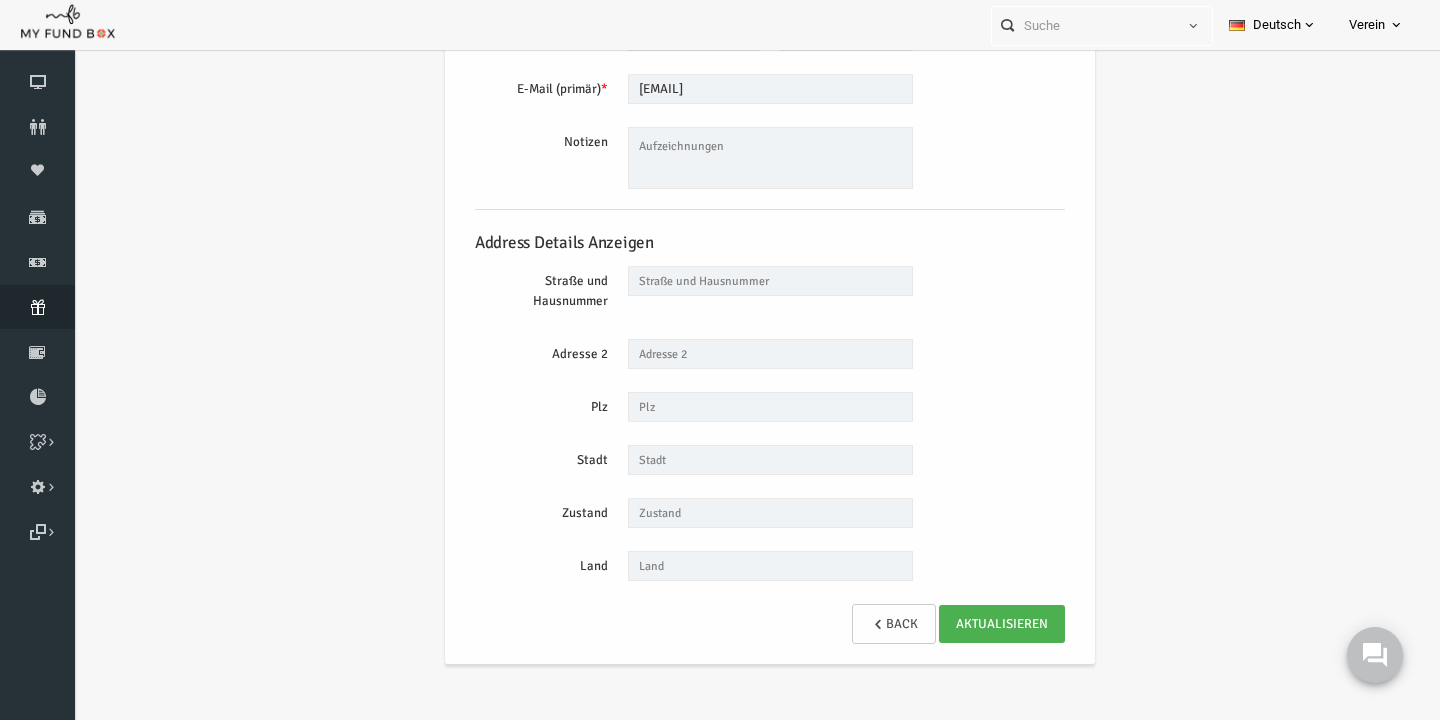 scroll, scrollTop: 0, scrollLeft: 0, axis: both 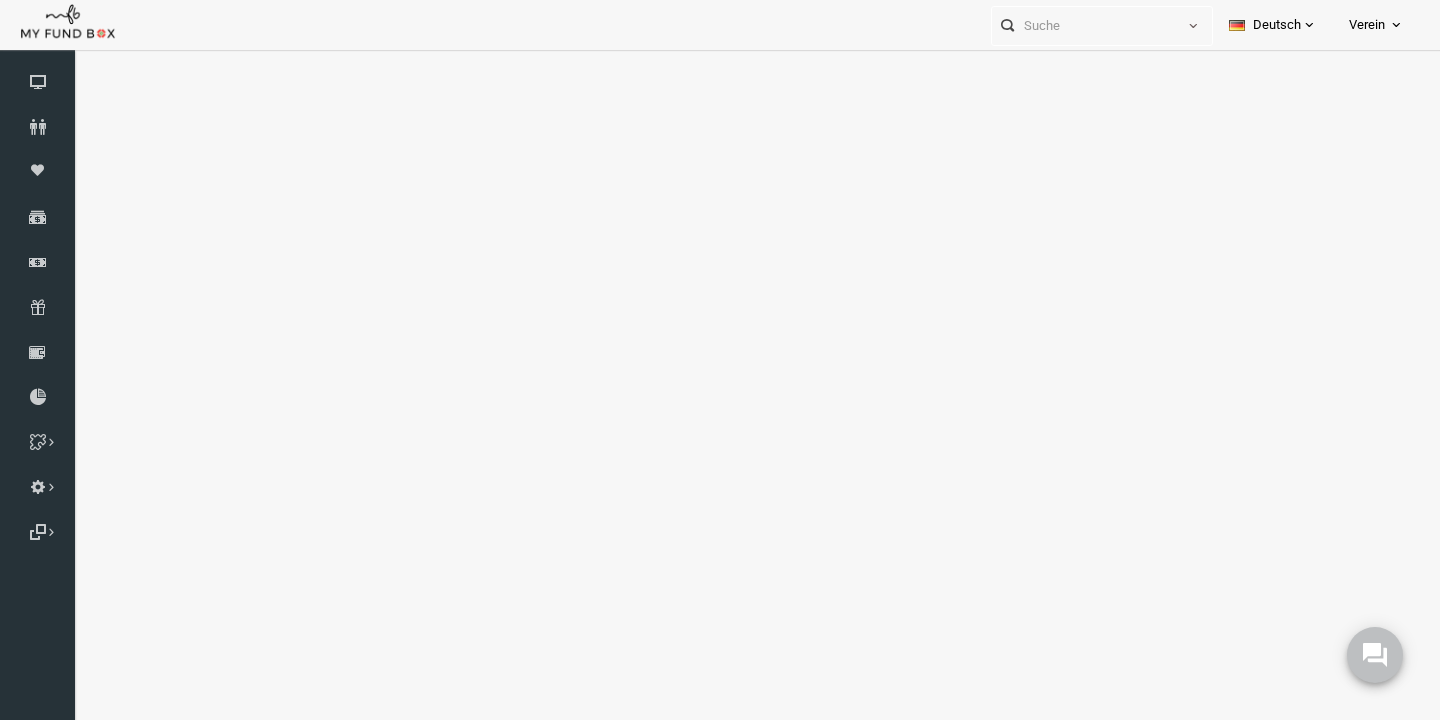 select on "100" 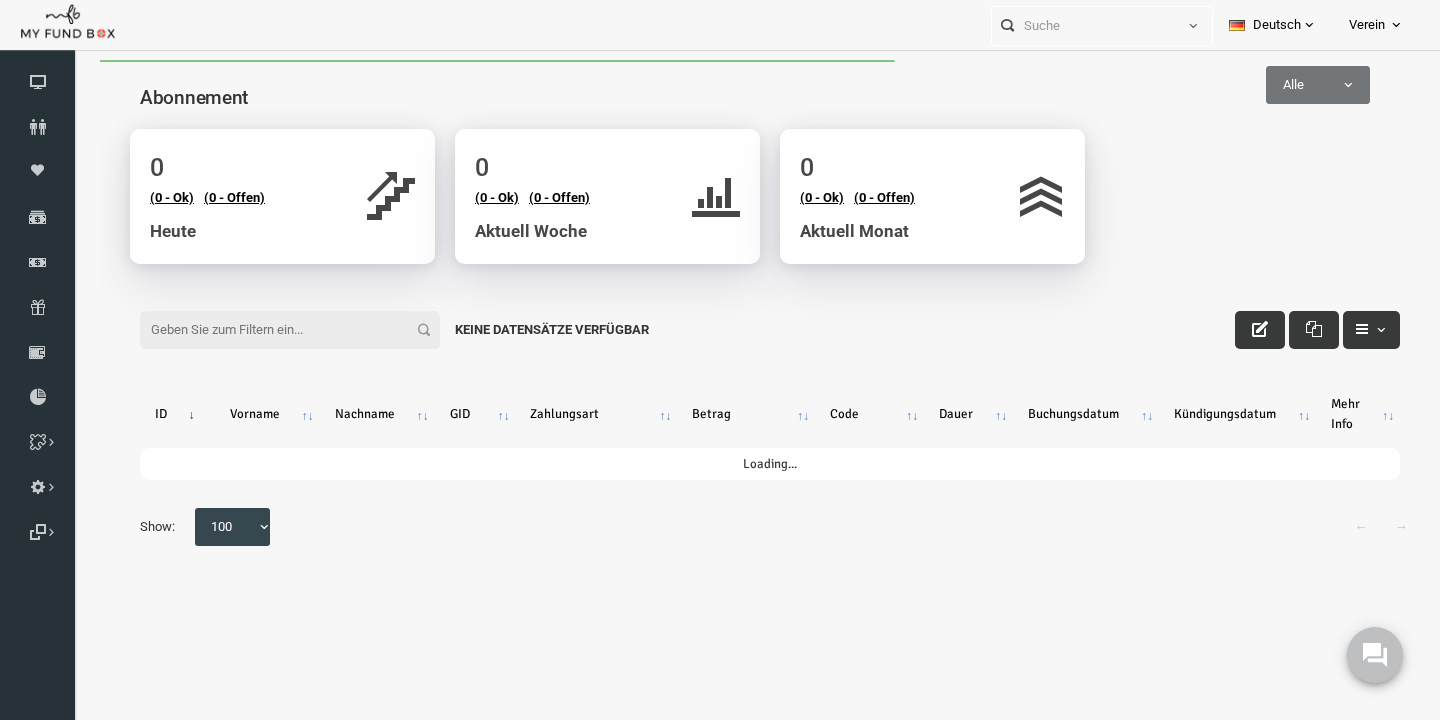 scroll, scrollTop: 0, scrollLeft: 0, axis: both 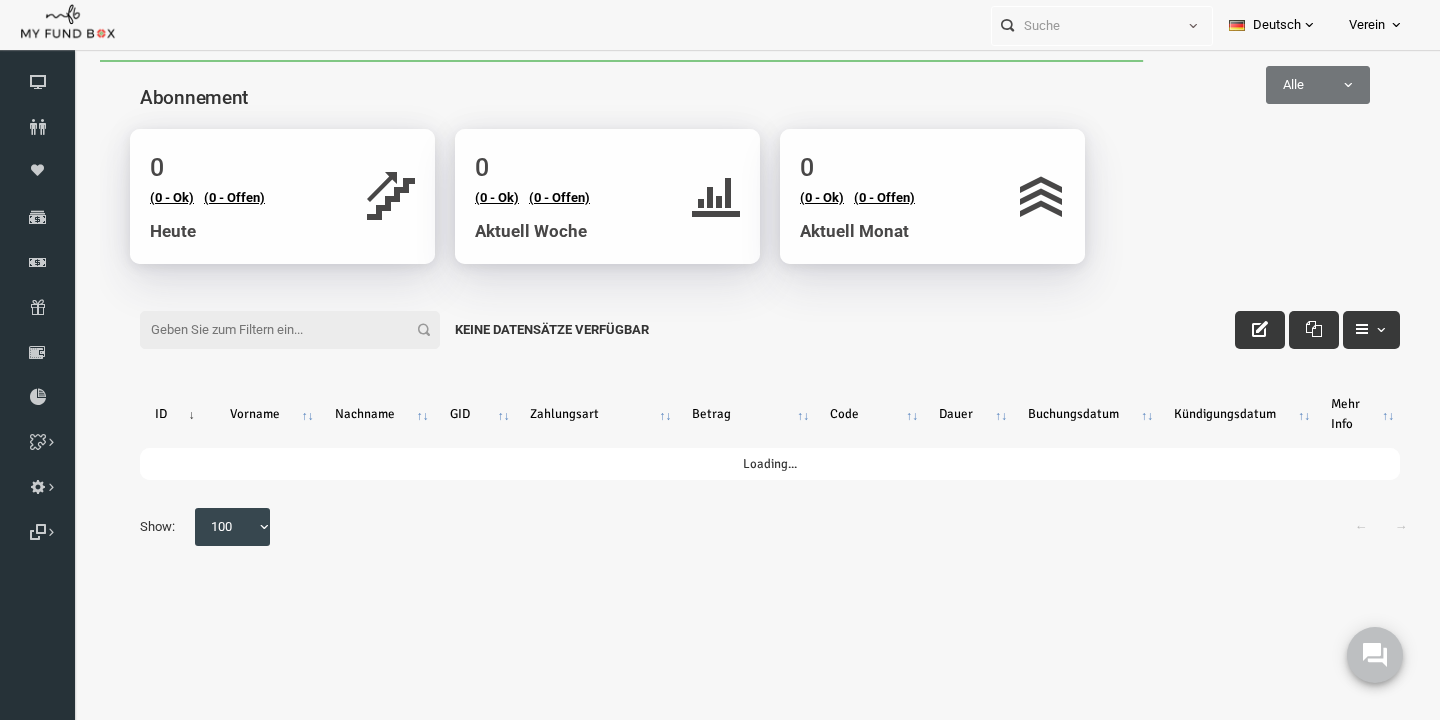 paste on "VEDO239356" 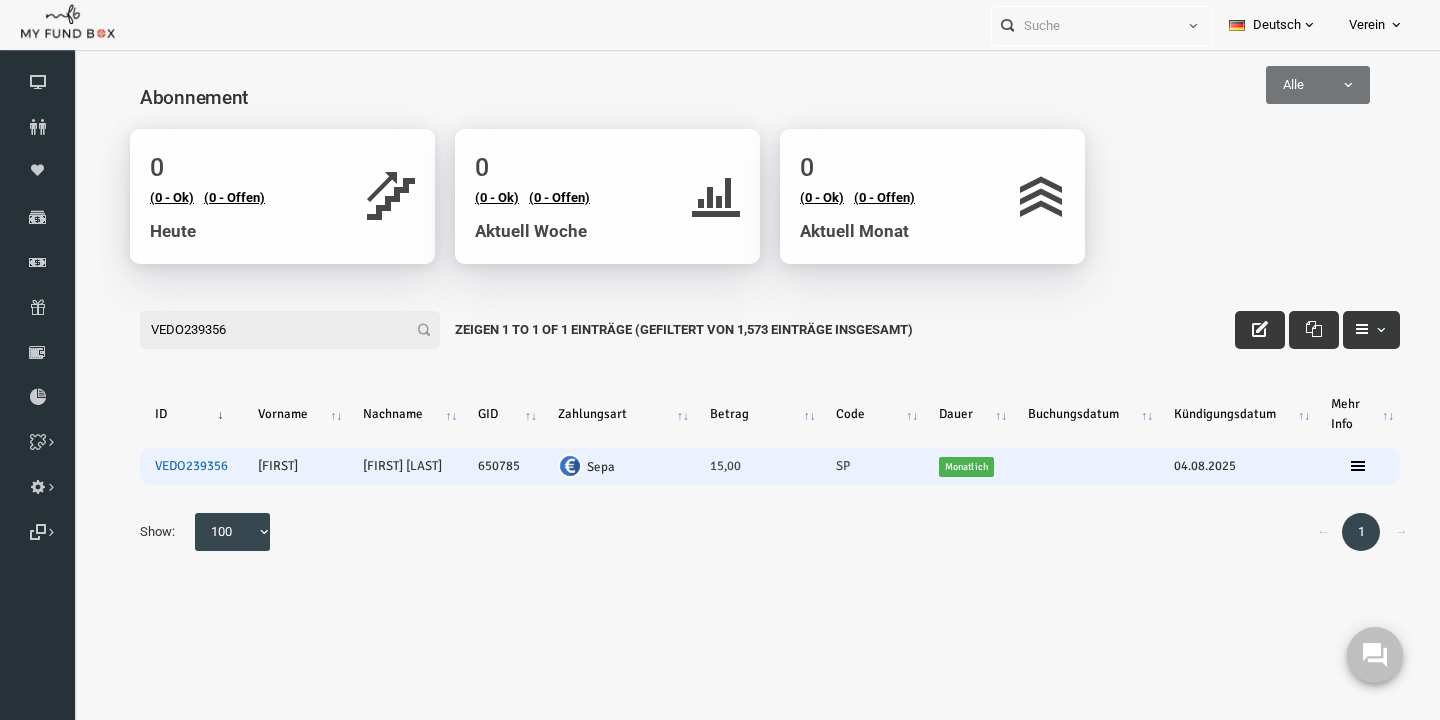 type on "VEDO239356" 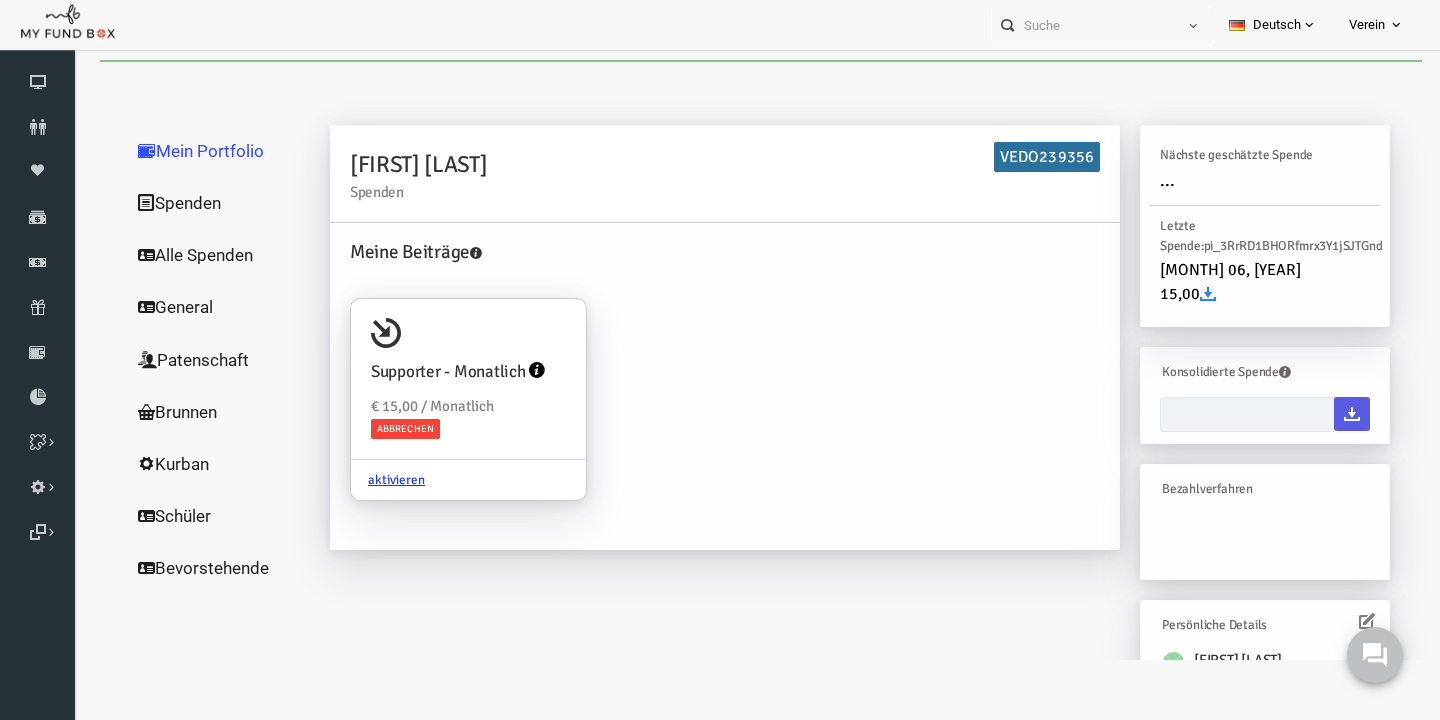 scroll, scrollTop: 0, scrollLeft: 0, axis: both 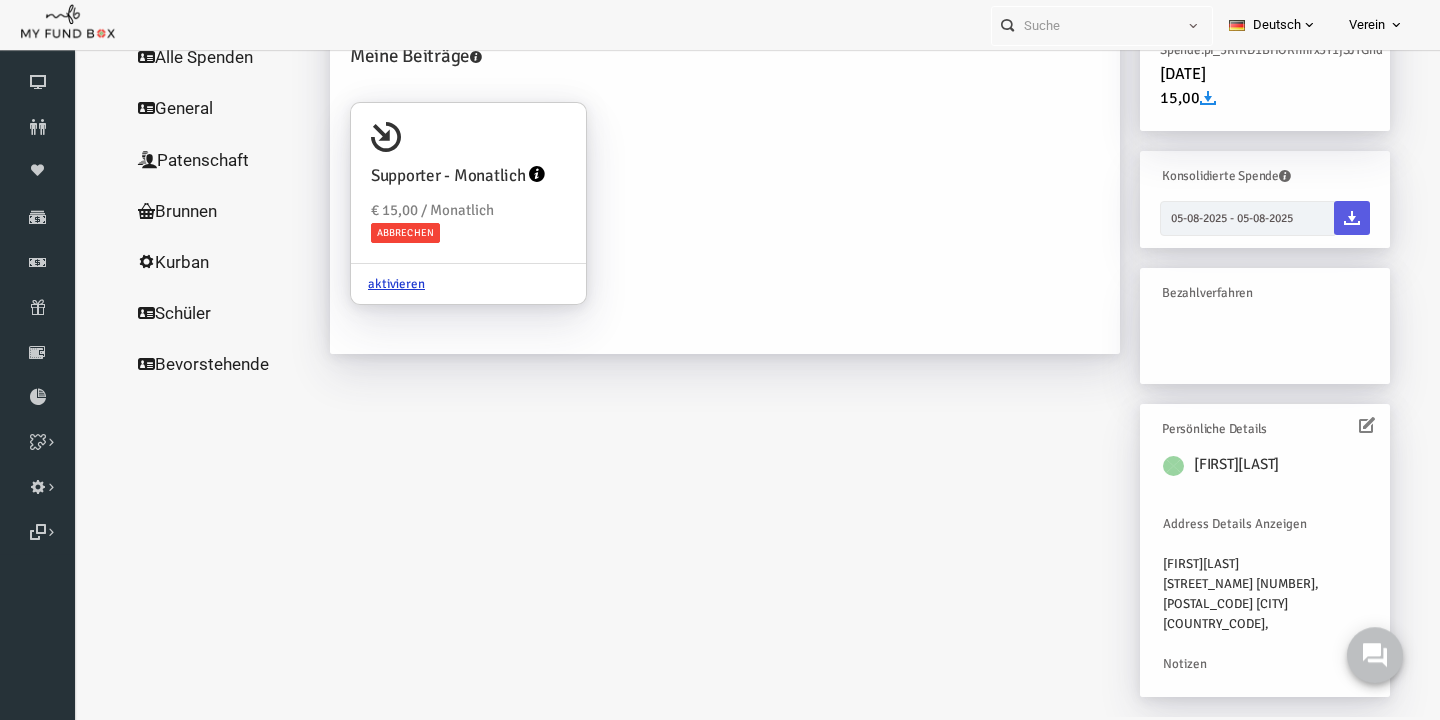 click at bounding box center [1339, 426] 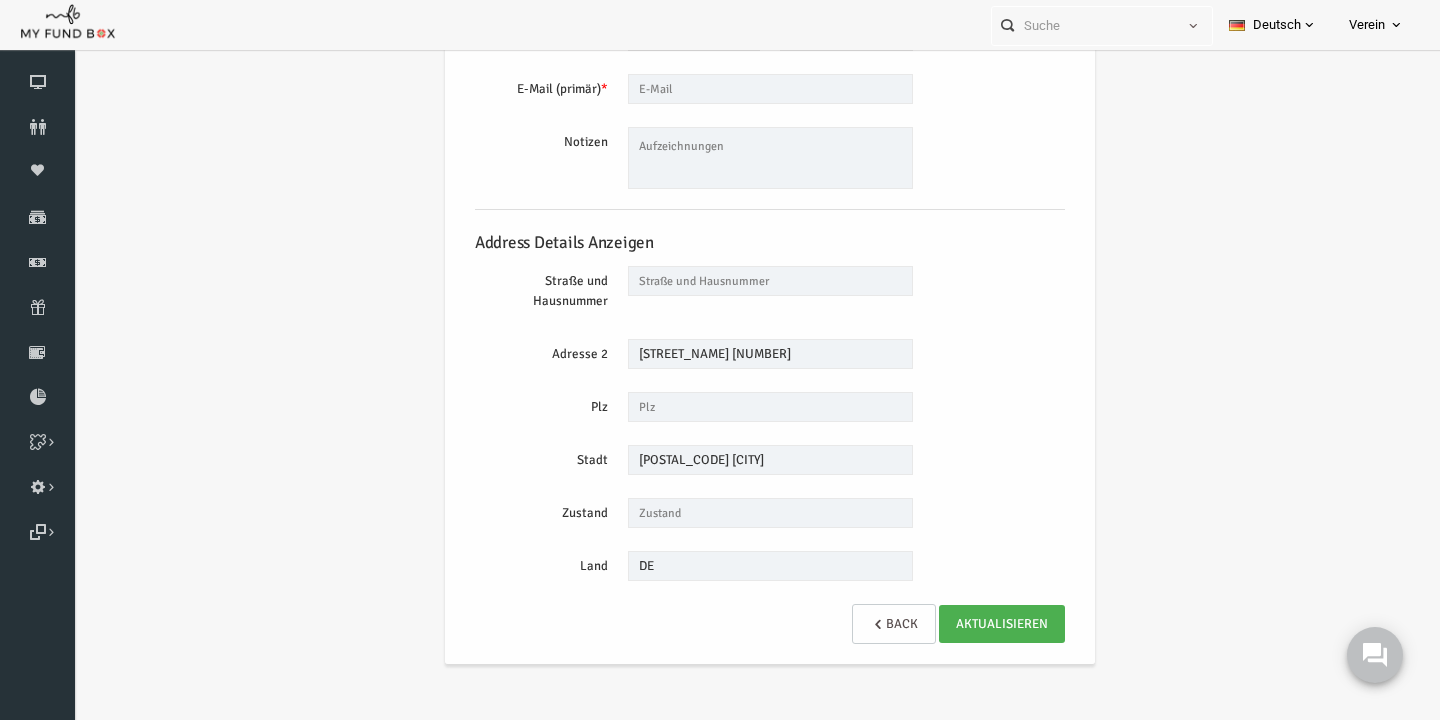 scroll, scrollTop: 0, scrollLeft: 0, axis: both 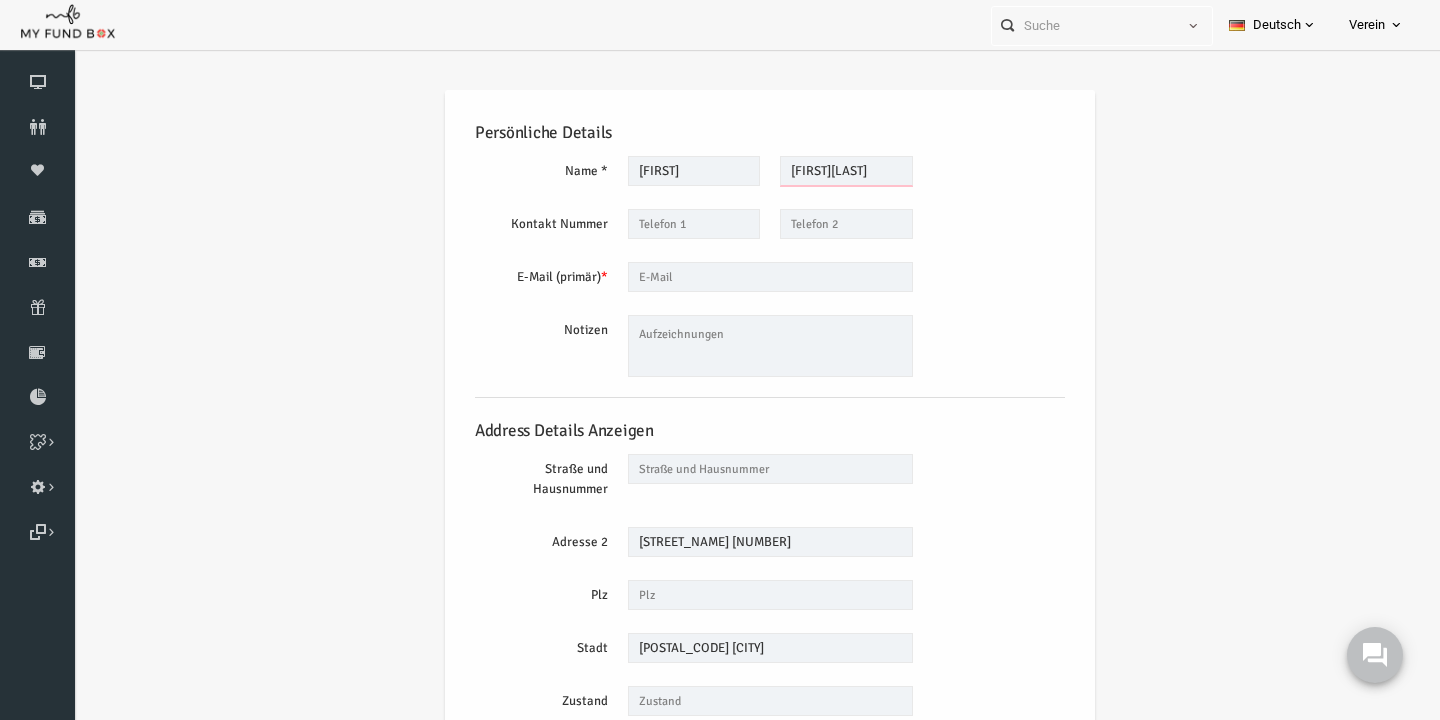 drag, startPoint x: 871, startPoint y: 177, endPoint x: 701, endPoint y: 170, distance: 170.14406 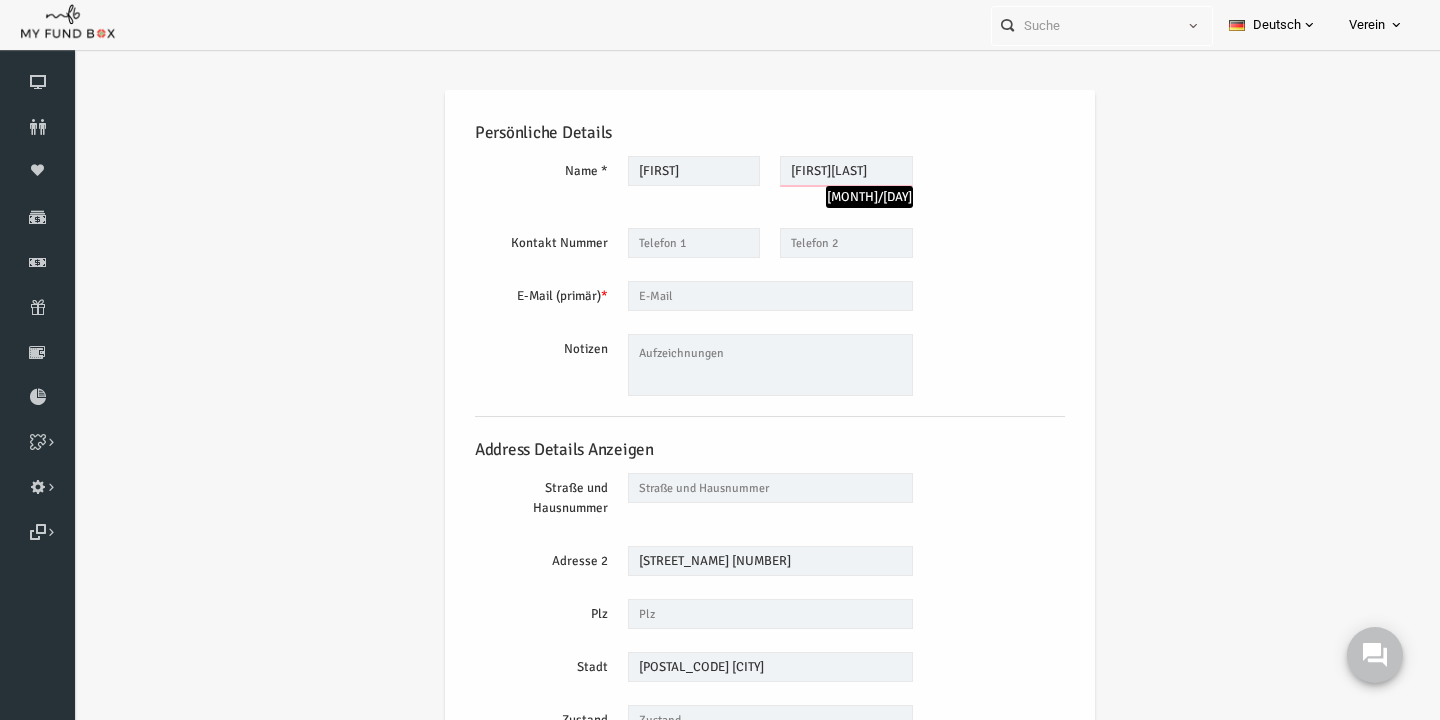 click on "ChiamakaRuhe" at bounding box center (818, 171) 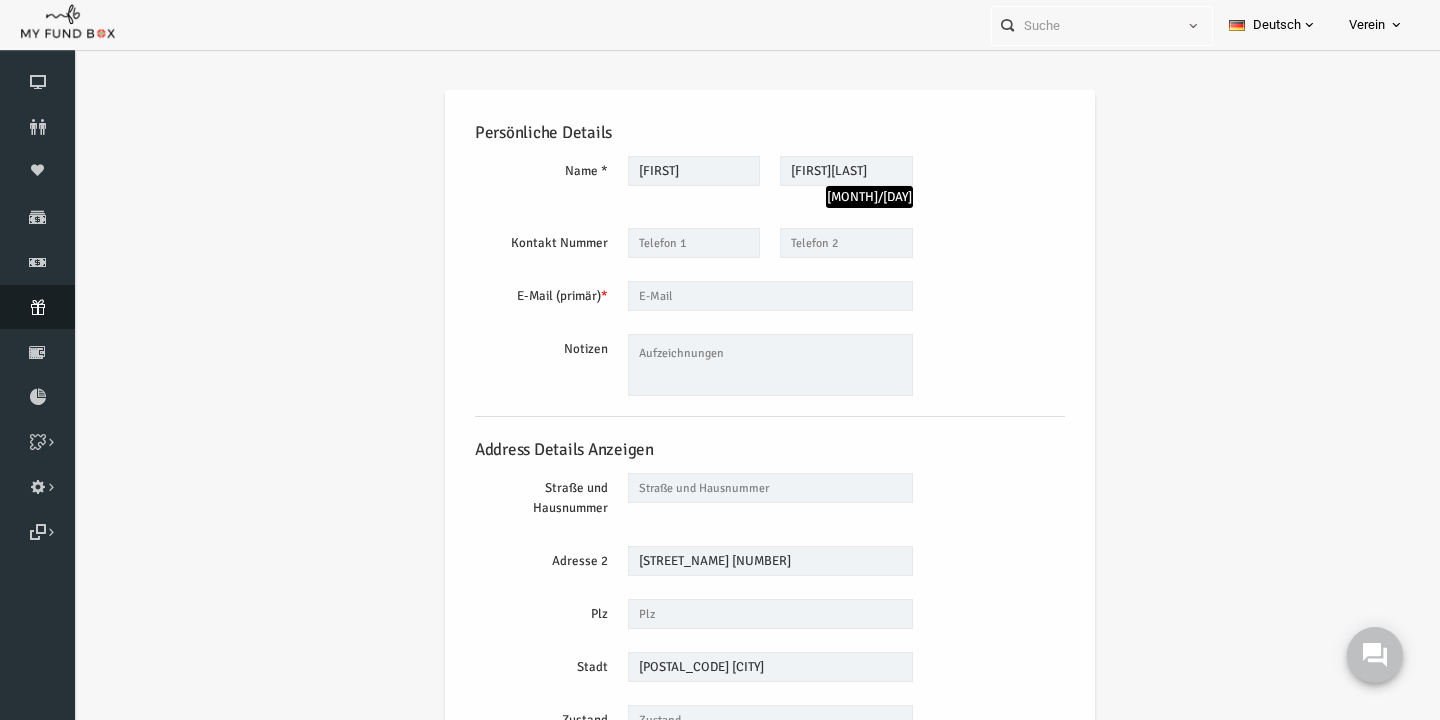 click at bounding box center (37, 307) 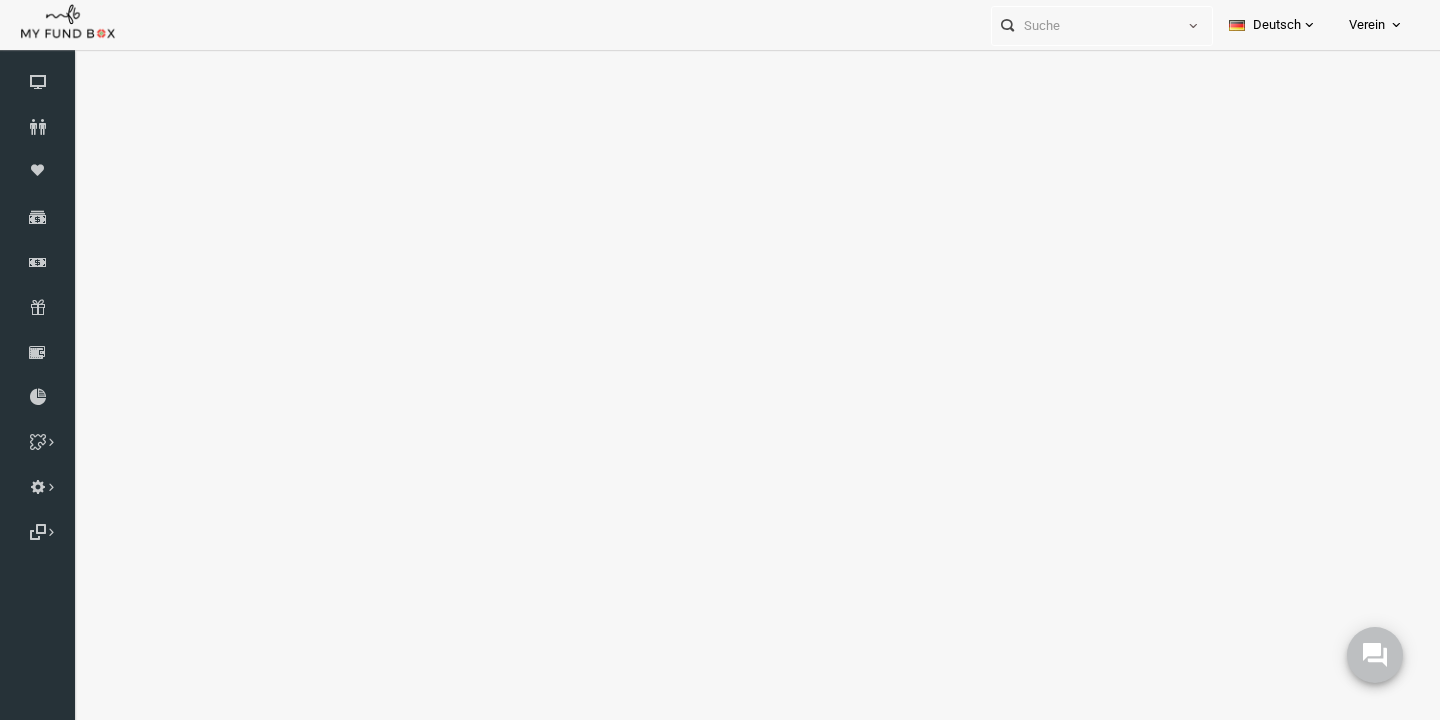 select on "100" 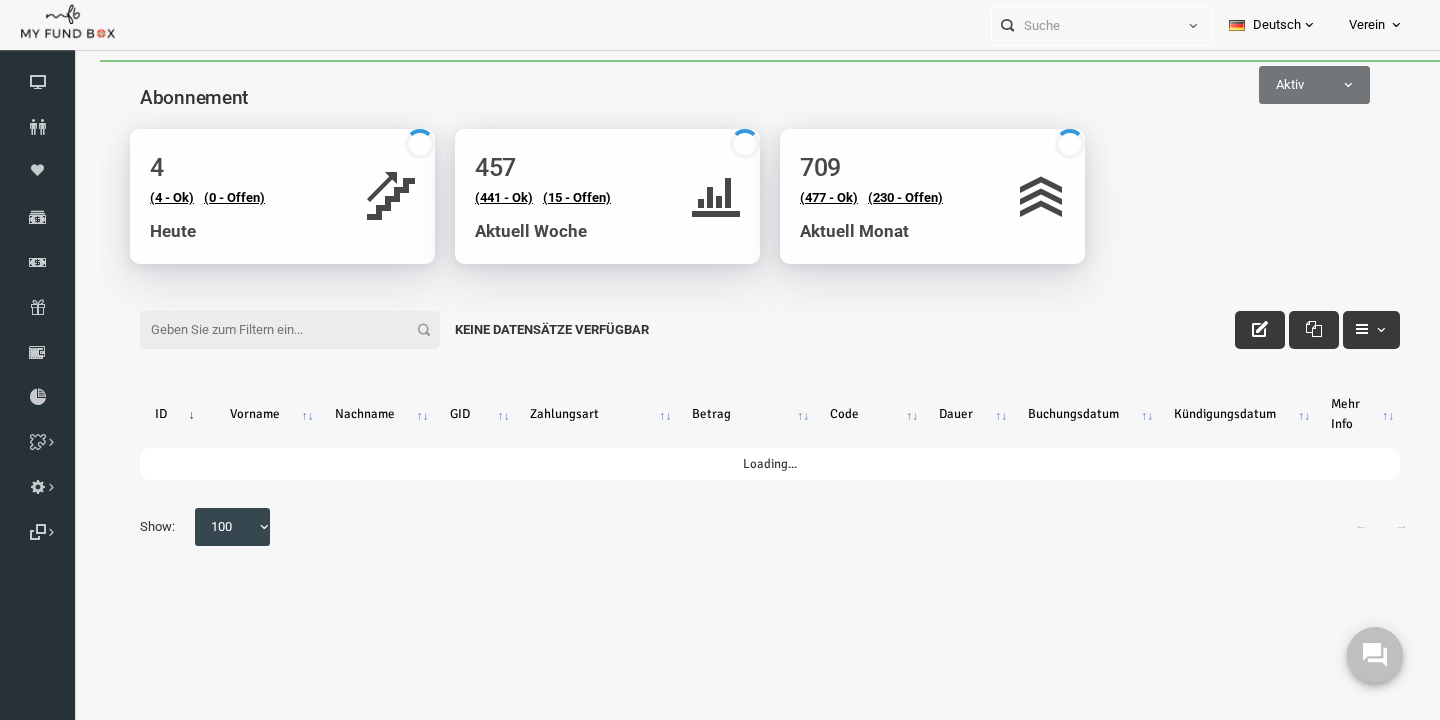 scroll, scrollTop: 0, scrollLeft: 0, axis: both 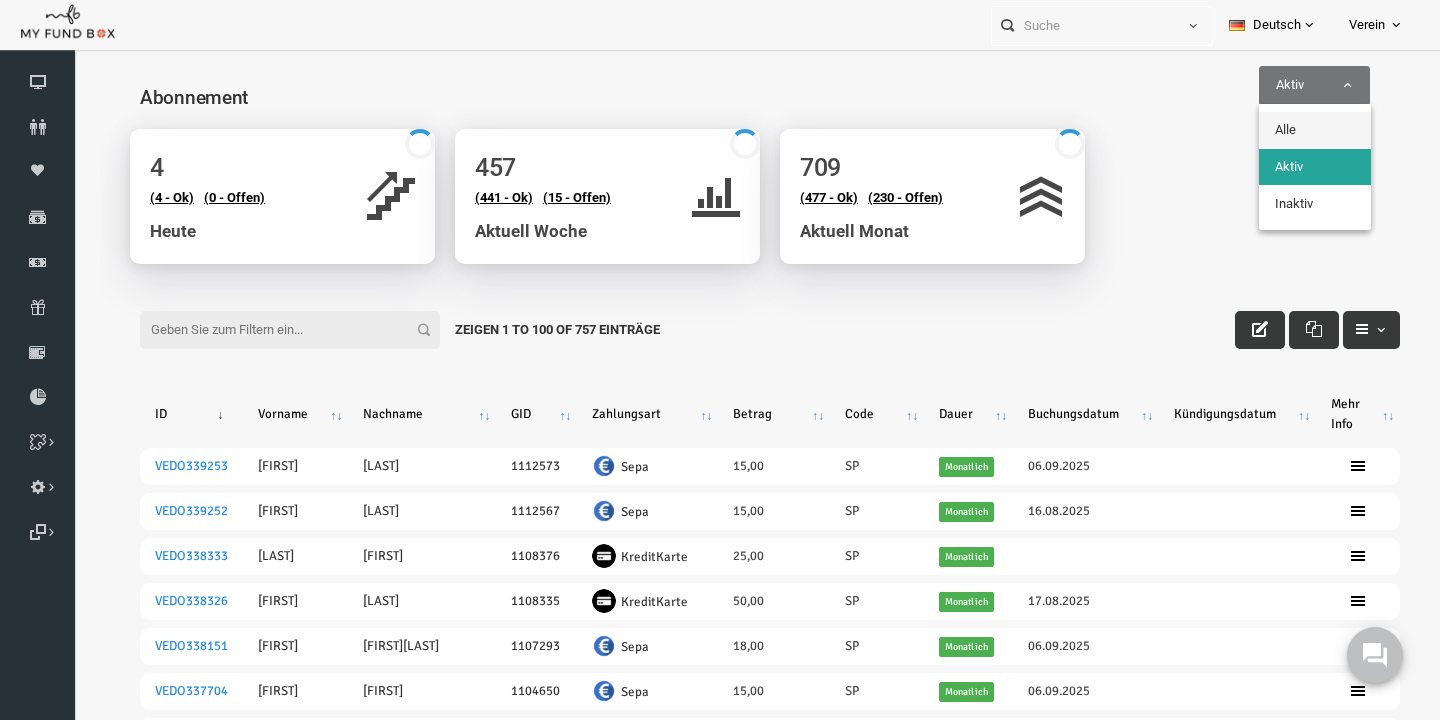 select on "all" 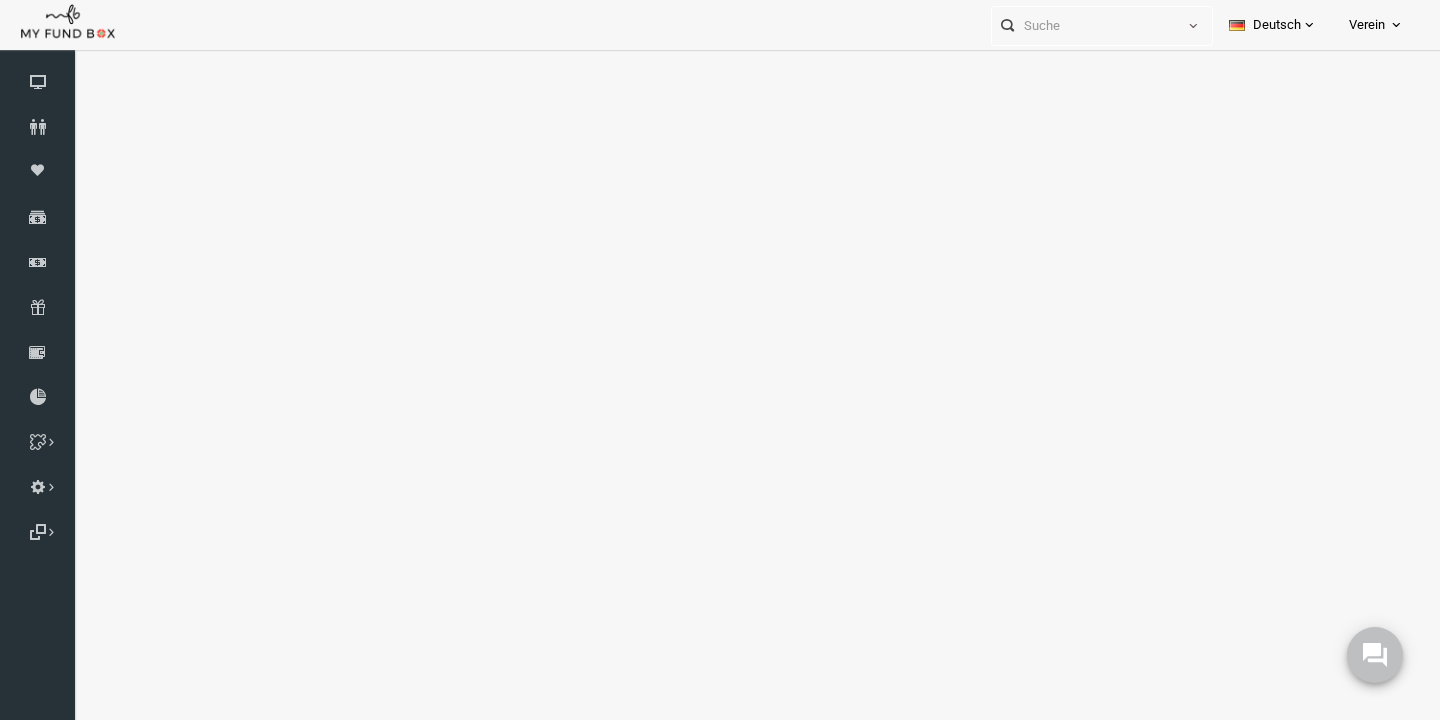 select on "100" 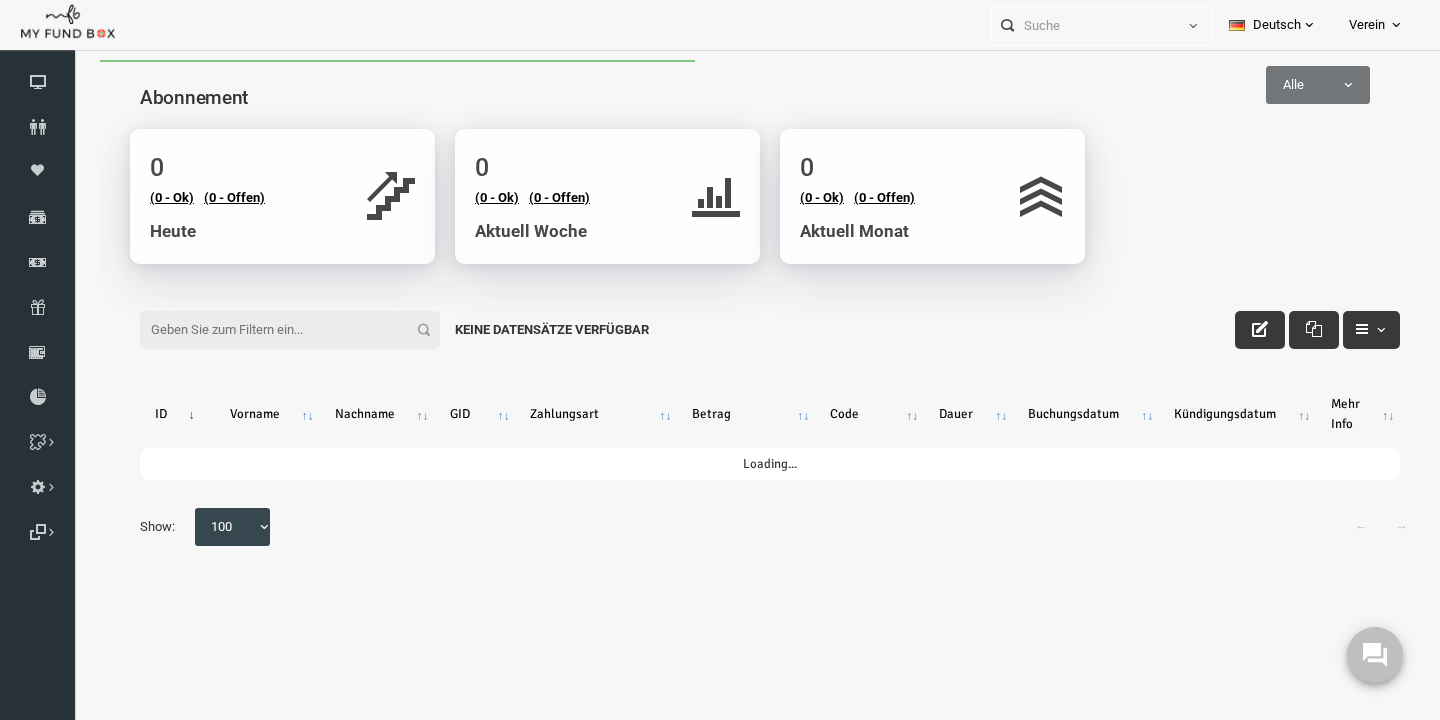 scroll, scrollTop: 0, scrollLeft: 0, axis: both 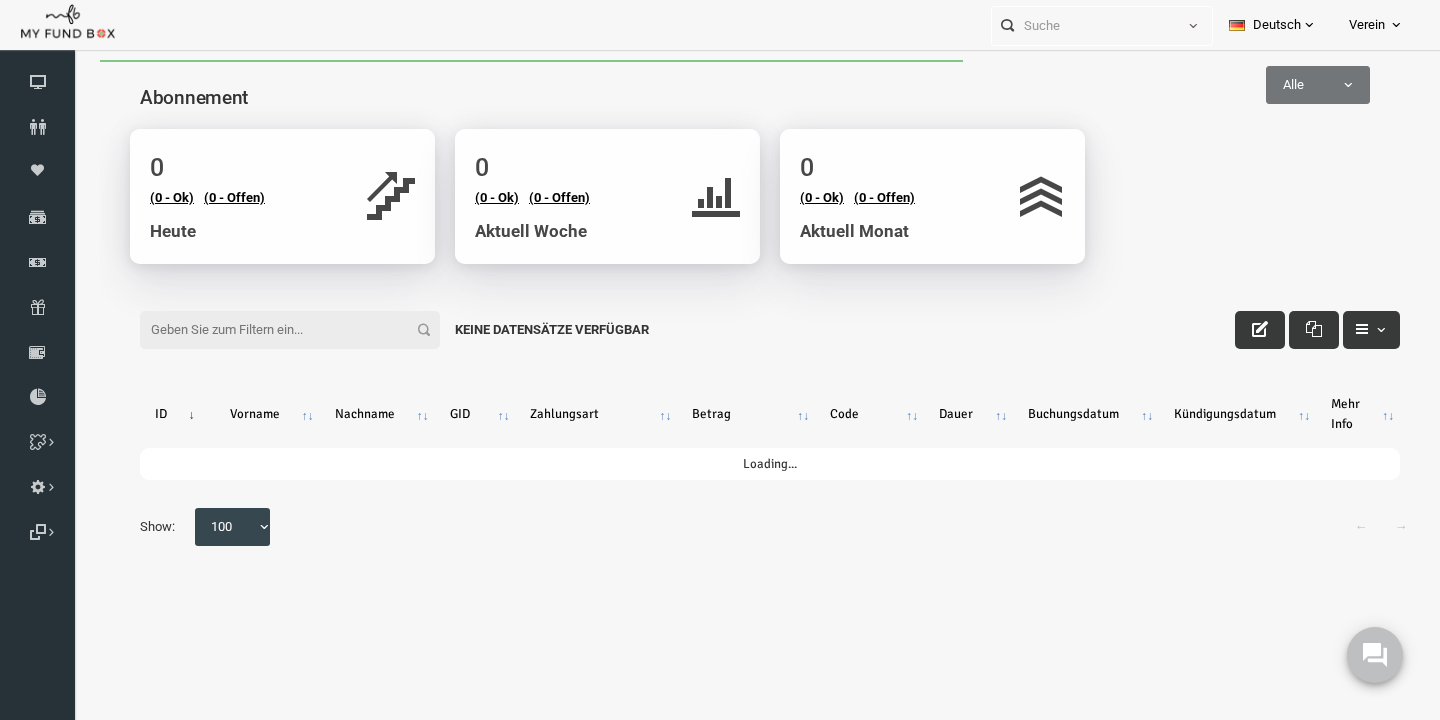 click on "Filter:" at bounding box center [262, 330] 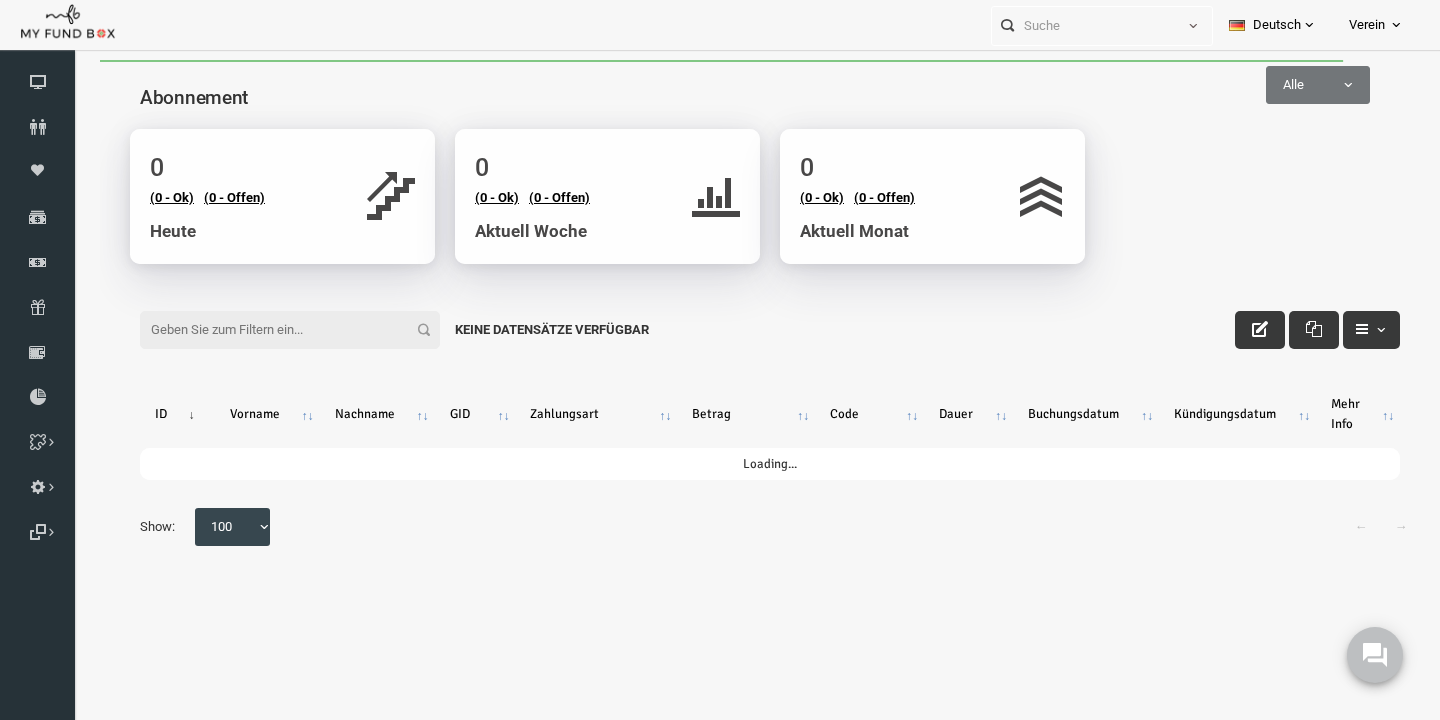paste on "VEDO305456" 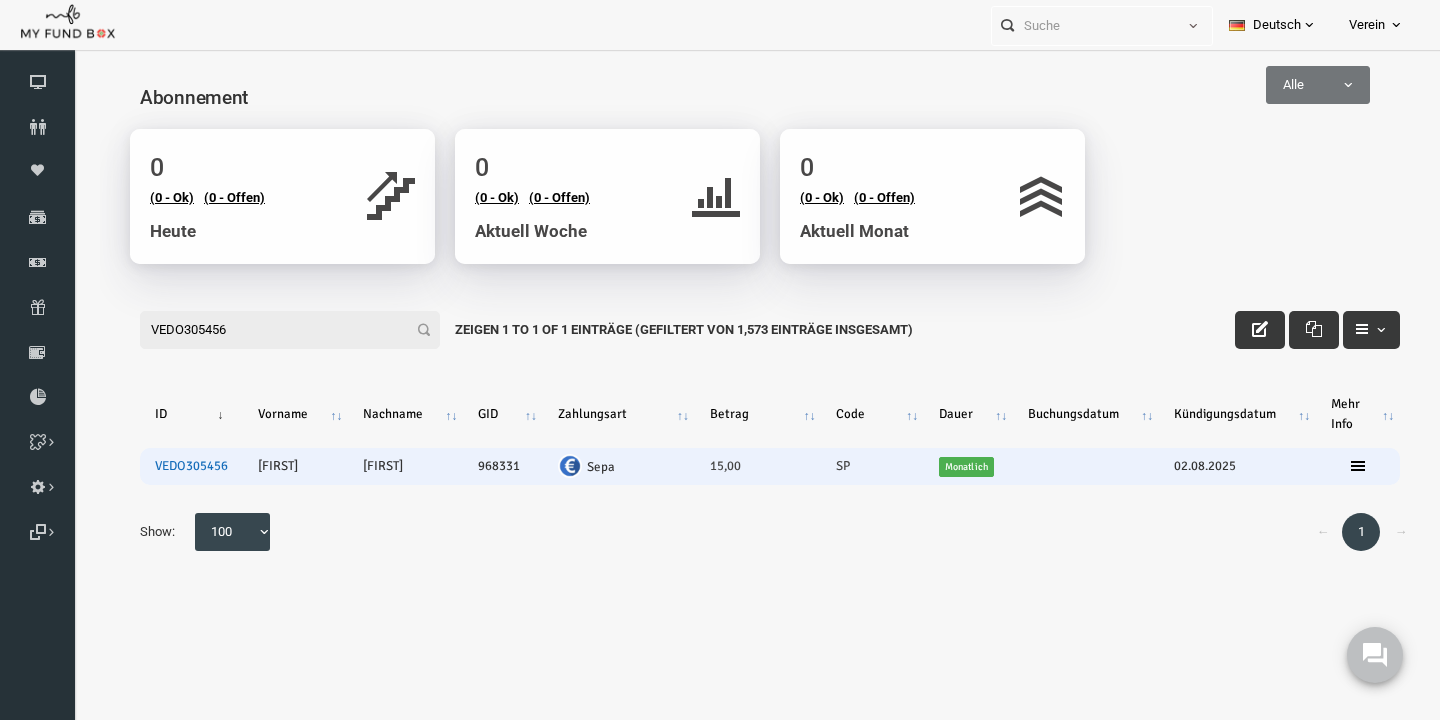 type on "VEDO305456" 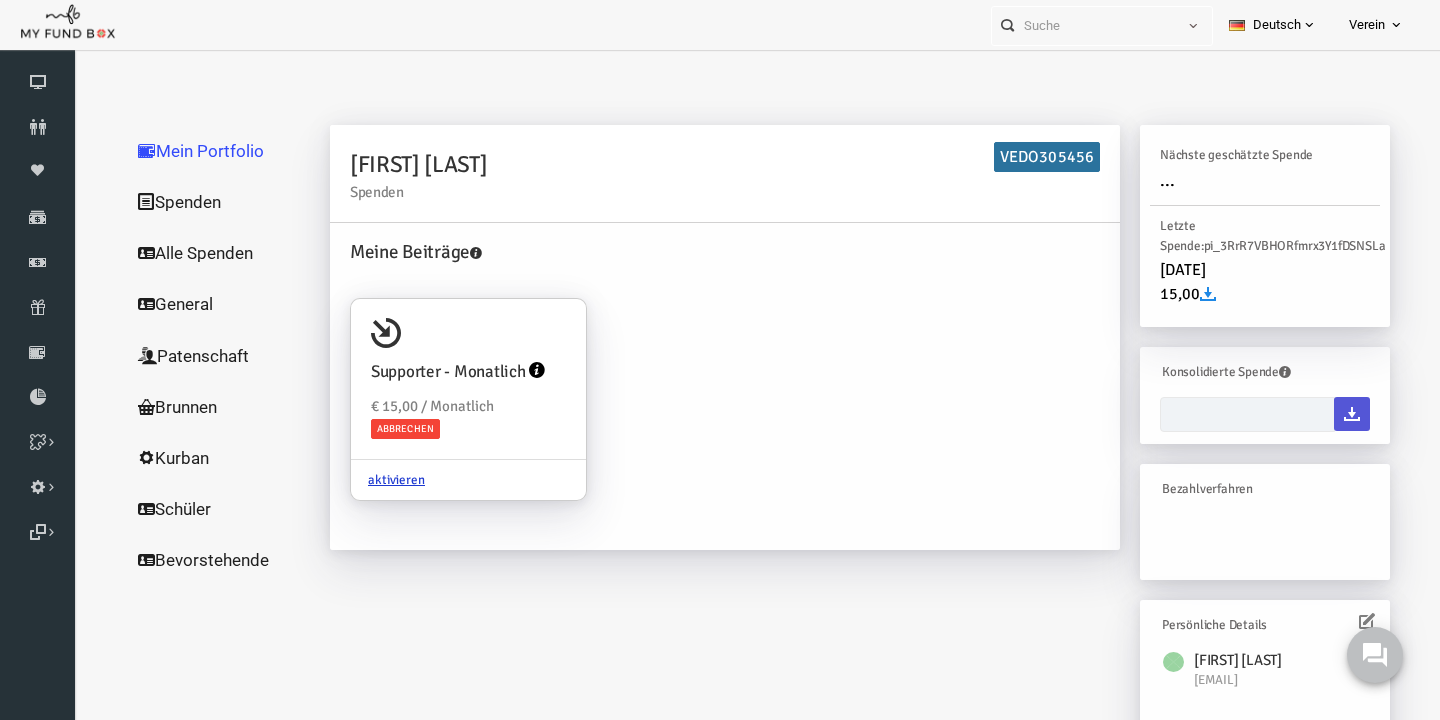 scroll, scrollTop: 23, scrollLeft: 0, axis: vertical 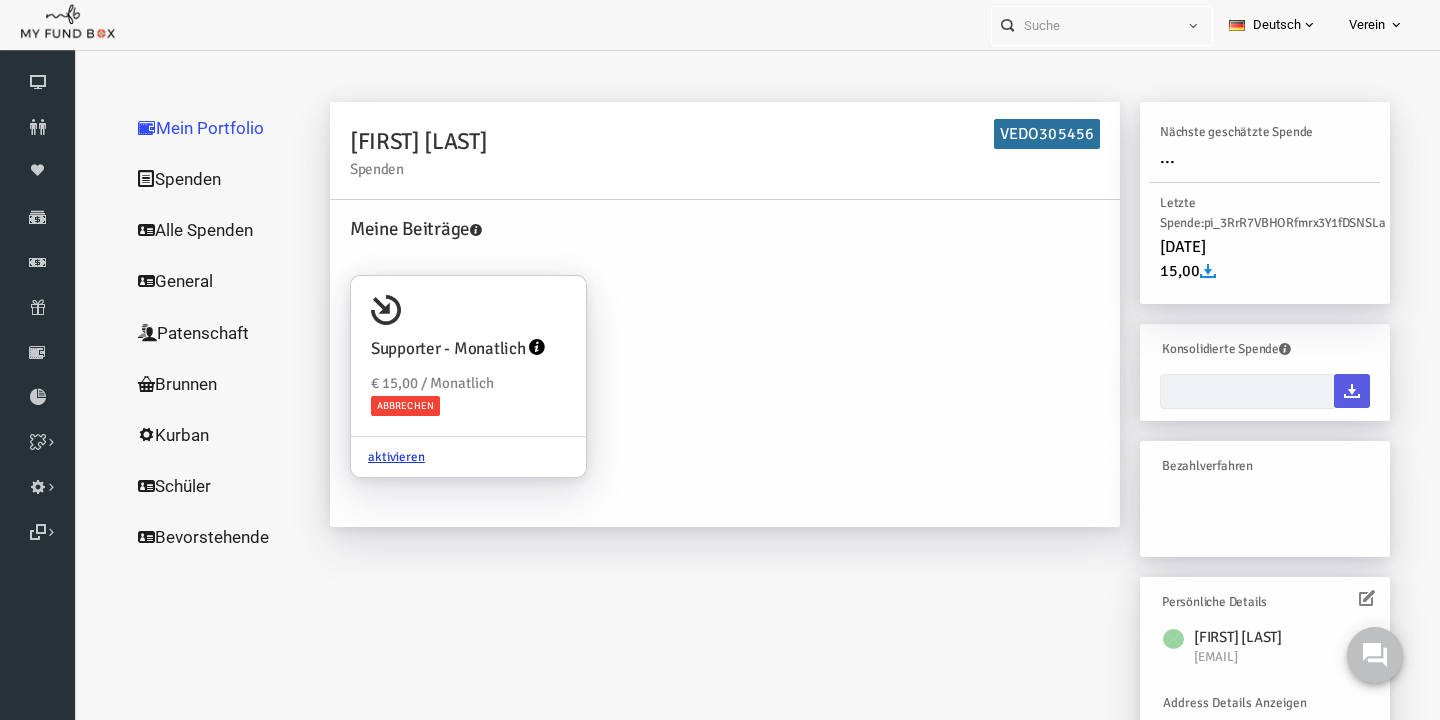 click at bounding box center [1339, 598] 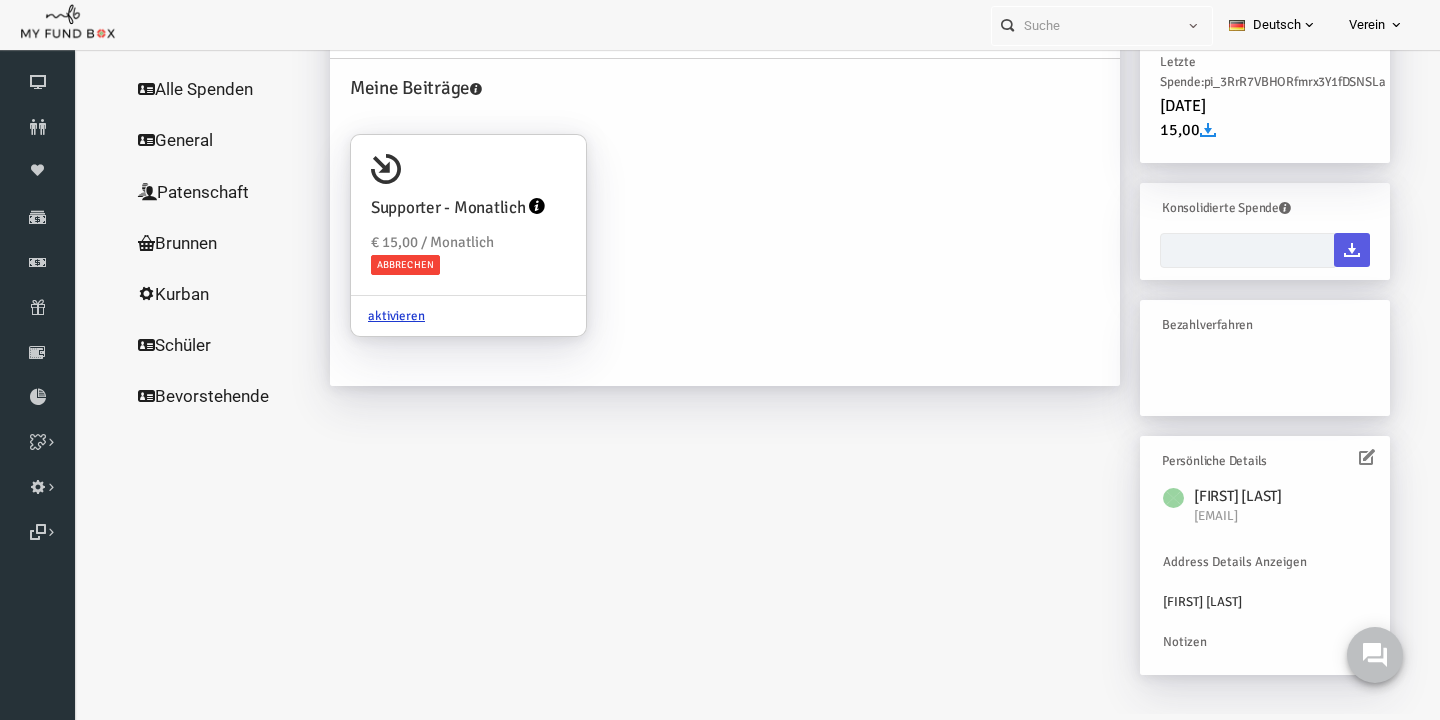 click at bounding box center (1339, 457) 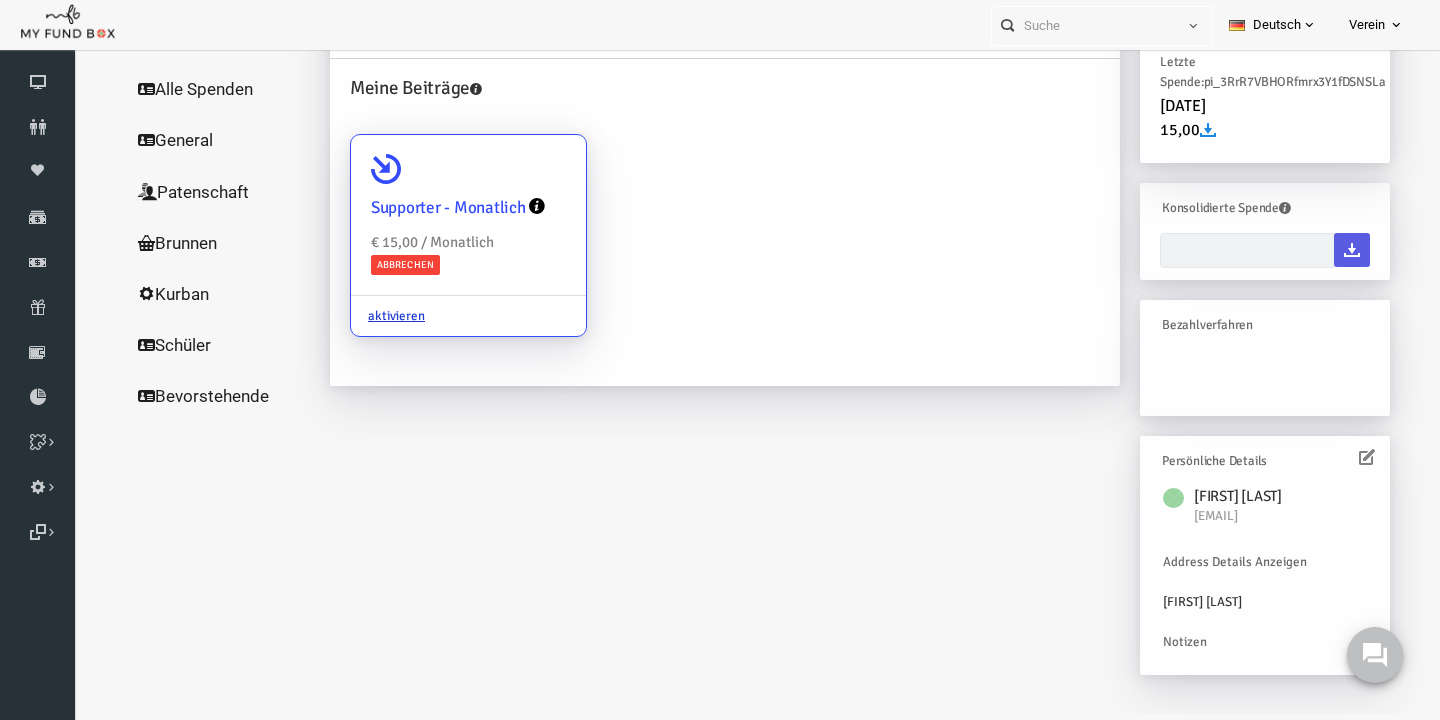 click on "Supporter - Monatlich
€ 15,00  / Monatlich
Abbrechen" at bounding box center [440, 215] 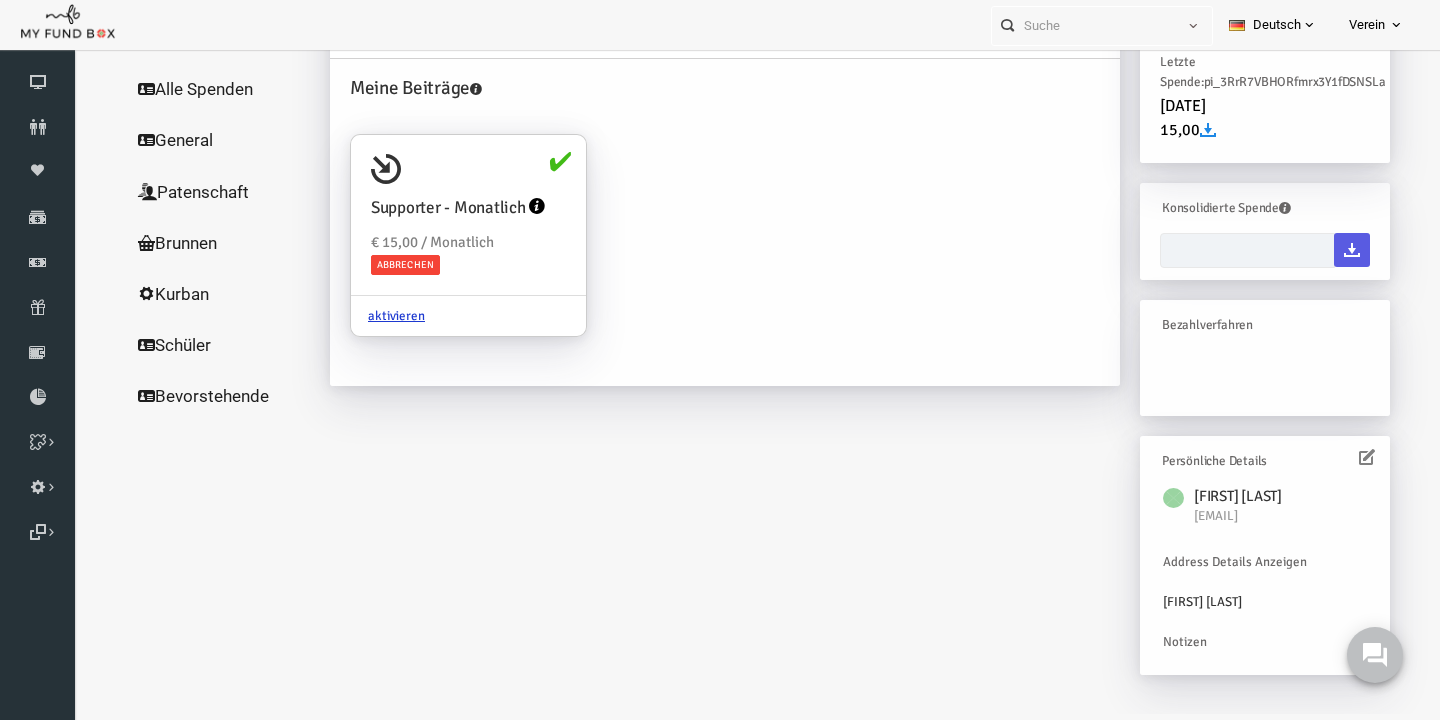 click at bounding box center [1339, 457] 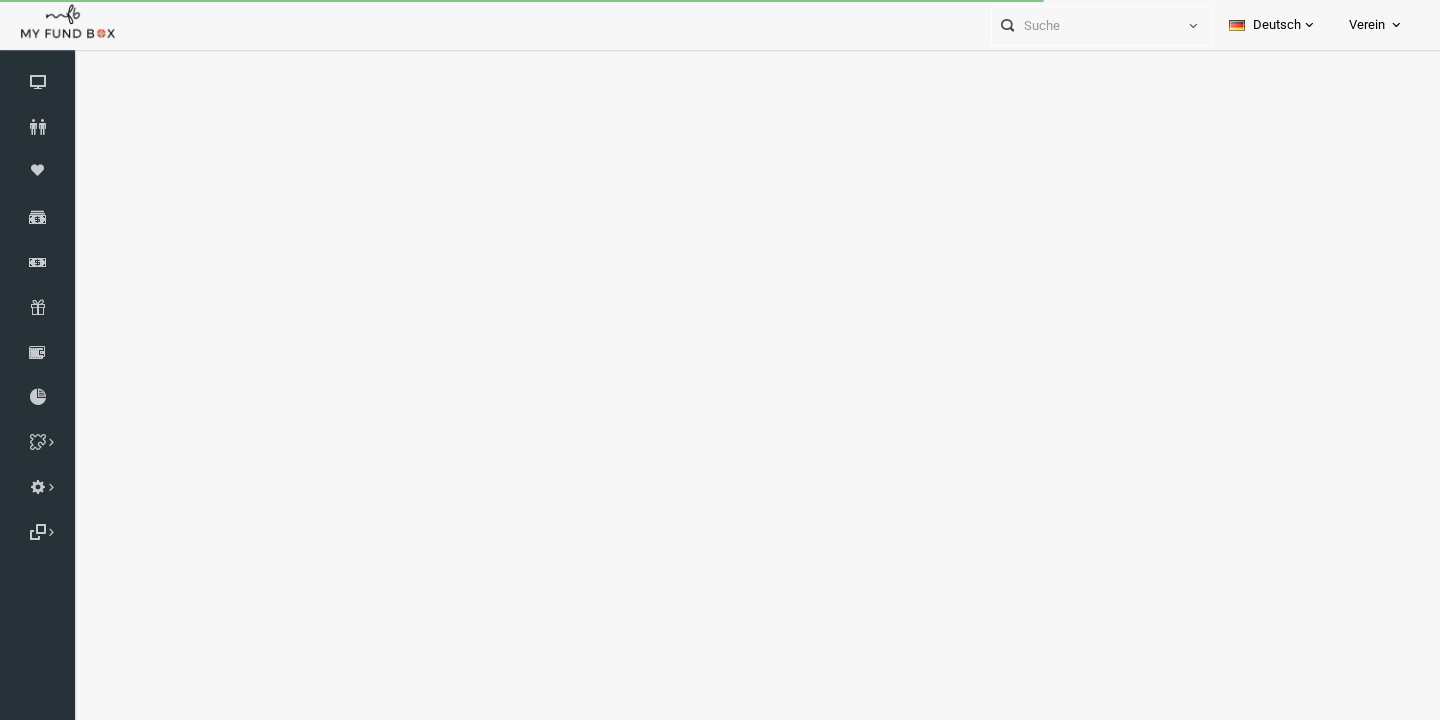 scroll, scrollTop: 0, scrollLeft: 0, axis: both 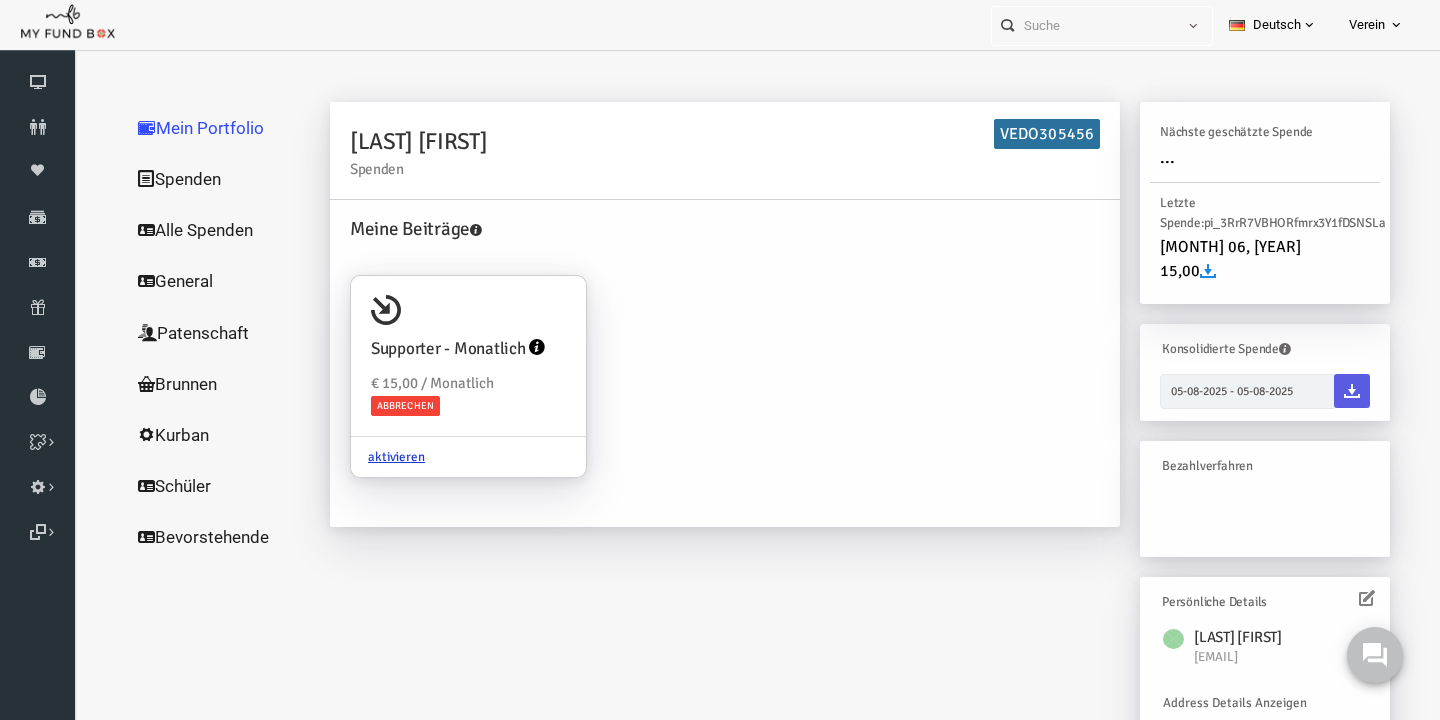 click at bounding box center [1339, 598] 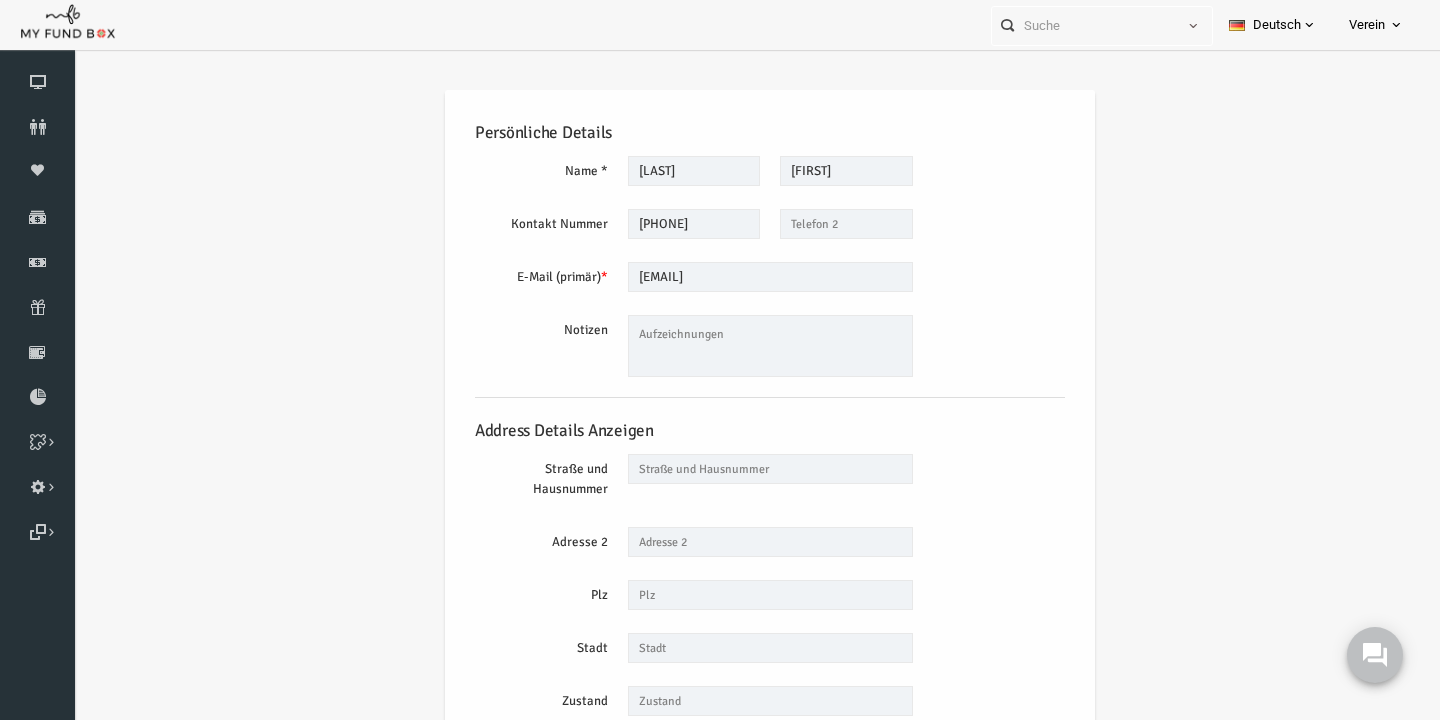 scroll, scrollTop: 0, scrollLeft: 0, axis: both 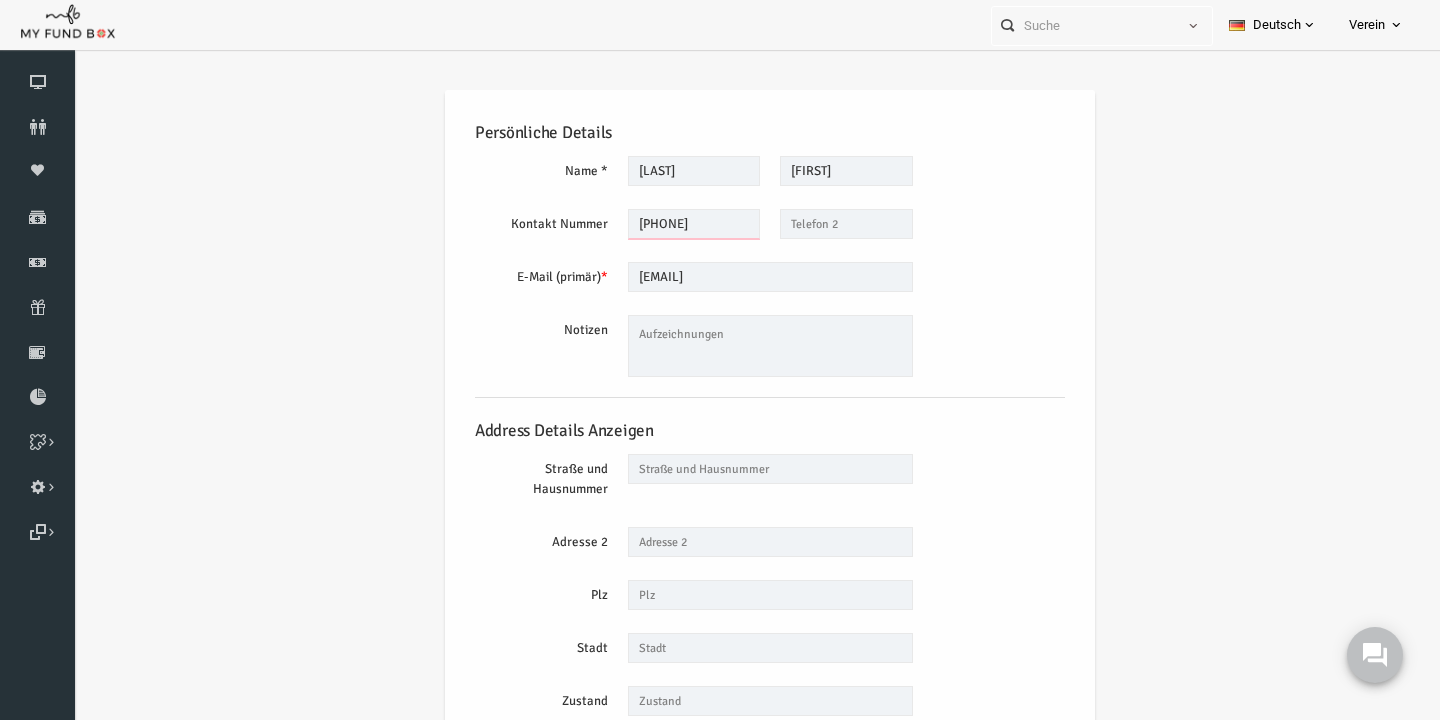 click on "015782478545" at bounding box center [666, 224] 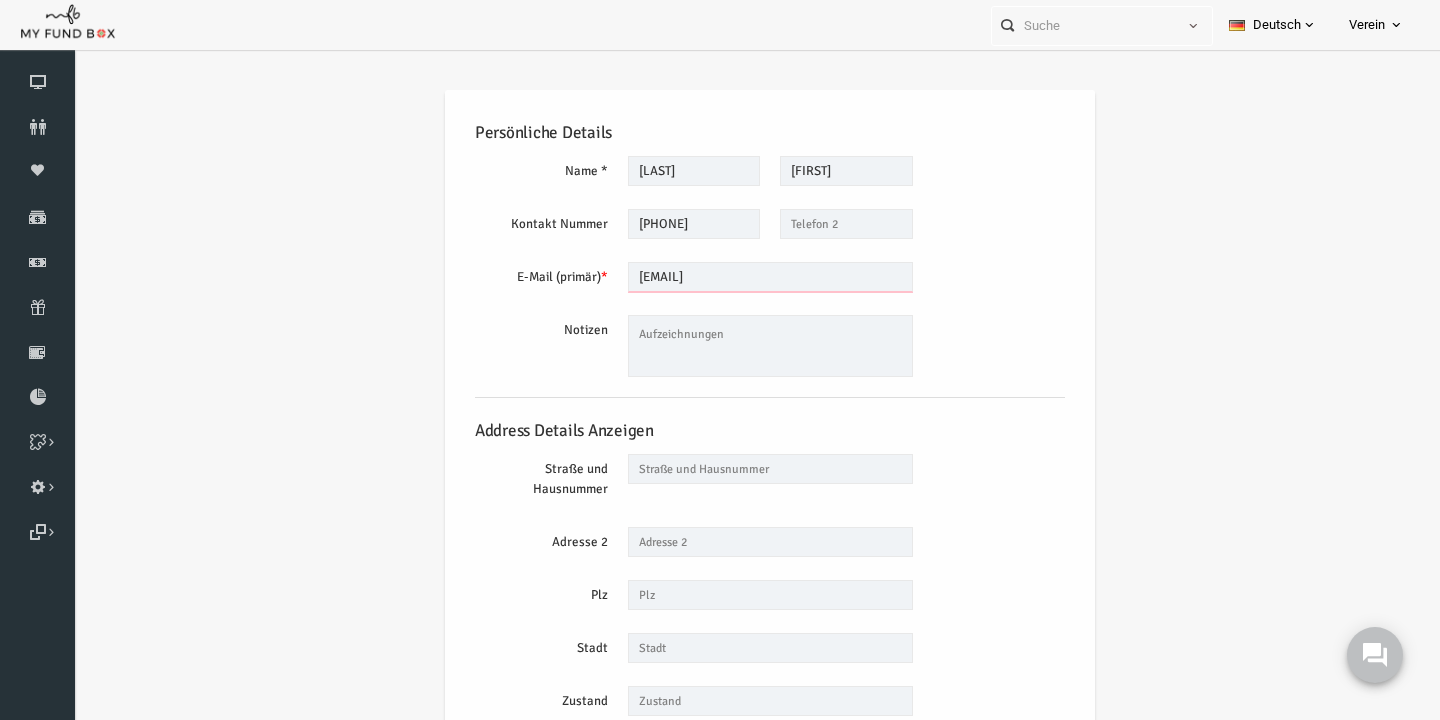 click on "kadar.oral@gmx.de" at bounding box center (742, 277) 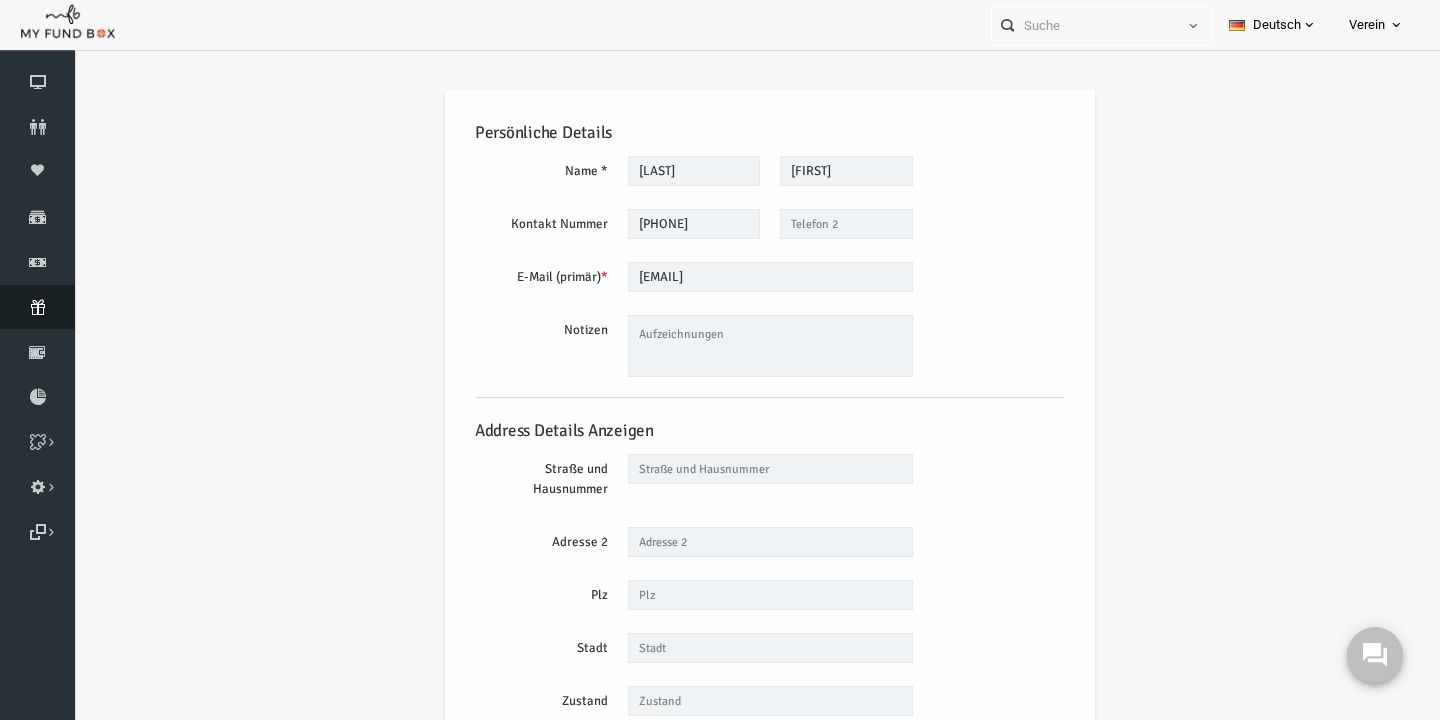click on "Abonnement" at bounding box center (37, 307) 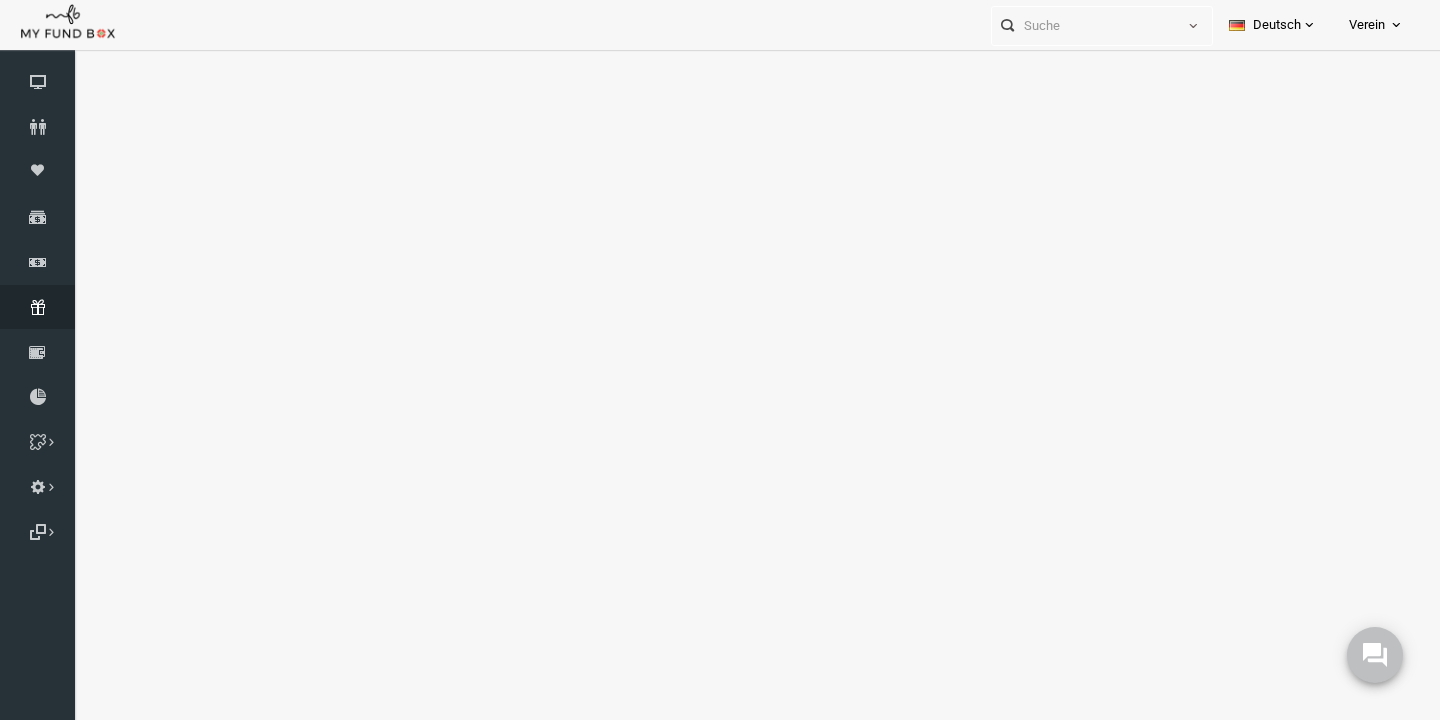 select on "100" 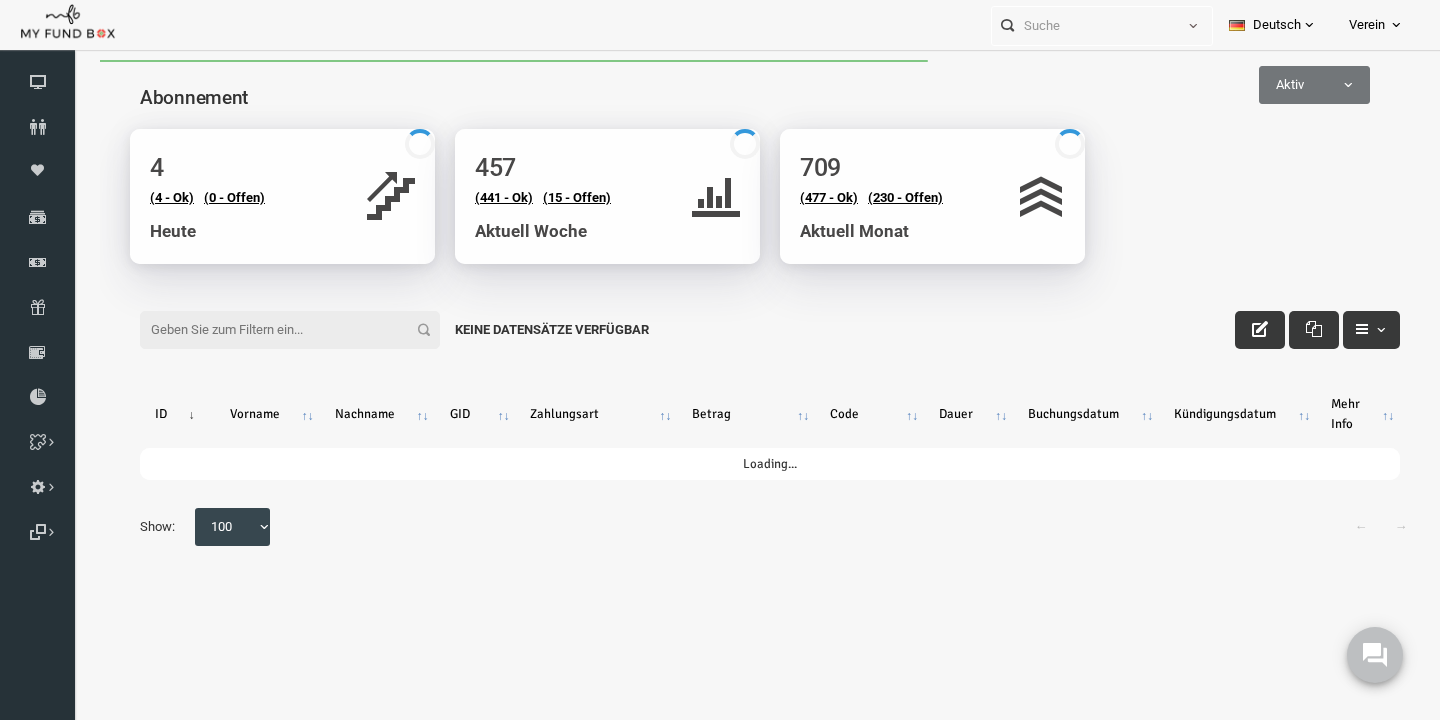 click on "Aktiv" at bounding box center [1286, 85] 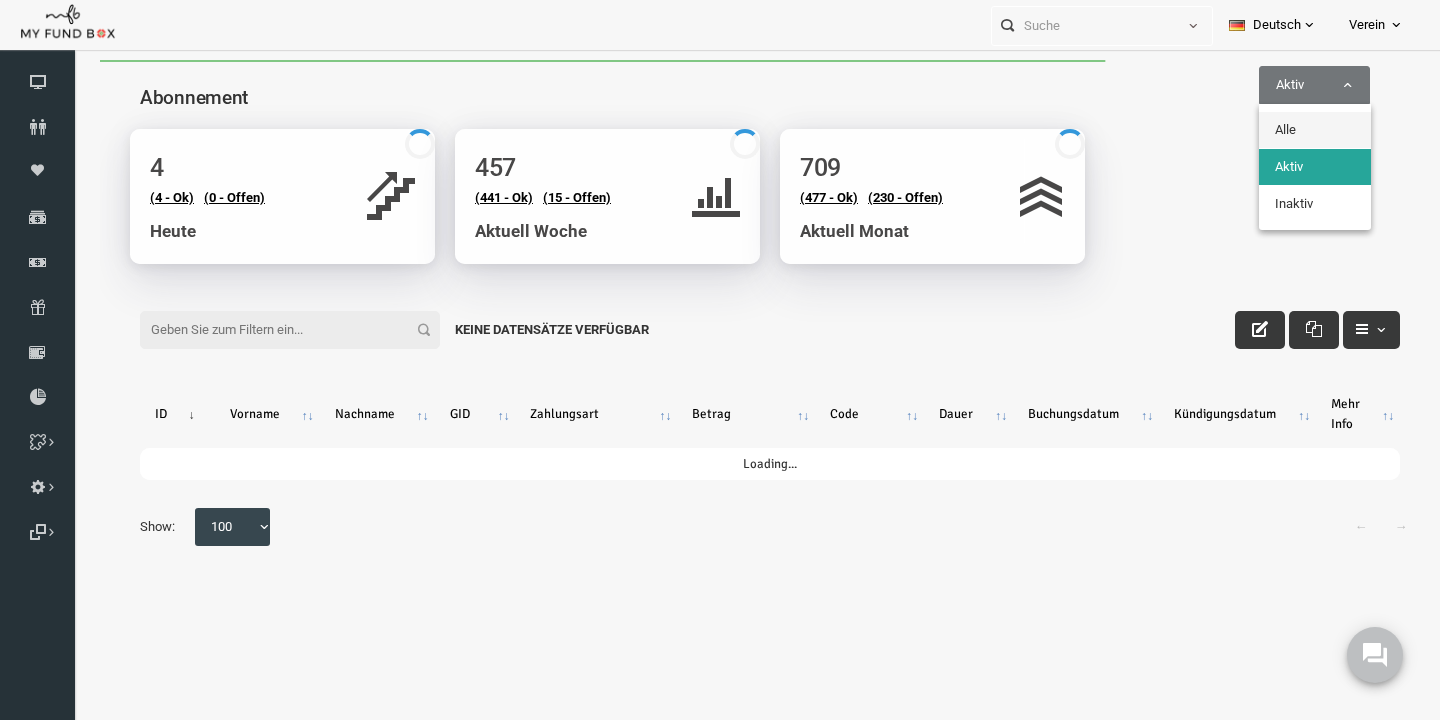 select on "all" 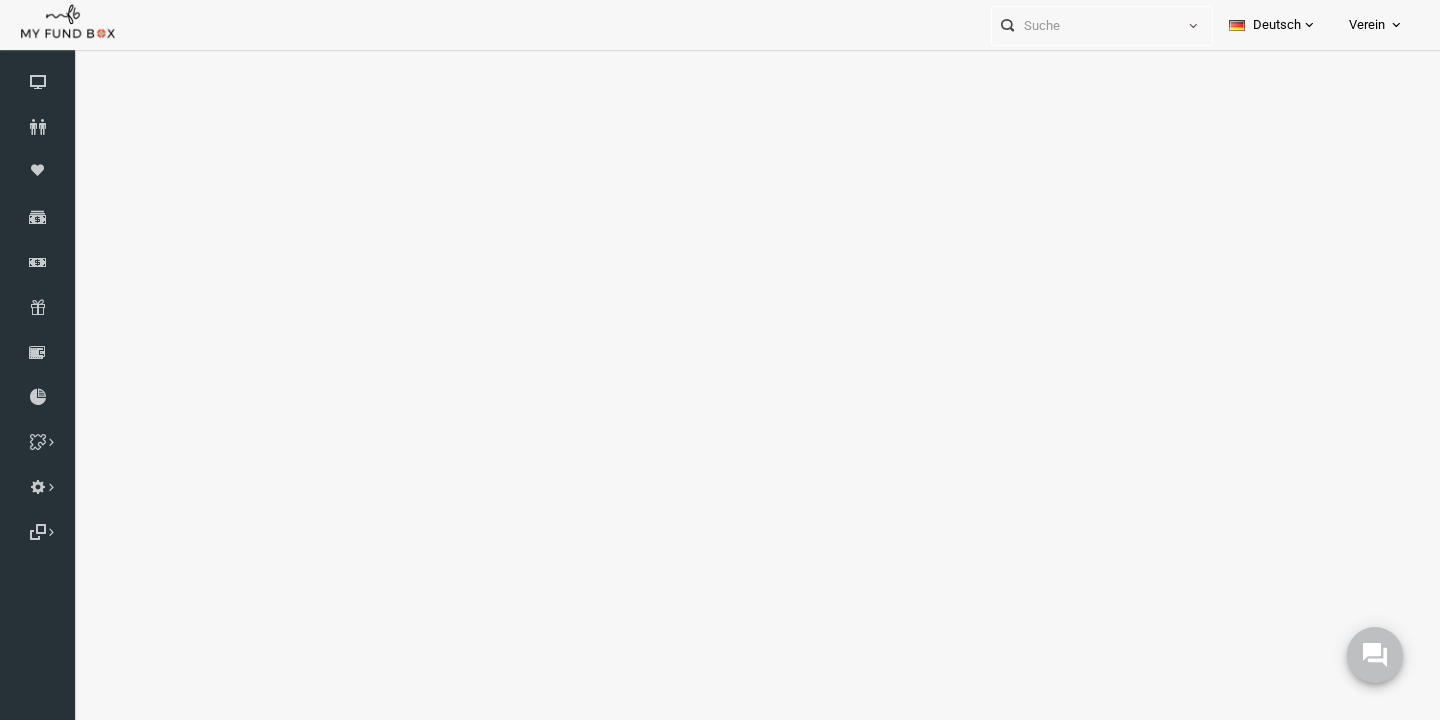 select on "100" 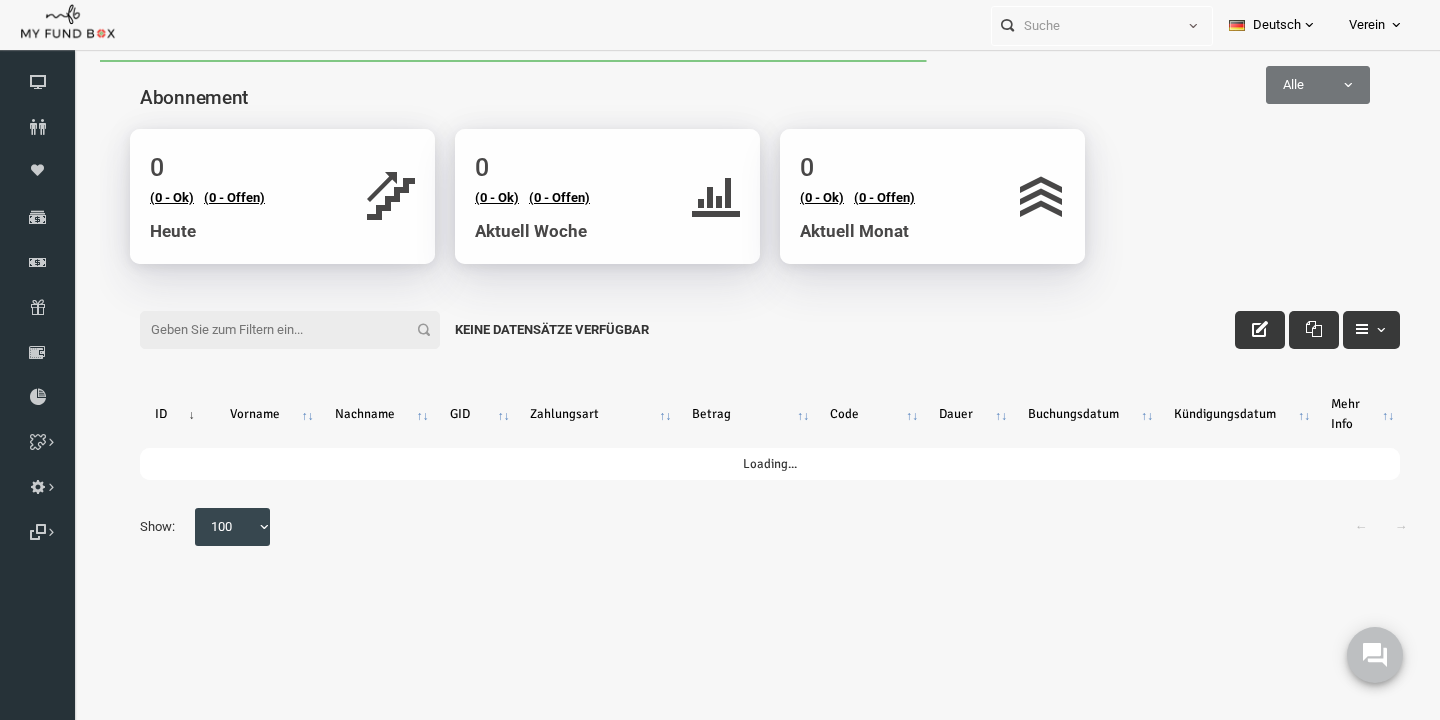 scroll, scrollTop: 0, scrollLeft: 0, axis: both 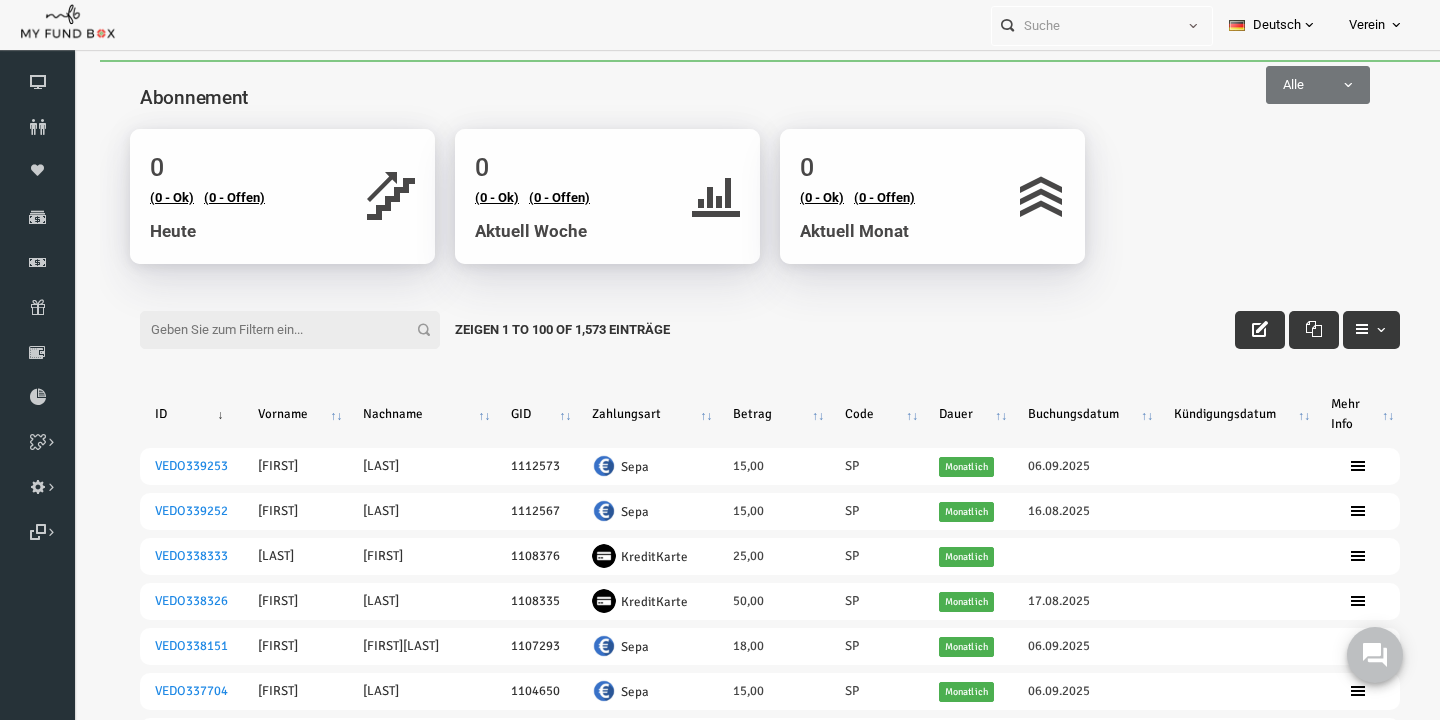 click on "Filter:" at bounding box center [262, 330] 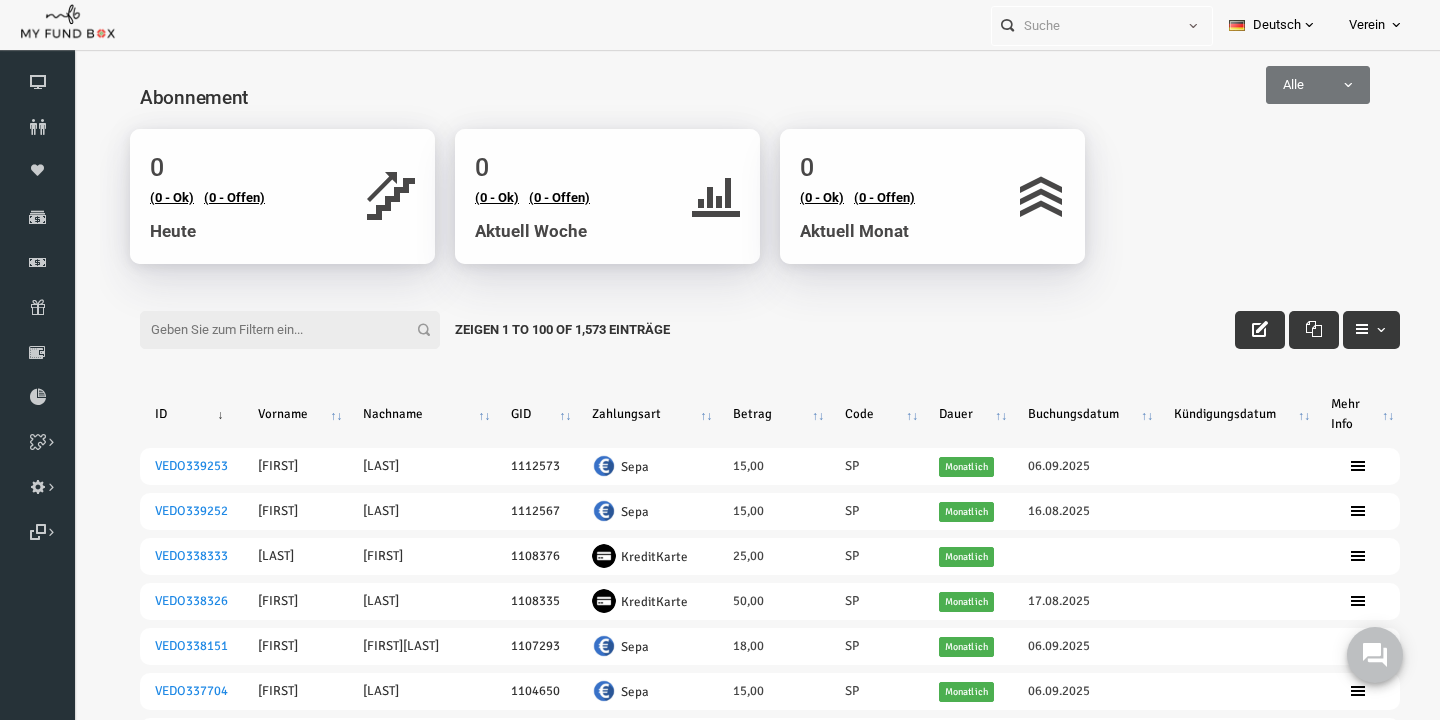 paste on "VEDO227326" 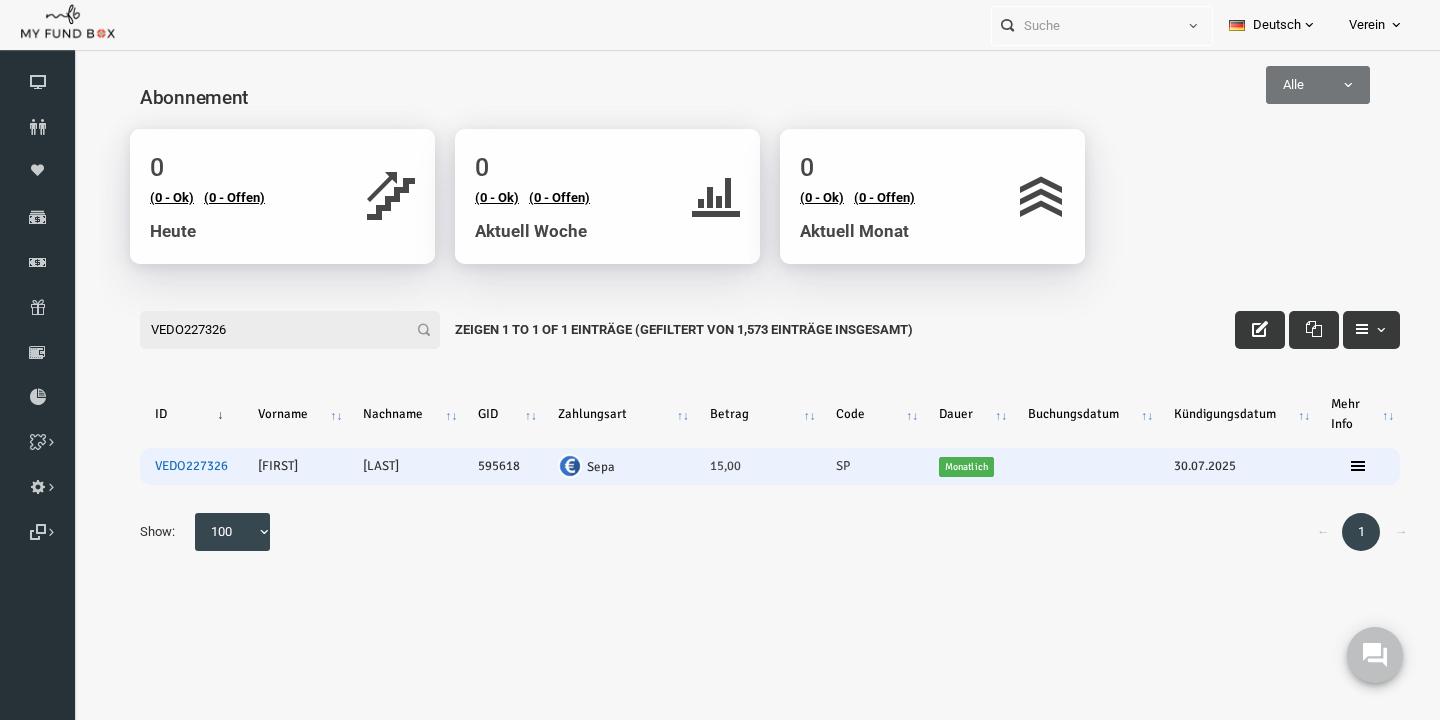 type on "VEDO227326" 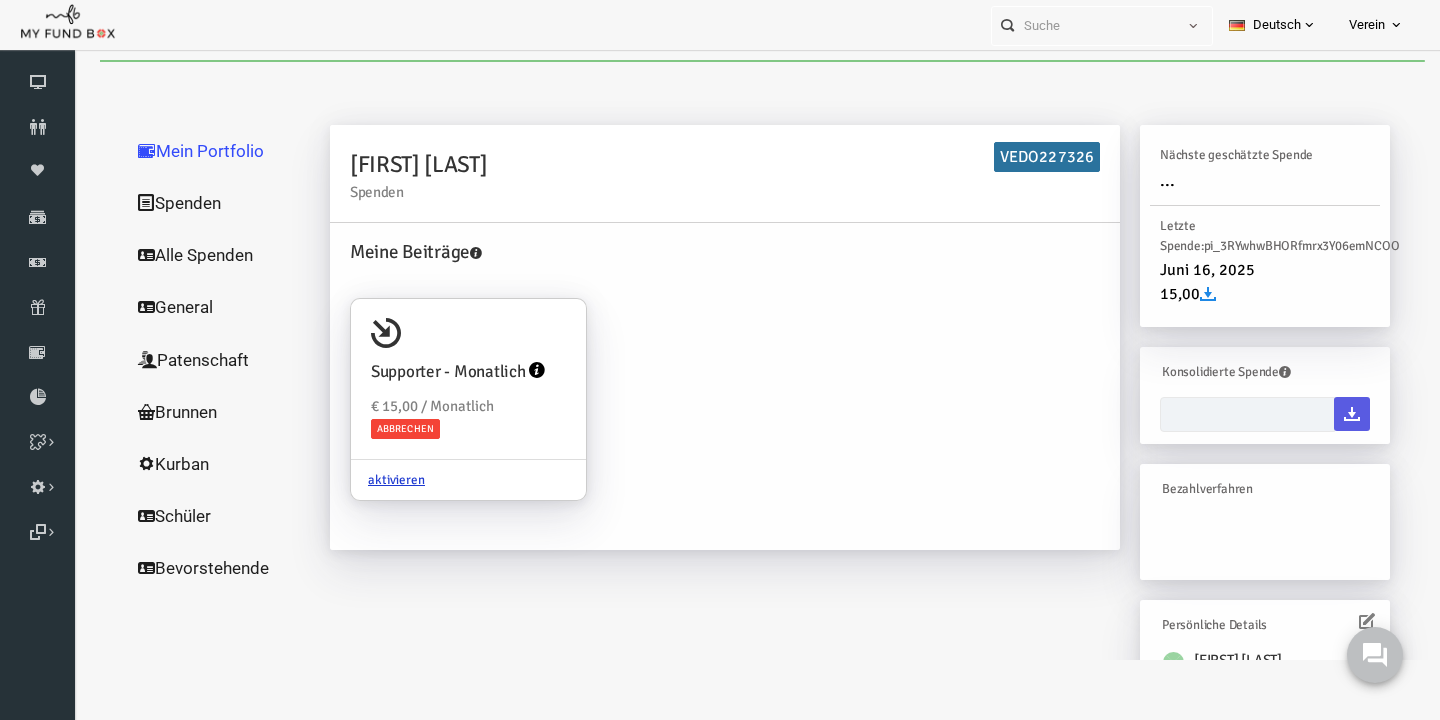 scroll, scrollTop: 279, scrollLeft: 0, axis: vertical 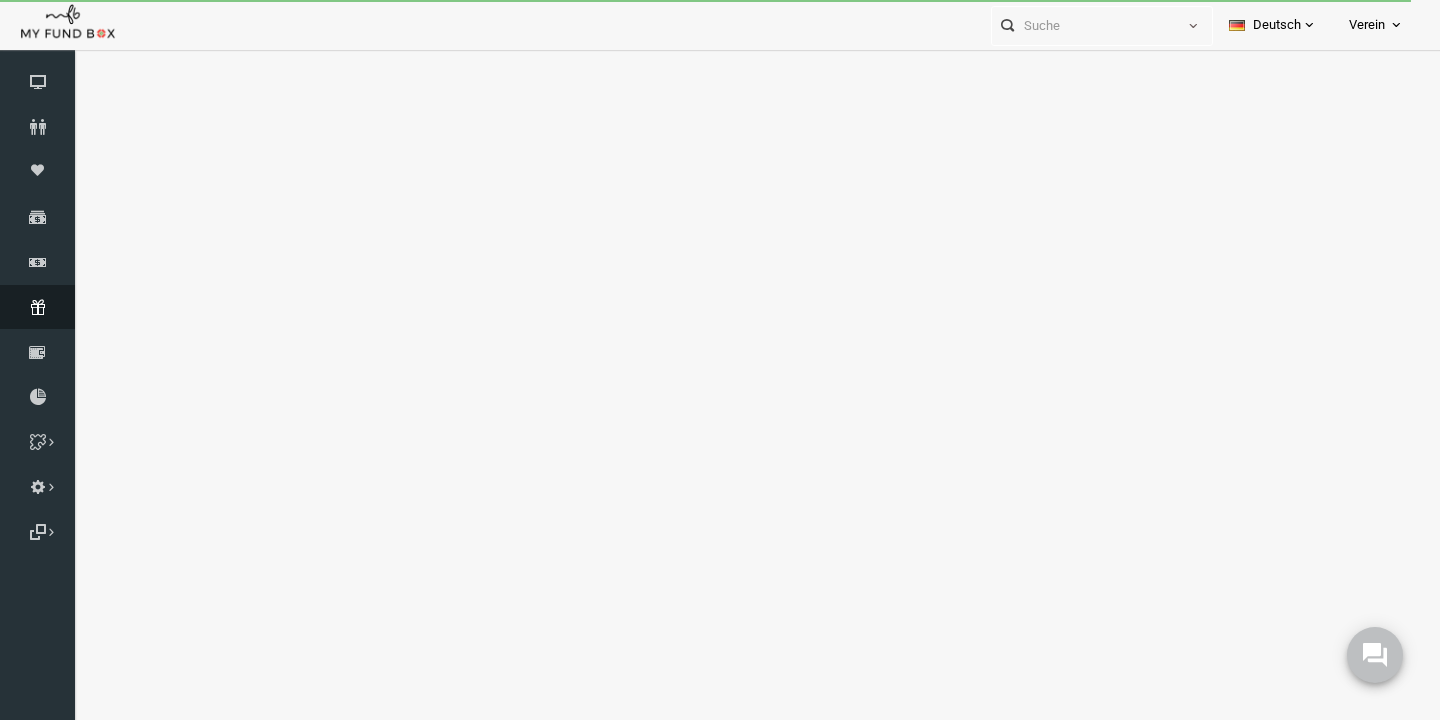 click at bounding box center (37, 307) 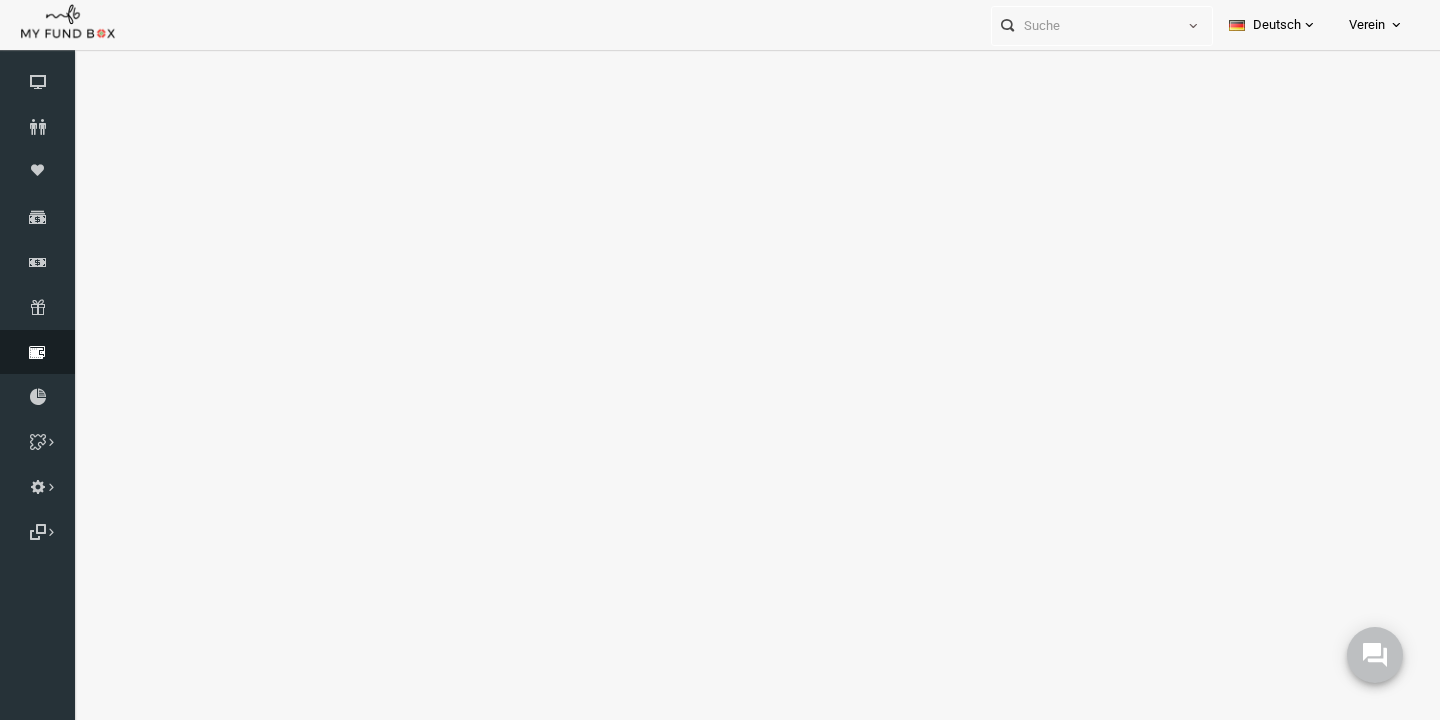 select on "all" 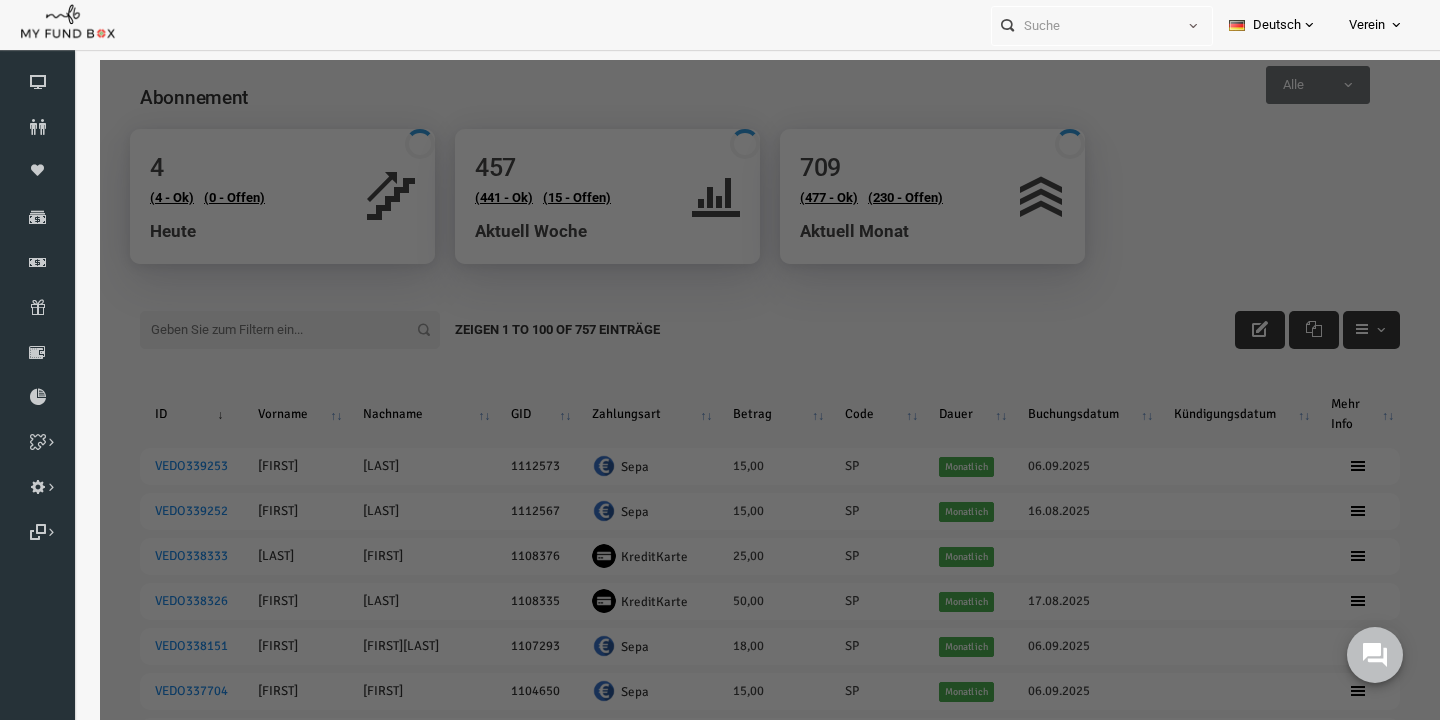 scroll, scrollTop: 0, scrollLeft: 0, axis: both 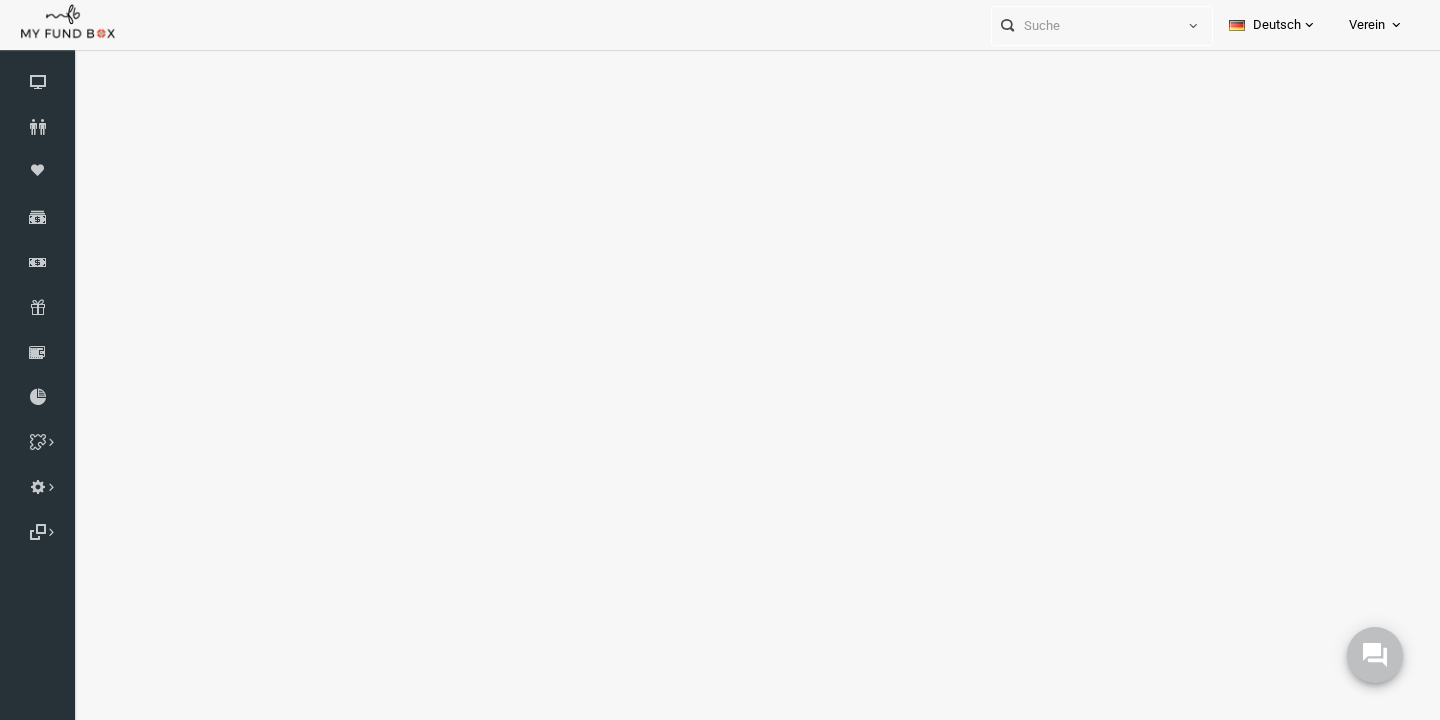 select on "100" 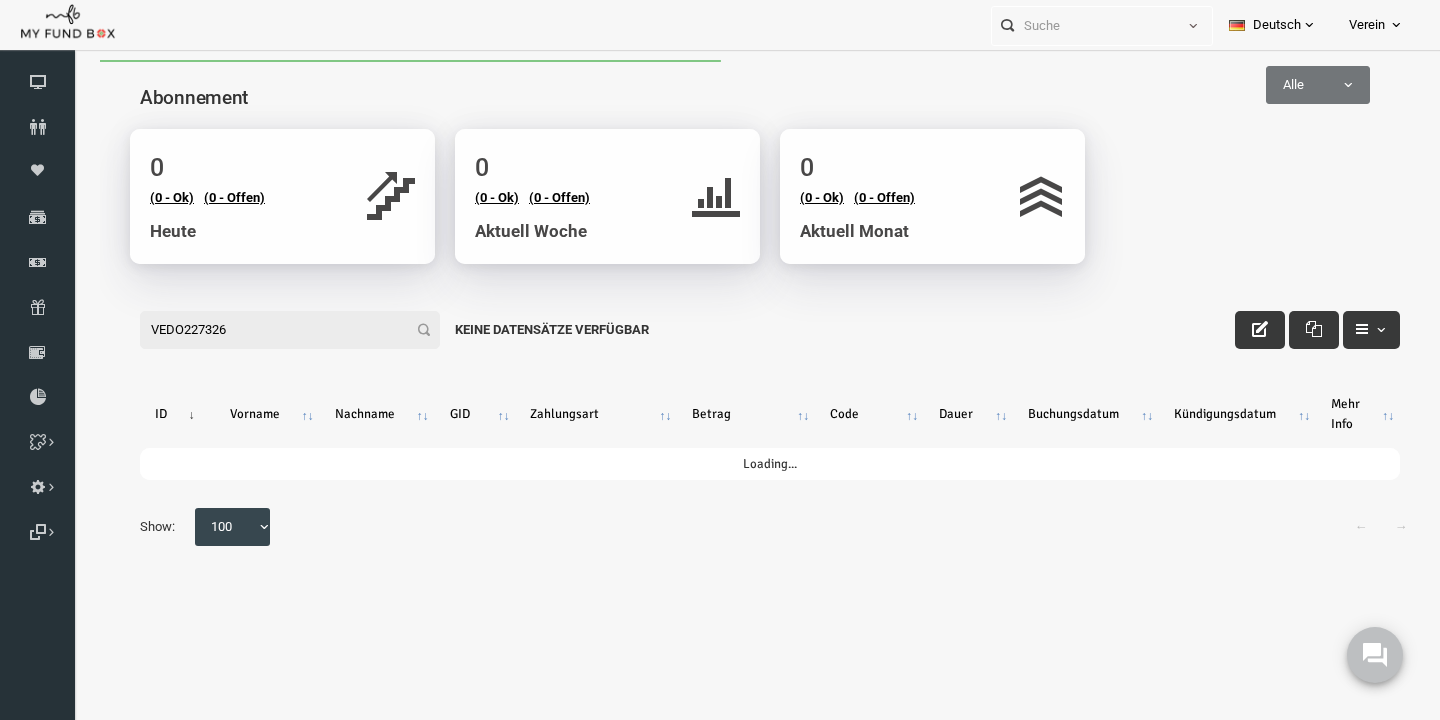 scroll, scrollTop: 0, scrollLeft: 0, axis: both 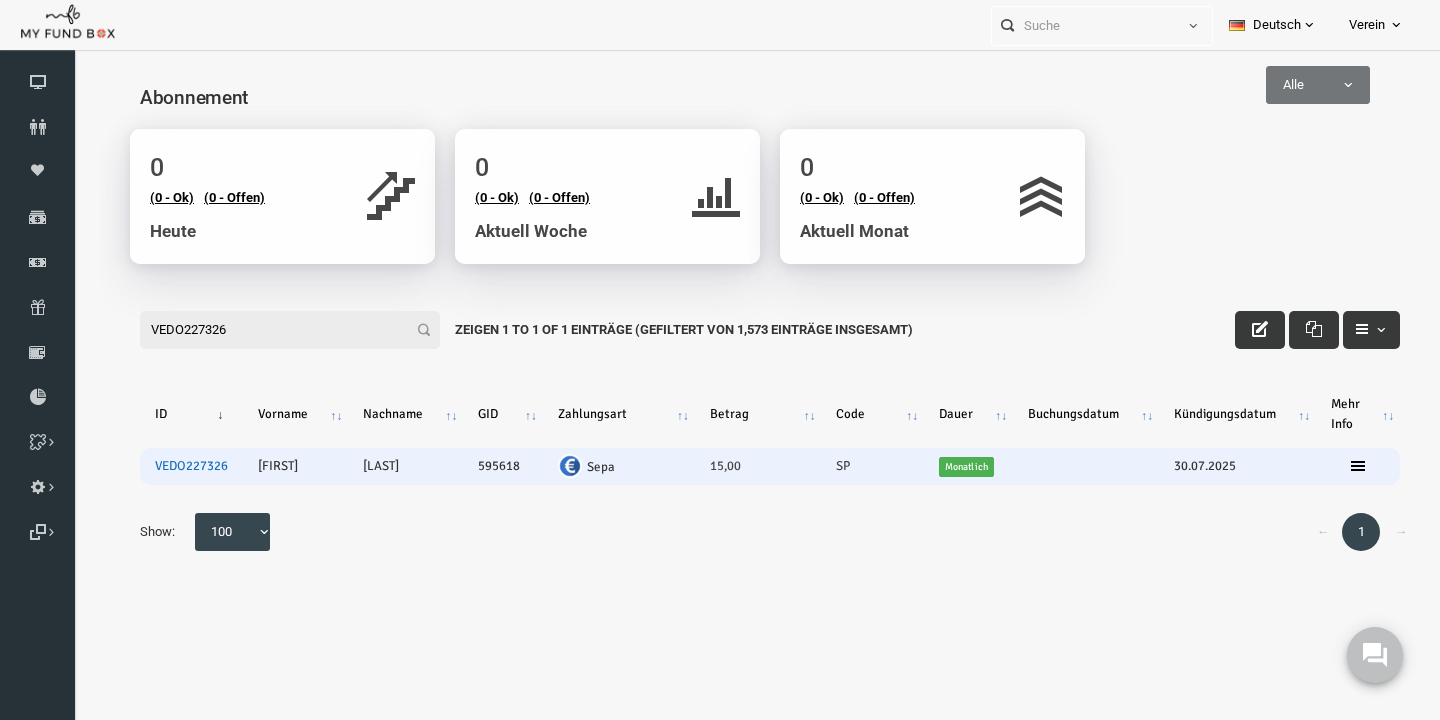 type on "VEDO227326" 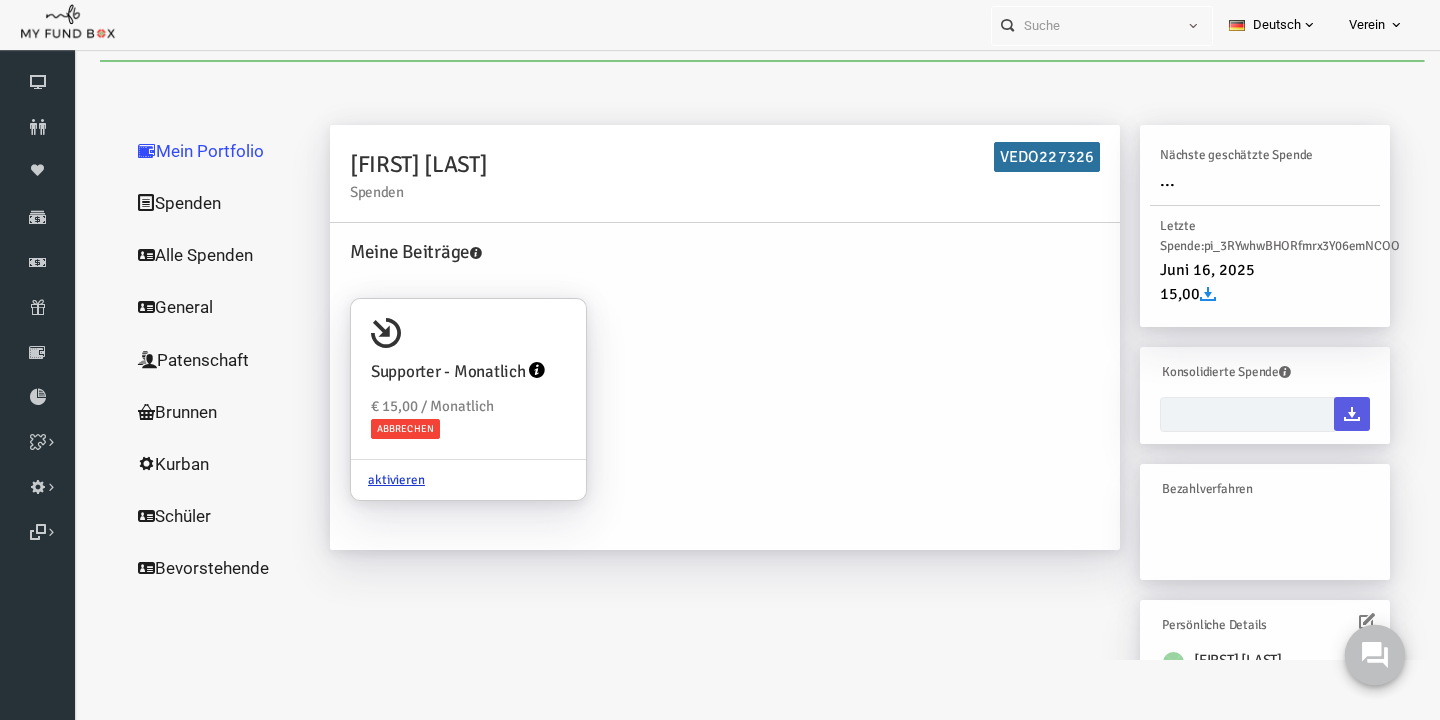 click at bounding box center [1339, 621] 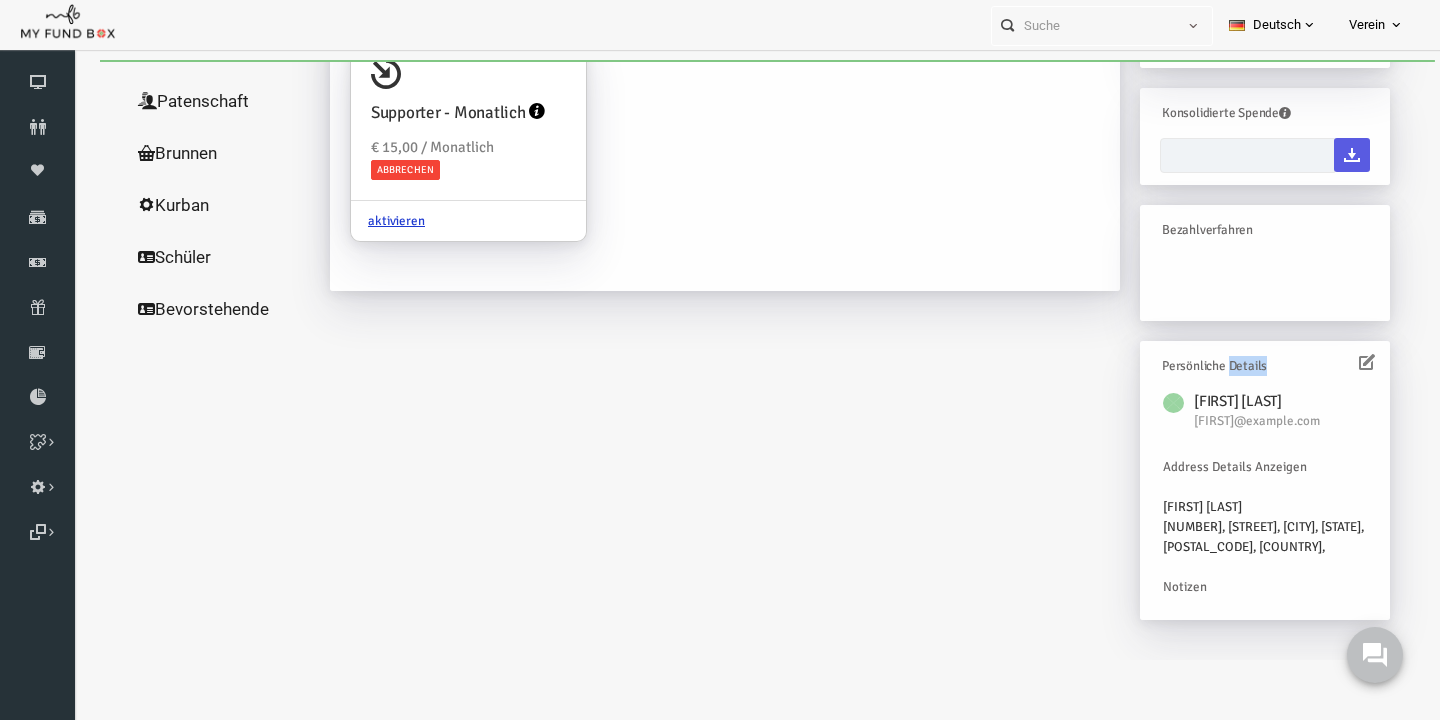 scroll, scrollTop: 23, scrollLeft: 0, axis: vertical 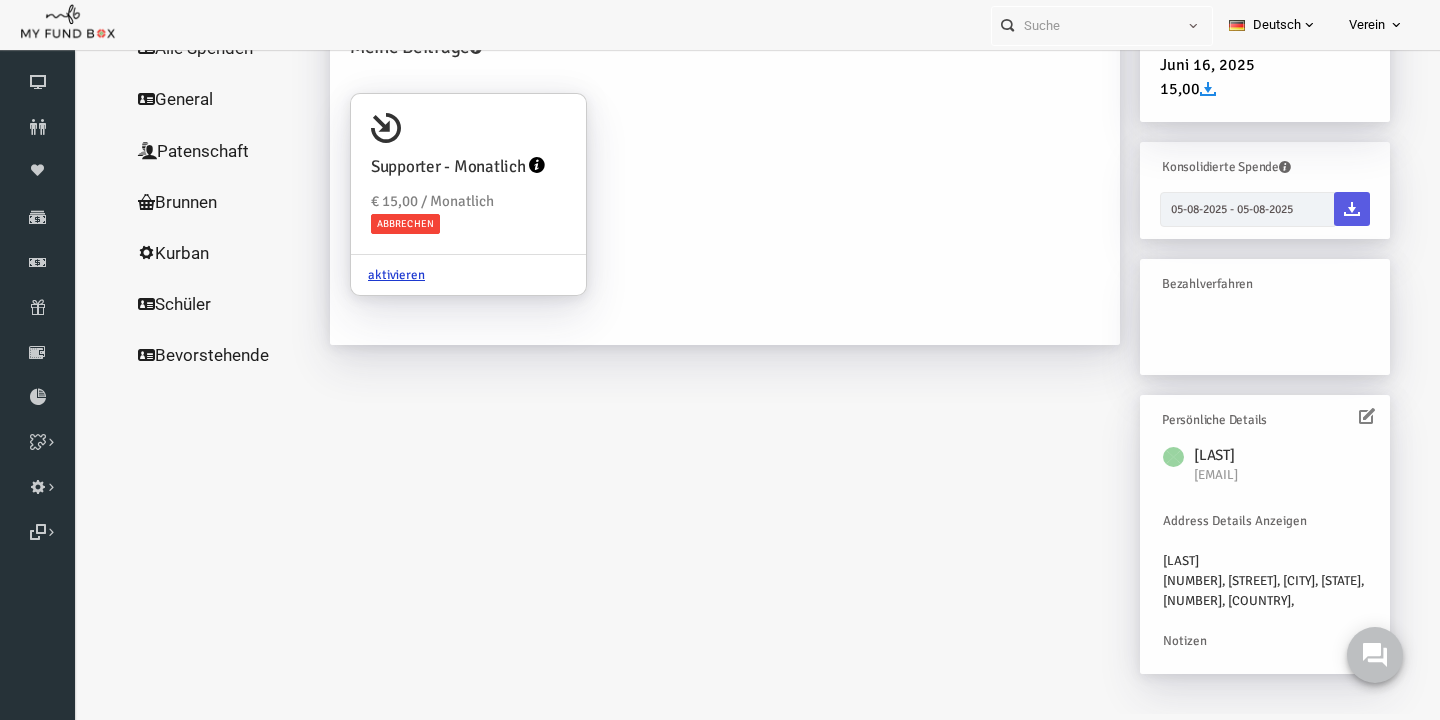 click at bounding box center (1339, 416) 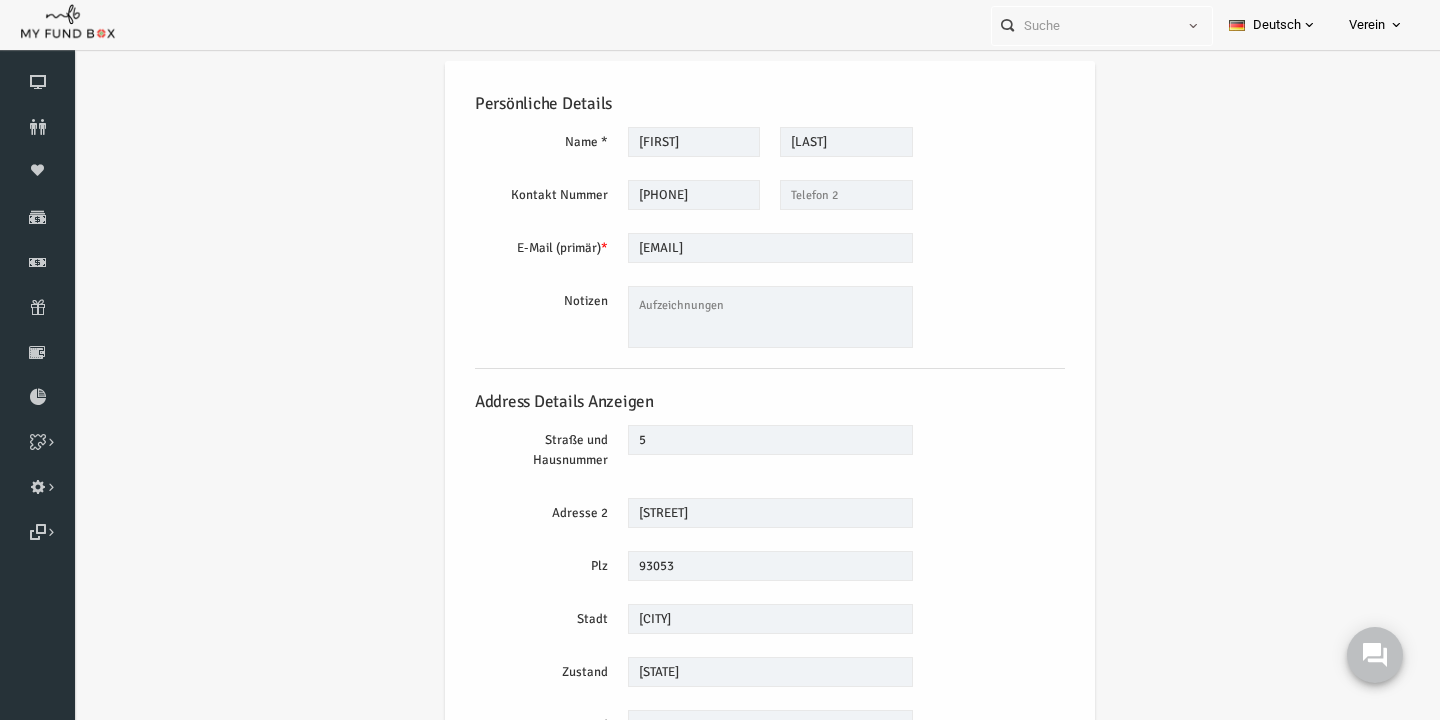scroll, scrollTop: 0, scrollLeft: 0, axis: both 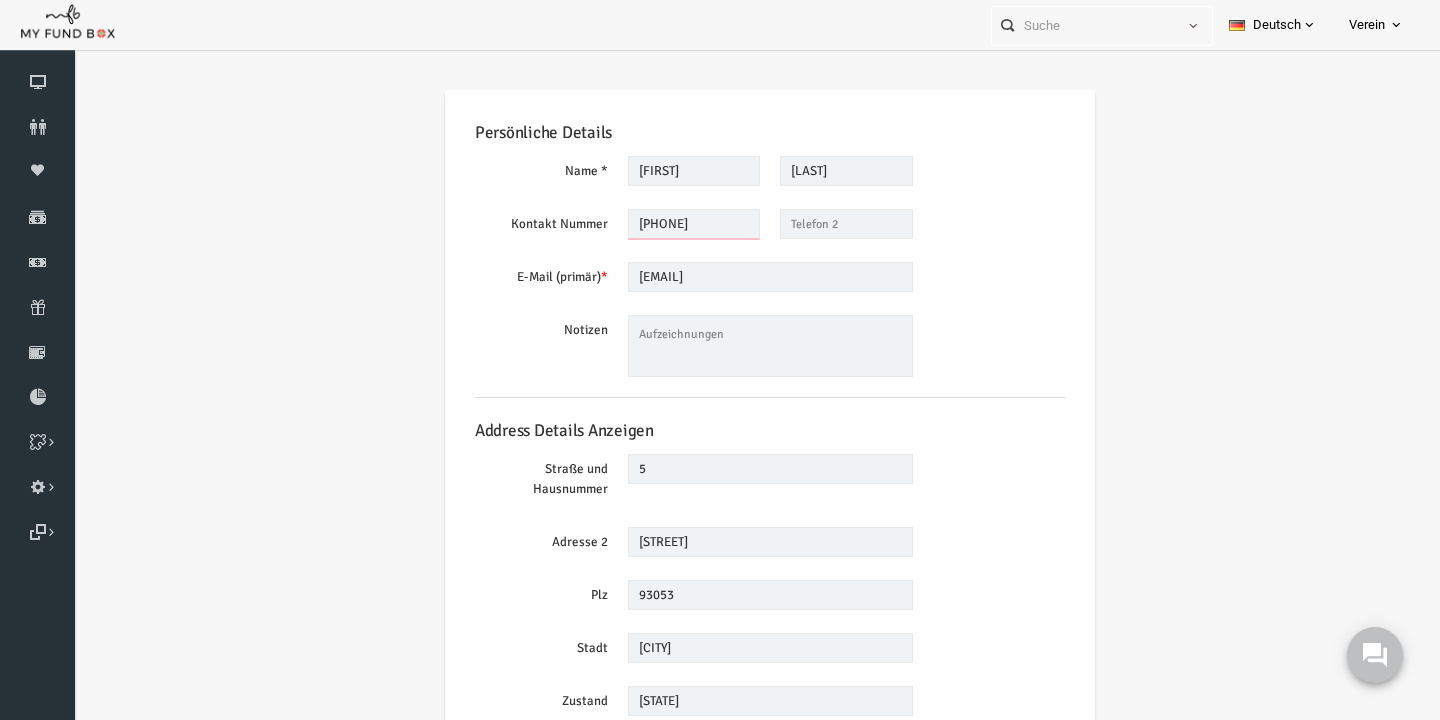 click on "[PHONE]" at bounding box center [666, 224] 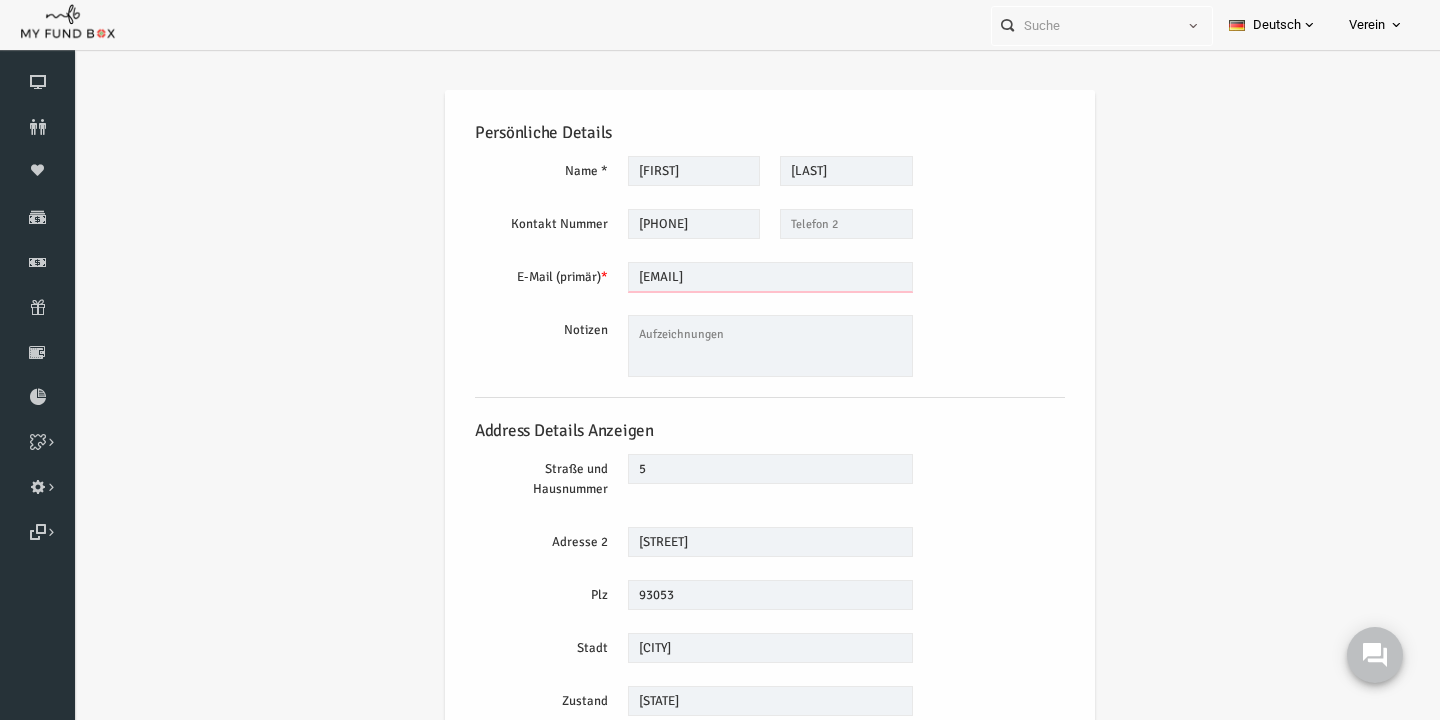 click on "katrinlagerstein@gmail.com" at bounding box center (742, 277) 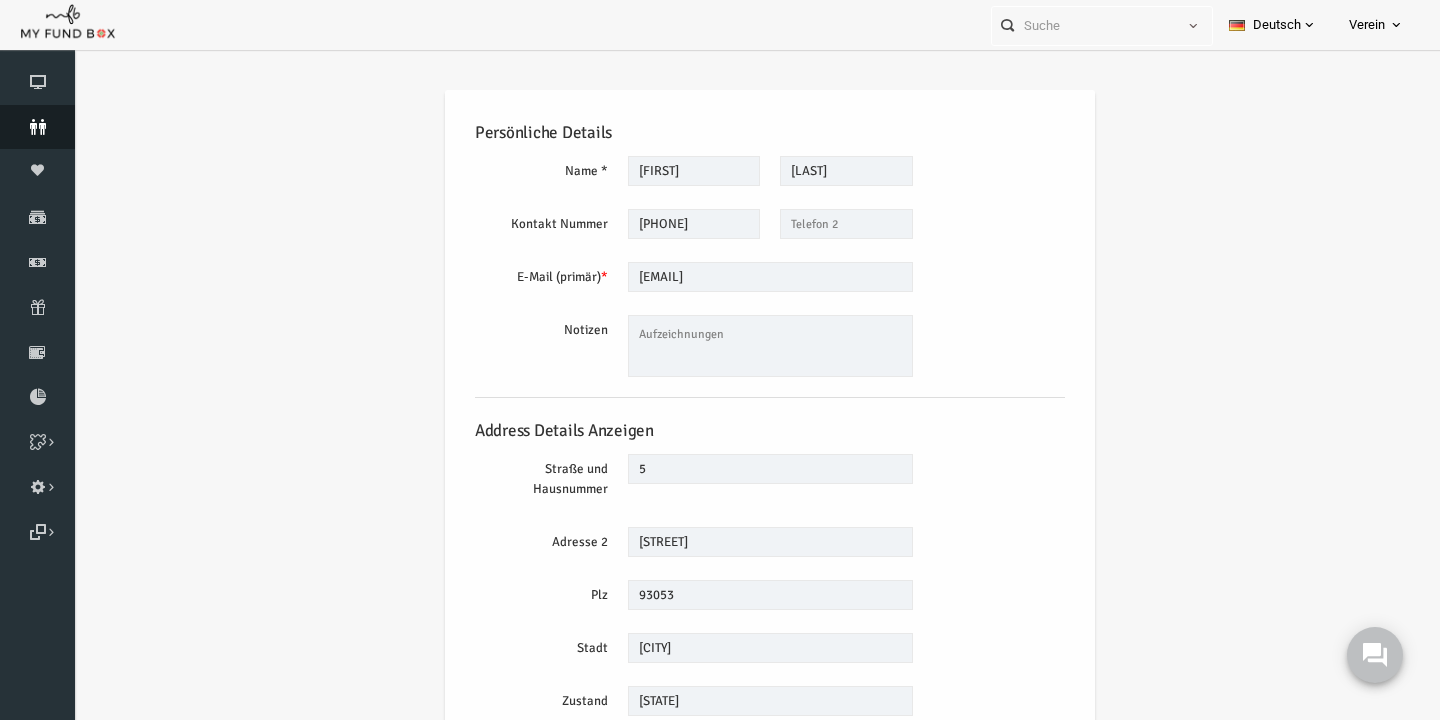 click on "Spender" at bounding box center [37, 127] 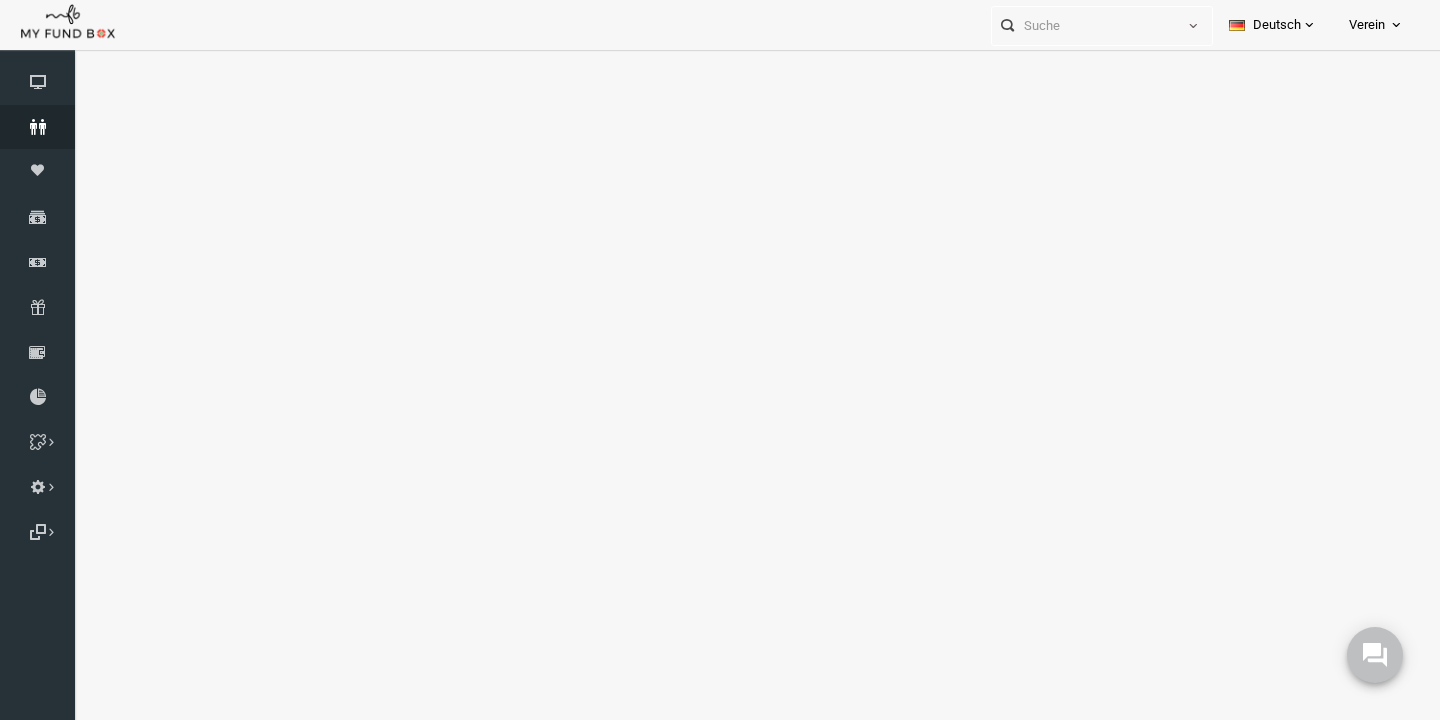 select on "100" 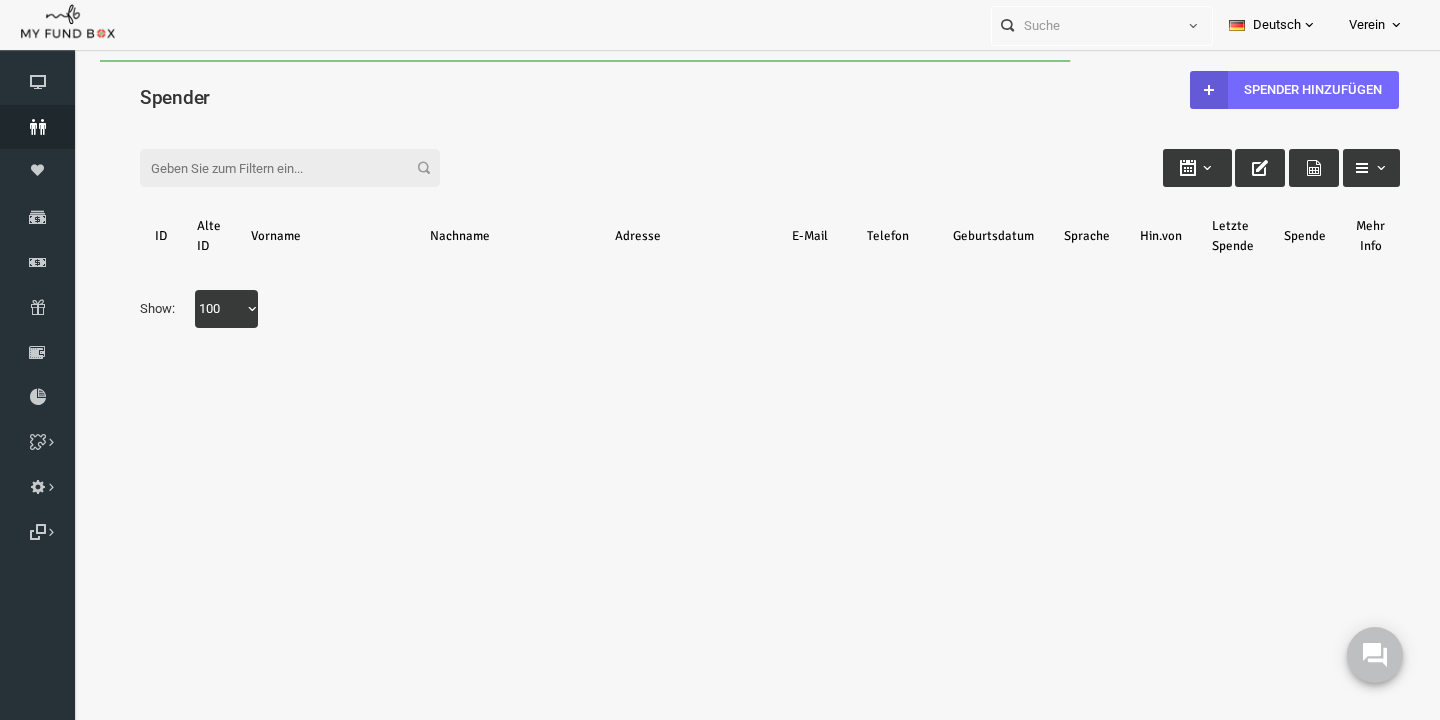 scroll, scrollTop: 0, scrollLeft: 0, axis: both 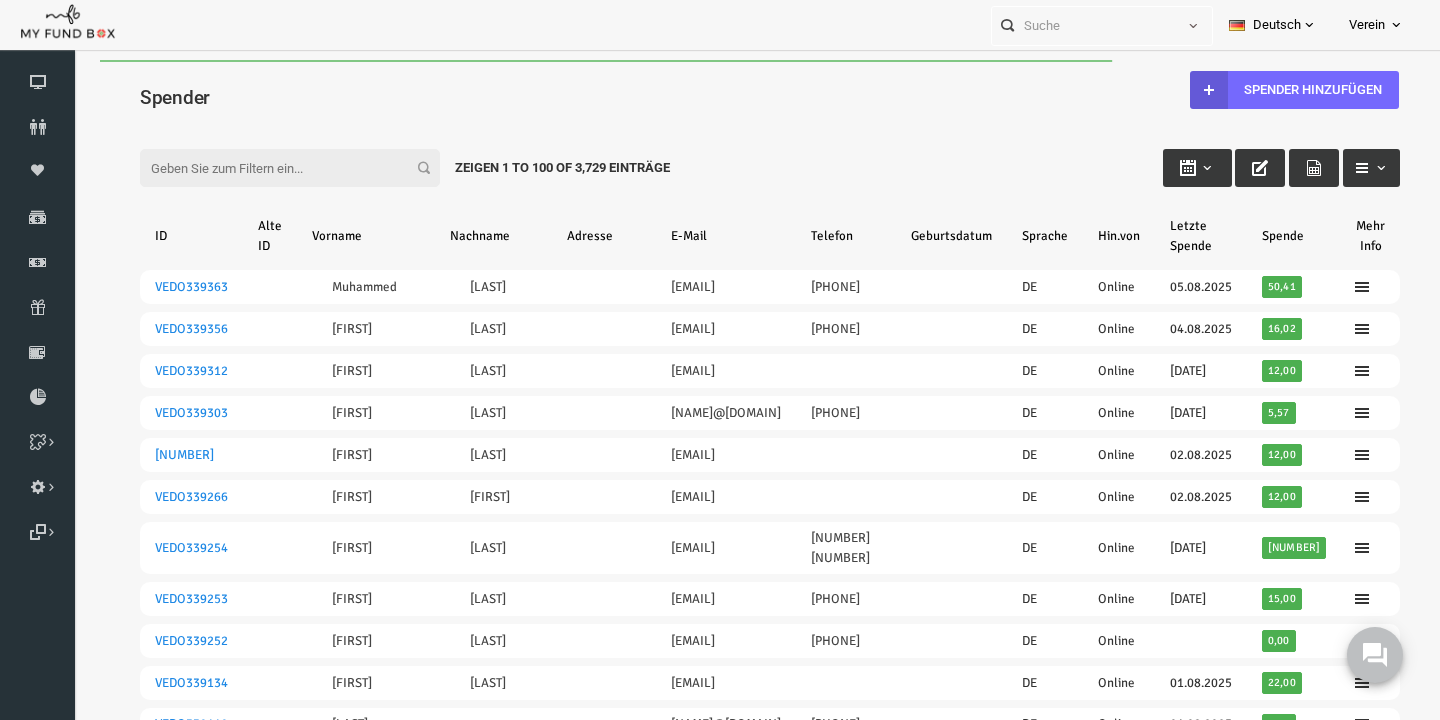 click on "Filter:" at bounding box center (262, 168) 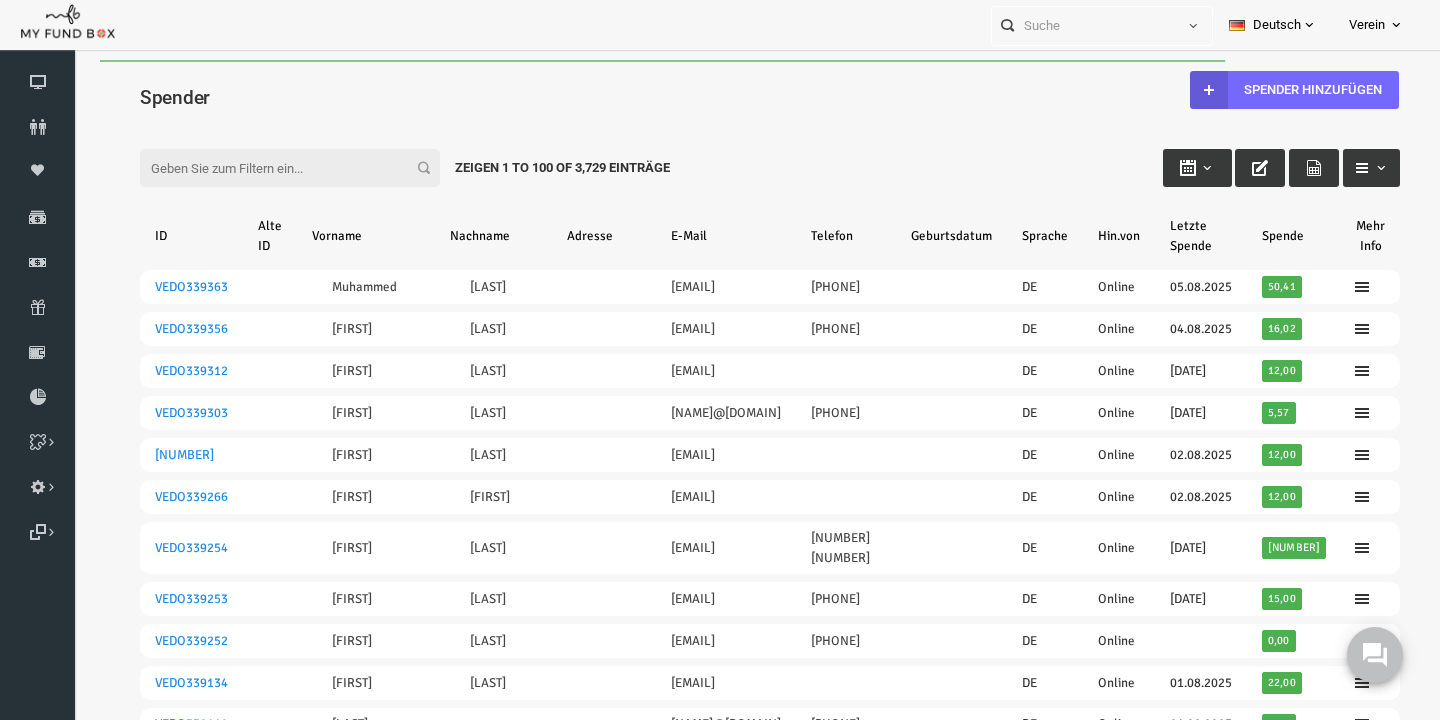 paste on "VEDO308800" 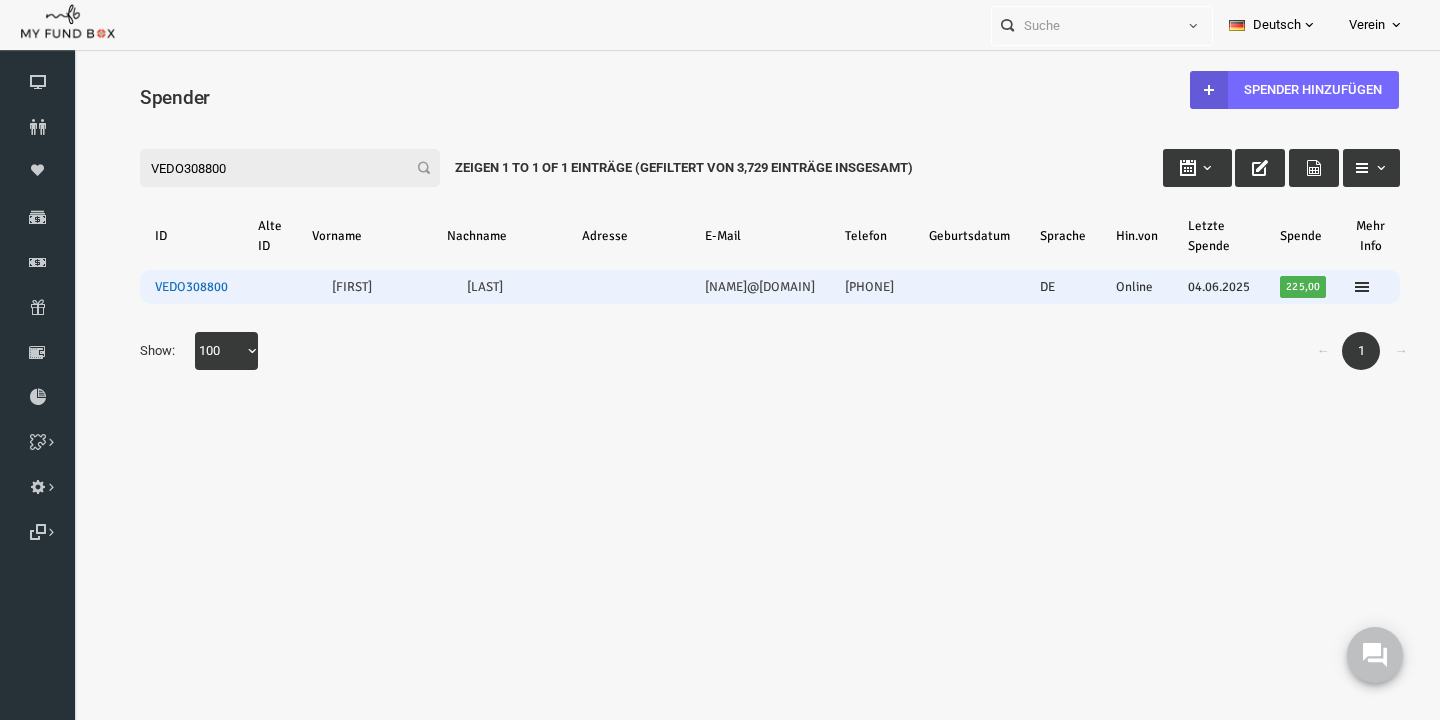 type on "VEDO308800" 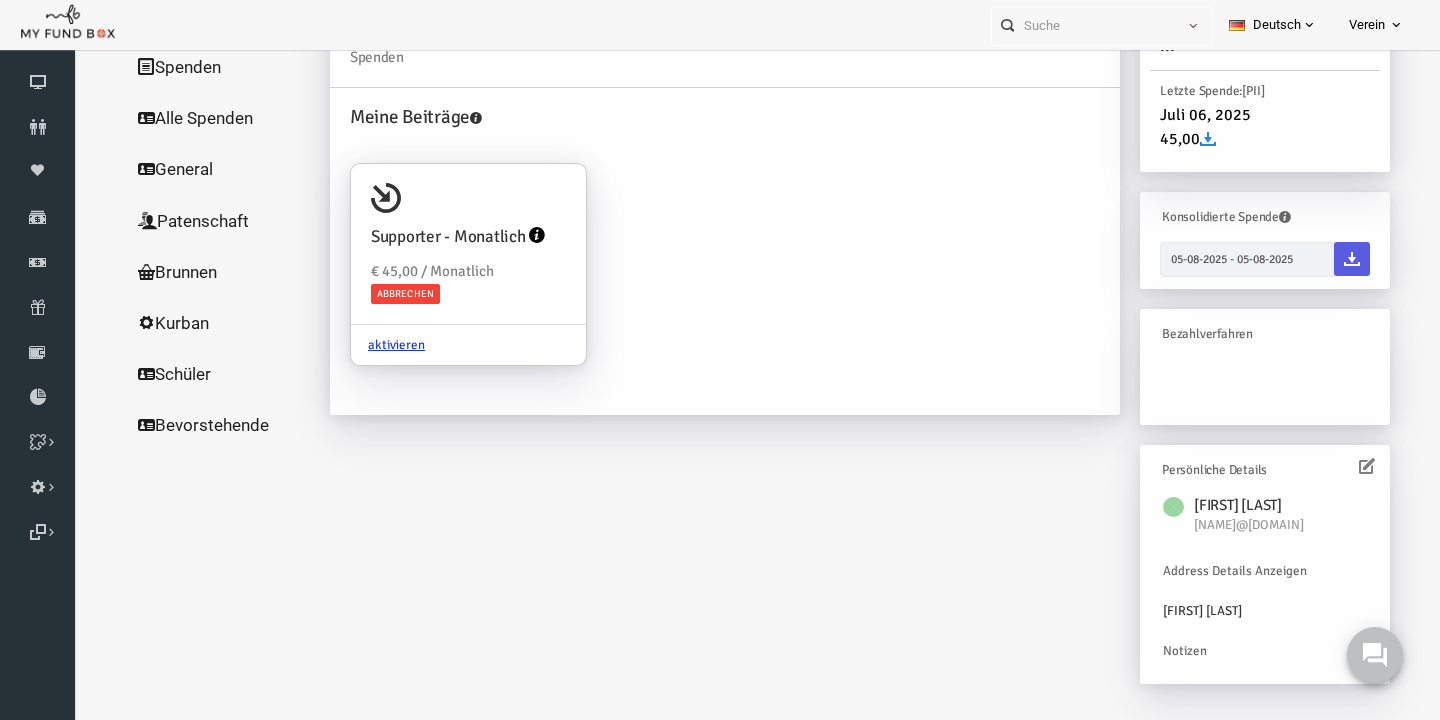 scroll, scrollTop: 141, scrollLeft: 0, axis: vertical 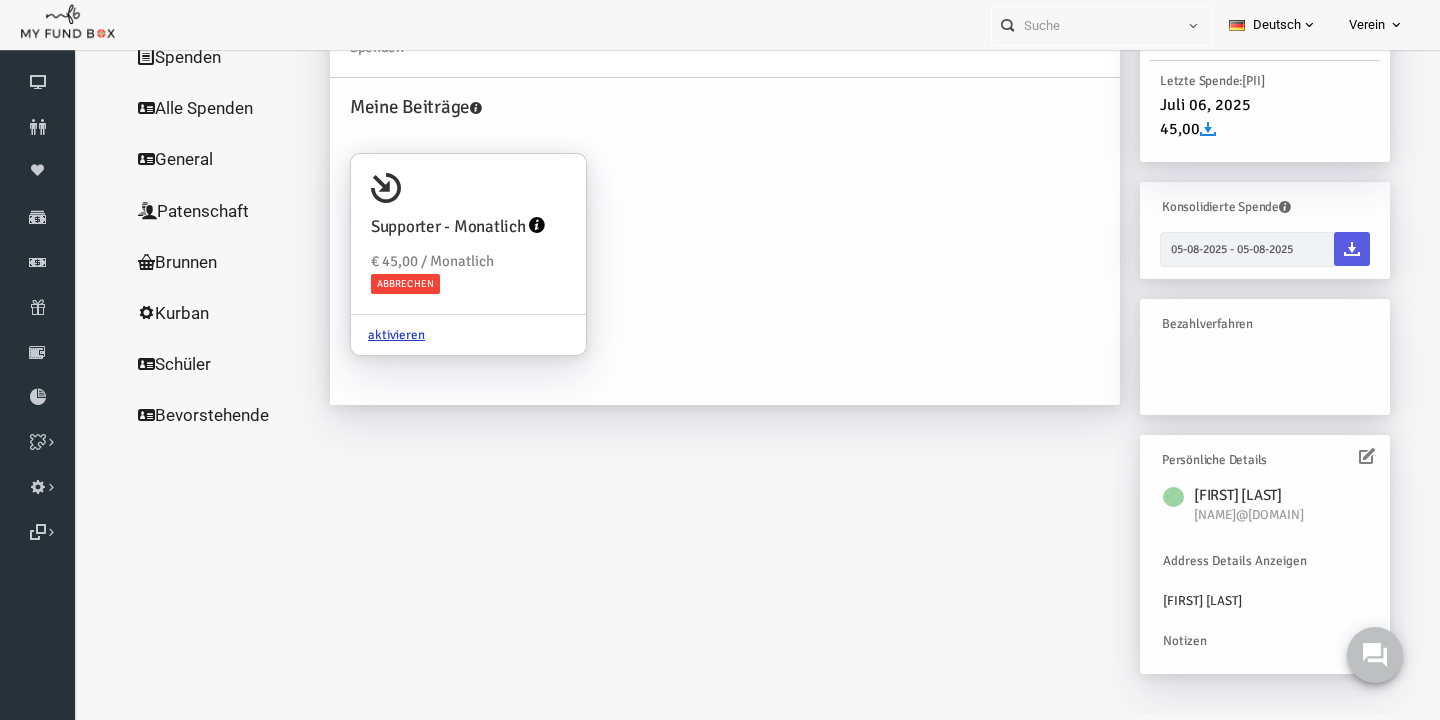 click at bounding box center (1339, 456) 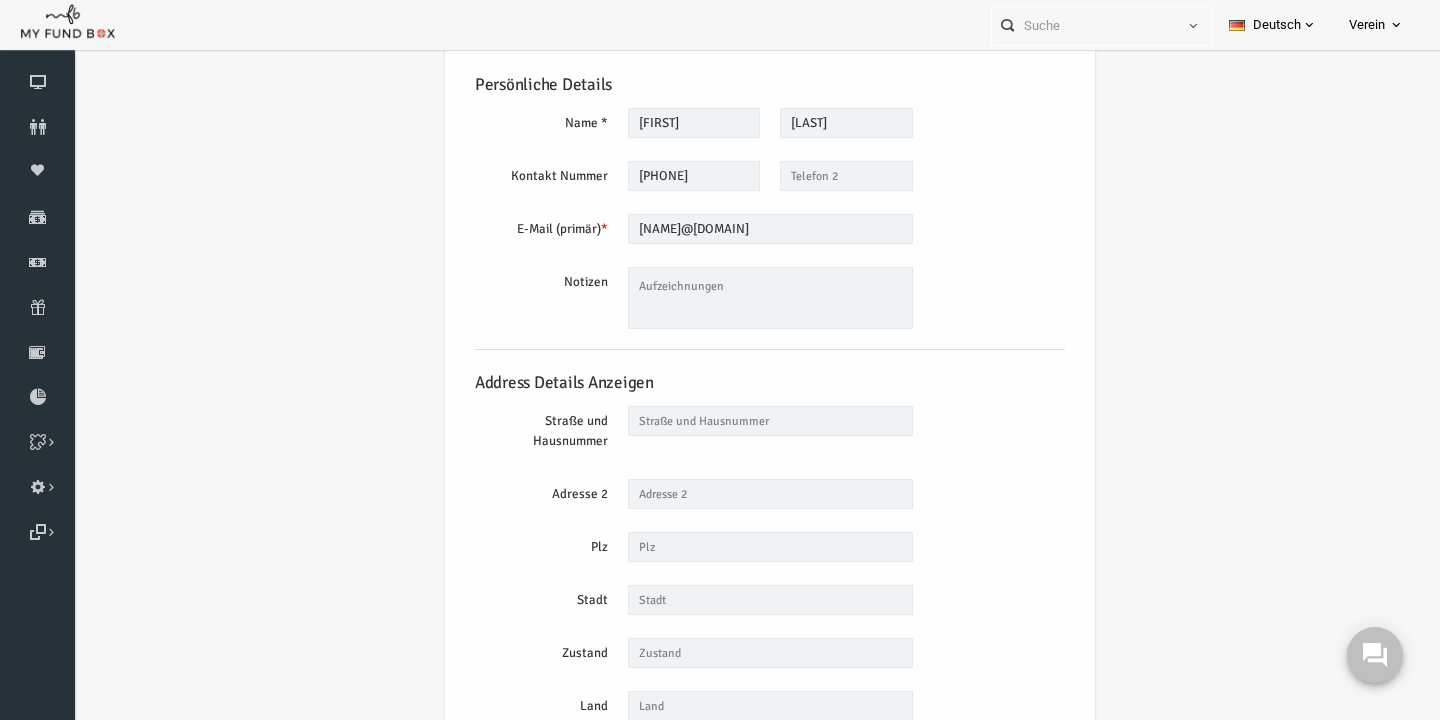 scroll, scrollTop: 0, scrollLeft: 0, axis: both 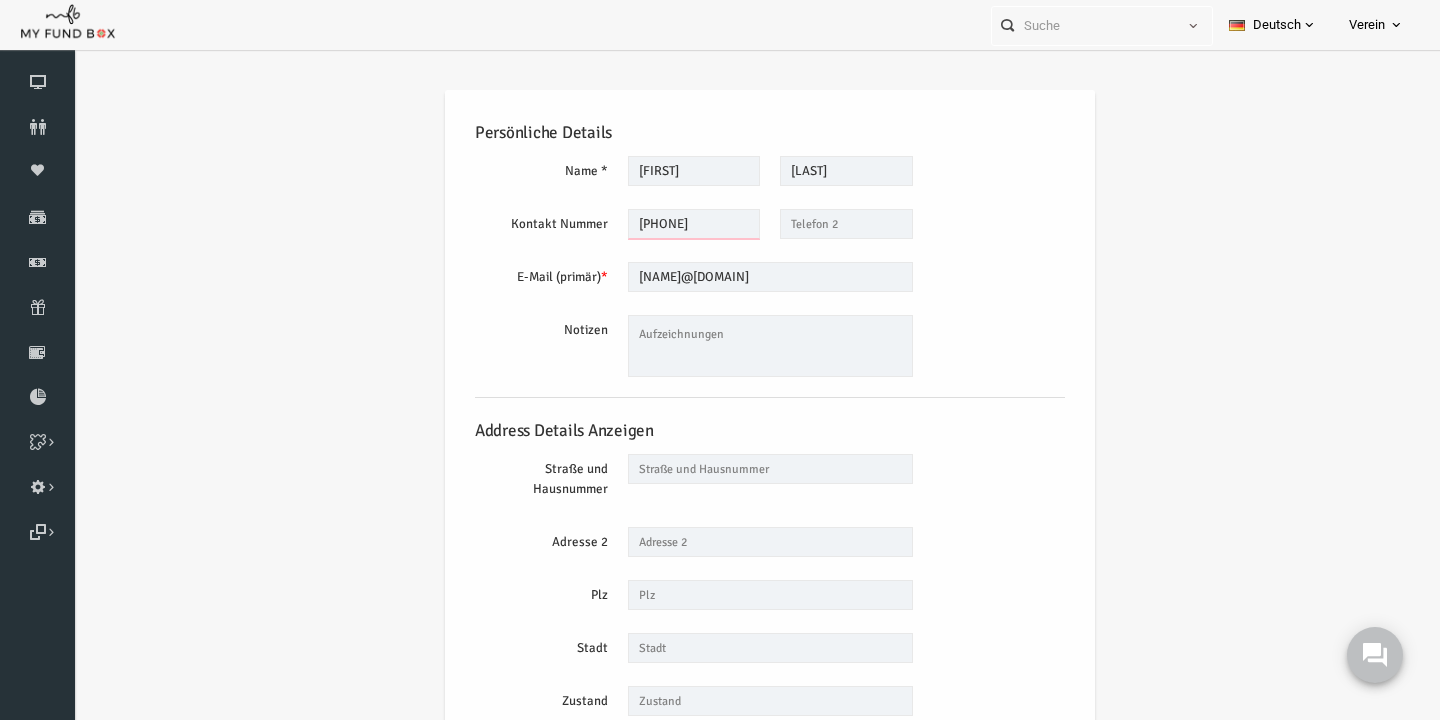 click on "017666353619" at bounding box center (666, 224) 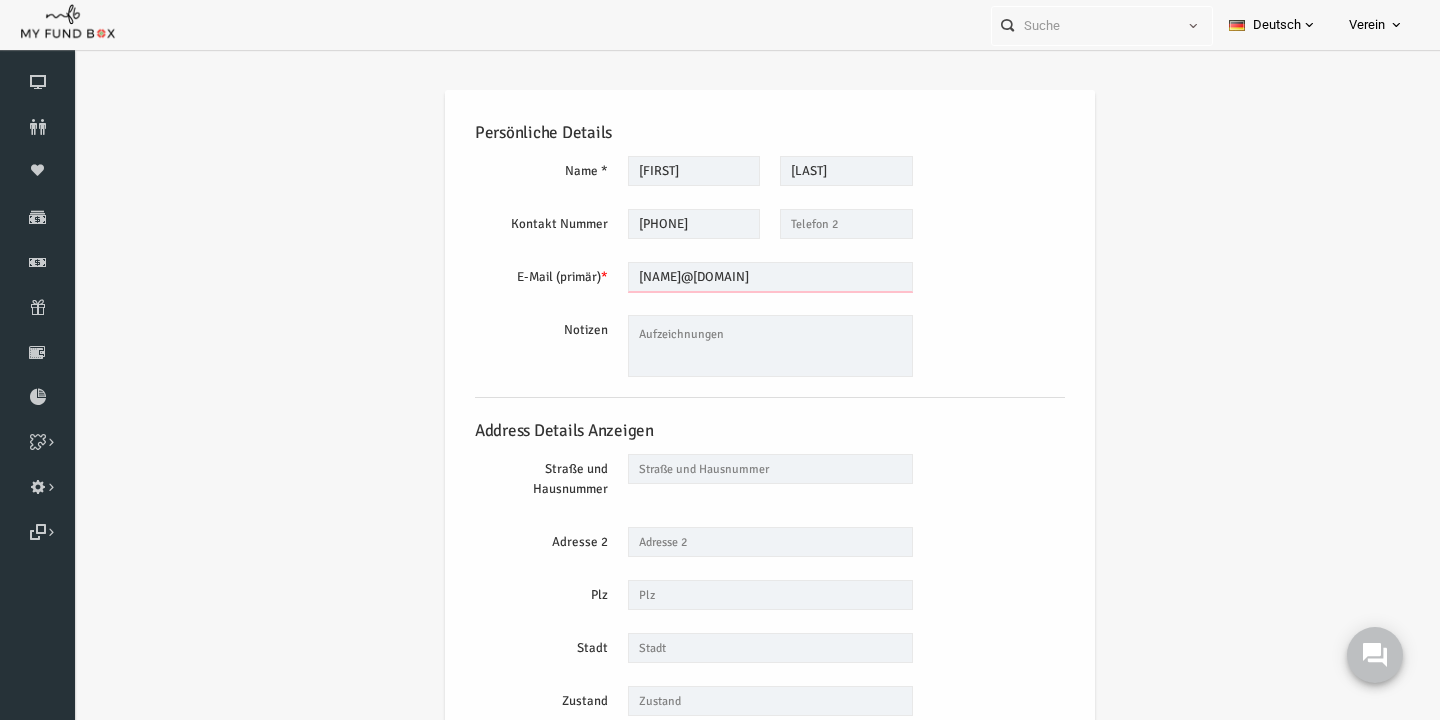 click on "medinavivienletic@gmail.com" at bounding box center (742, 277) 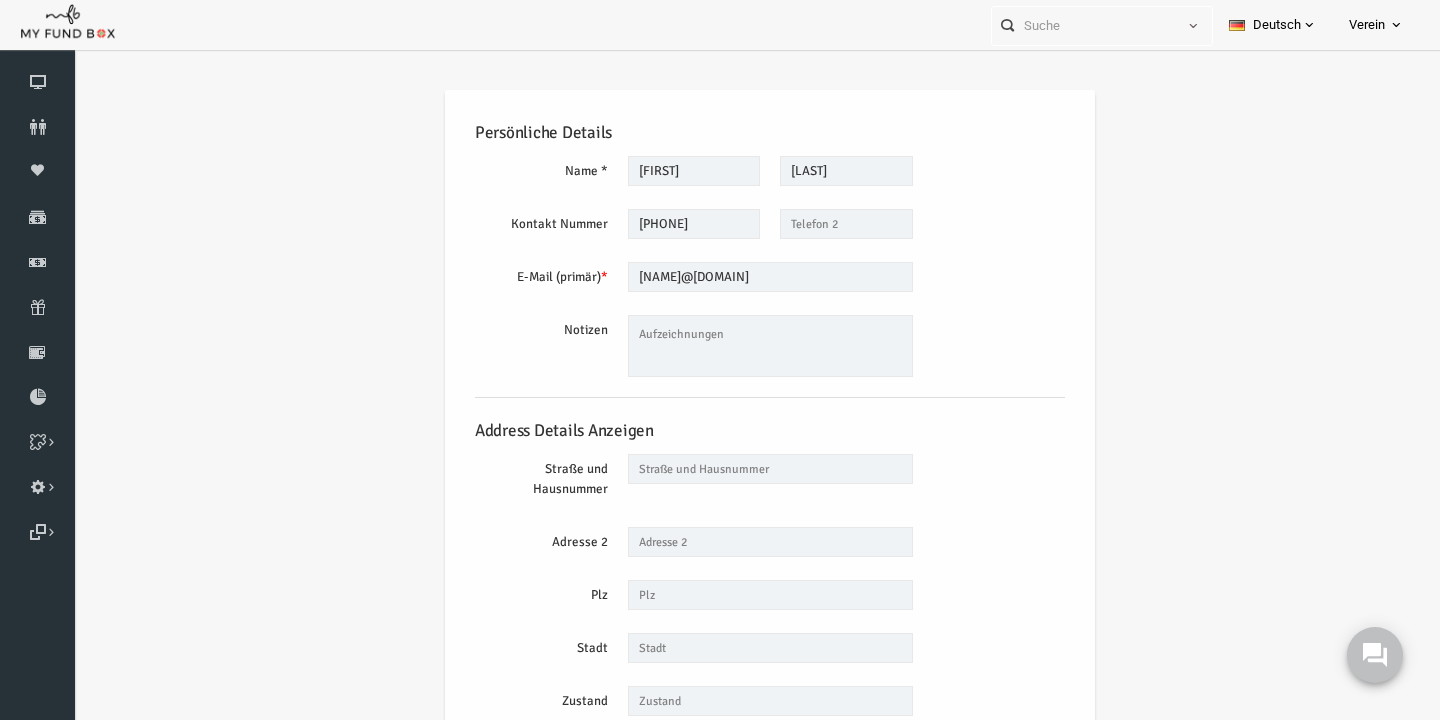 click on "Persönliche Details
Name *
Medina-Vivien
Maximal 255 Zeichen  Beschreibung erlaubt
Bitte füllen Sie dieses Feld aus
Name sollte mindestens 3 Zeichen lang sein
Letic
Maximal 255 Zeichen  Beschreibung erlaubt
Firma
Bitte geben Sie Ihren Firmennamen mit mindestens drei Zeichen ein.
Maximal 255 Zeichen  Beschreibung erlaubt
Kontakt Nummer
*" at bounding box center (742, 471) 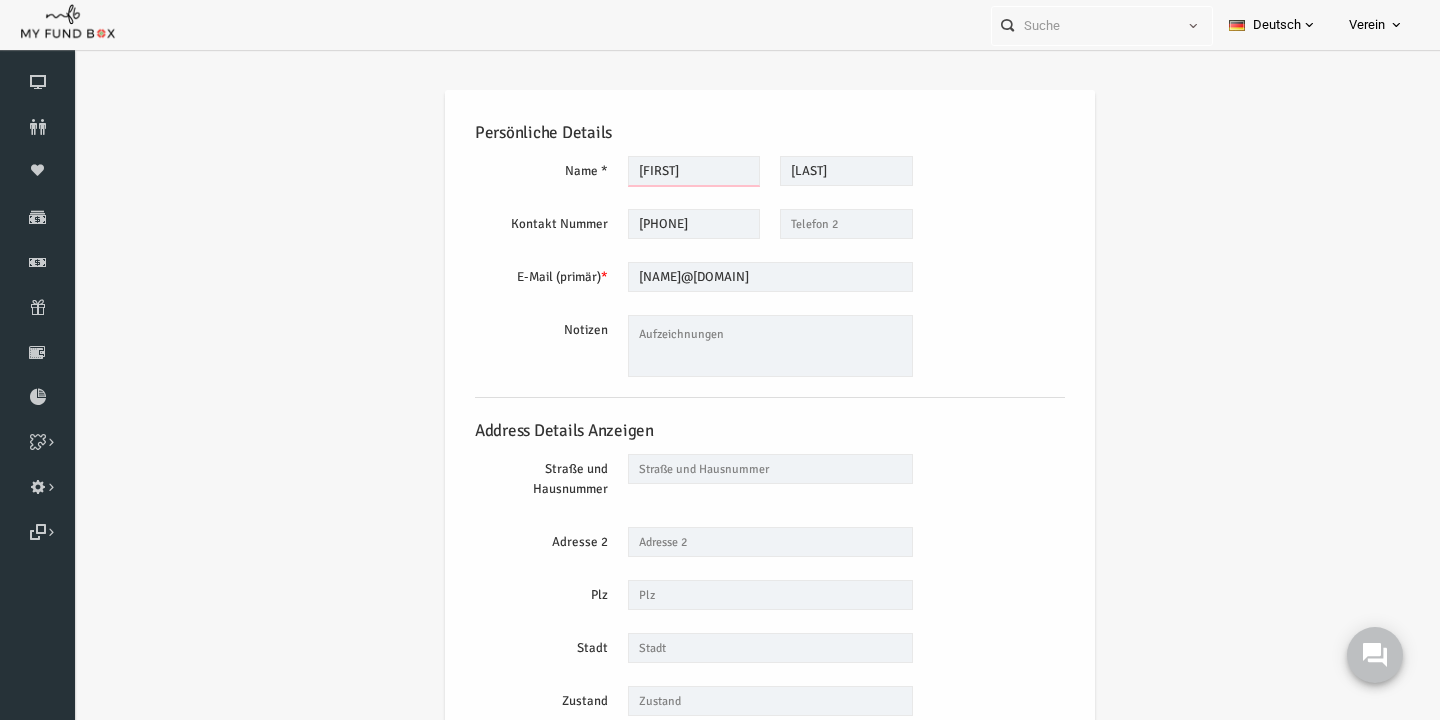 click on "[FIRST]" at bounding box center (666, 171) 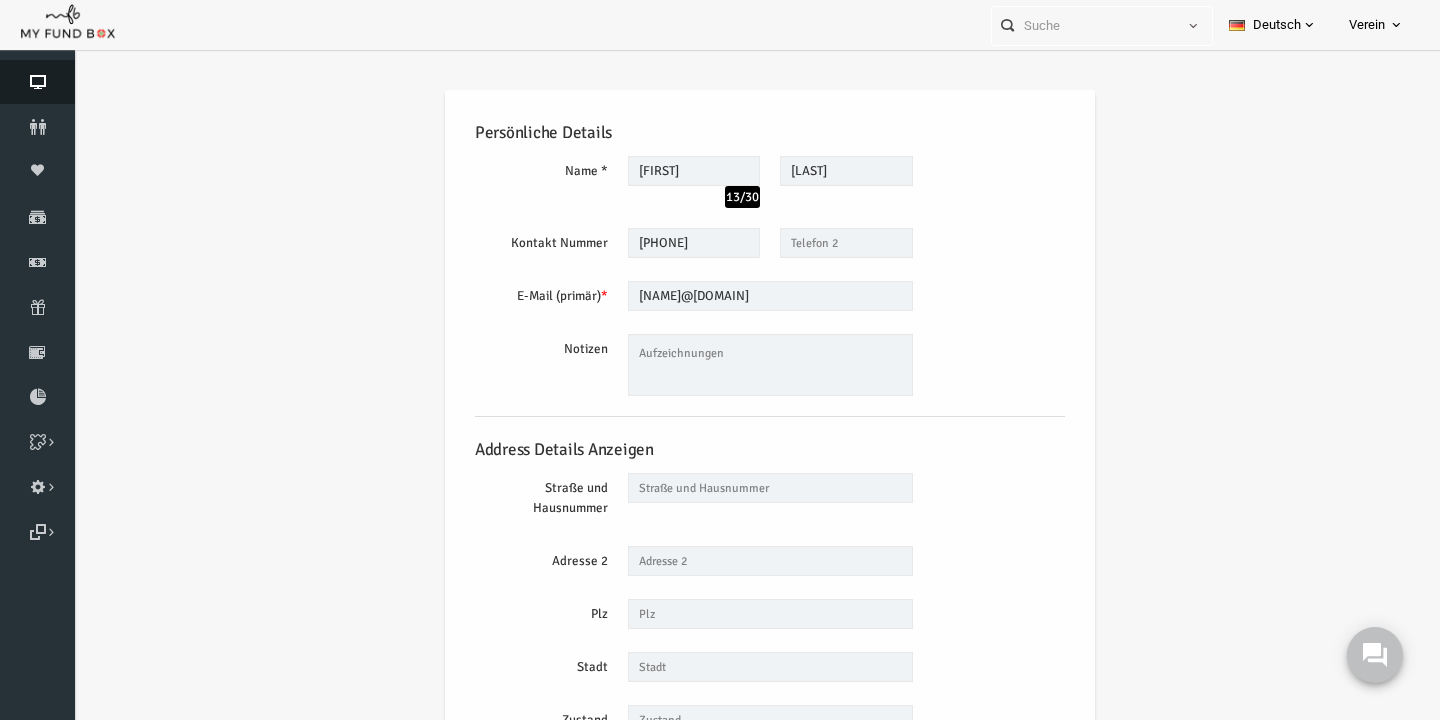click on "Dashboard" at bounding box center (37, 82) 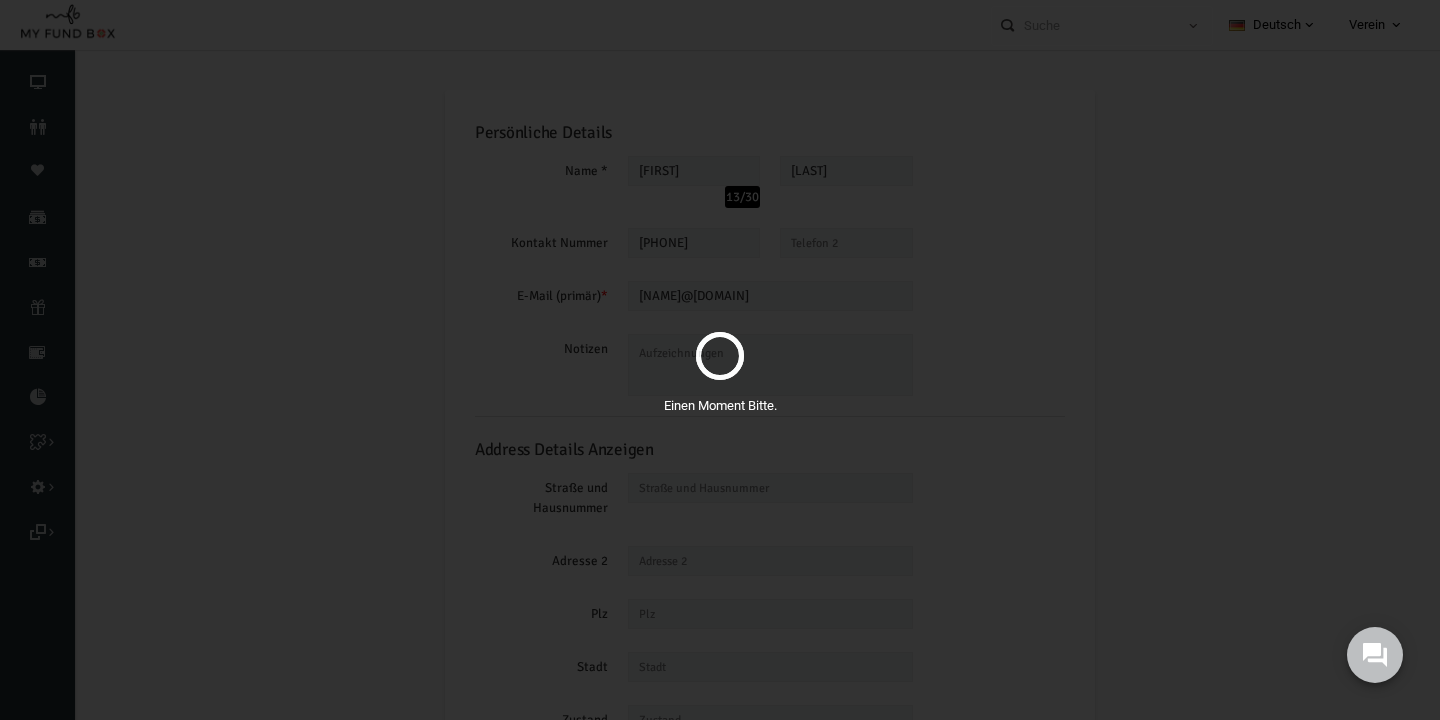 click on "Einen Moment Bitte." at bounding box center (720, 360) 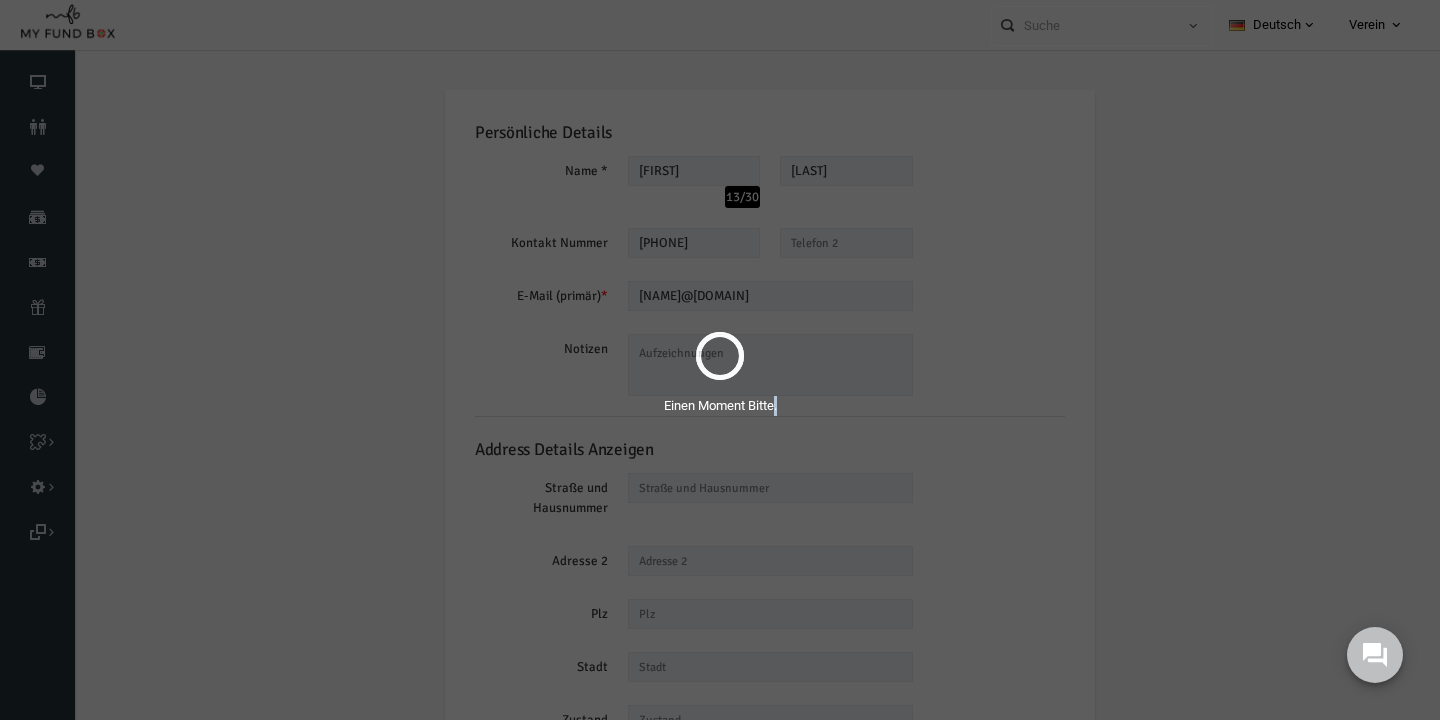 click on "Einen Moment Bitte." at bounding box center (720, 360) 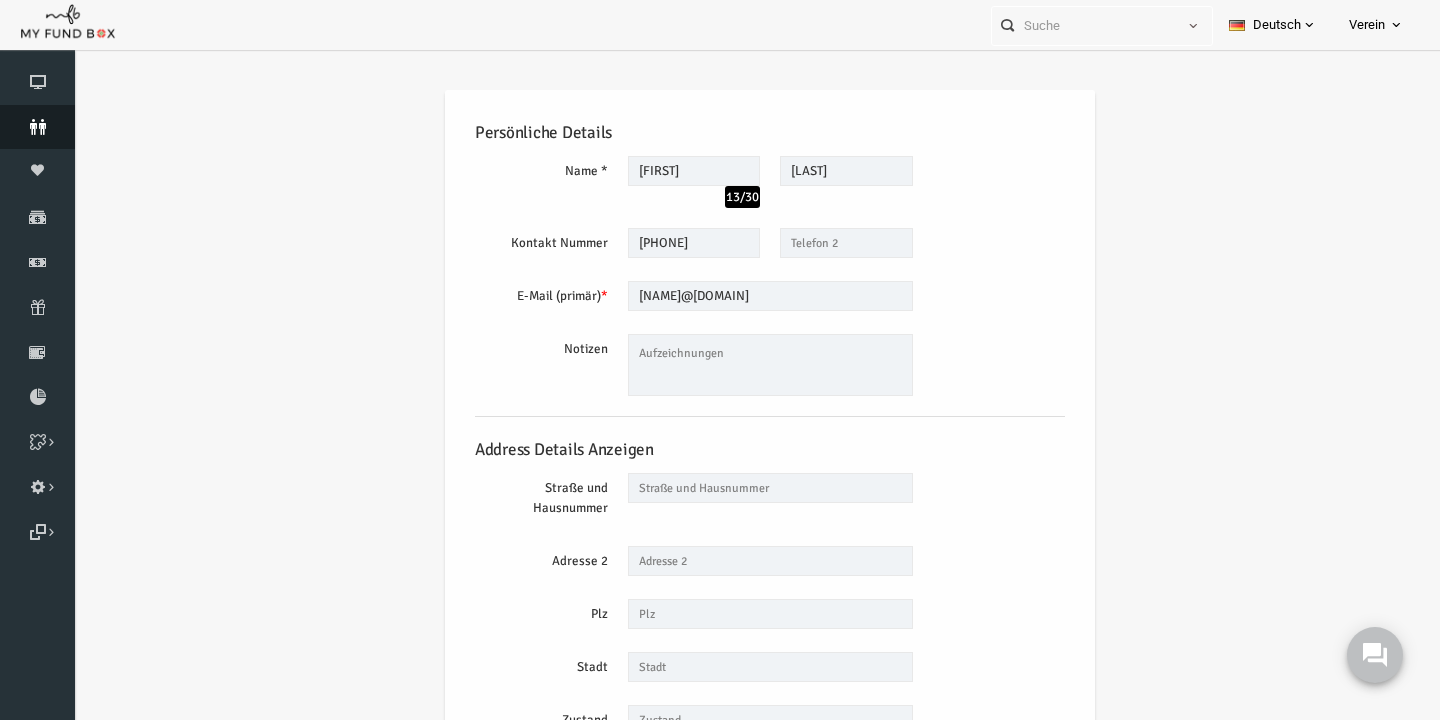 click at bounding box center (37, 127) 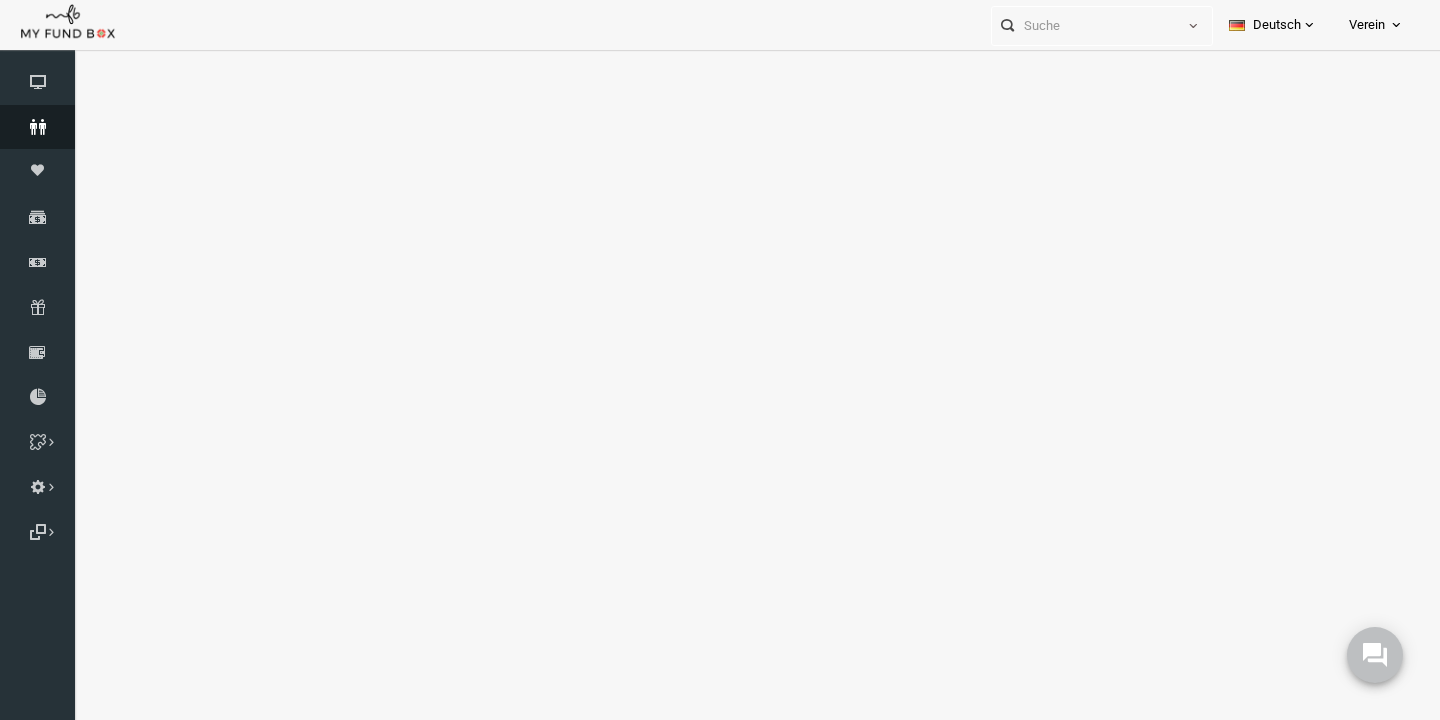 select on "100" 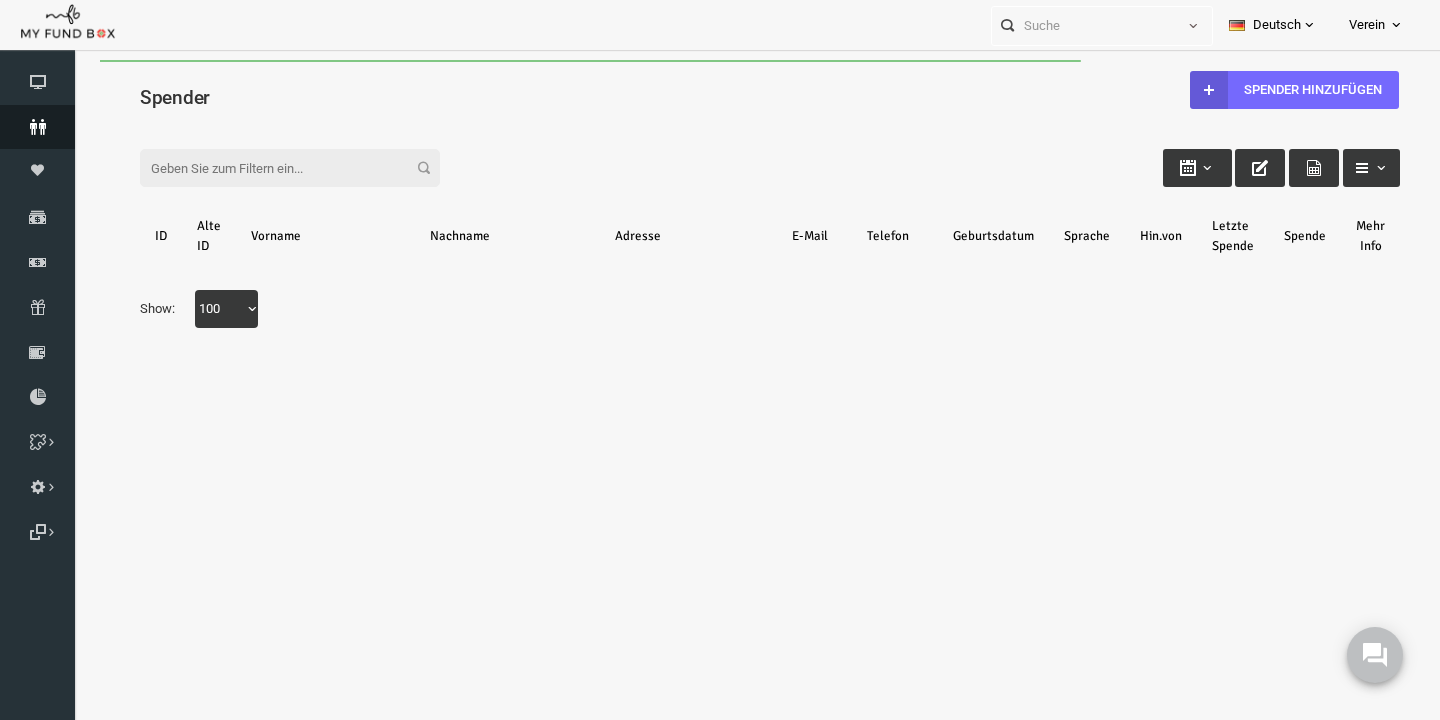 scroll, scrollTop: 0, scrollLeft: 0, axis: both 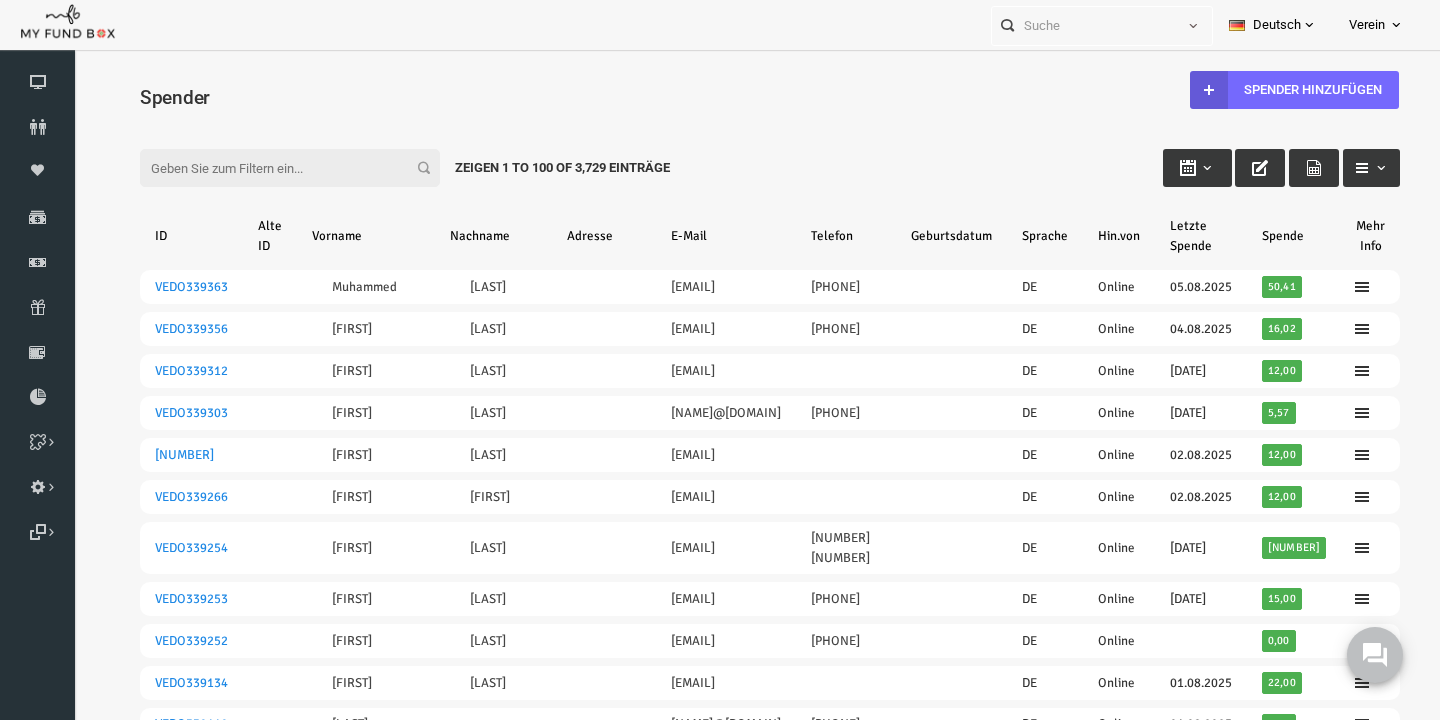 click on "Filter:" at bounding box center [262, 168] 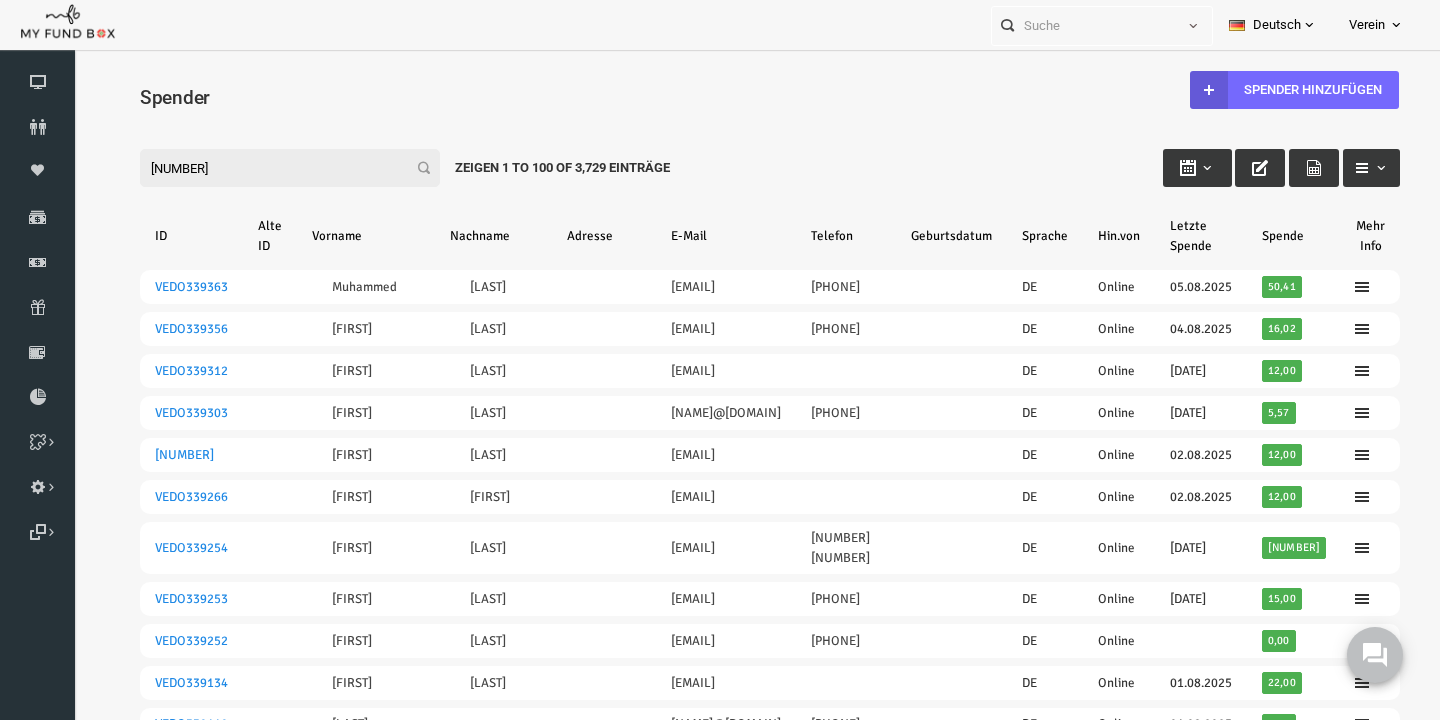 type on "VEDO254081" 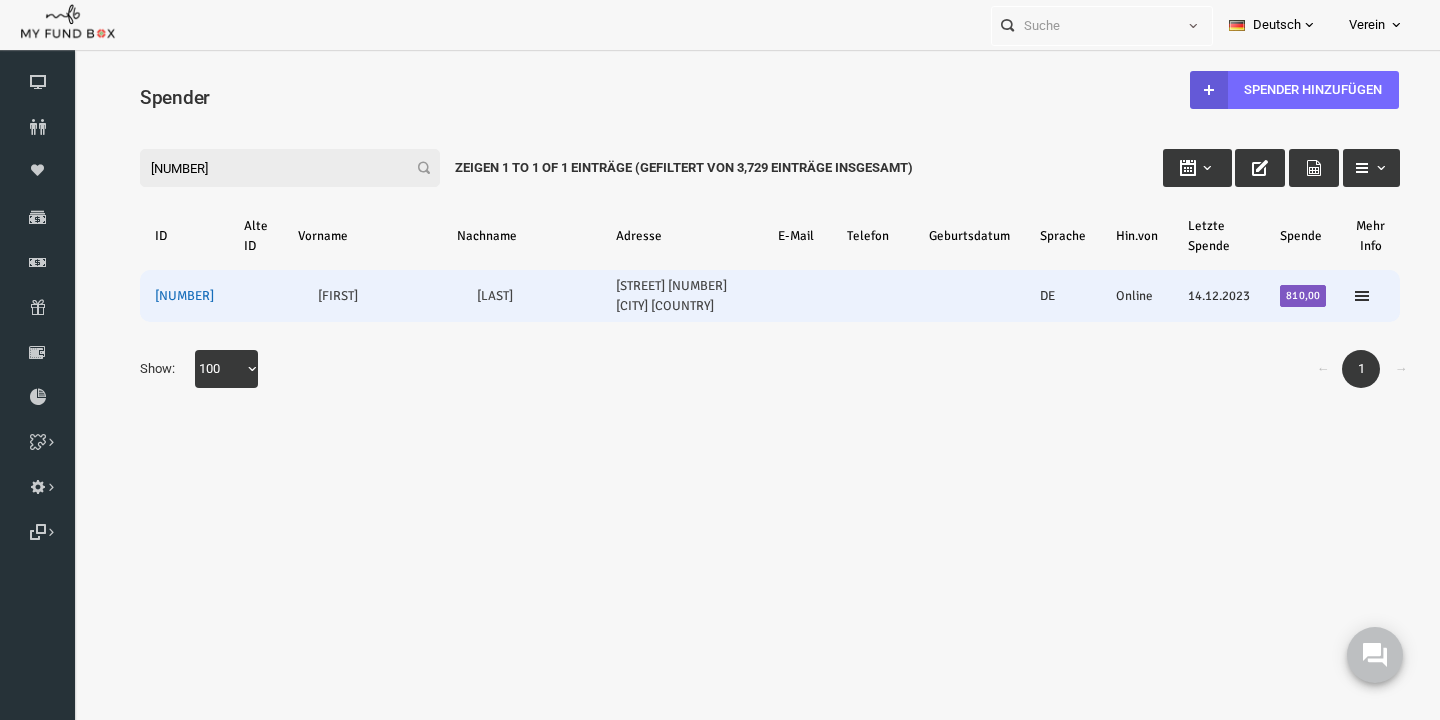 click on "VEDO254081" at bounding box center [156, 296] 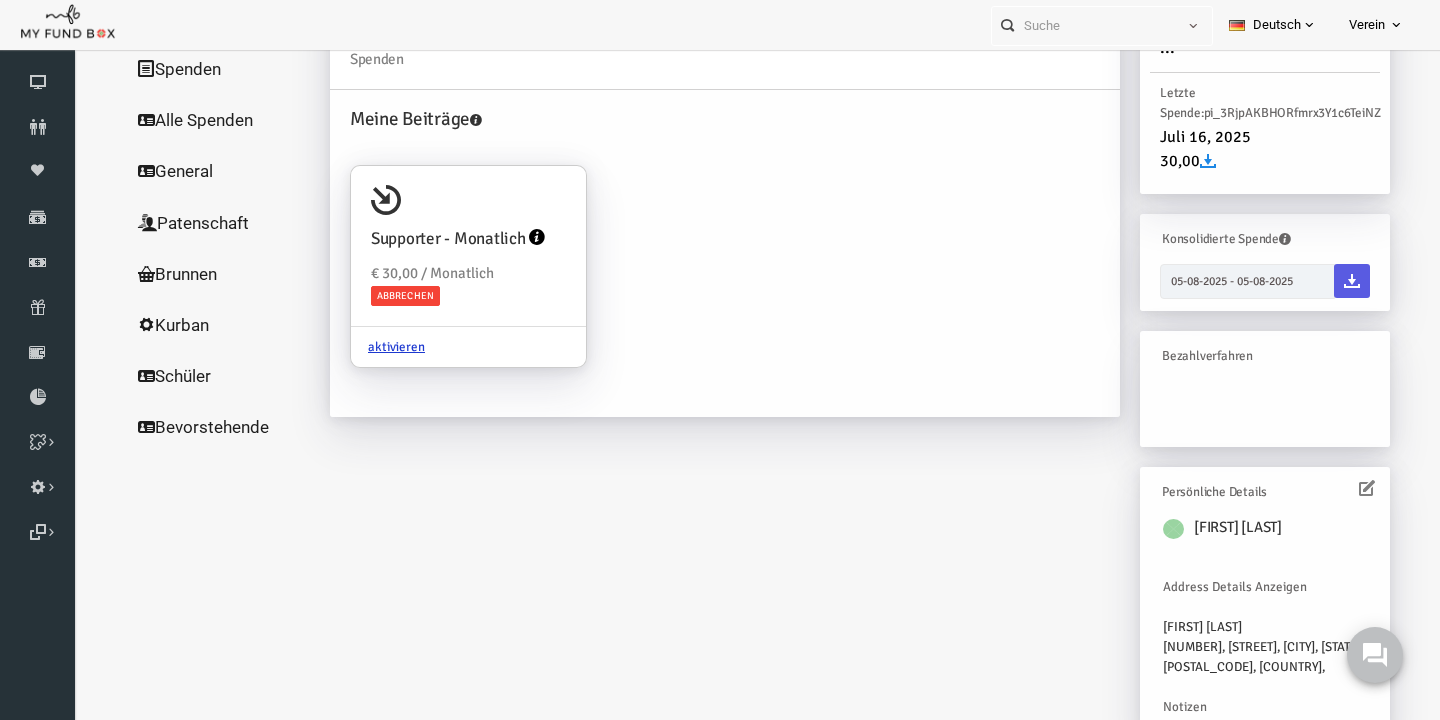 scroll, scrollTop: 175, scrollLeft: 0, axis: vertical 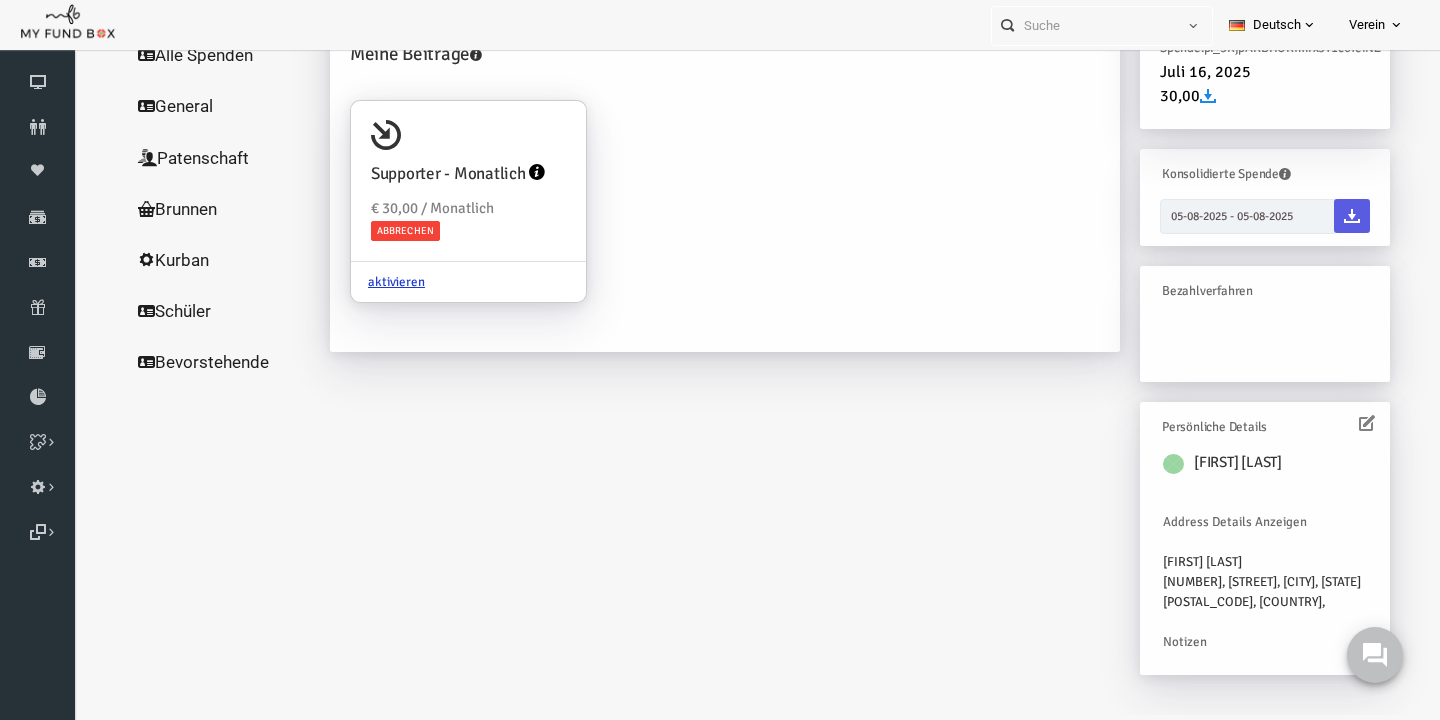click at bounding box center [1339, 423] 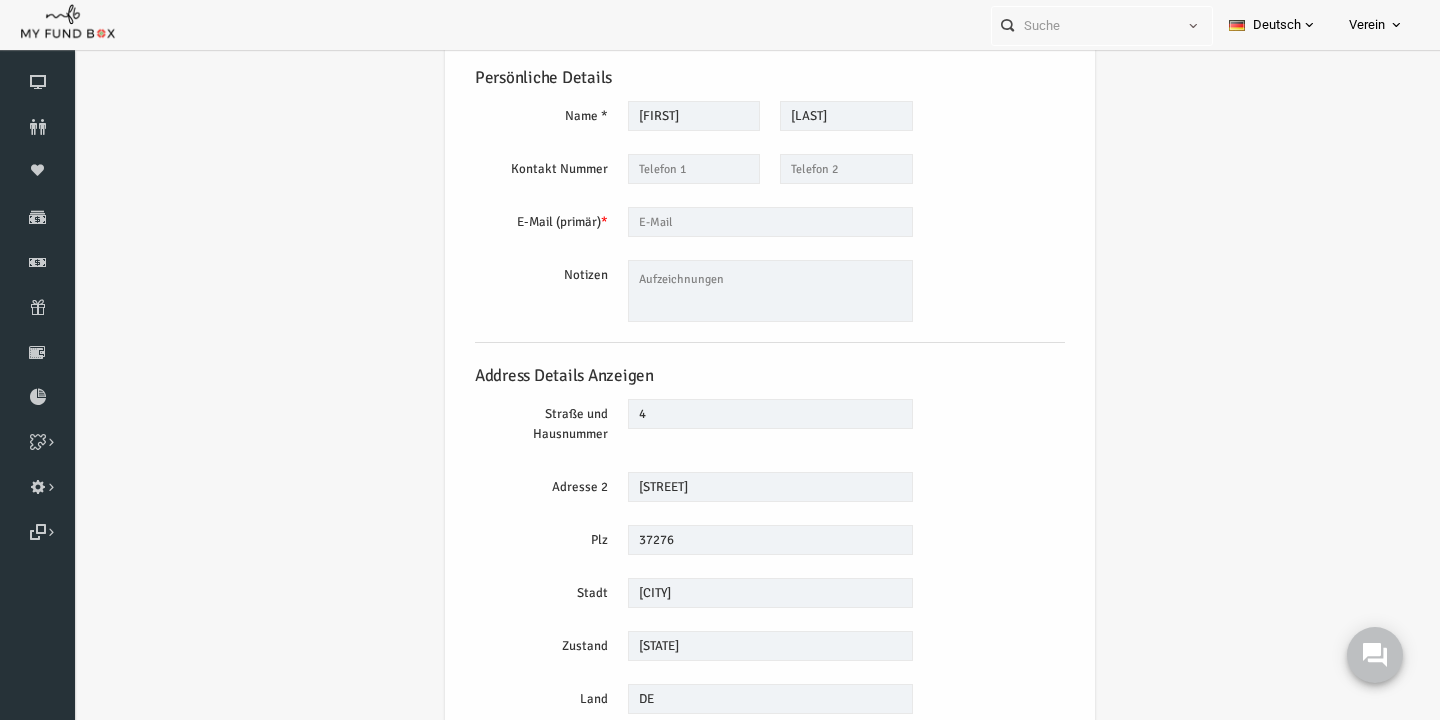 scroll, scrollTop: 0, scrollLeft: 0, axis: both 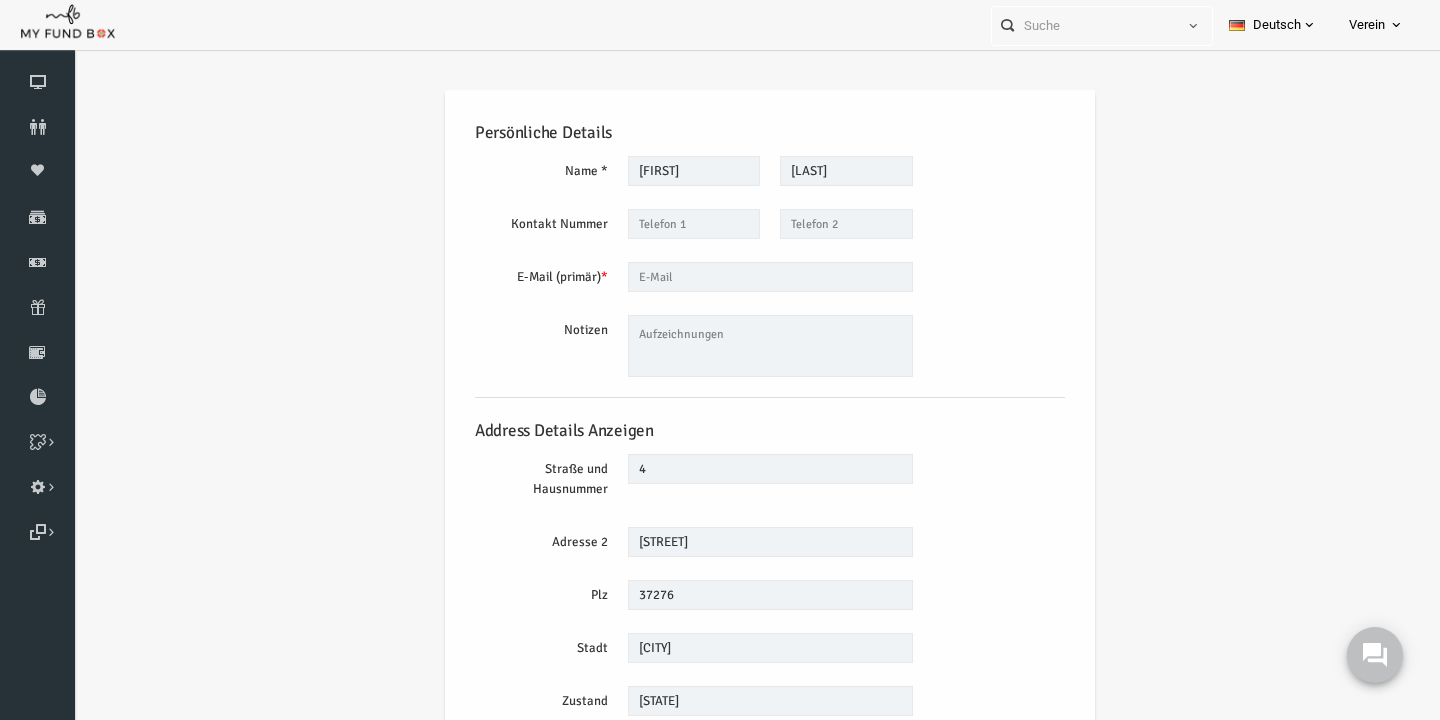 click on "Persönliche Details
Name *
Gentrin
Maximal 255 Zeichen  Beschreibung erlaubt
Bitte füllen Sie dieses Feld aus
Name sollte mindestens 3 Zeichen lang sein
Mecinaj
Maximal 255 Zeichen  Beschreibung erlaubt
Firma
Bitte geben Sie Ihren Firmennamen mit mindestens drei Zeichen ein.
Maximal 255 Zeichen  Beschreibung erlaubt
Kontakt Nummer
* 4" at bounding box center (742, 471) 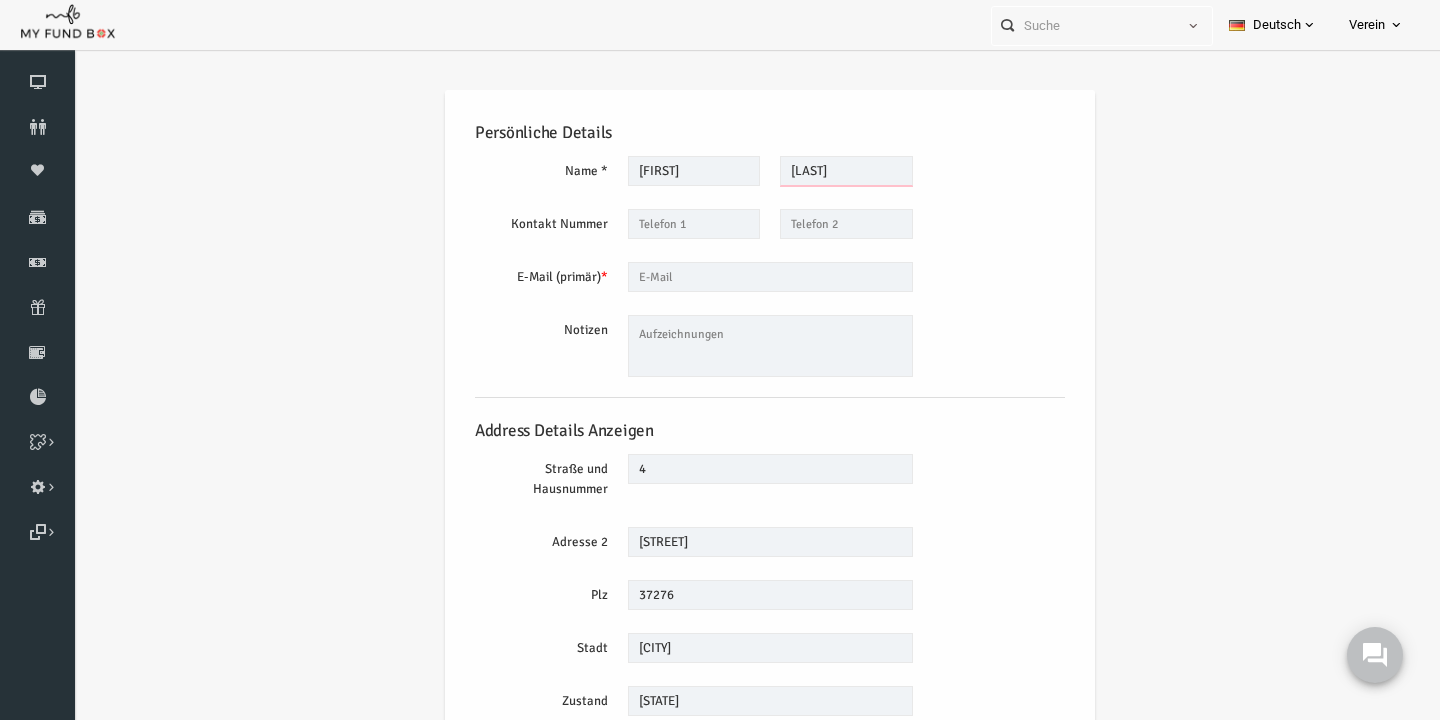 click on "Mecinaj" at bounding box center [818, 171] 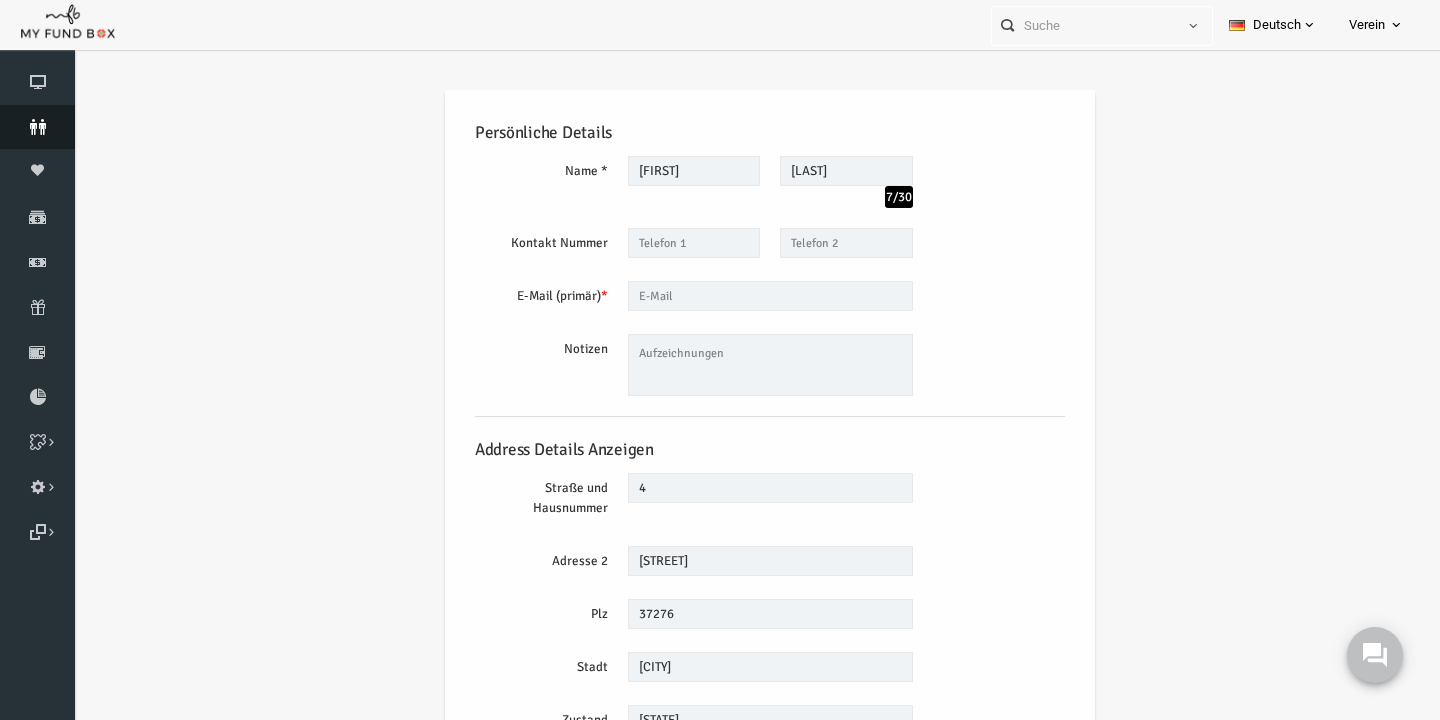click at bounding box center (37, 127) 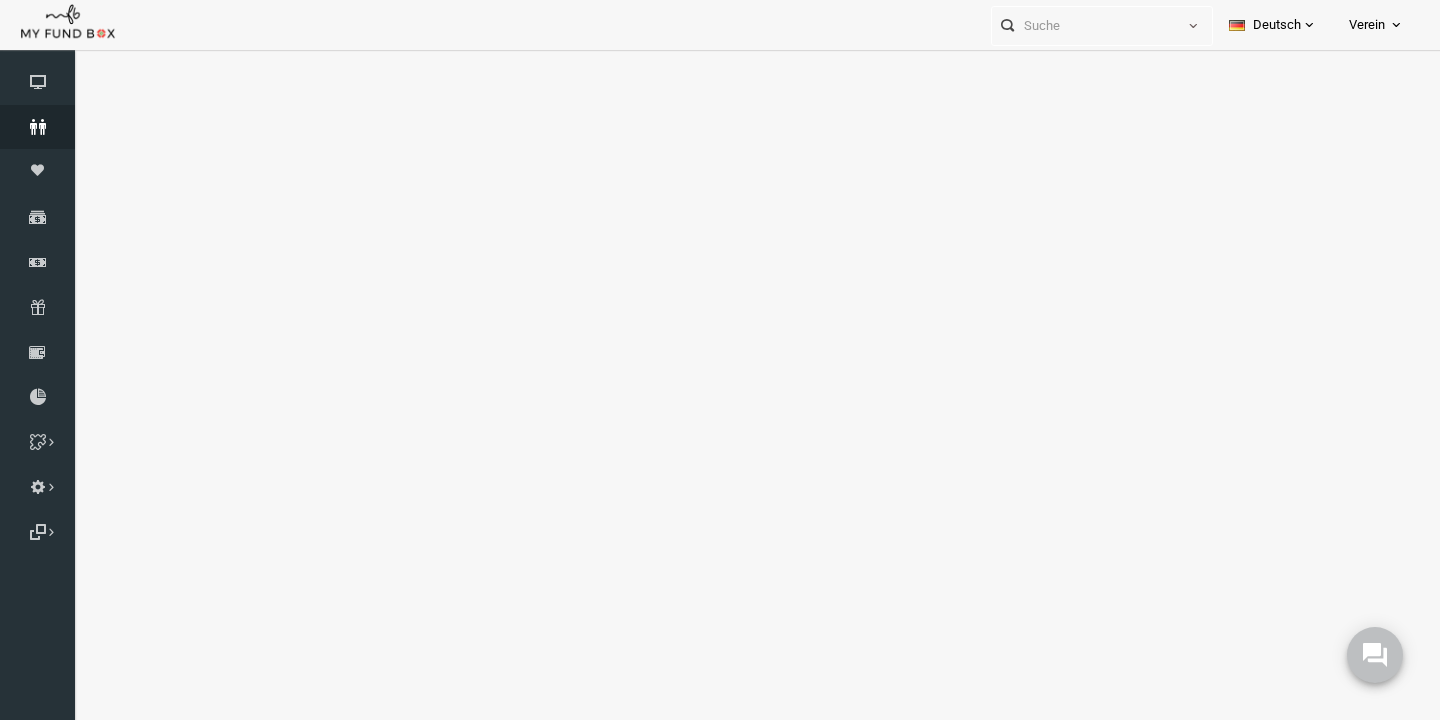 select on "100" 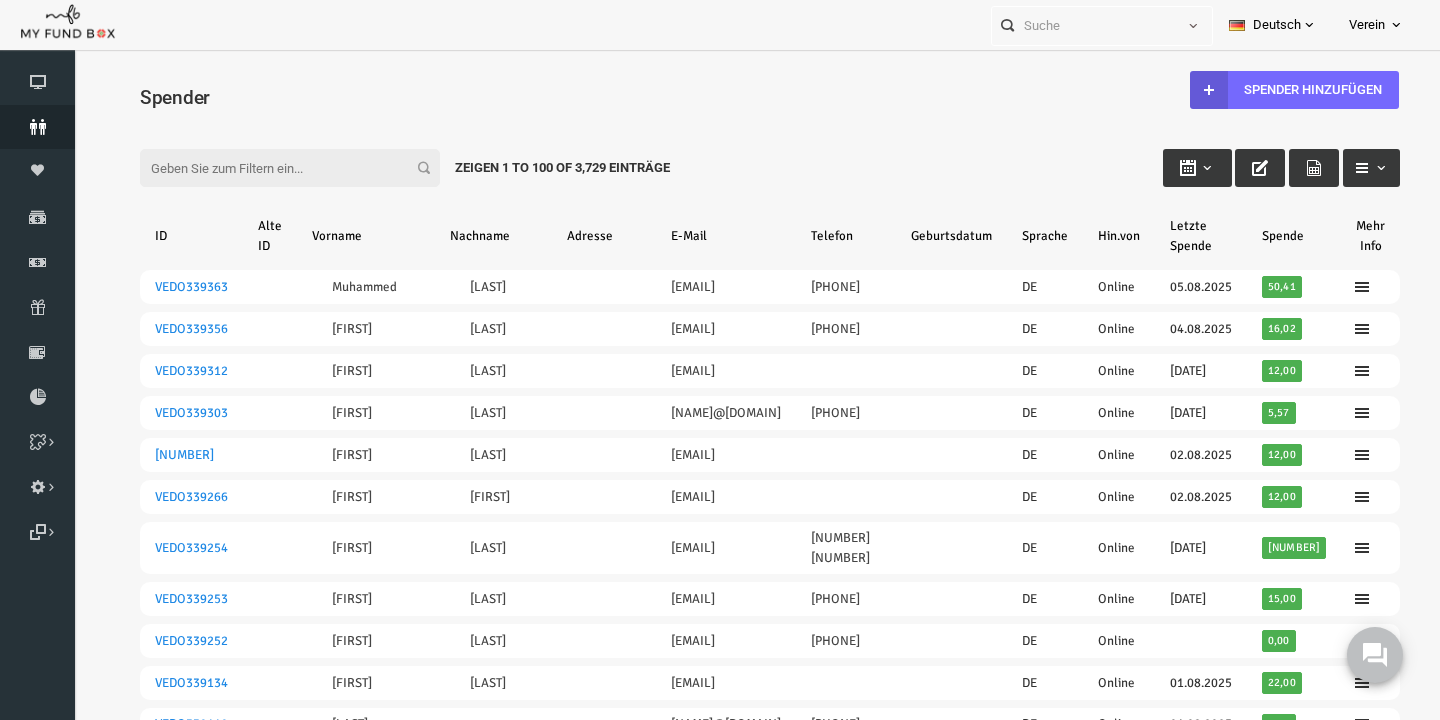 scroll, scrollTop: 0, scrollLeft: 0, axis: both 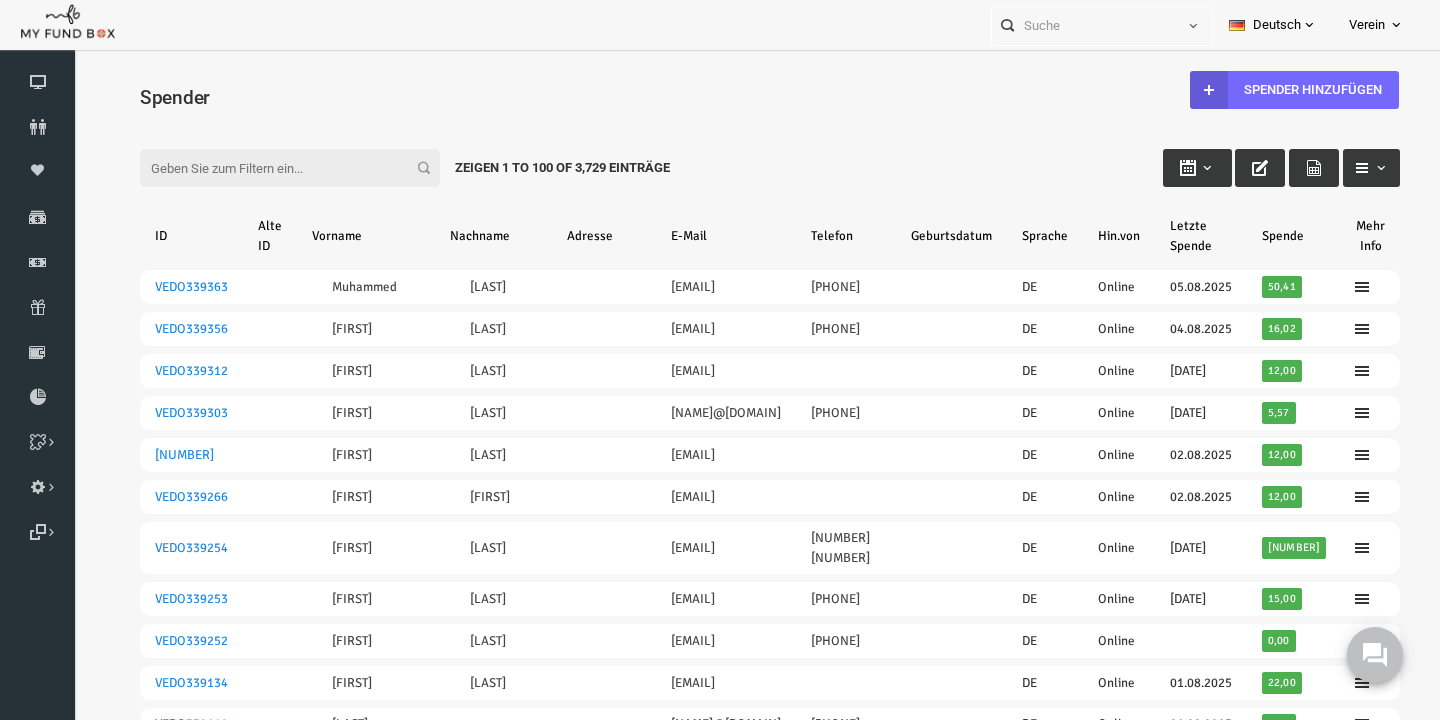 click on "Filter:" at bounding box center [262, 168] 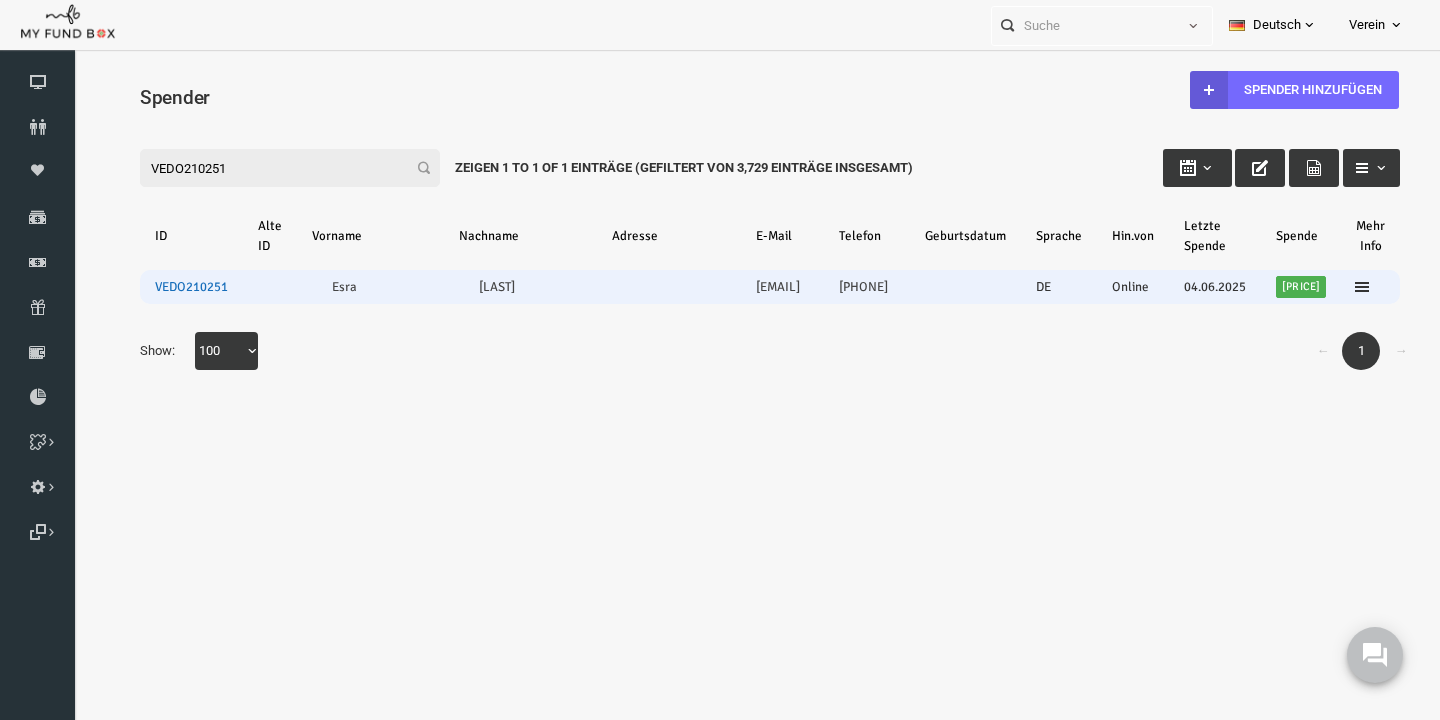 type on "VEDO210251" 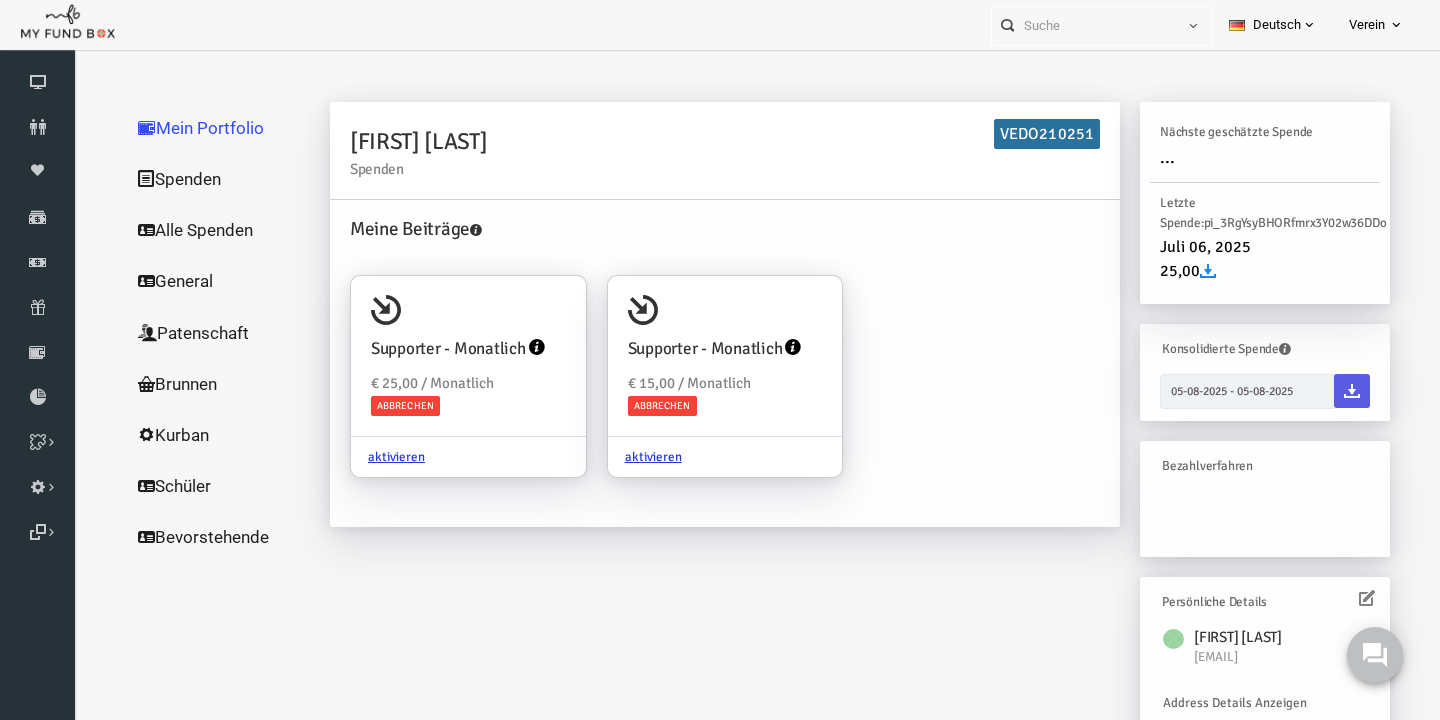 scroll, scrollTop: 141, scrollLeft: 0, axis: vertical 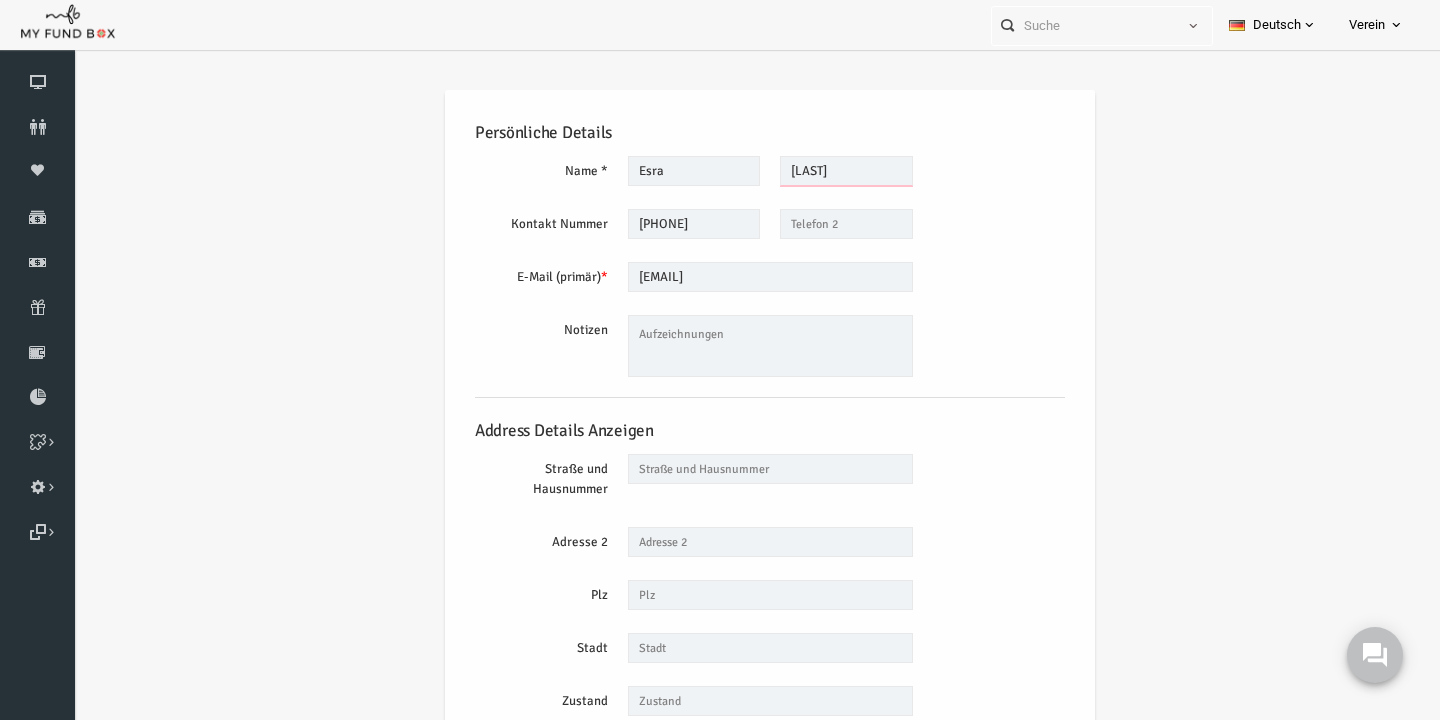 click on "Gülpinar" at bounding box center [818, 171] 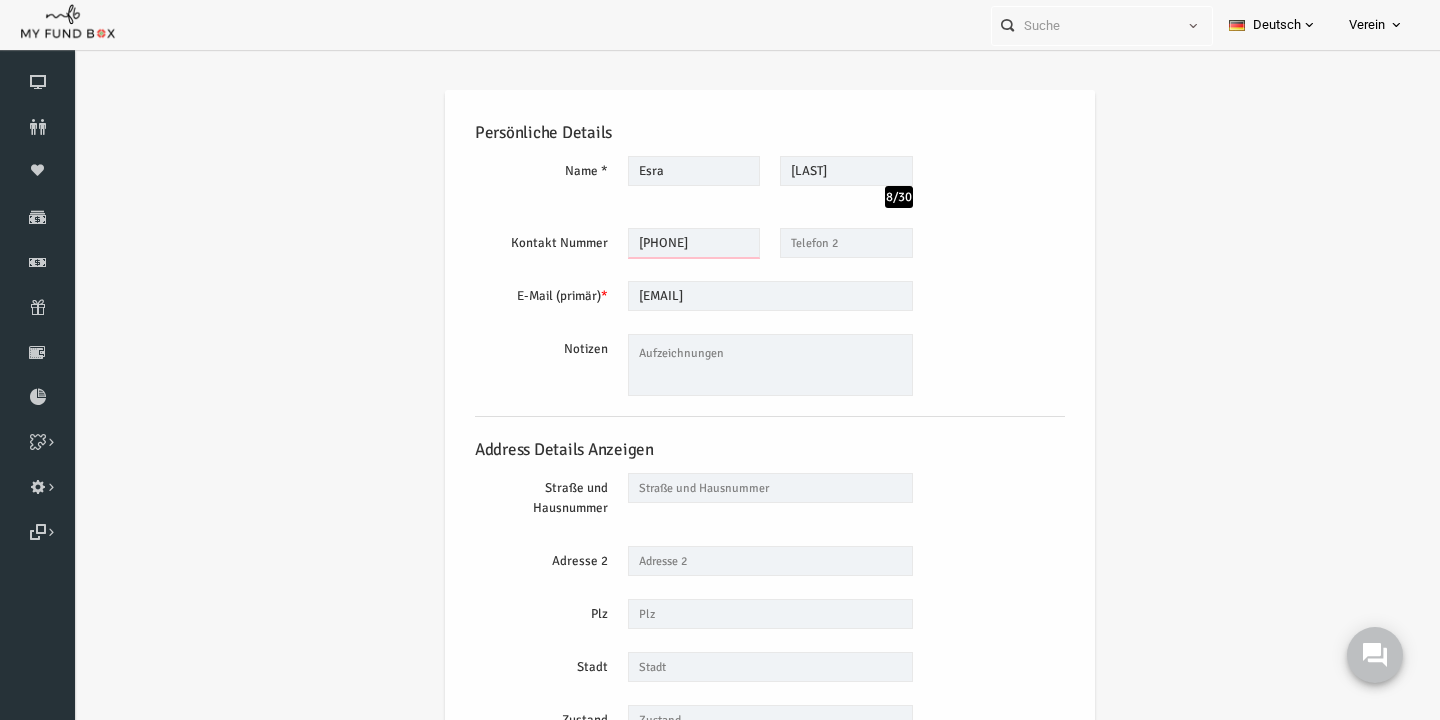 click on "01634505881" at bounding box center (666, 243) 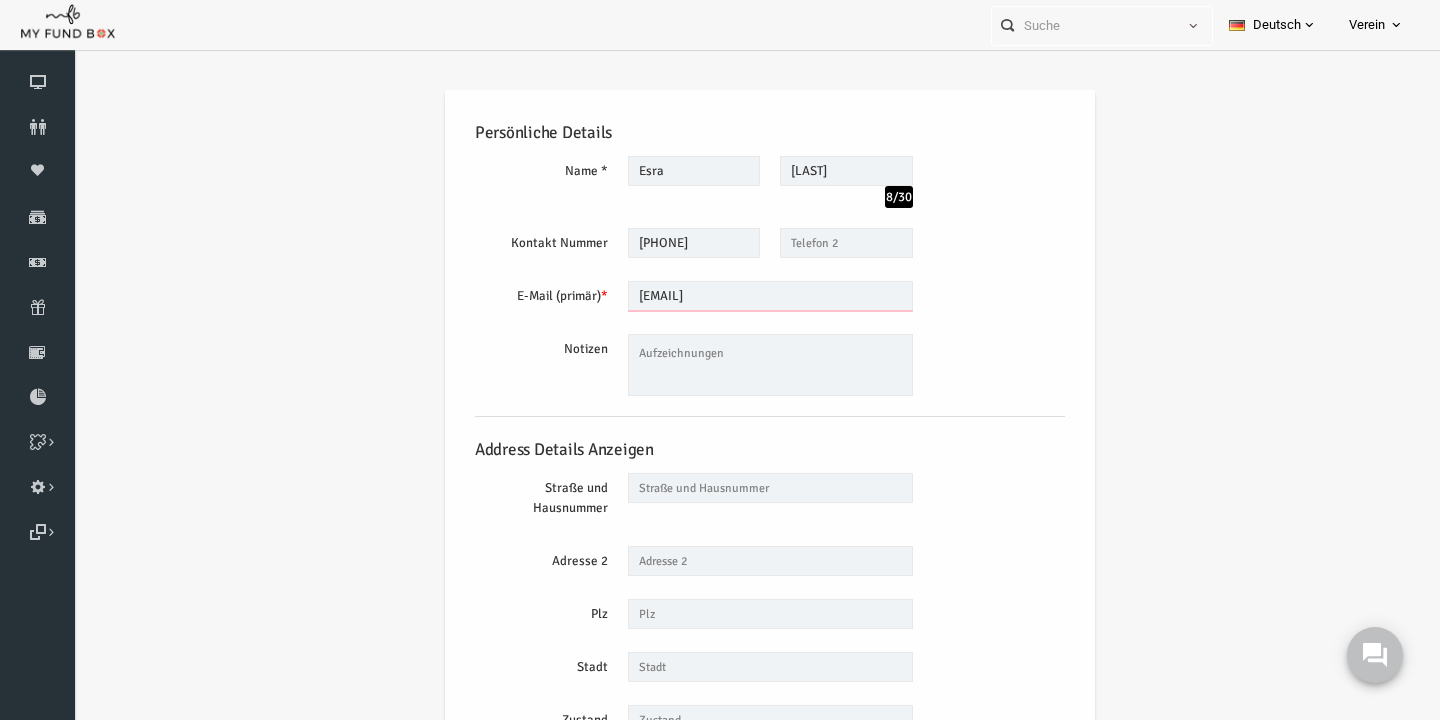 click on "sena03072014@gmx.de" at bounding box center [742, 296] 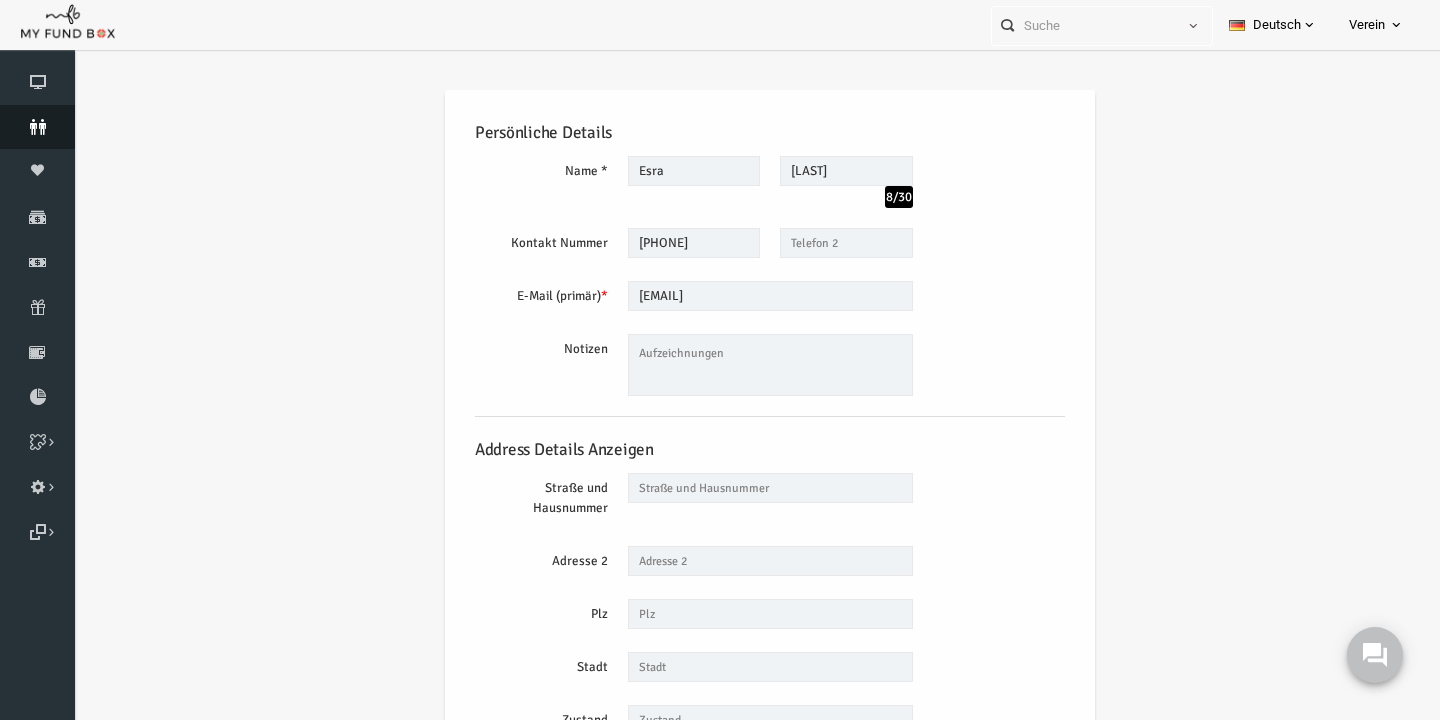 click at bounding box center [37, 127] 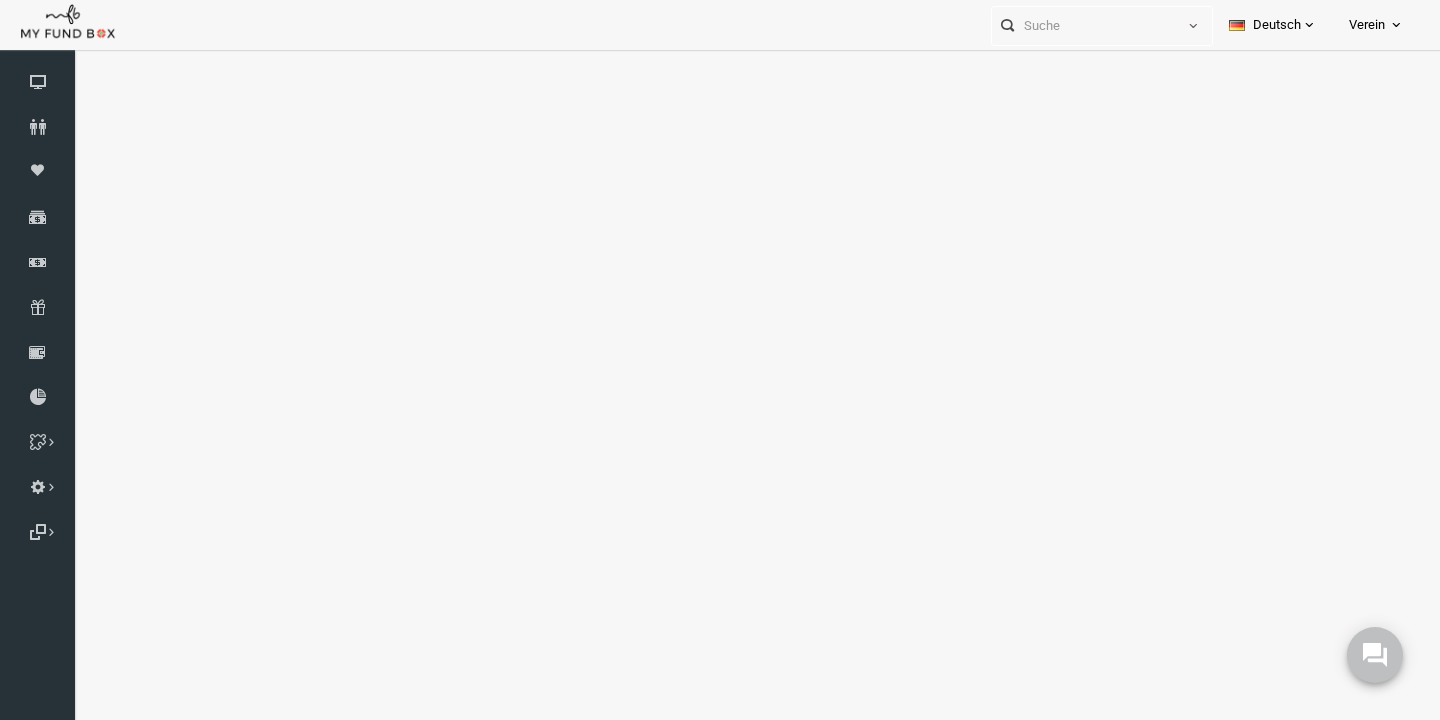 select on "100" 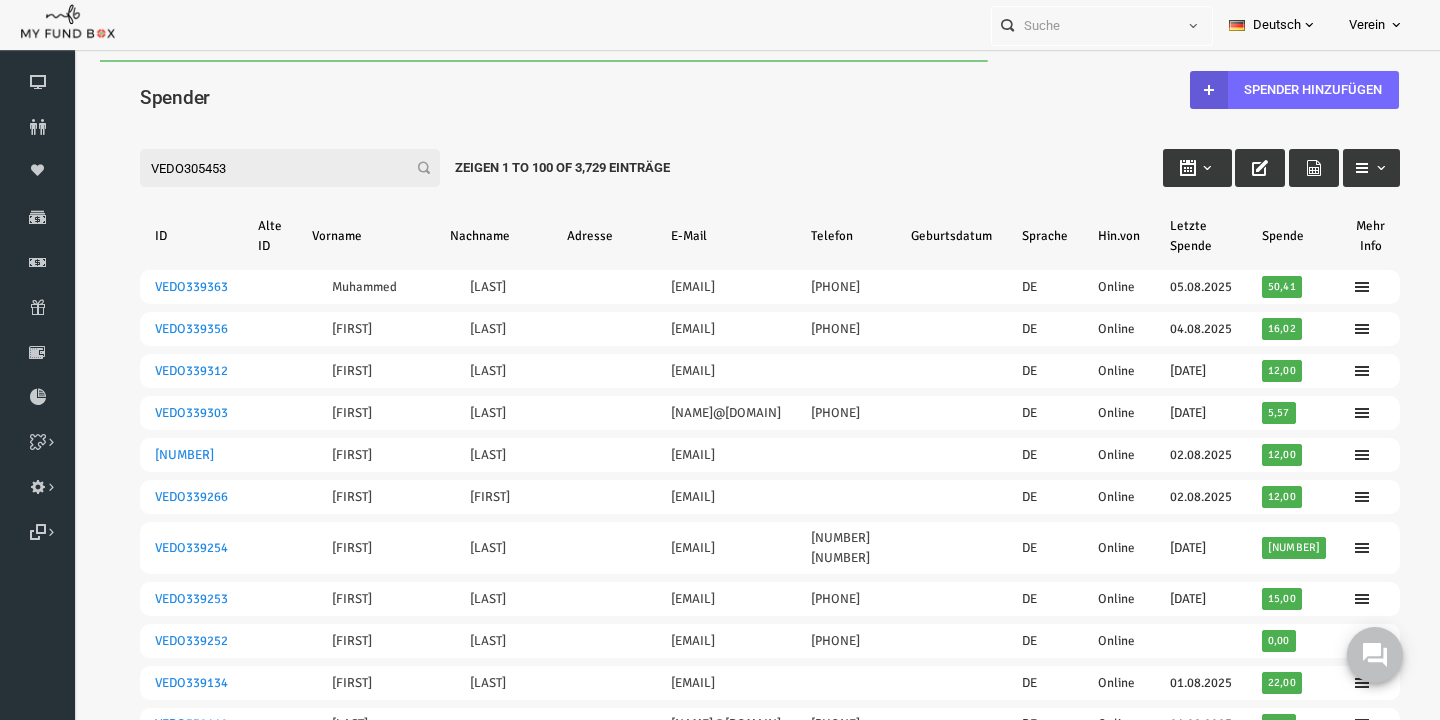 scroll, scrollTop: 0, scrollLeft: 0, axis: both 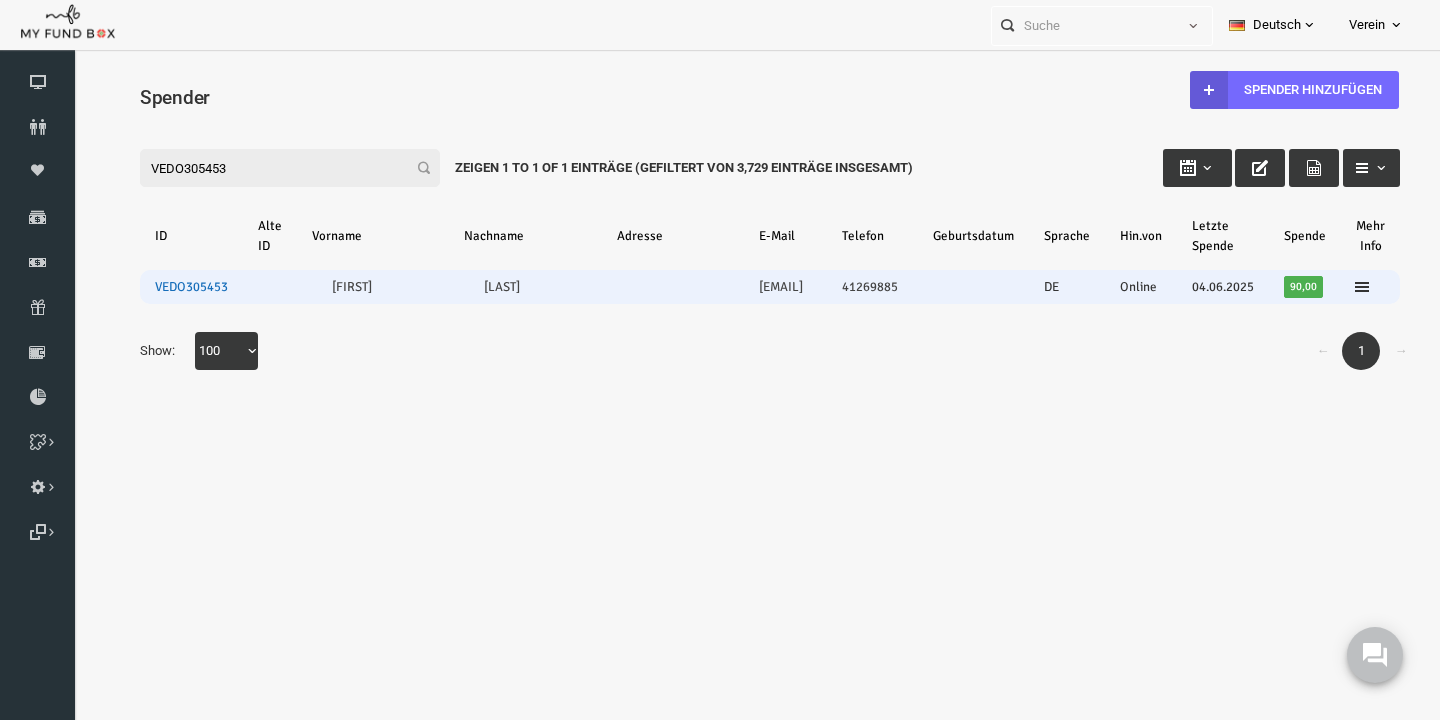 type on "VEDO305453" 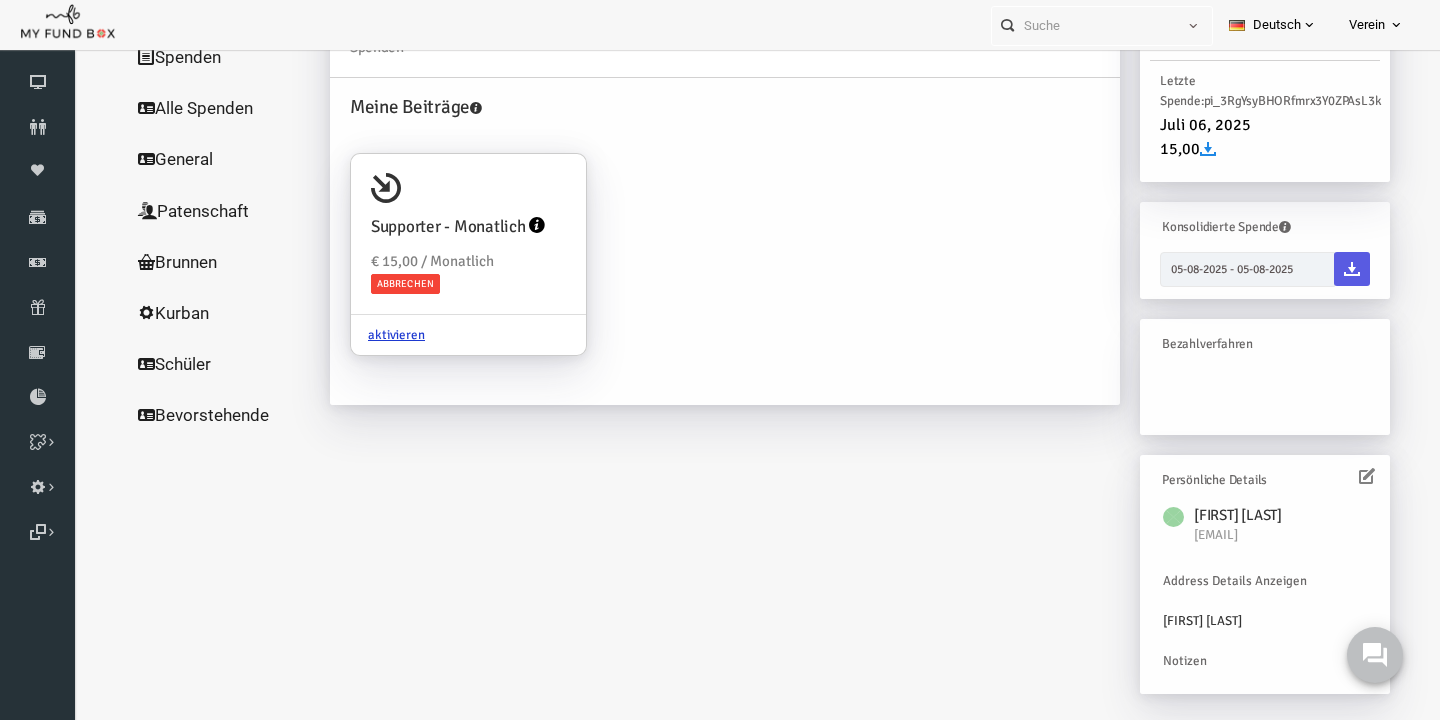 scroll, scrollTop: 141, scrollLeft: 0, axis: vertical 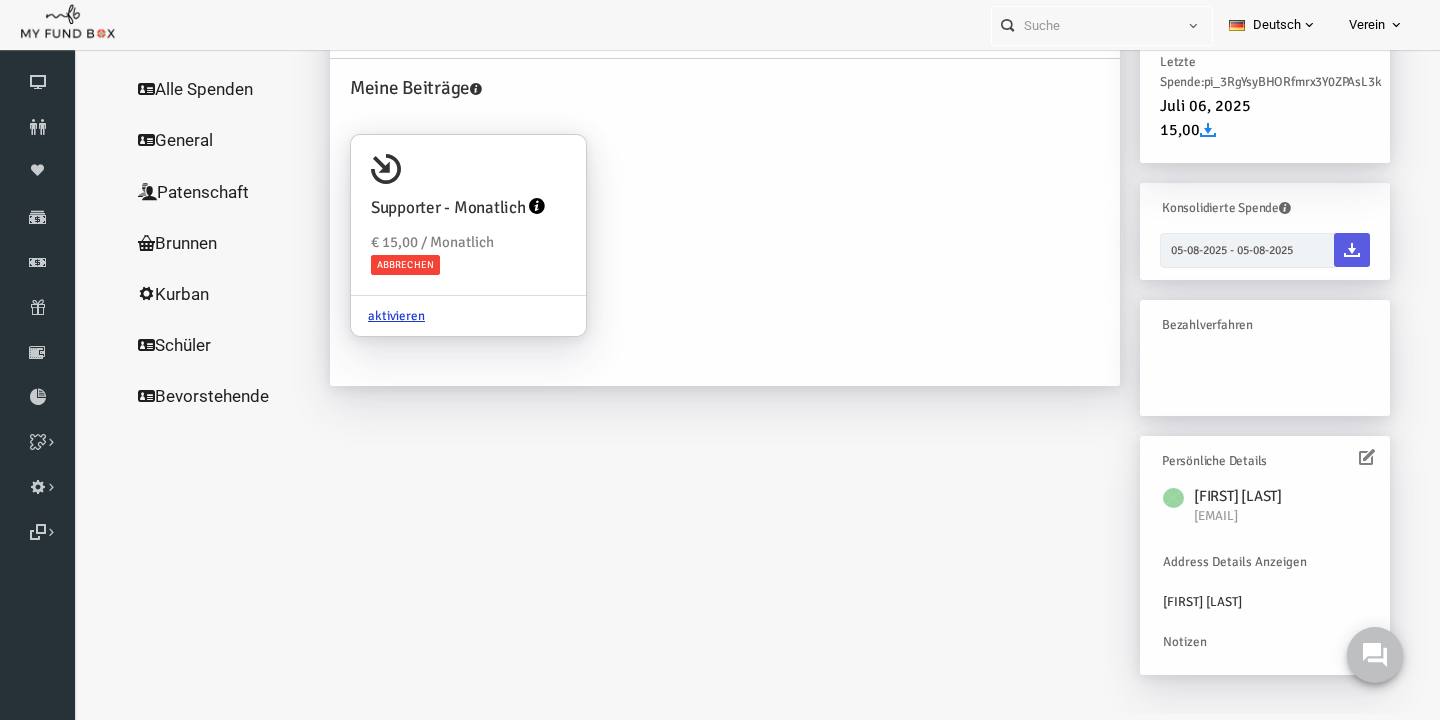 click at bounding box center [1339, 457] 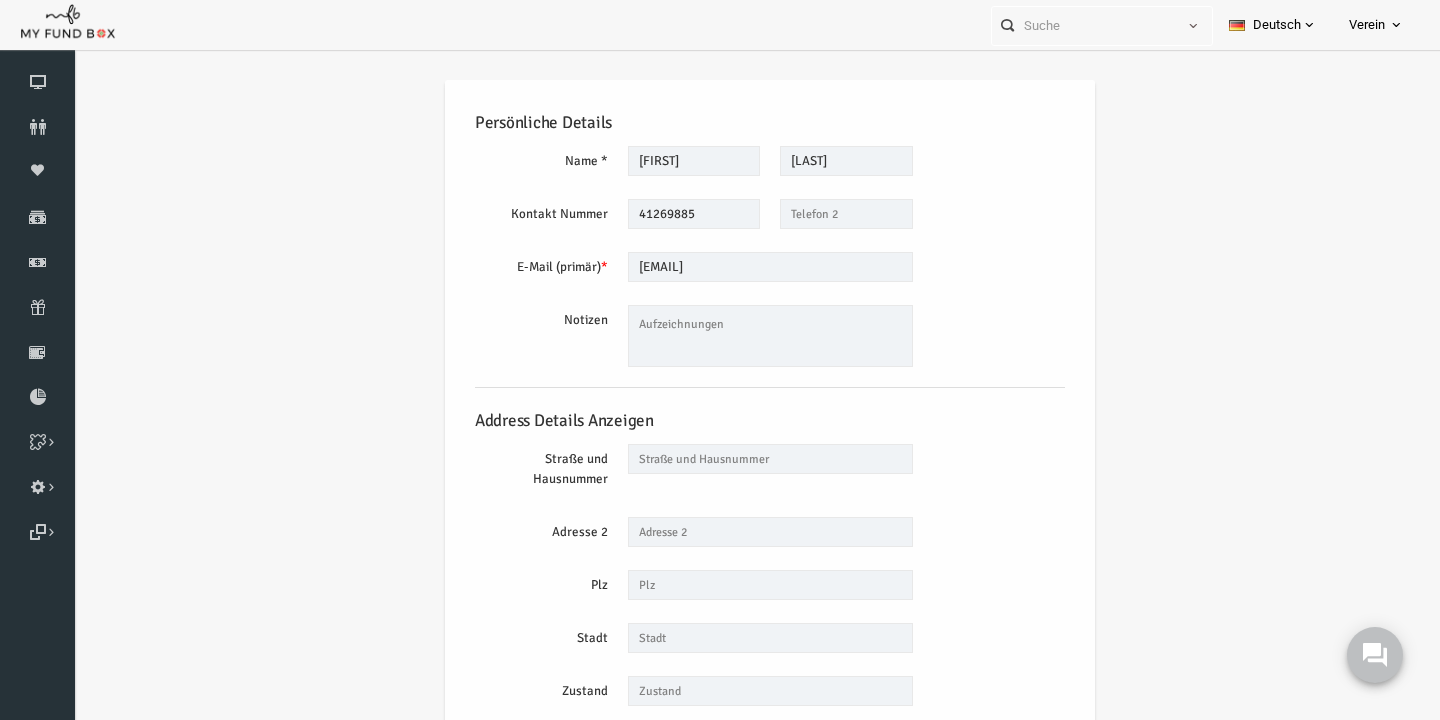 scroll, scrollTop: 0, scrollLeft: 0, axis: both 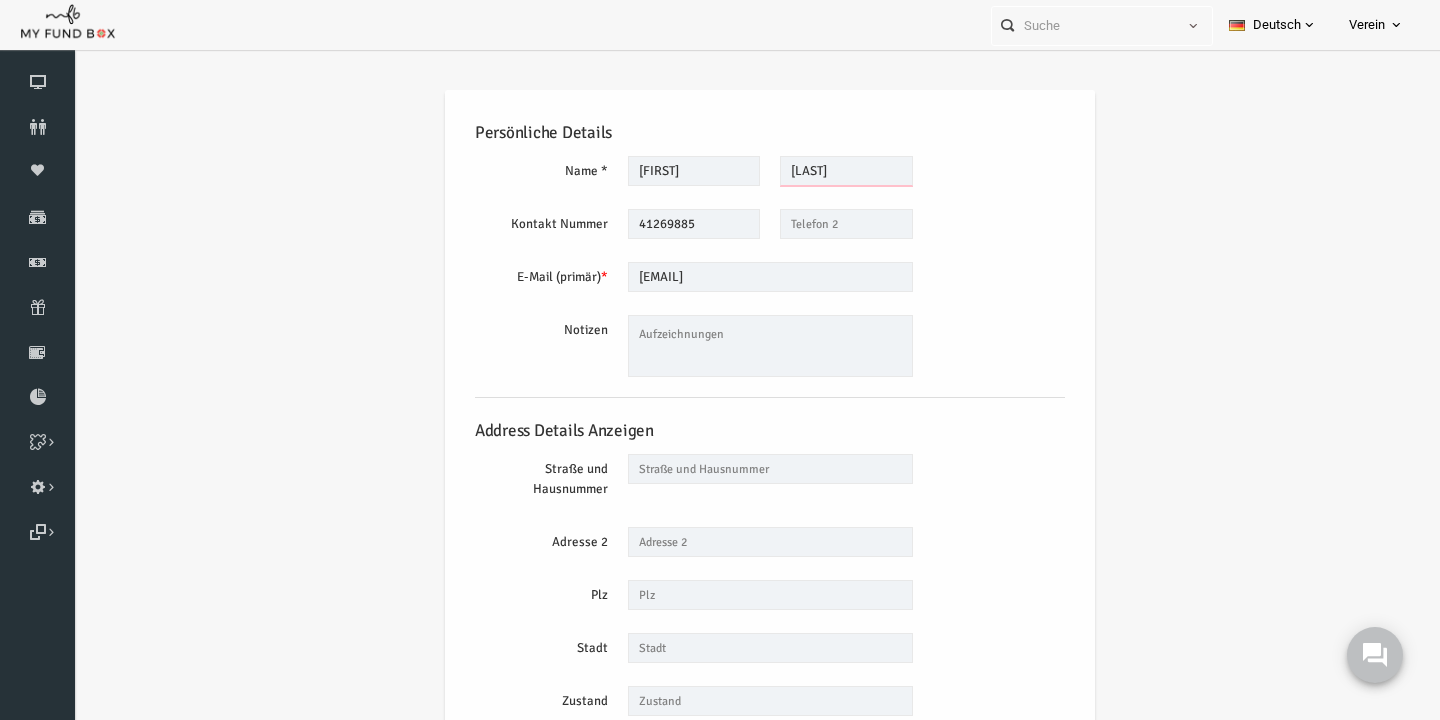 drag, startPoint x: 820, startPoint y: 172, endPoint x: 733, endPoint y: 169, distance: 87.05171 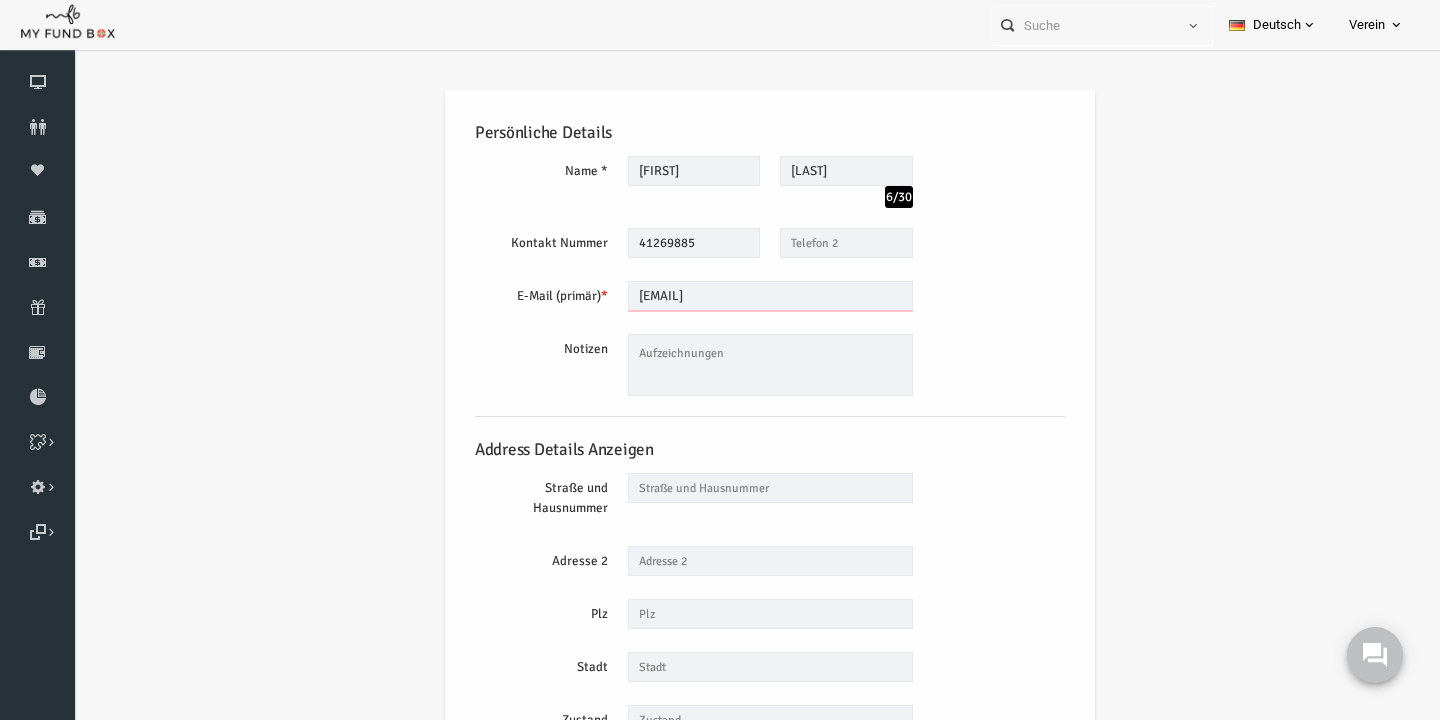 click on "pencut@gmx.de" at bounding box center (742, 296) 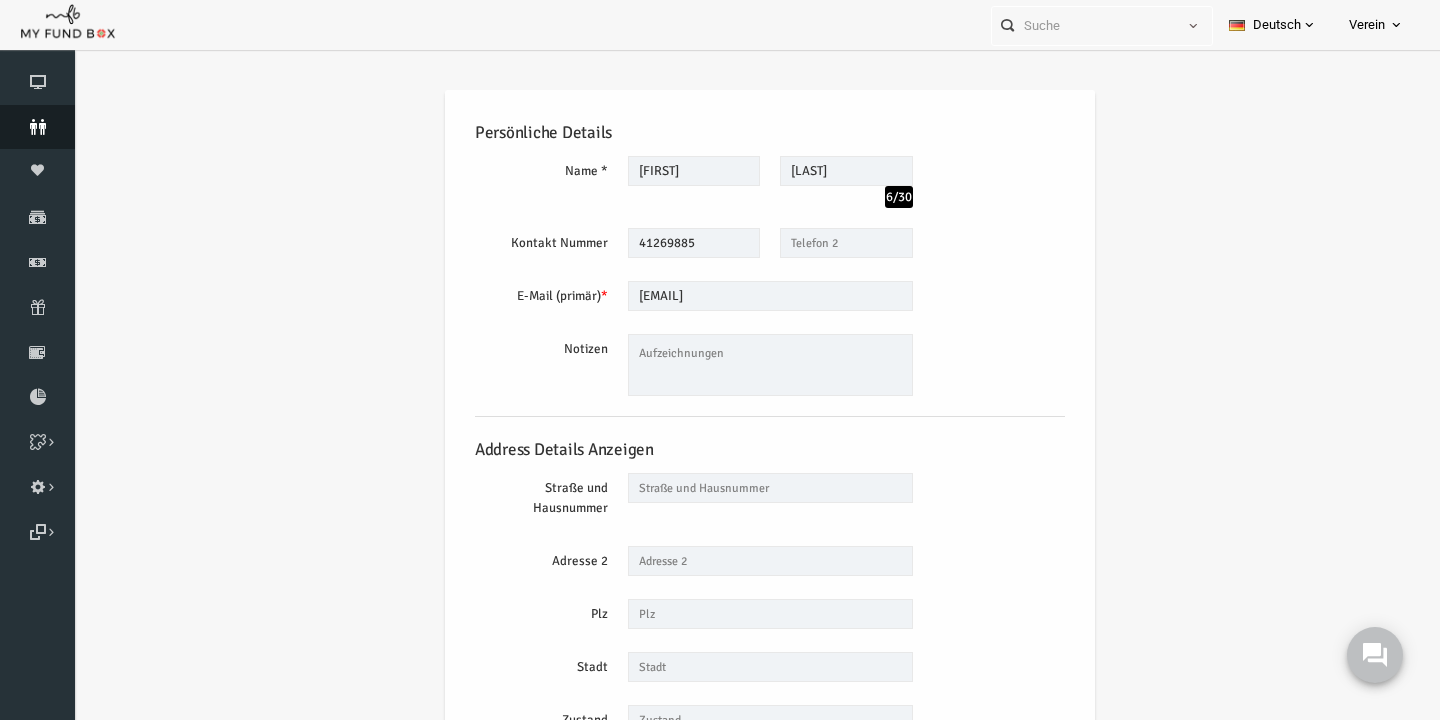 click at bounding box center (37, 127) 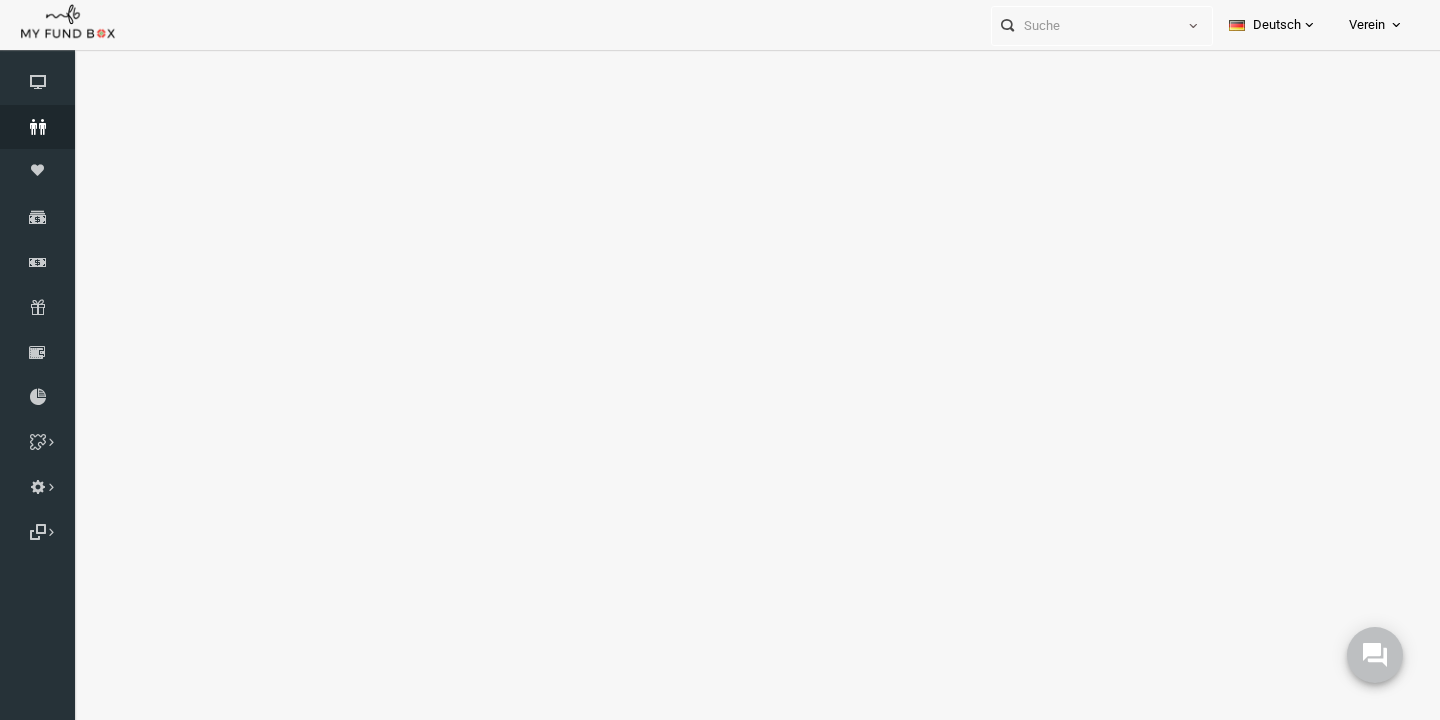 select on "100" 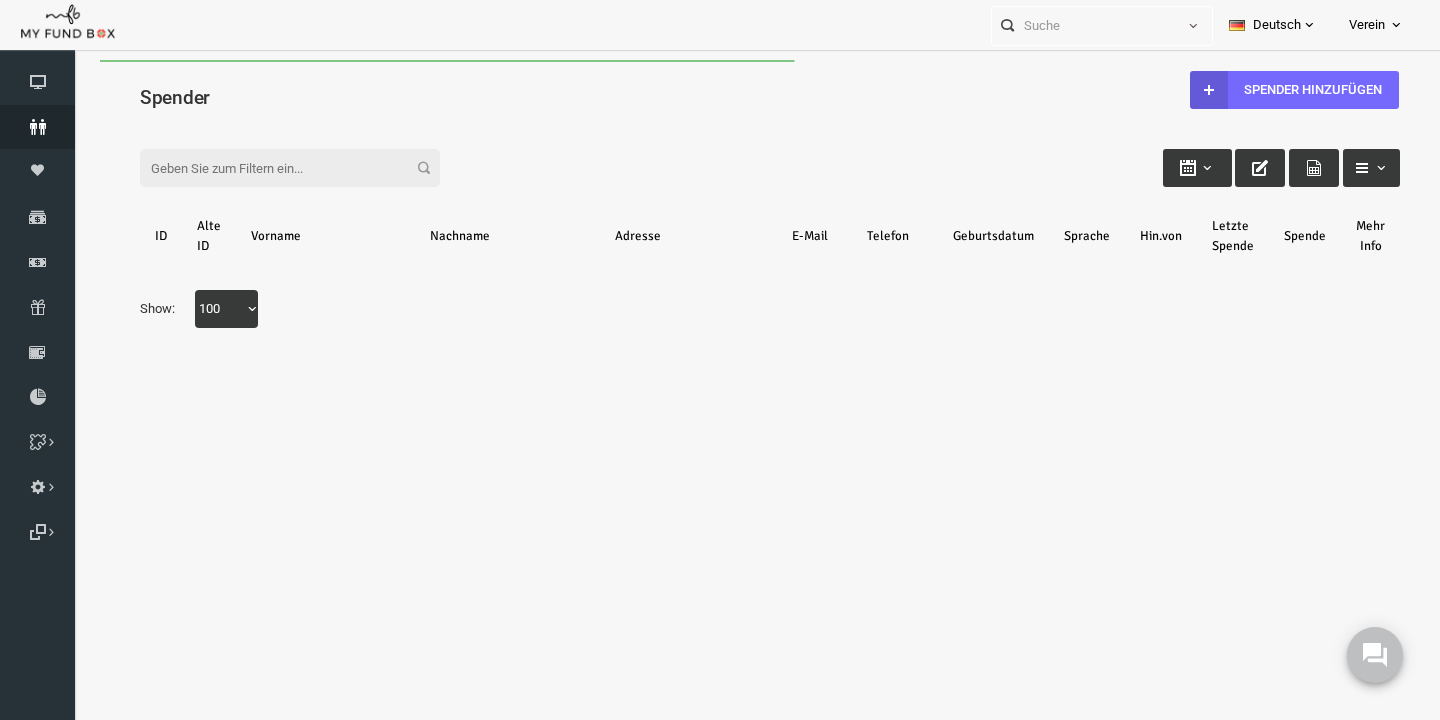 scroll, scrollTop: 0, scrollLeft: 0, axis: both 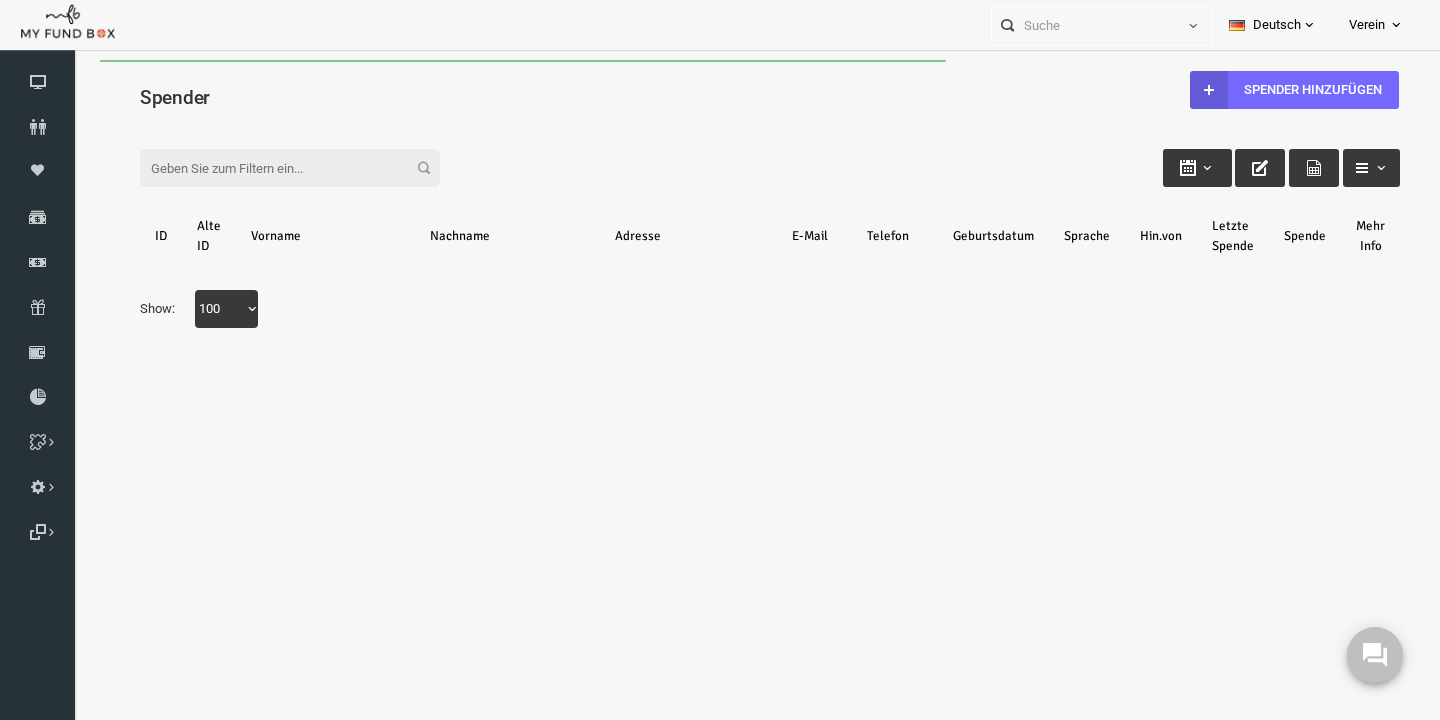 click on "Filter:" at bounding box center [262, 168] 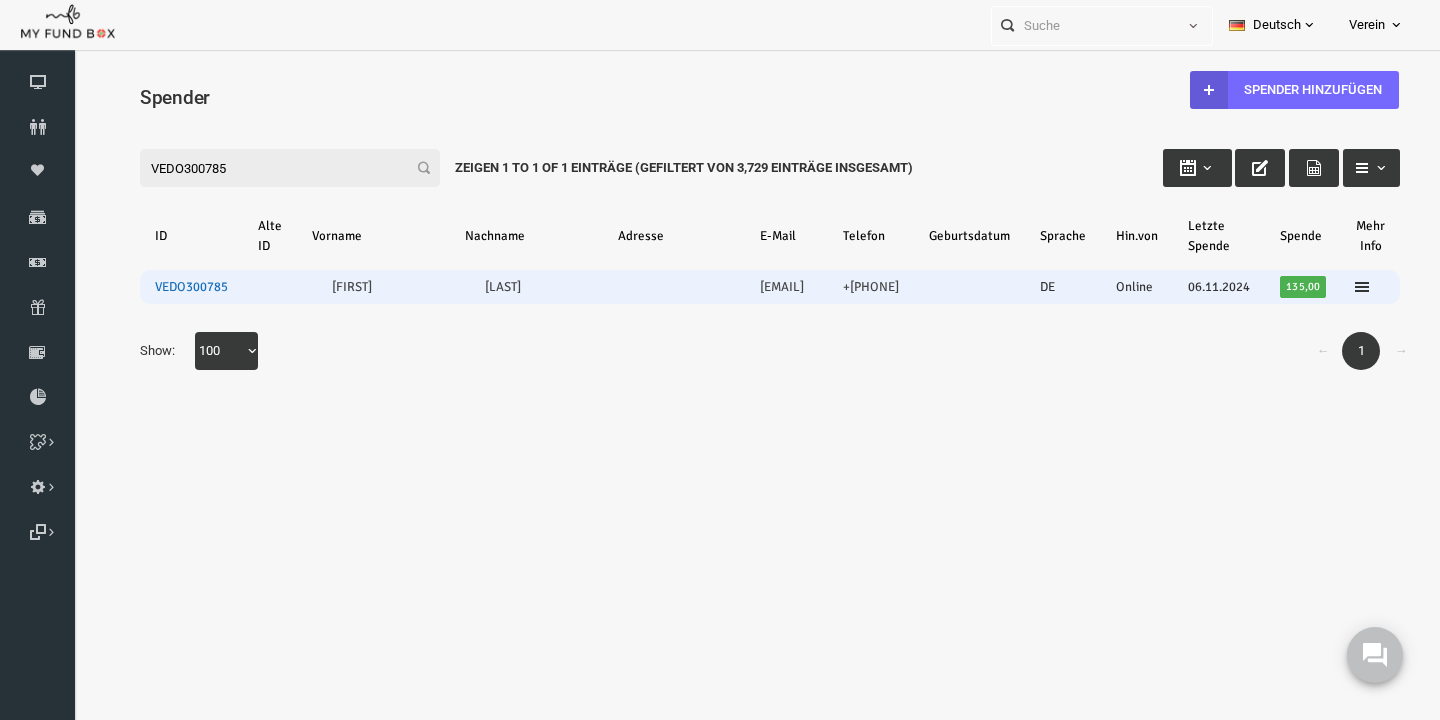 type on "VEDO300785" 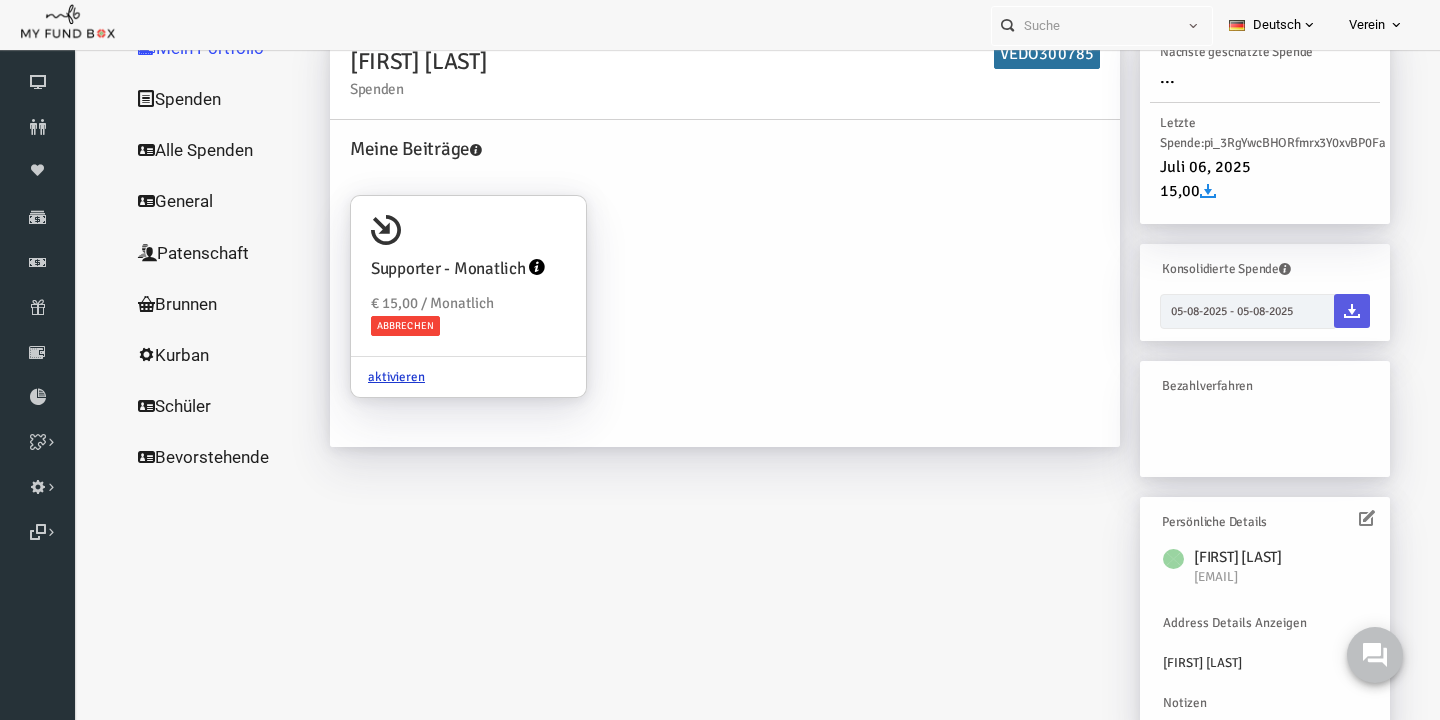 scroll, scrollTop: 141, scrollLeft: 0, axis: vertical 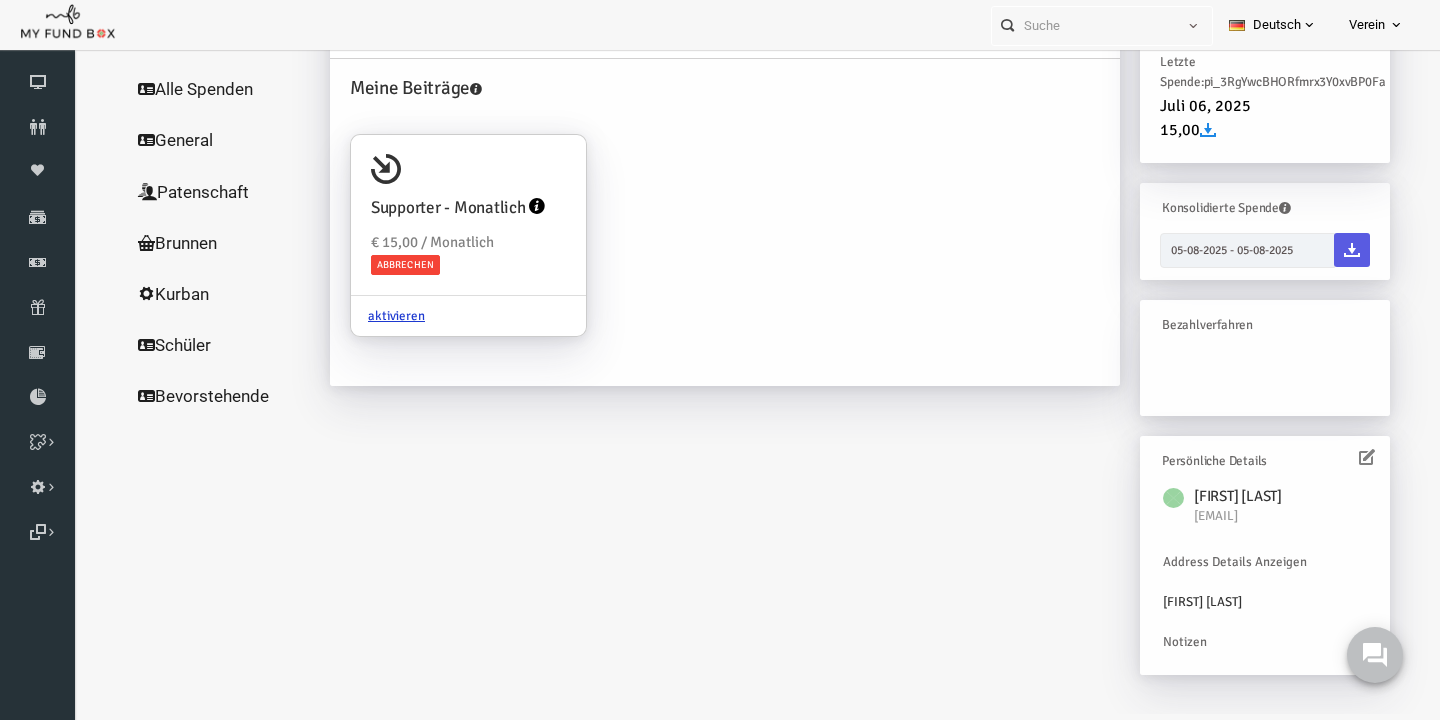 click at bounding box center (1339, 457) 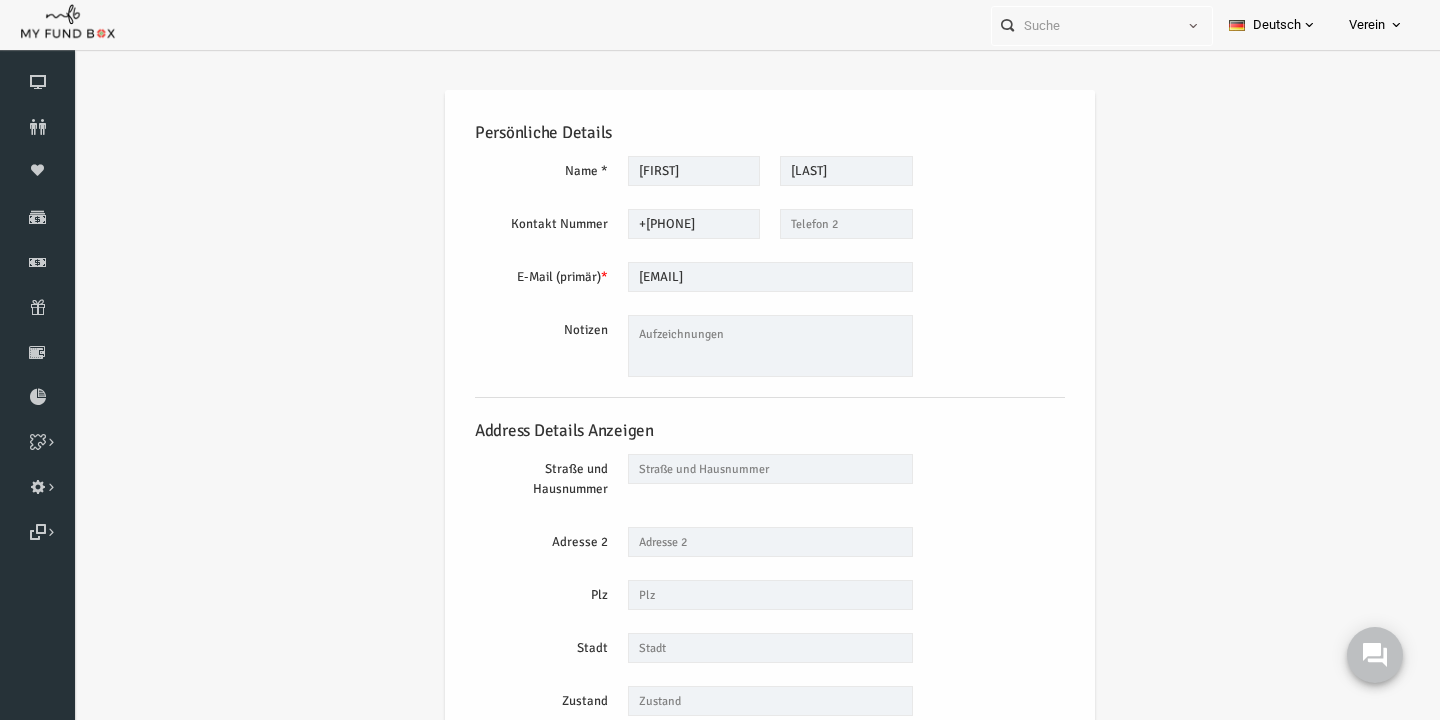scroll, scrollTop: 0, scrollLeft: 0, axis: both 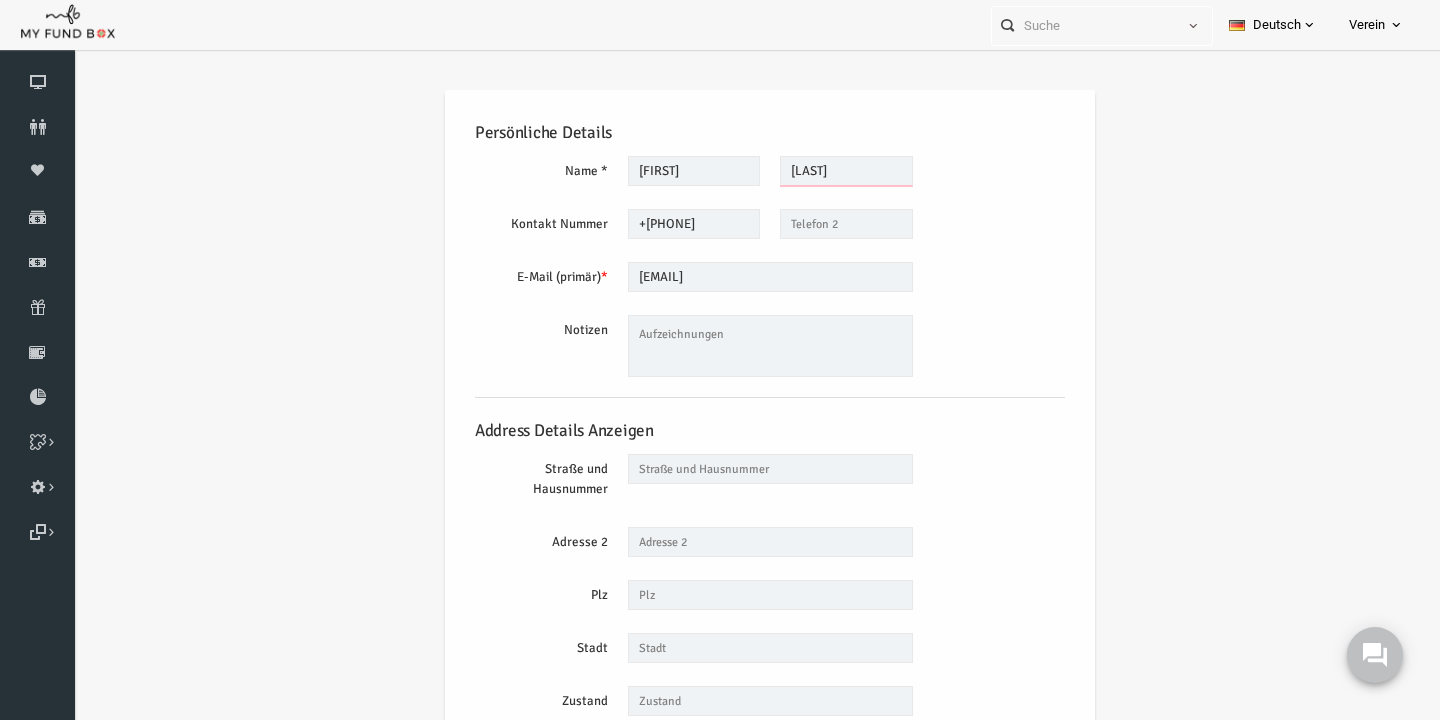 click on "Dahmani" at bounding box center (818, 171) 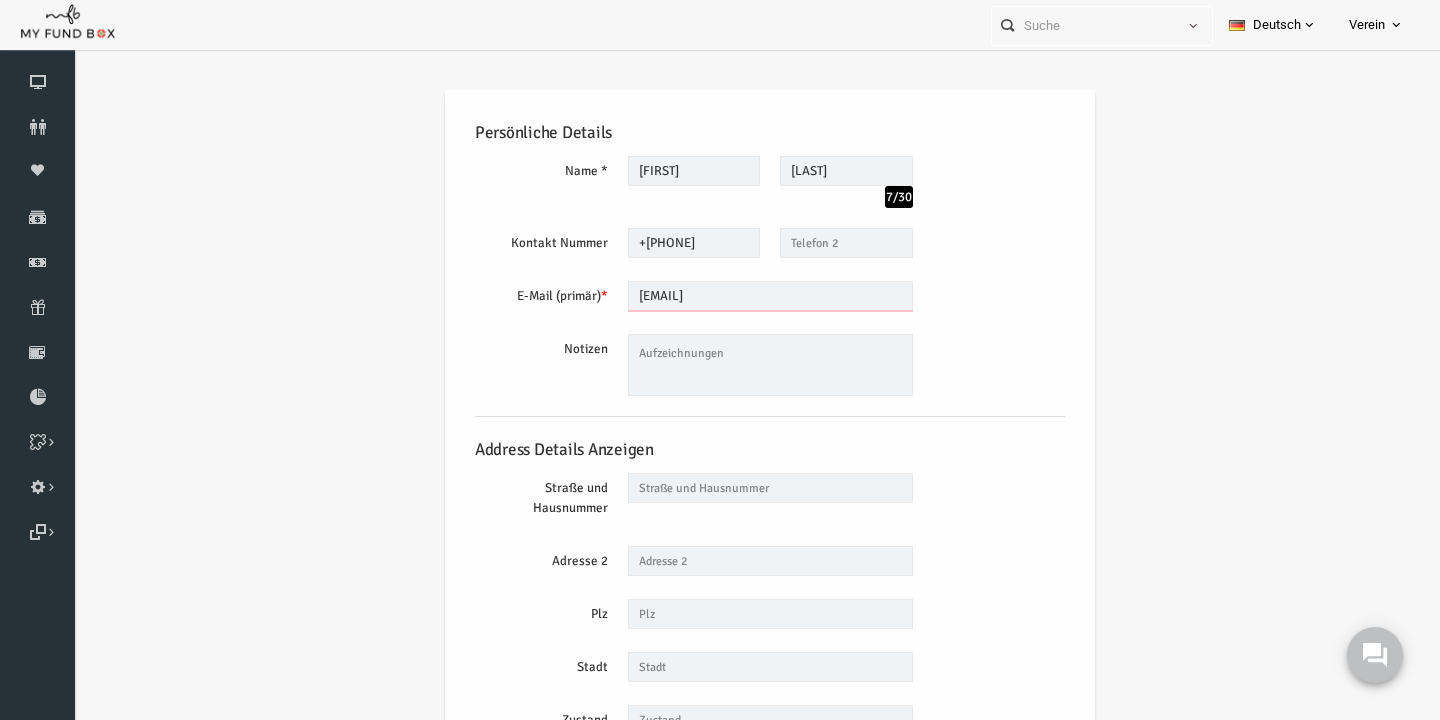 click on "ilyasdahmani20@gmail.com" at bounding box center (742, 296) 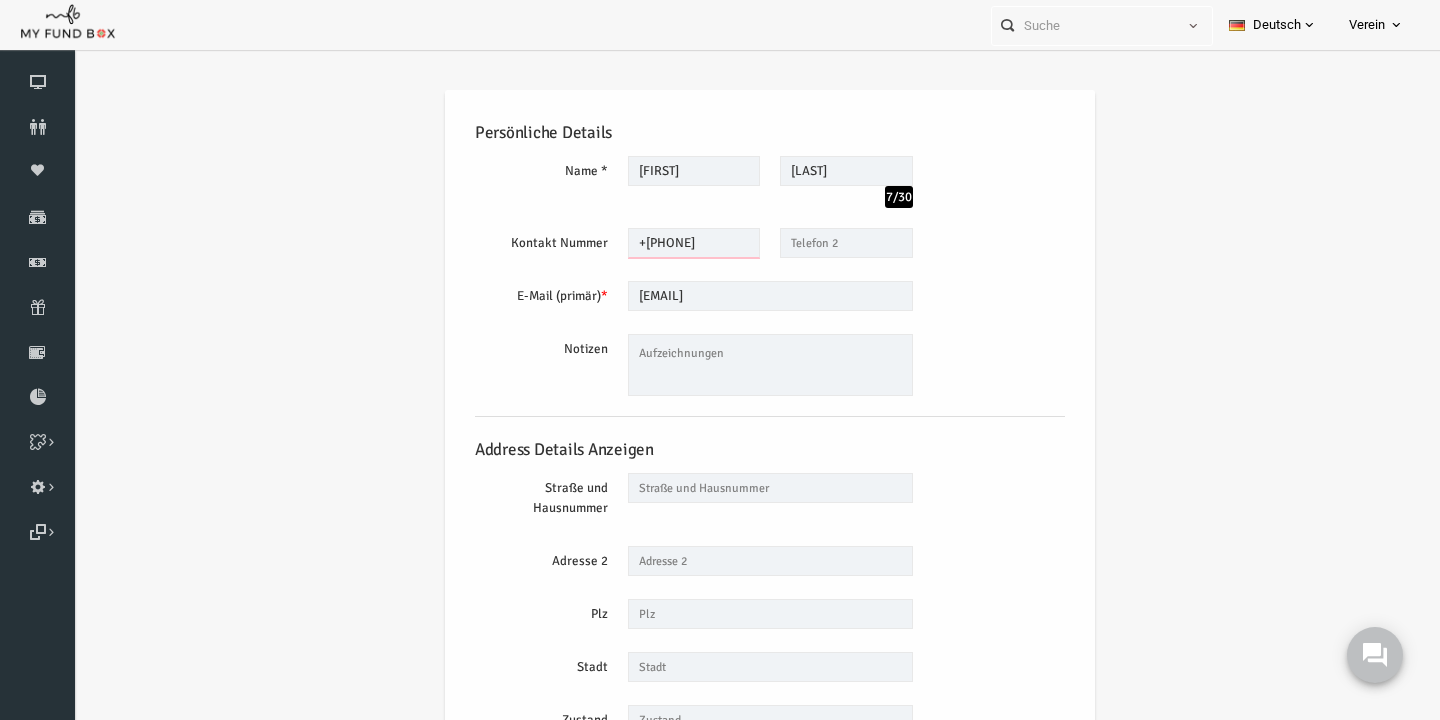 click on "+4917664375340" at bounding box center (666, 243) 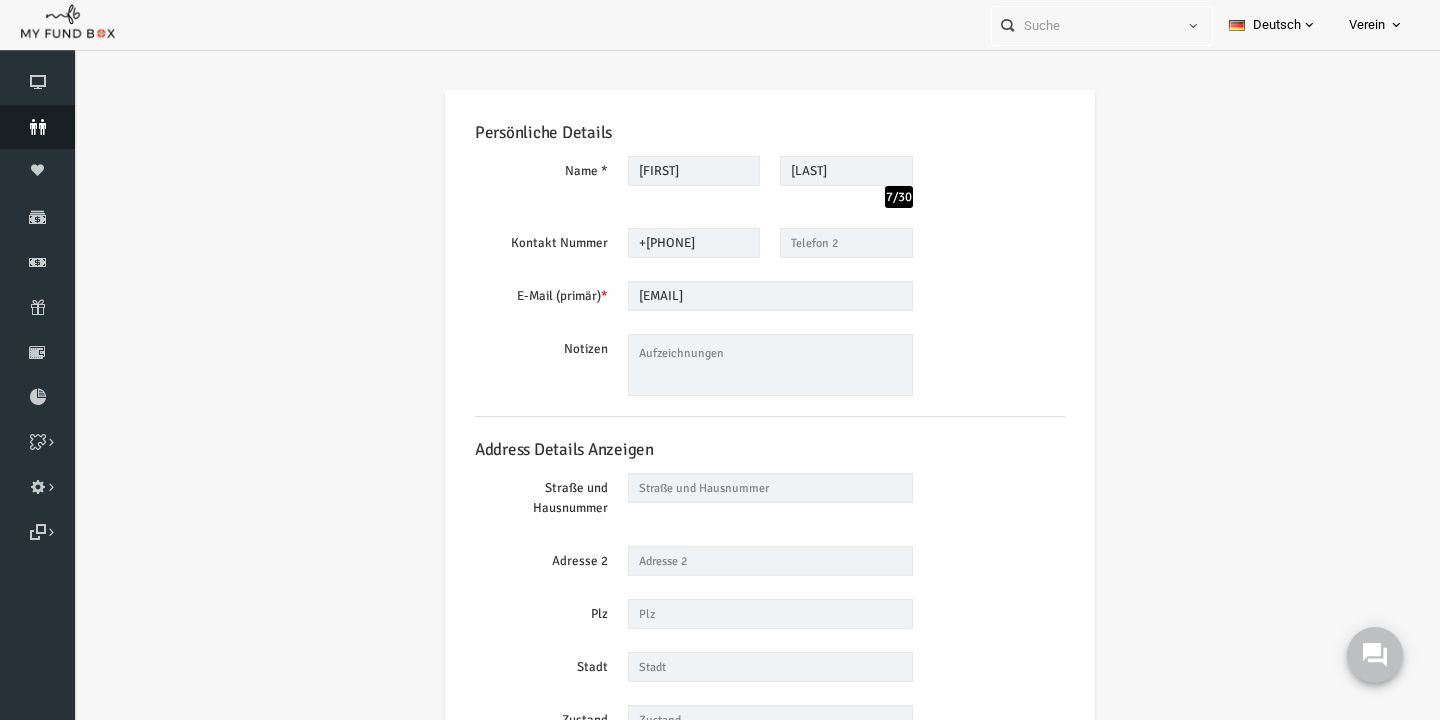 click at bounding box center [37, 127] 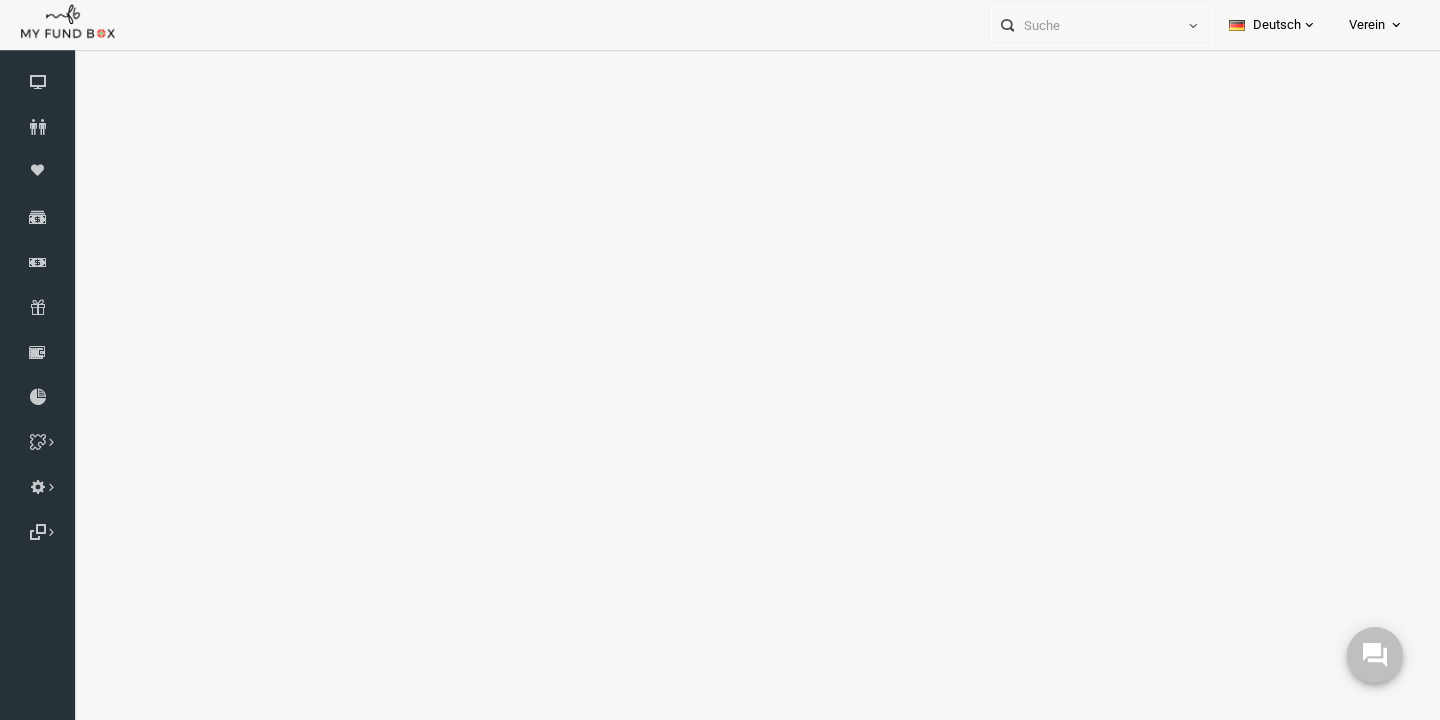 select on "100" 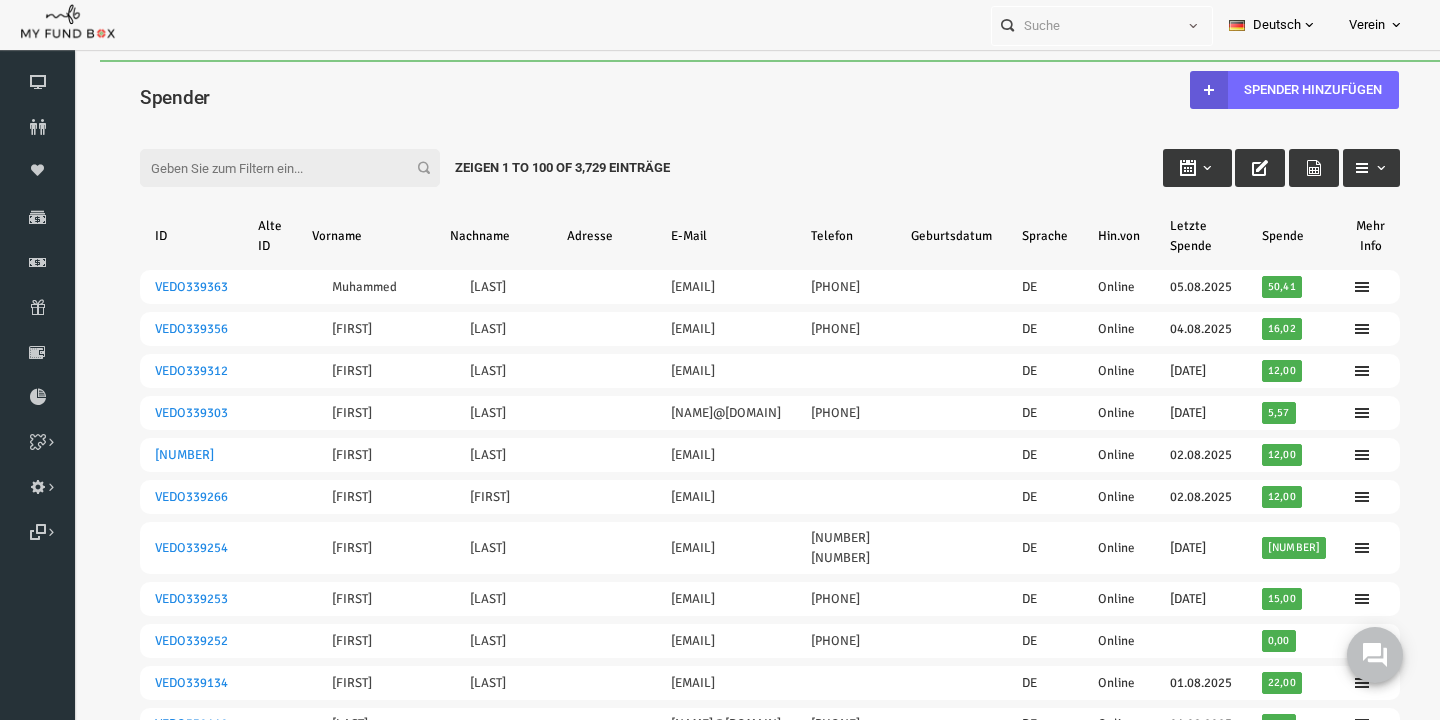 scroll, scrollTop: 0, scrollLeft: 0, axis: both 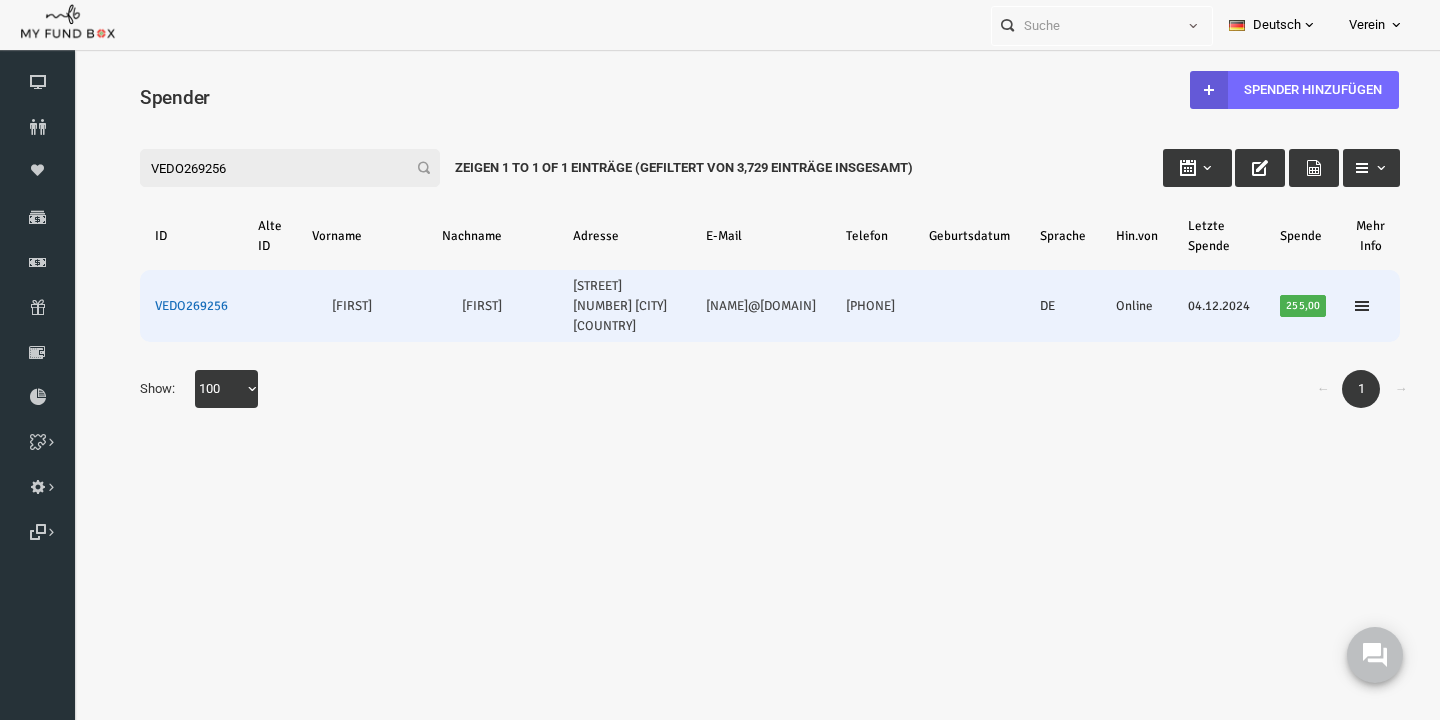 type on "VEDO269256" 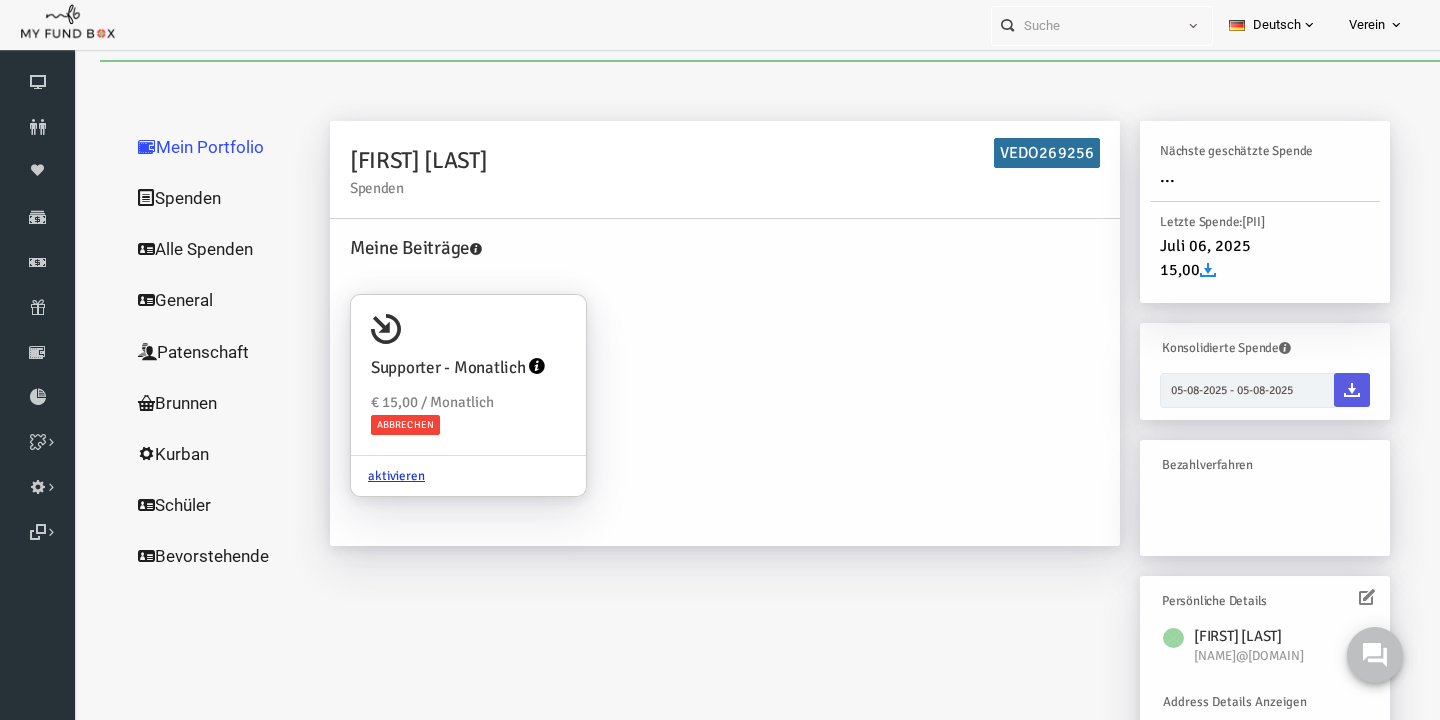 scroll, scrollTop: 181, scrollLeft: 0, axis: vertical 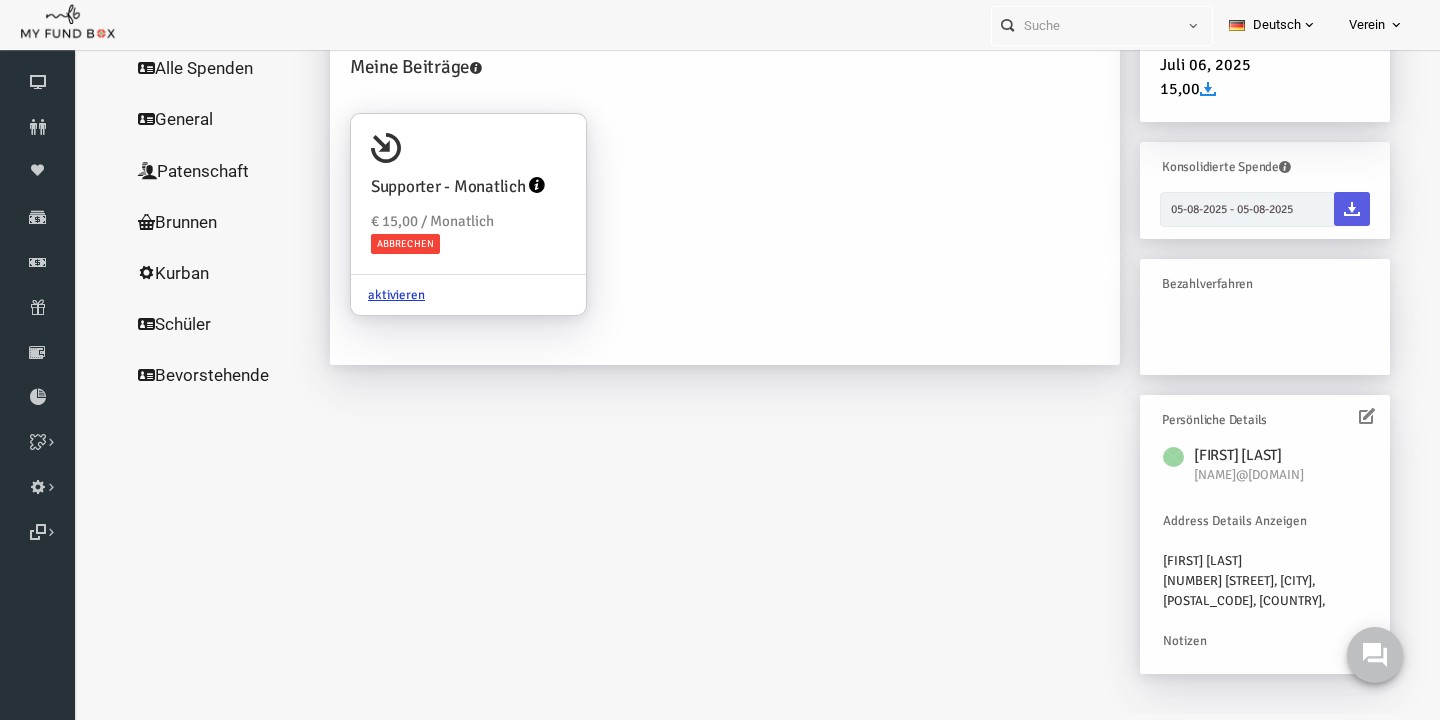 click at bounding box center [1339, 416] 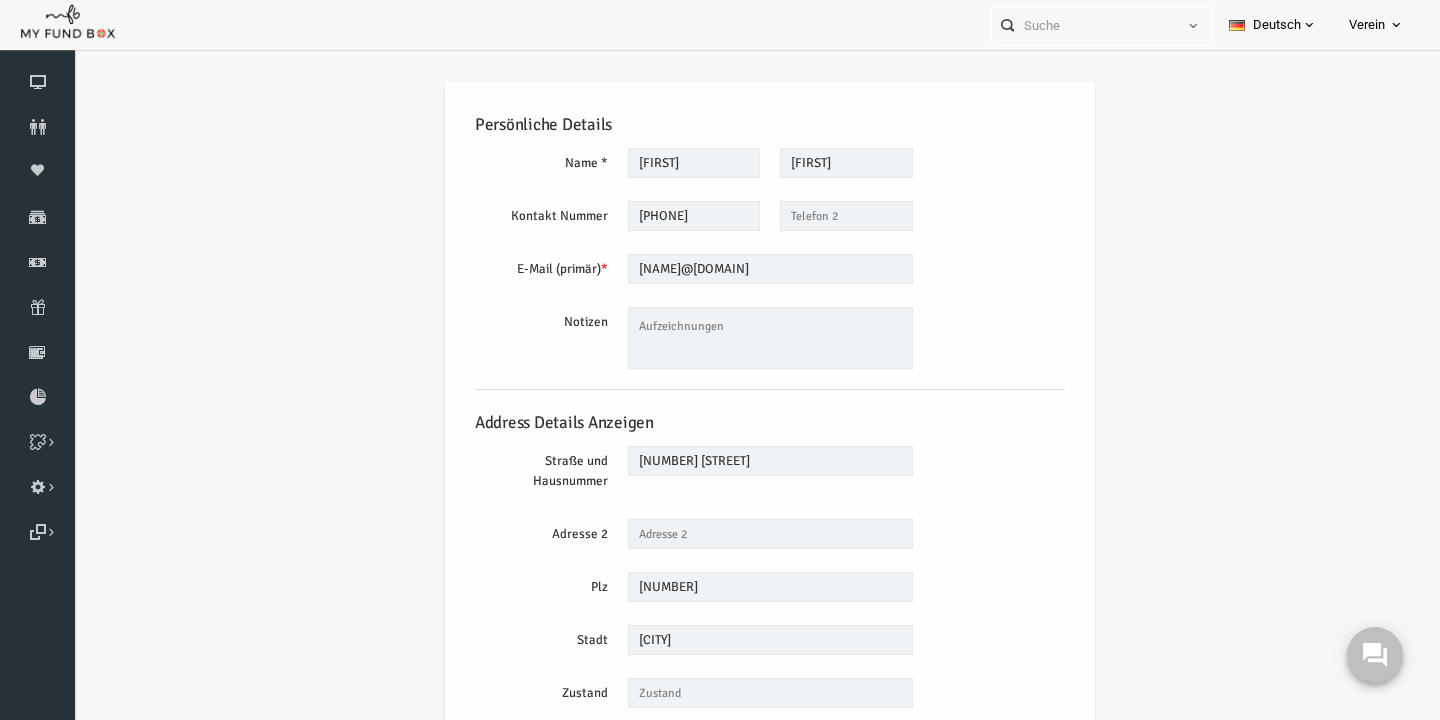 scroll, scrollTop: 0, scrollLeft: 0, axis: both 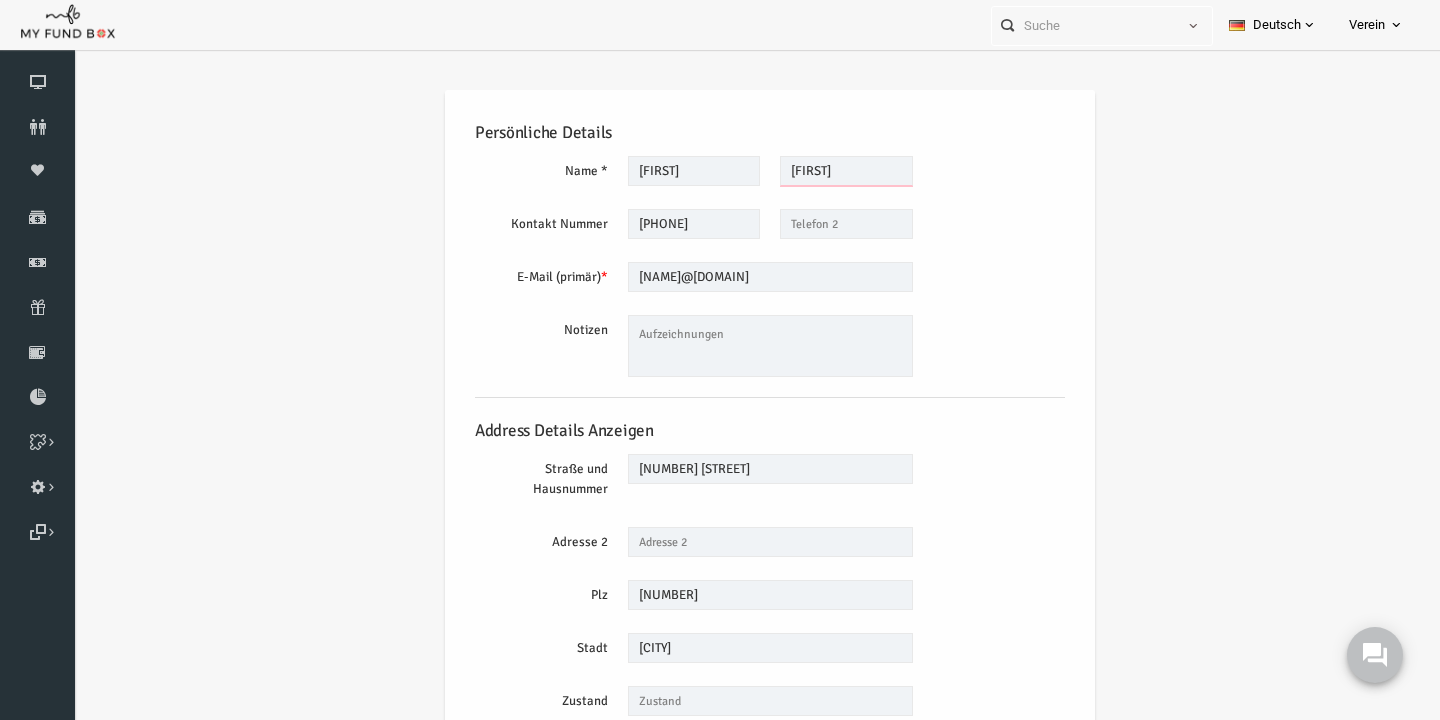 click on "[LAST]" at bounding box center (818, 171) 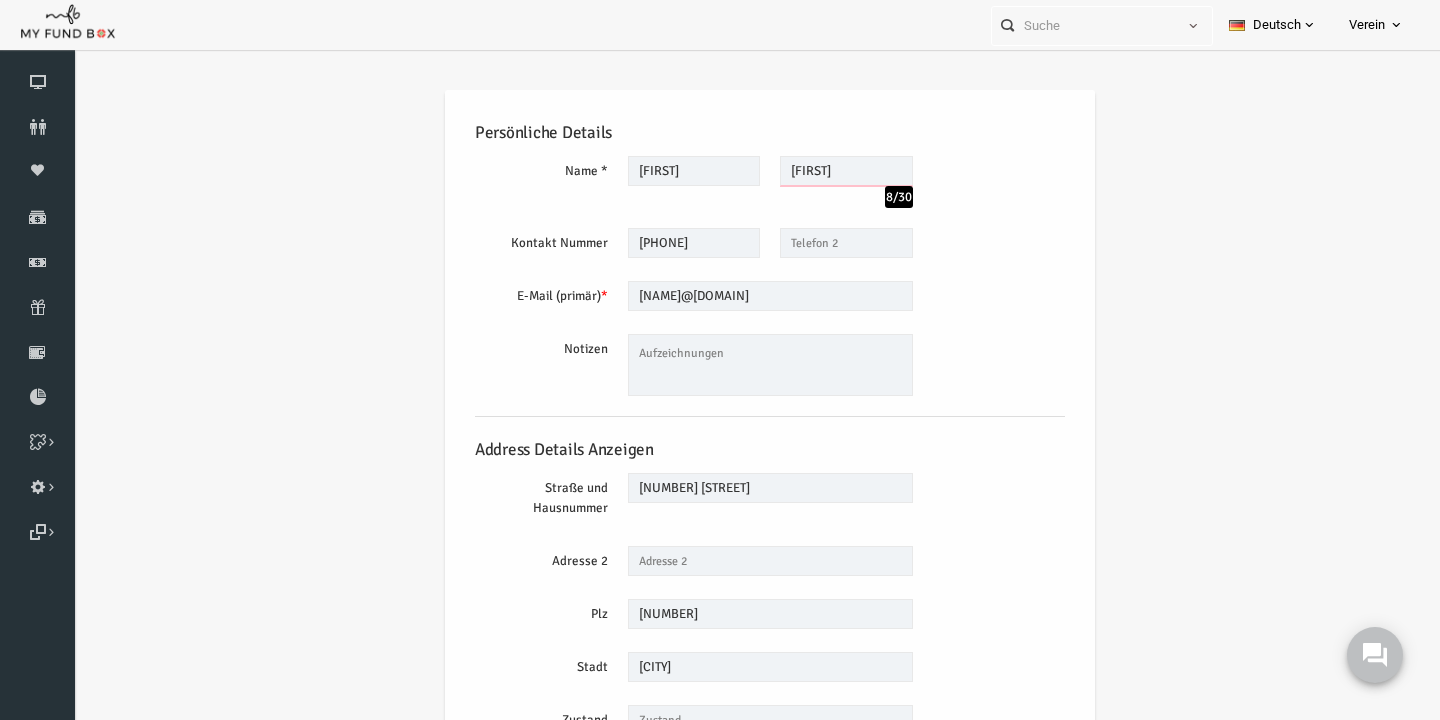 click on "[LAST]" at bounding box center [818, 171] 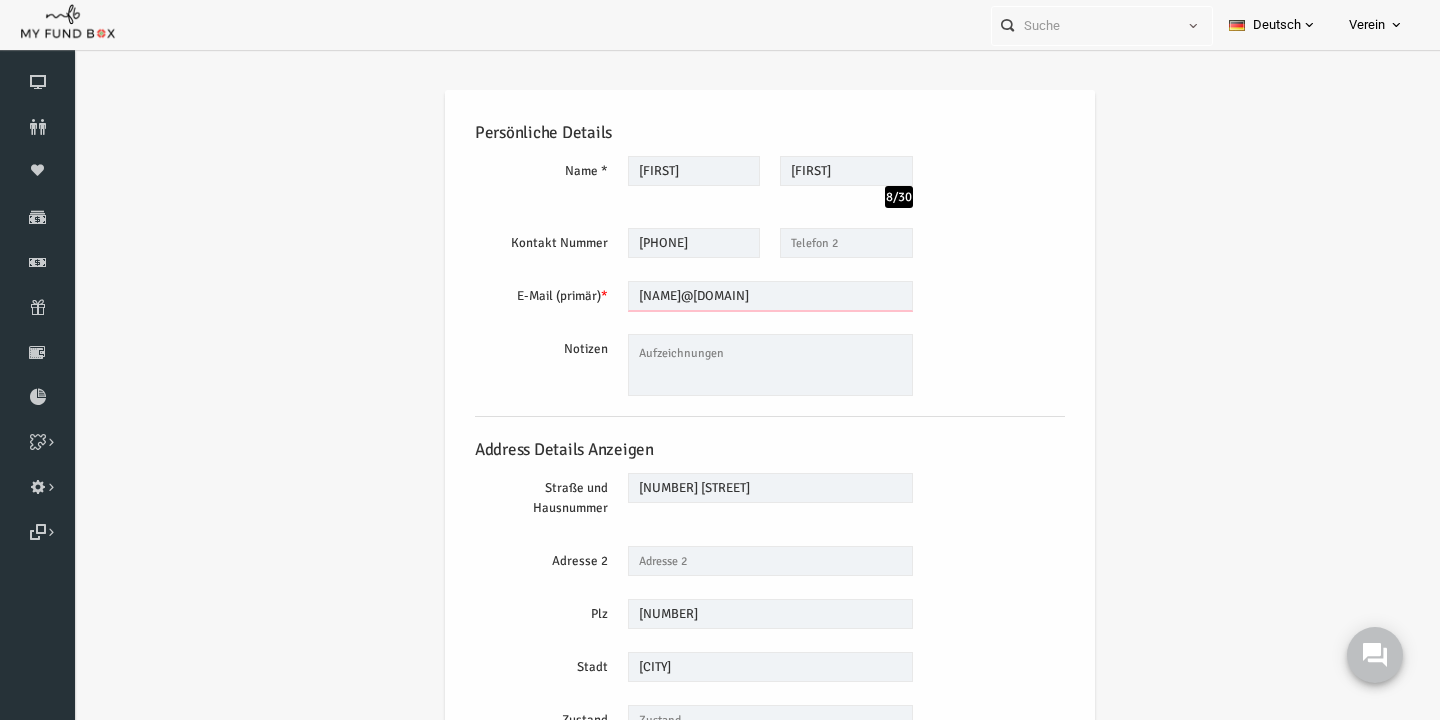 click on "ashley.fatnassi@icloud.com" at bounding box center (742, 296) 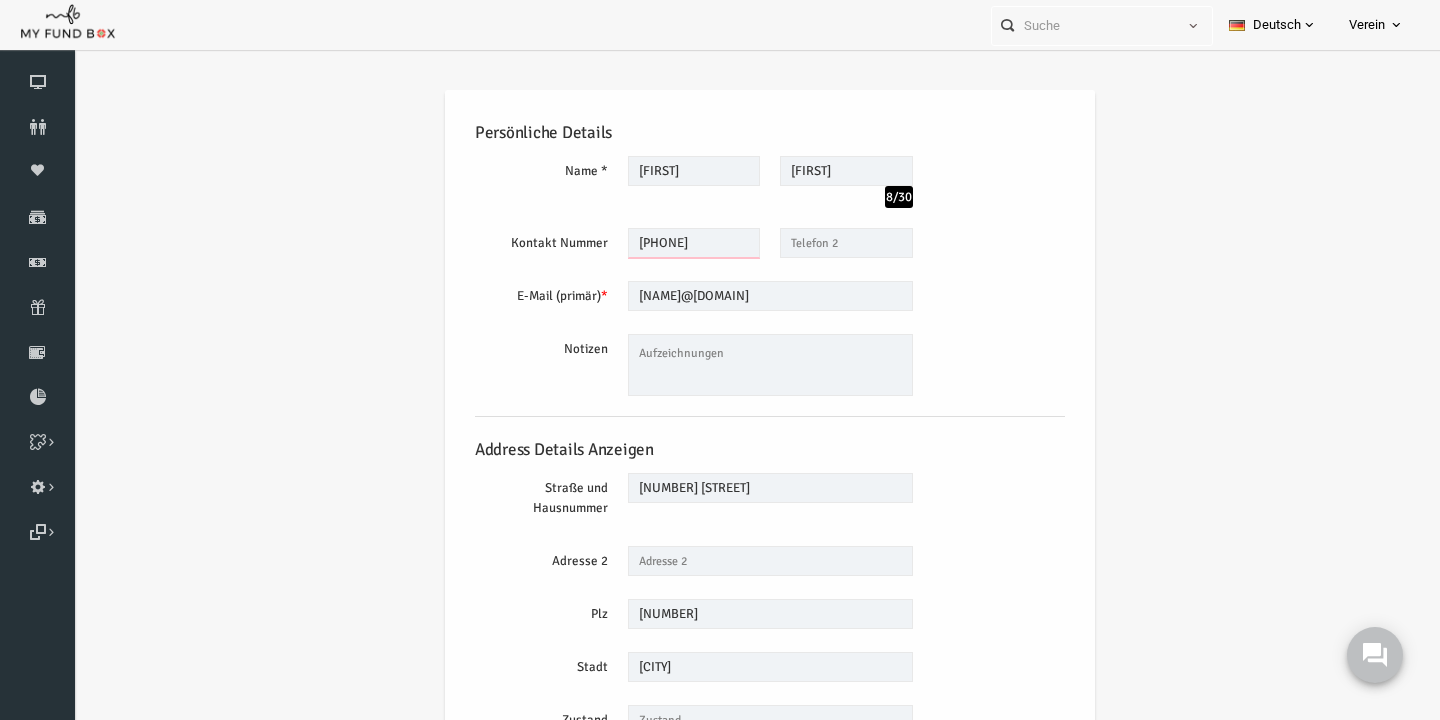 click on "01779218757" at bounding box center [666, 243] 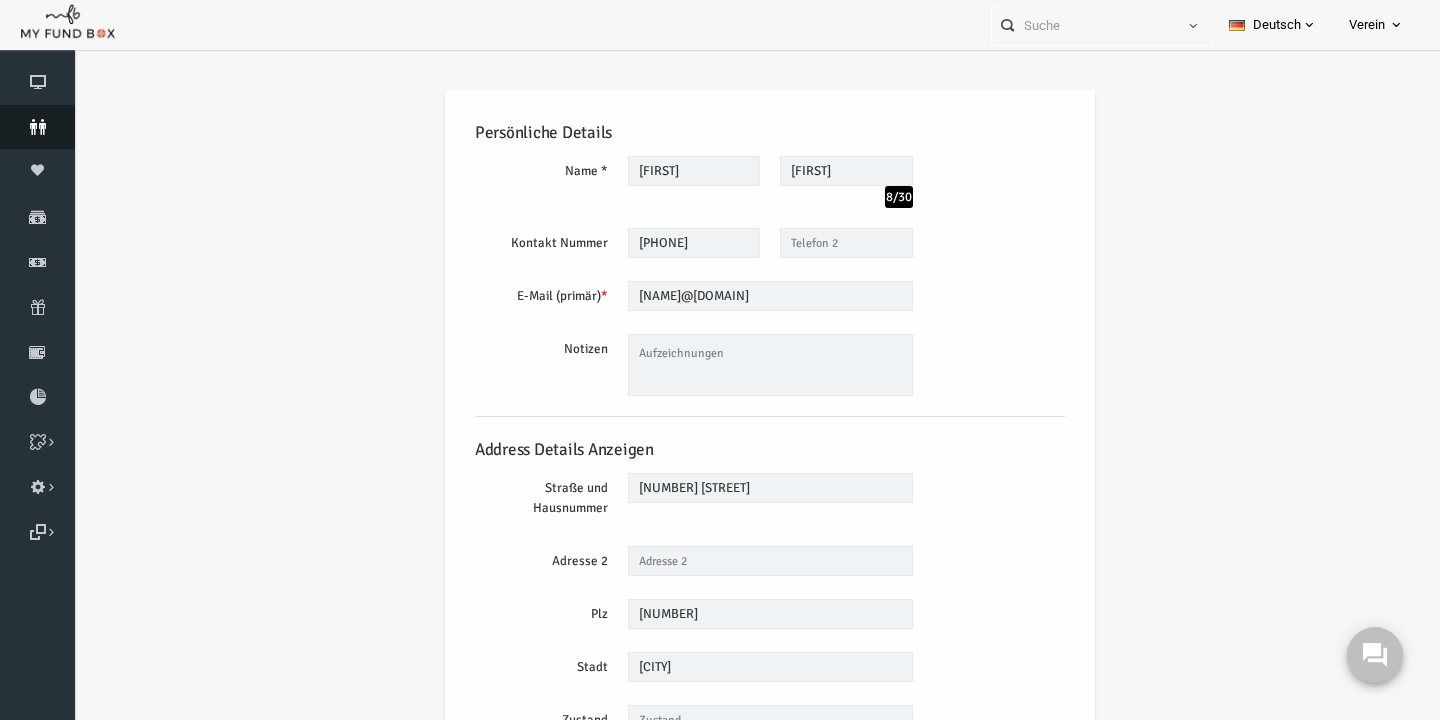 click on "Spender" at bounding box center (37, 127) 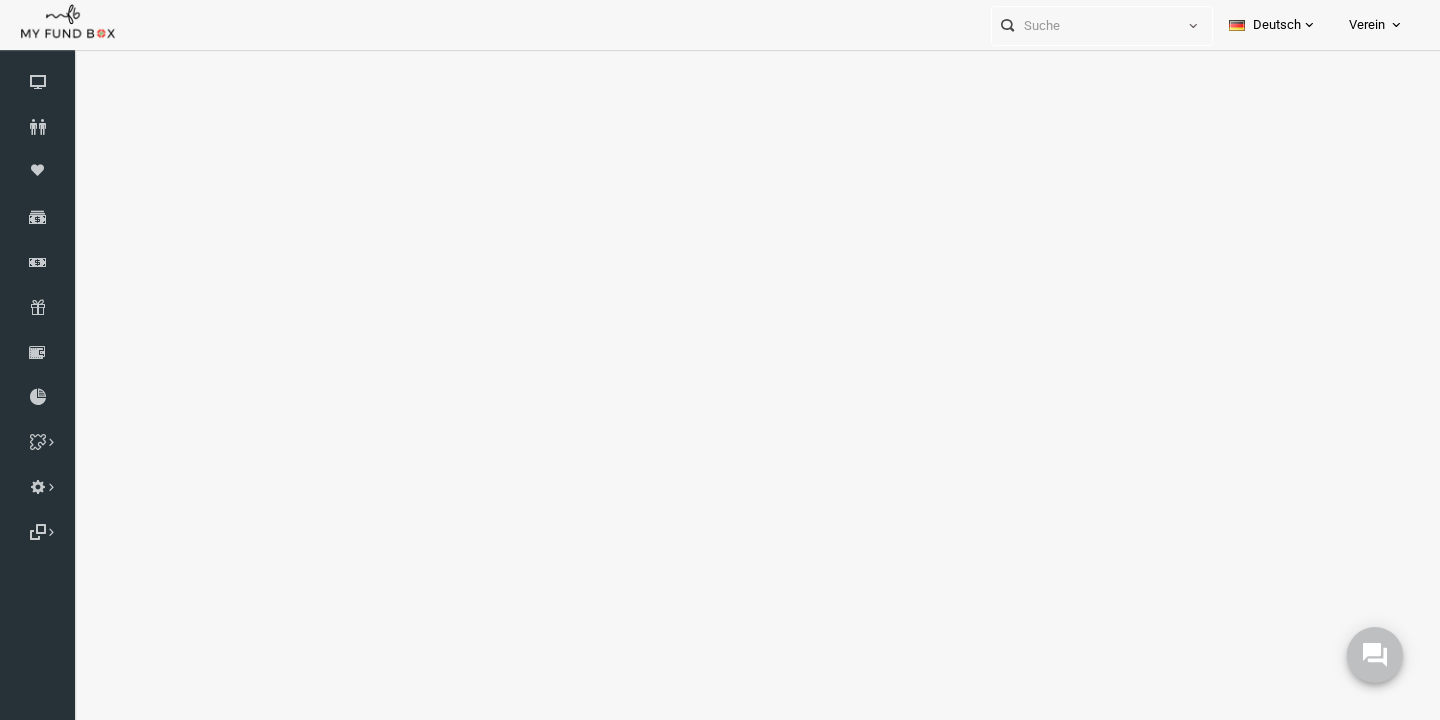 select on "100" 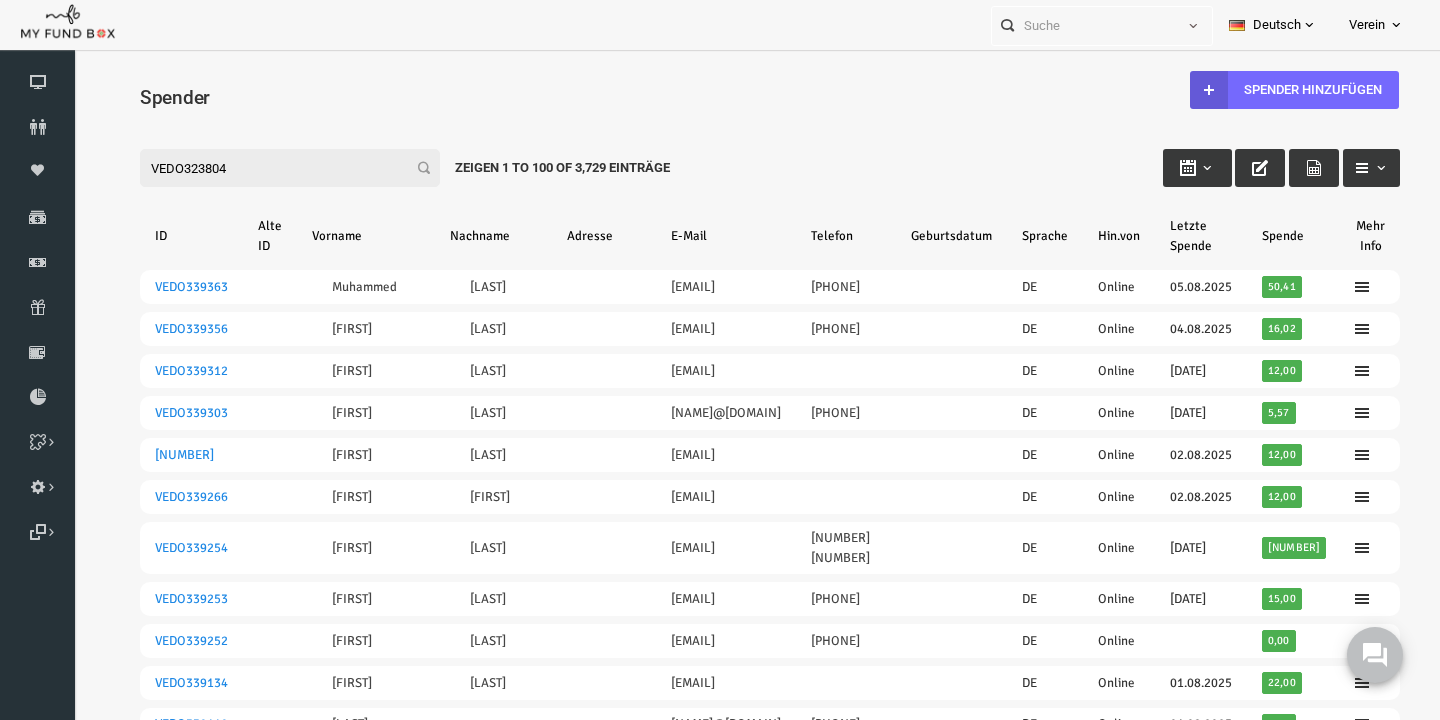 scroll, scrollTop: 0, scrollLeft: 0, axis: both 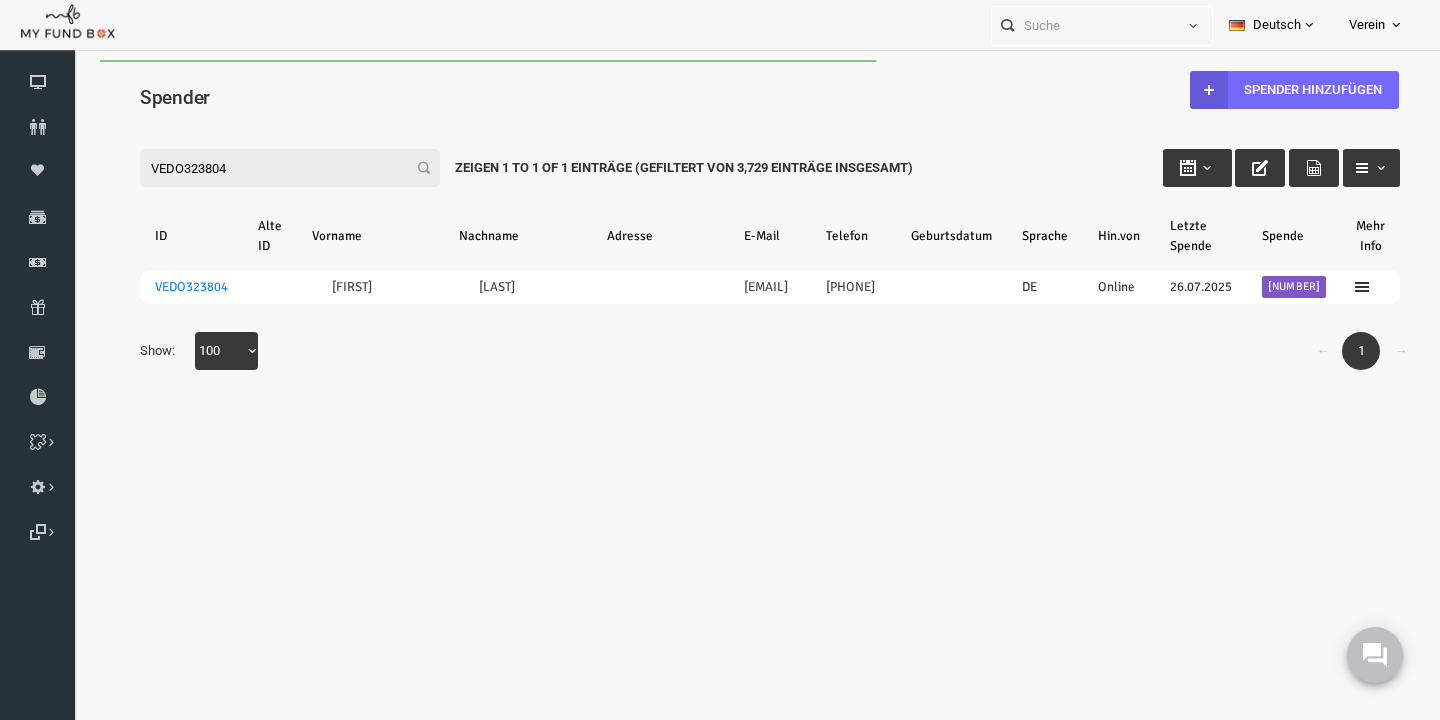 type on "VEDO323804" 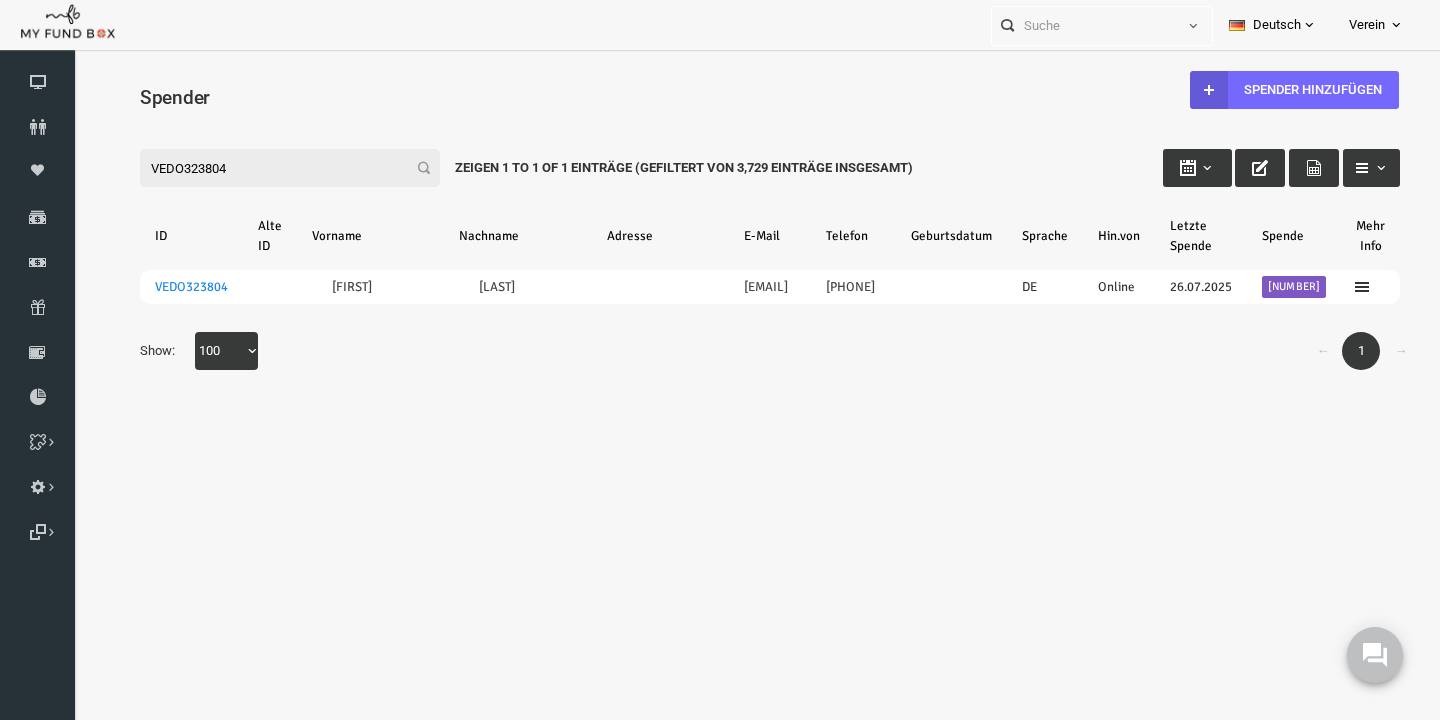 click on "VEDO323804" at bounding box center (163, 287) 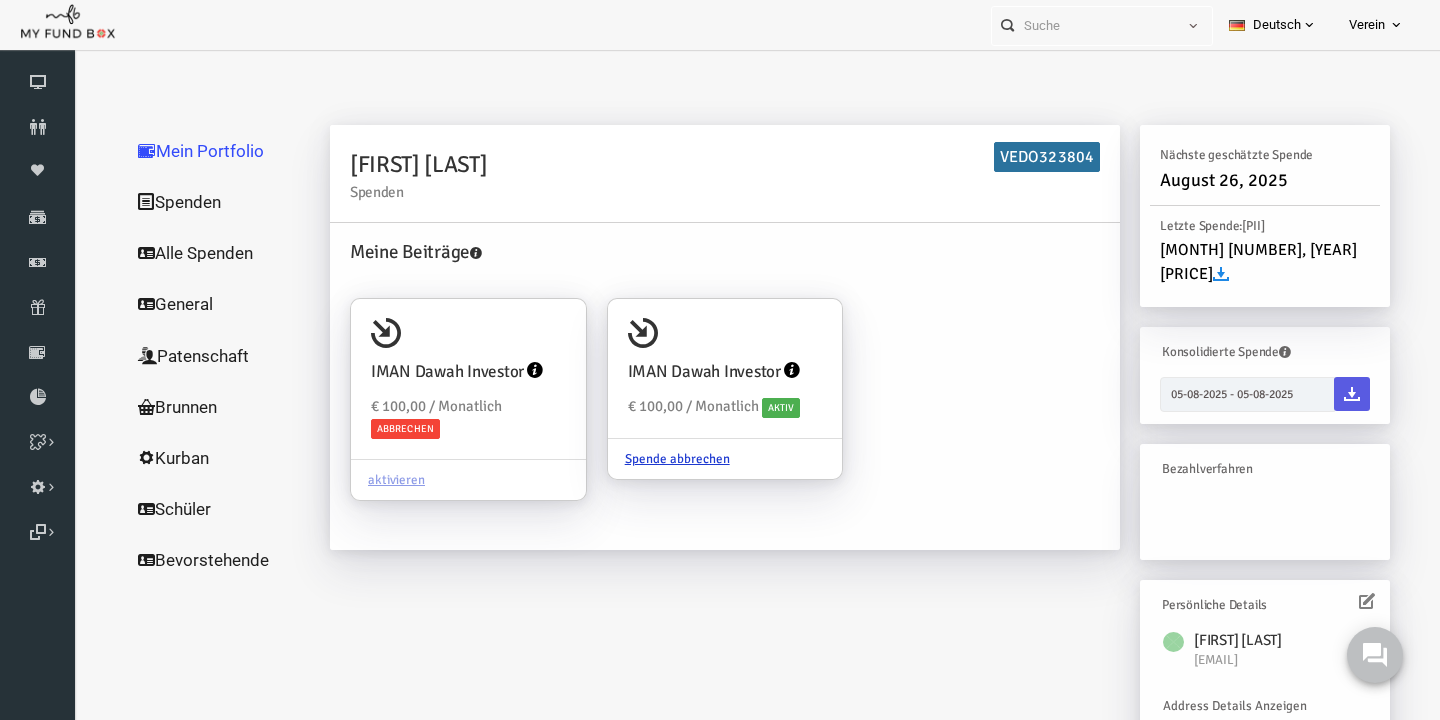 scroll, scrollTop: 14, scrollLeft: 0, axis: vertical 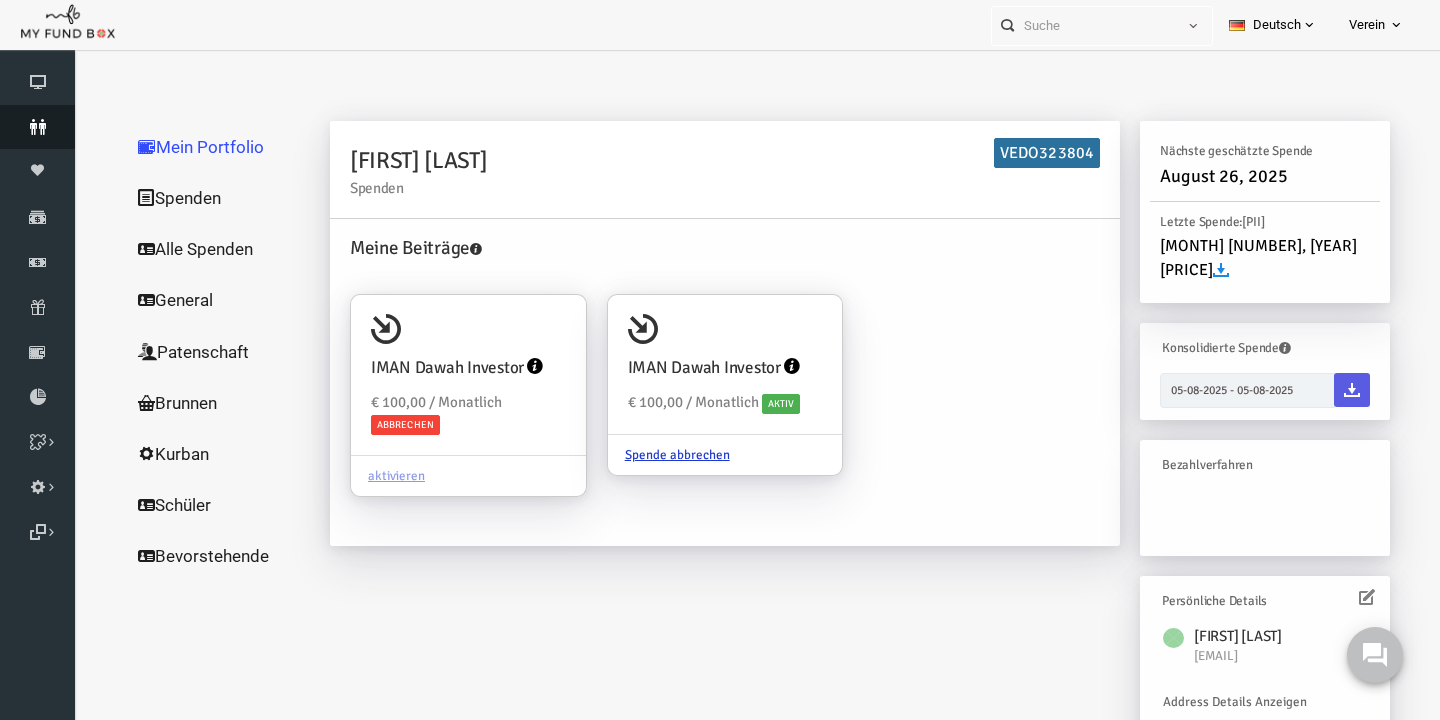 click at bounding box center [37, 127] 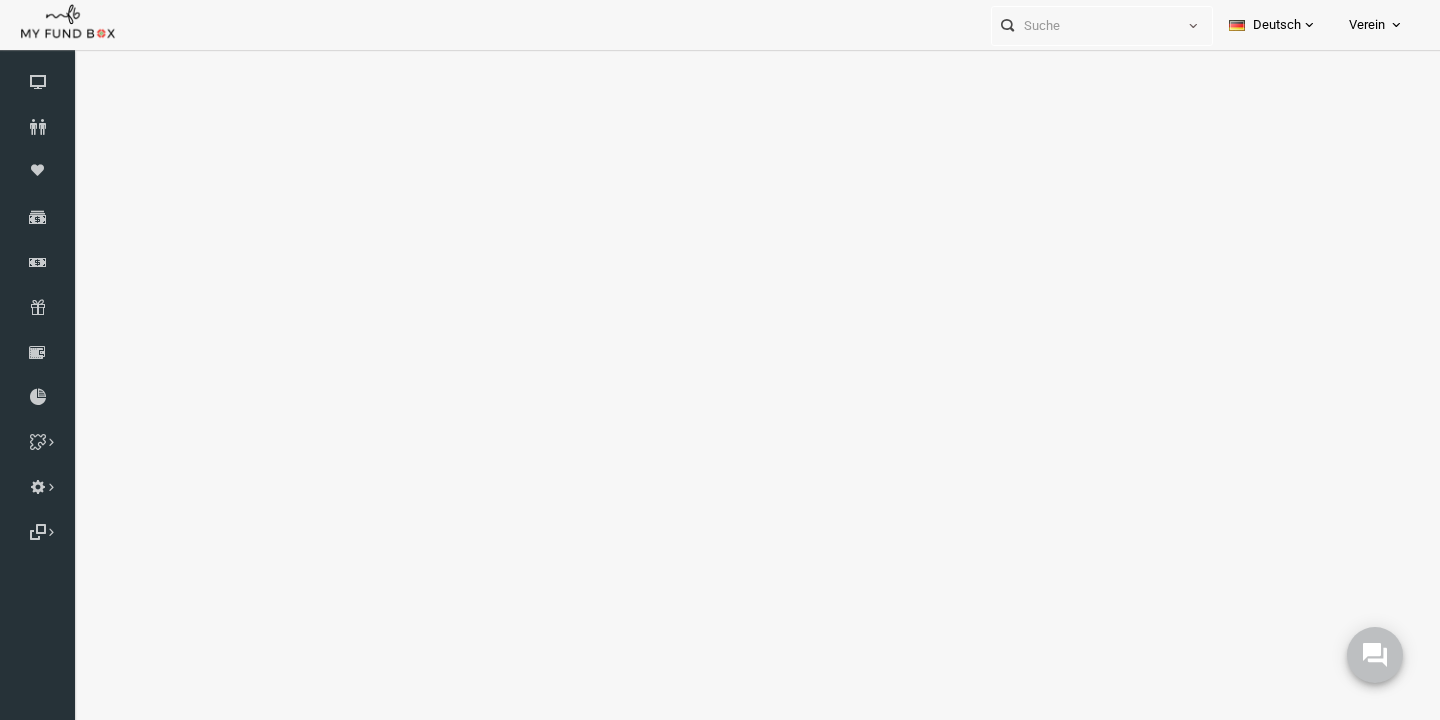 select on "100" 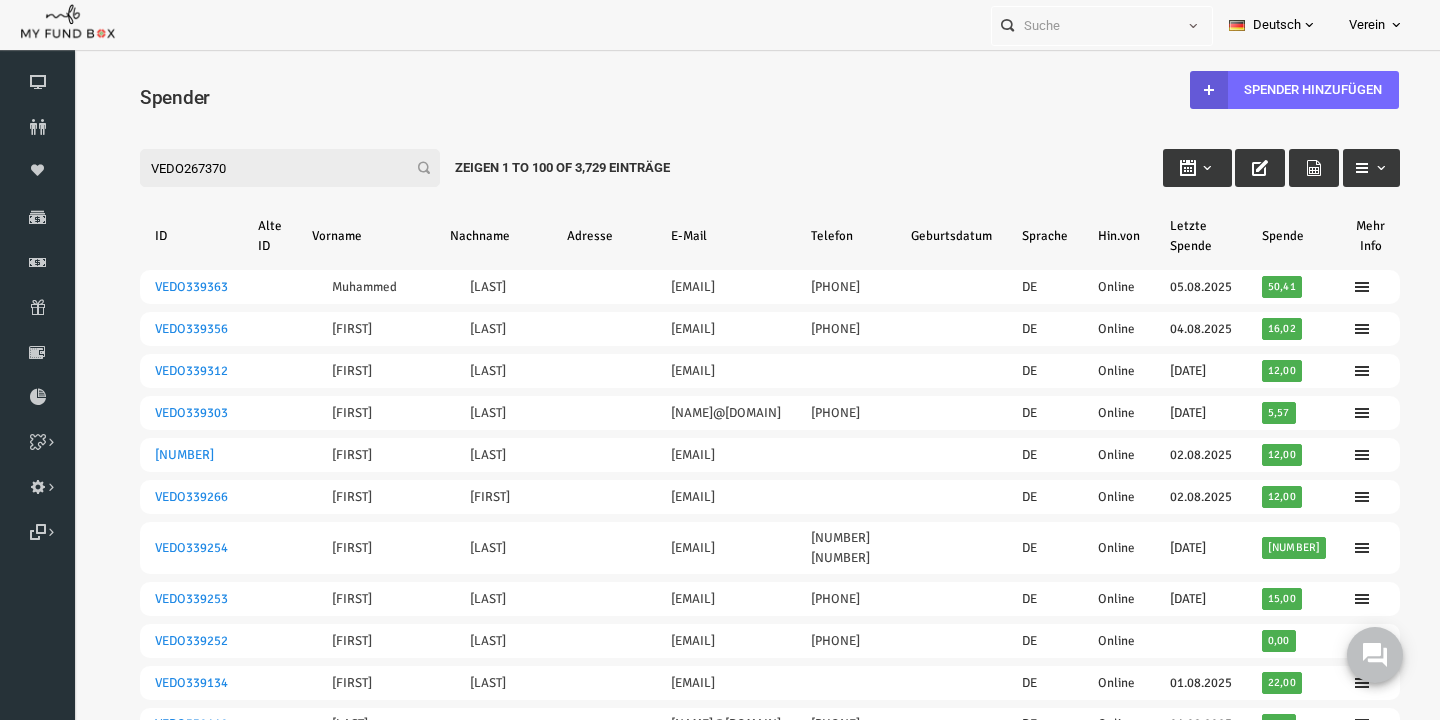 scroll, scrollTop: 0, scrollLeft: 0, axis: both 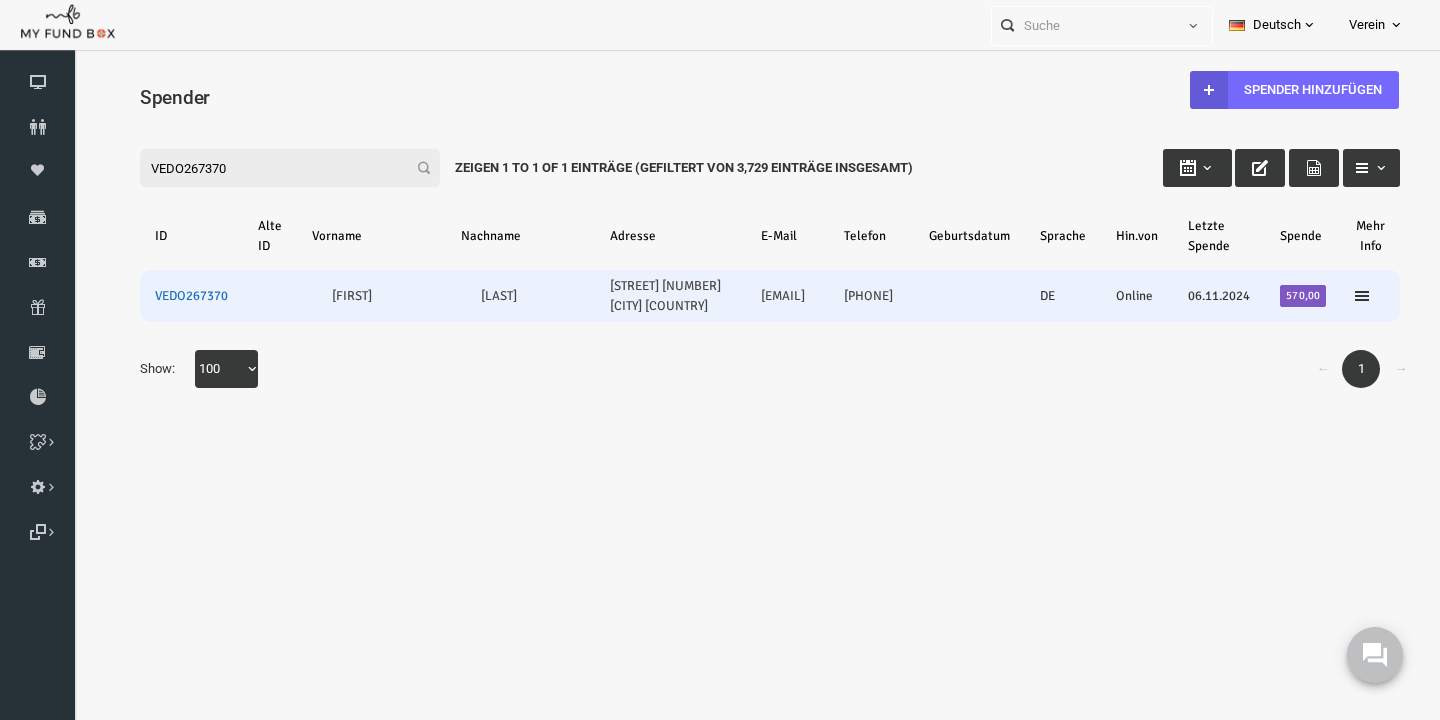type on "VEDO267370" 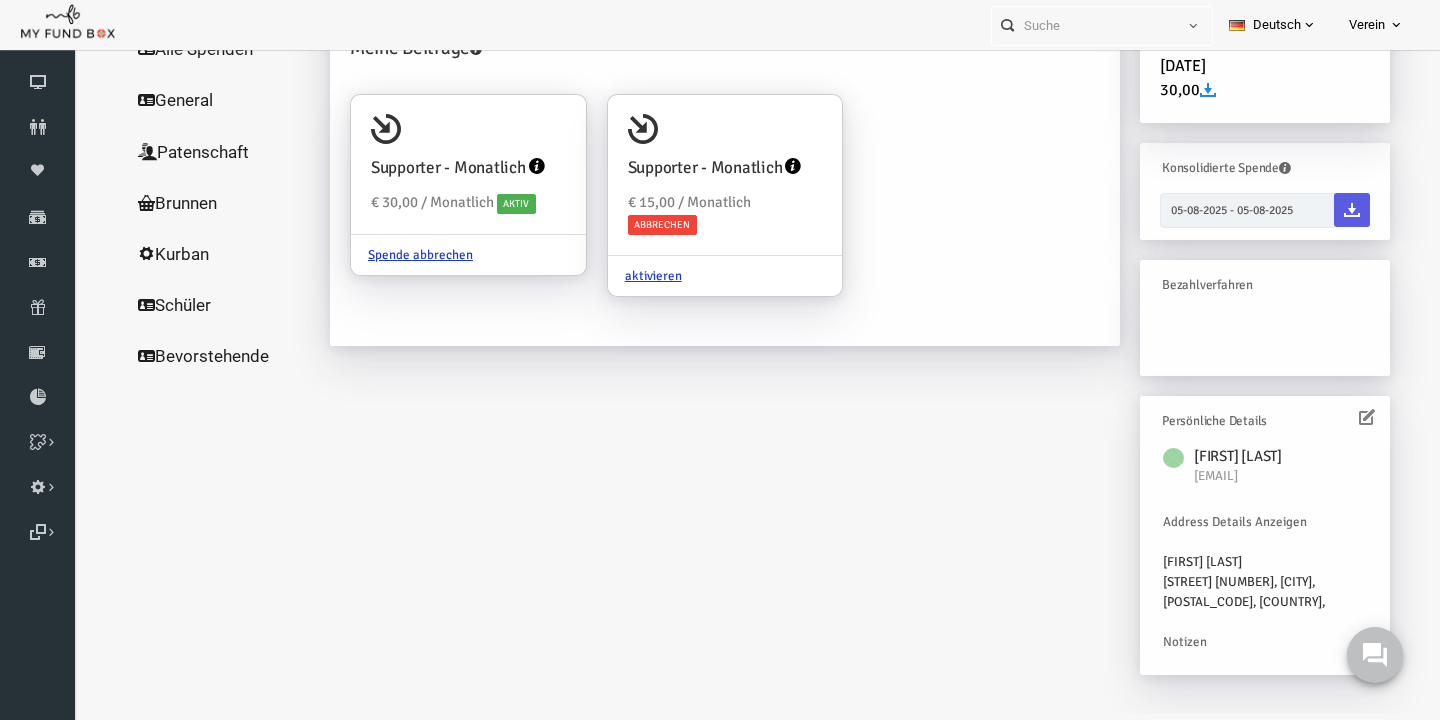 scroll, scrollTop: 0, scrollLeft: 0, axis: both 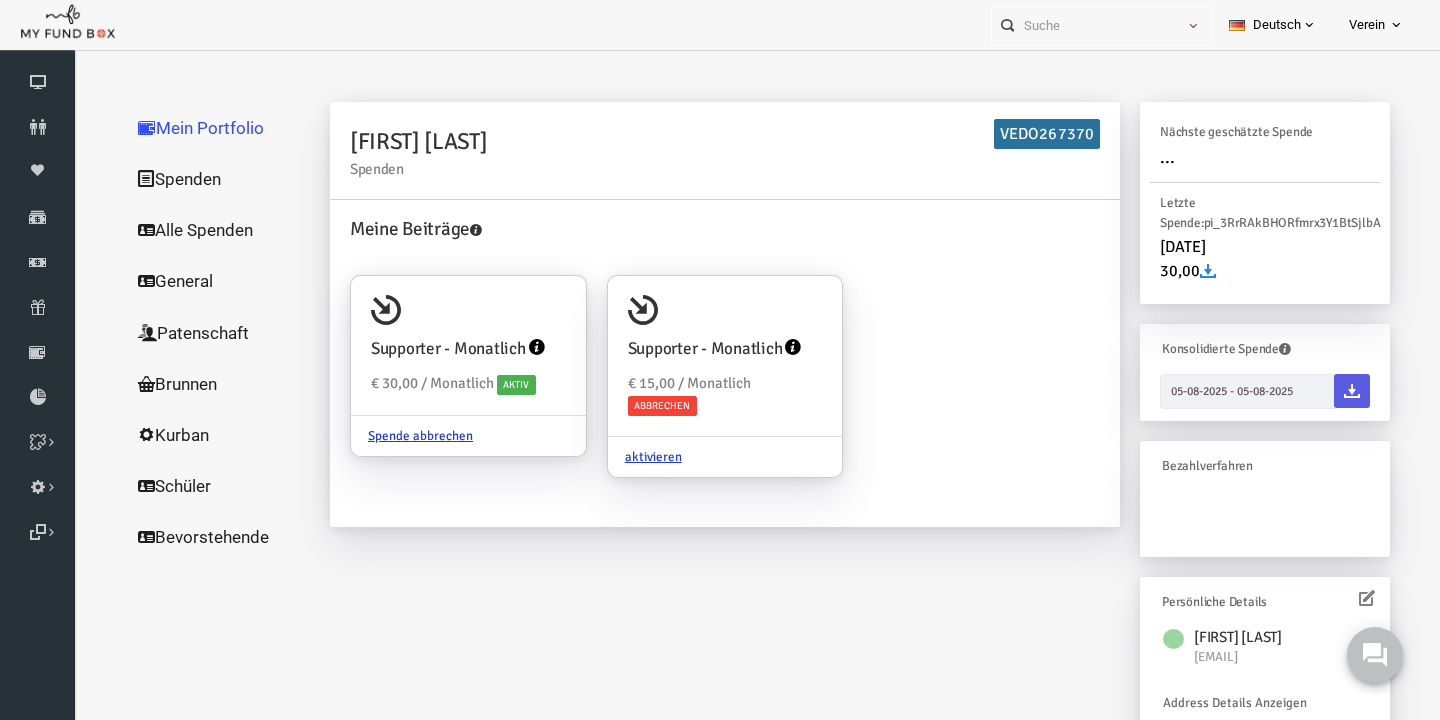 click on "Alle Spenden" at bounding box center [192, 230] 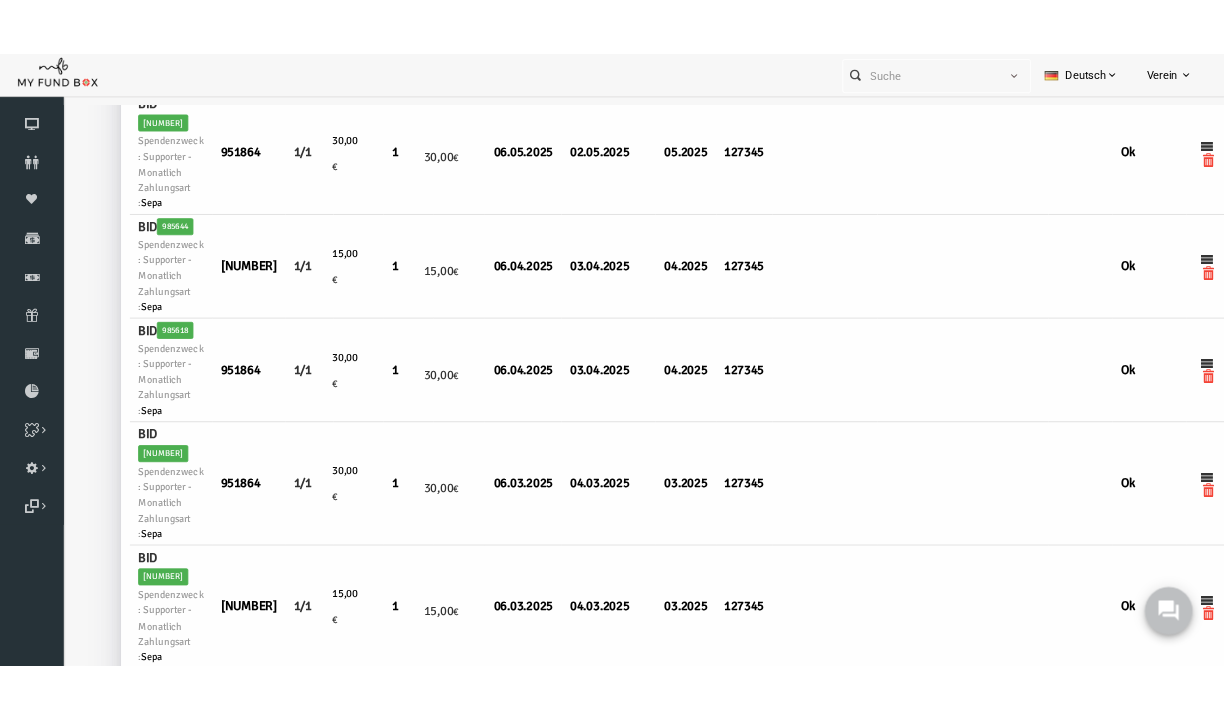 scroll, scrollTop: 0, scrollLeft: 116, axis: horizontal 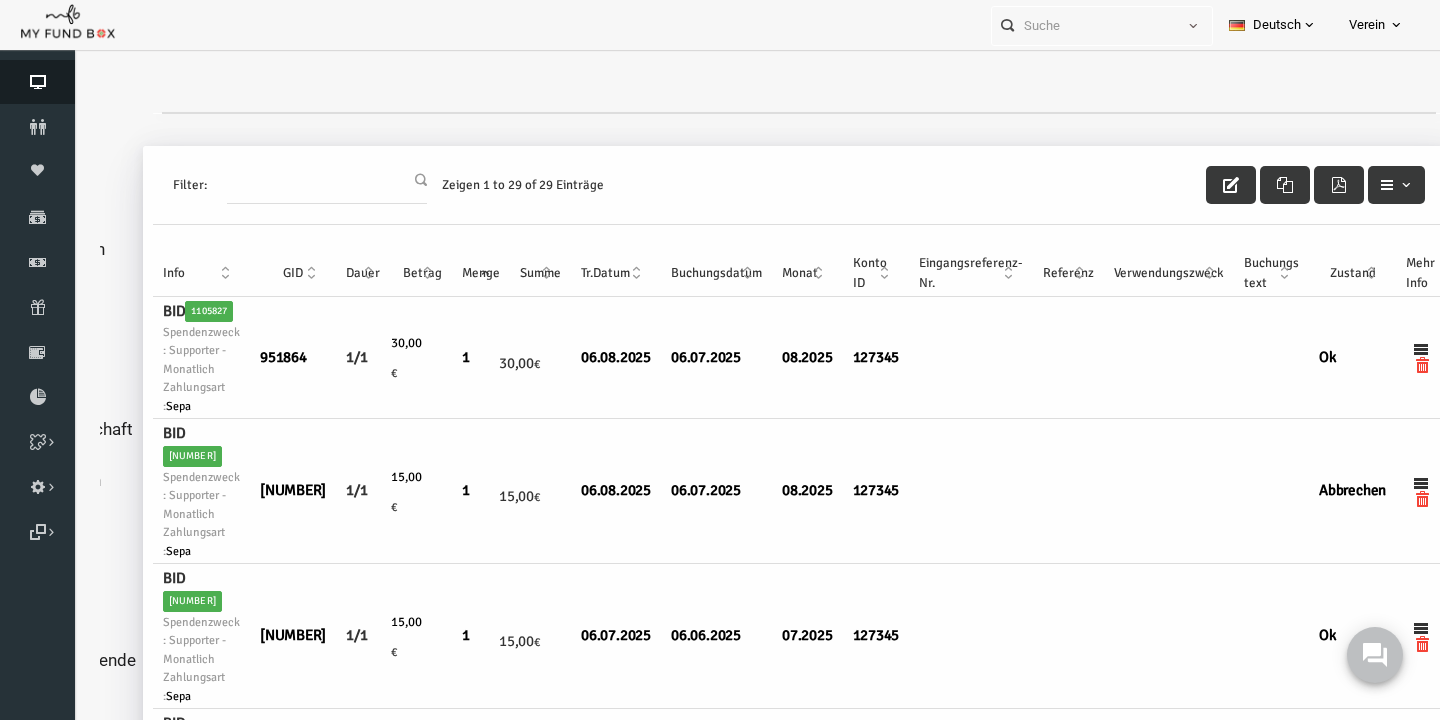 click on "Dashboard" at bounding box center (37, 82) 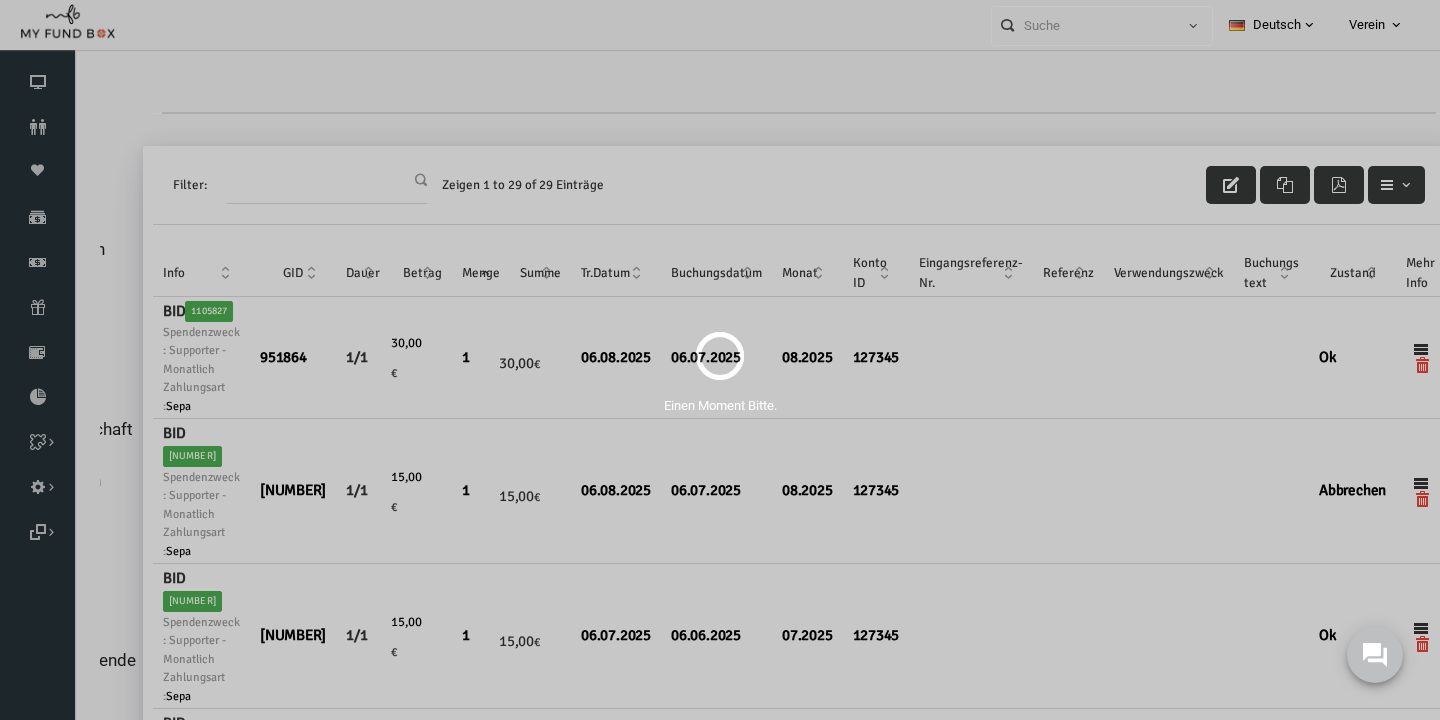 click on "Einen Moment Bitte." at bounding box center [720, 360] 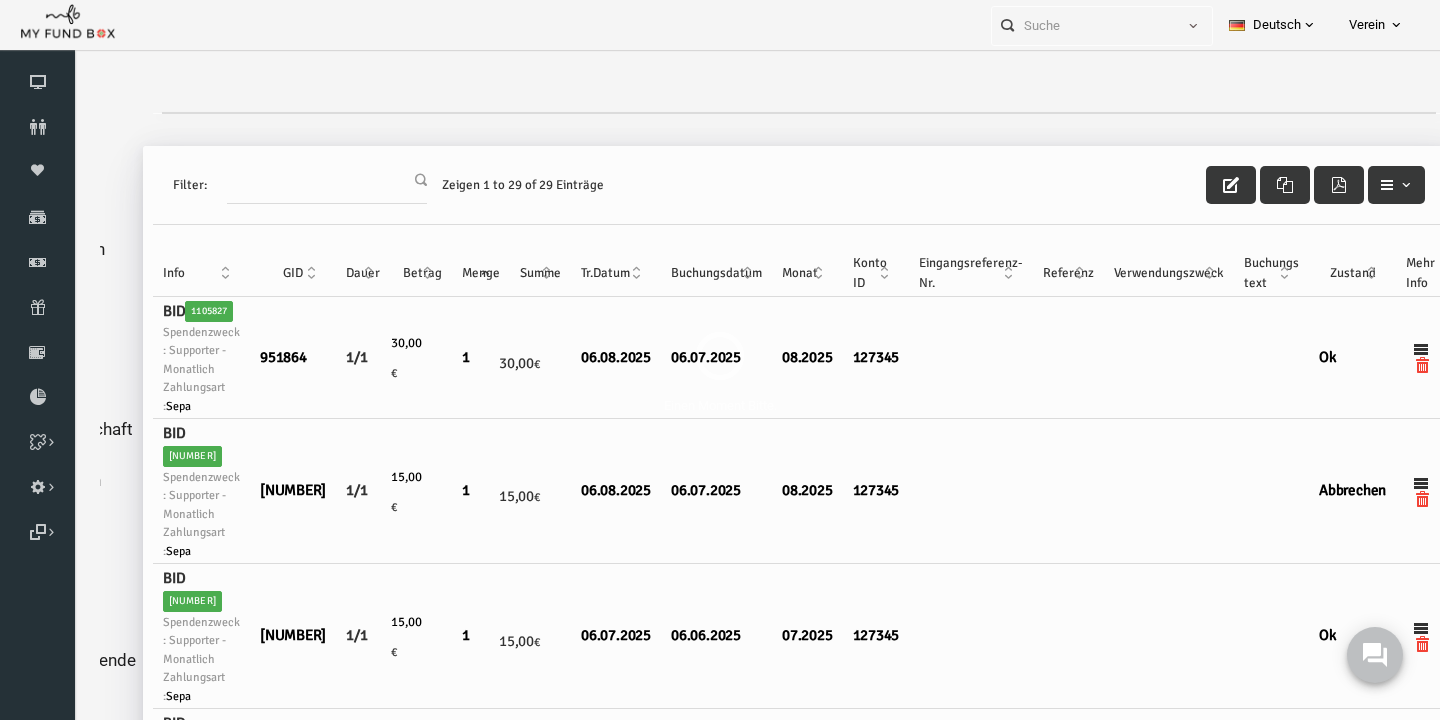 click on "Einen Moment Bitte." at bounding box center (720, 360) 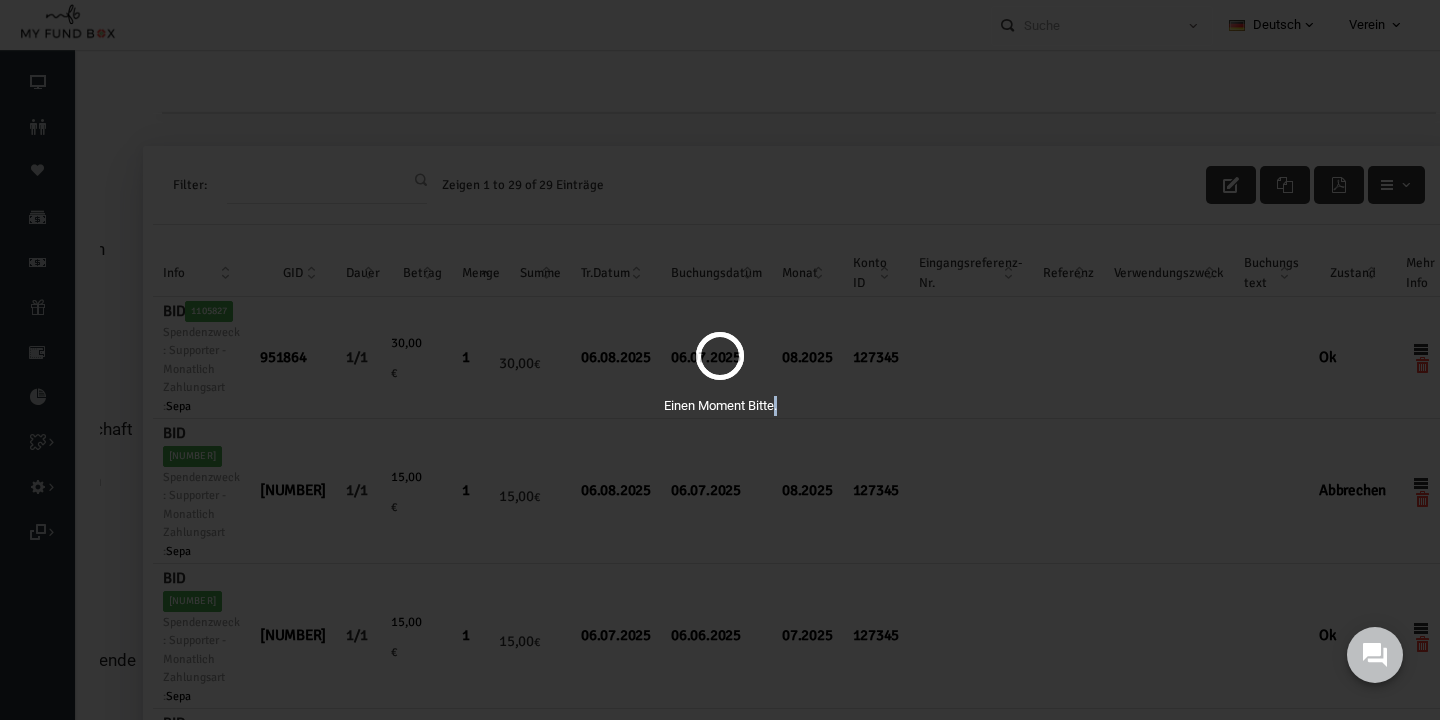 click on "Einen Moment Bitte." at bounding box center [720, 360] 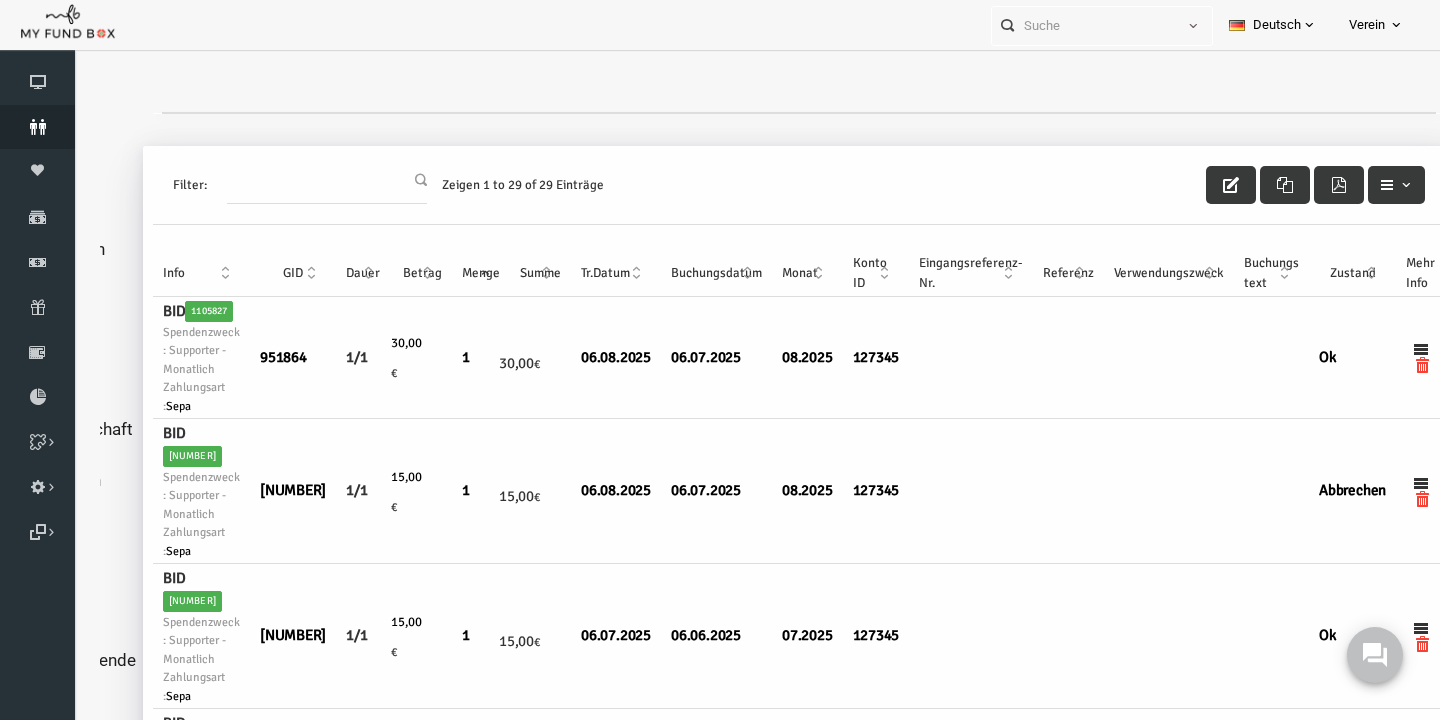 click at bounding box center (37, 127) 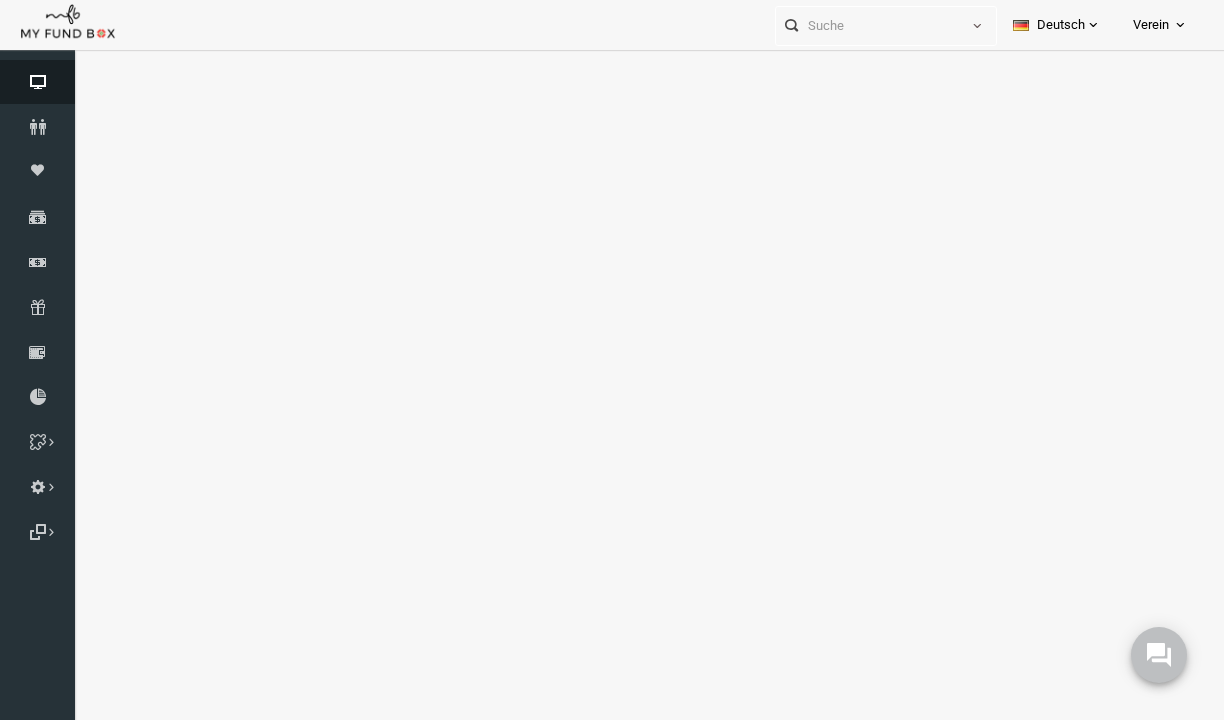 select on "100" 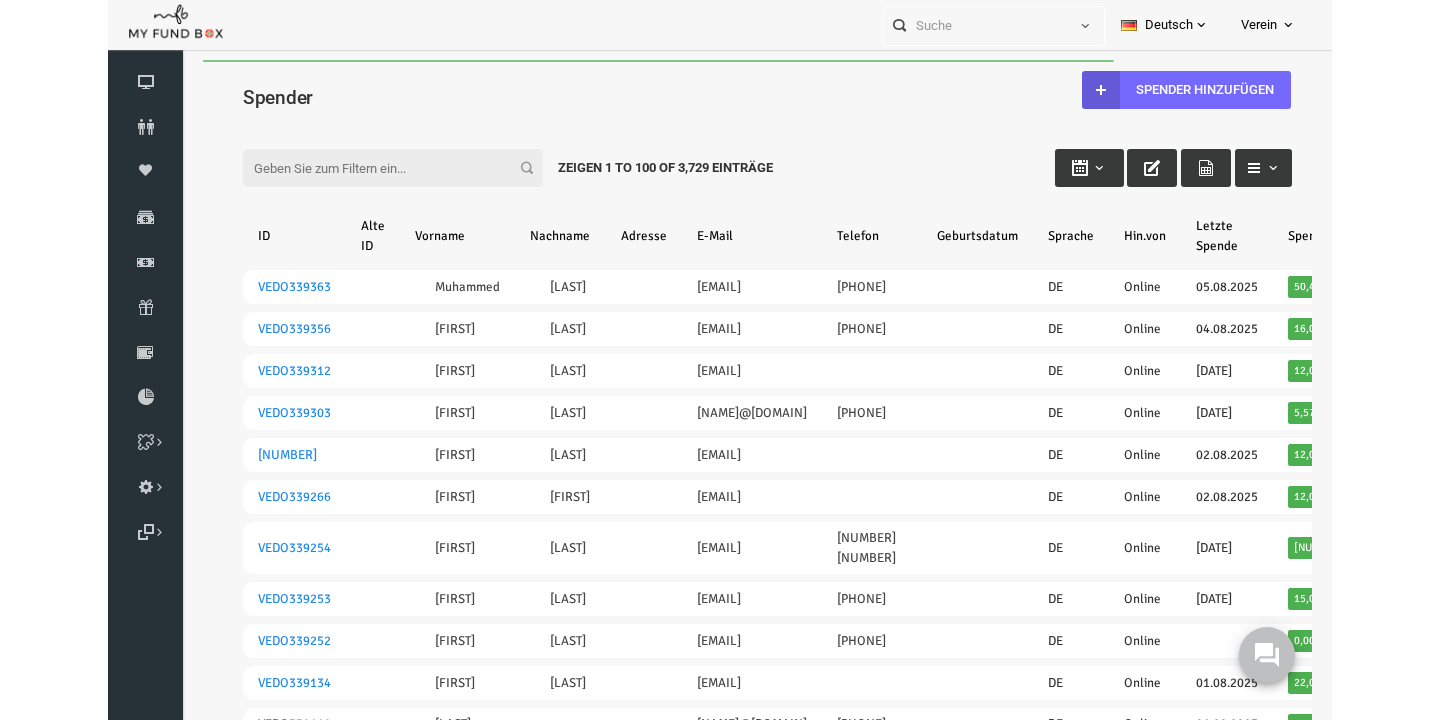 scroll, scrollTop: 0, scrollLeft: 0, axis: both 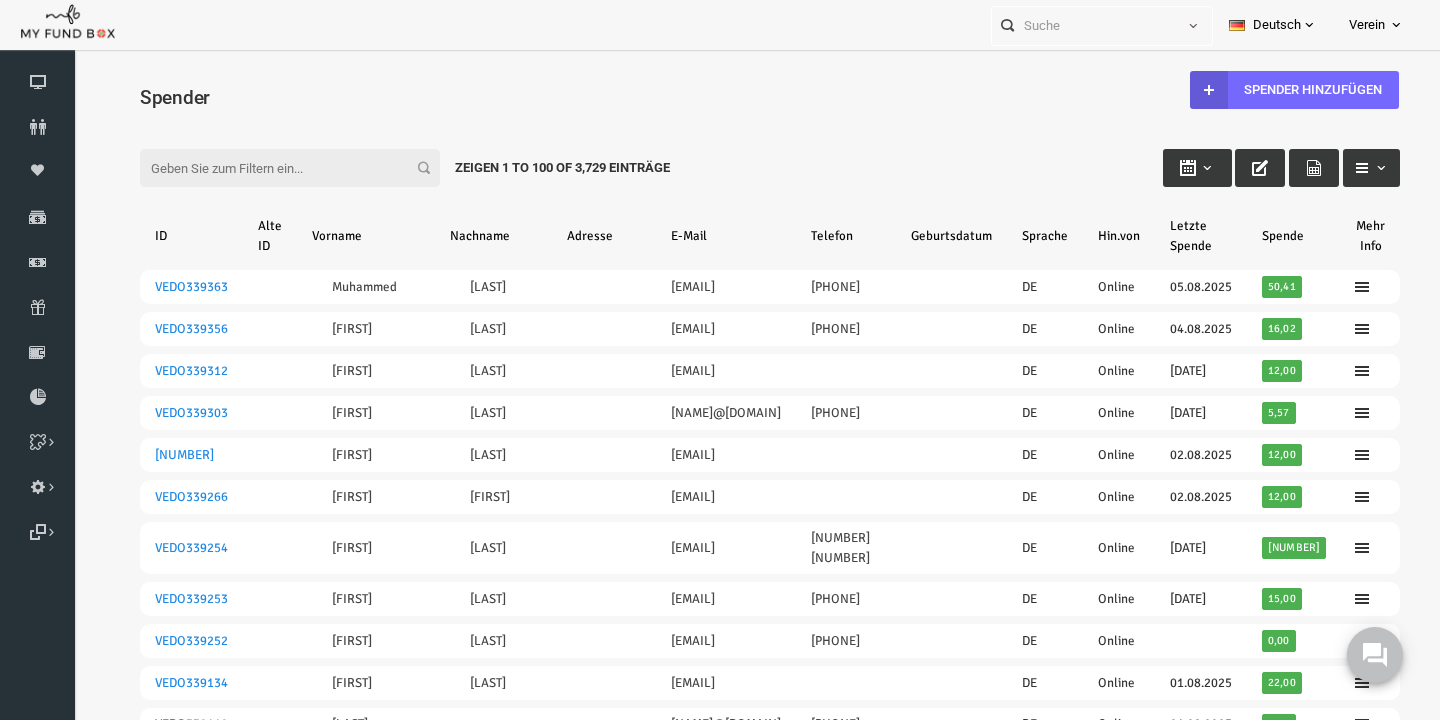 type on "v" 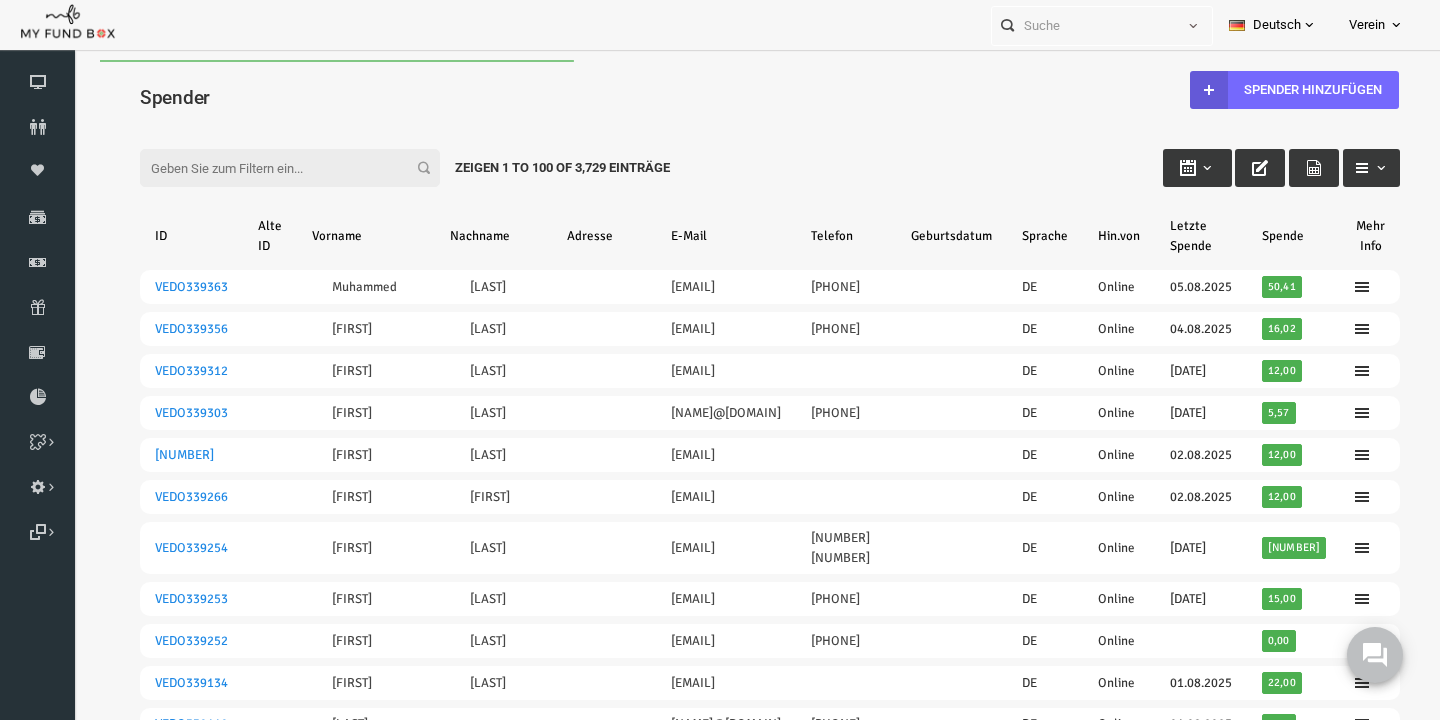 paste on "VEDO334649" 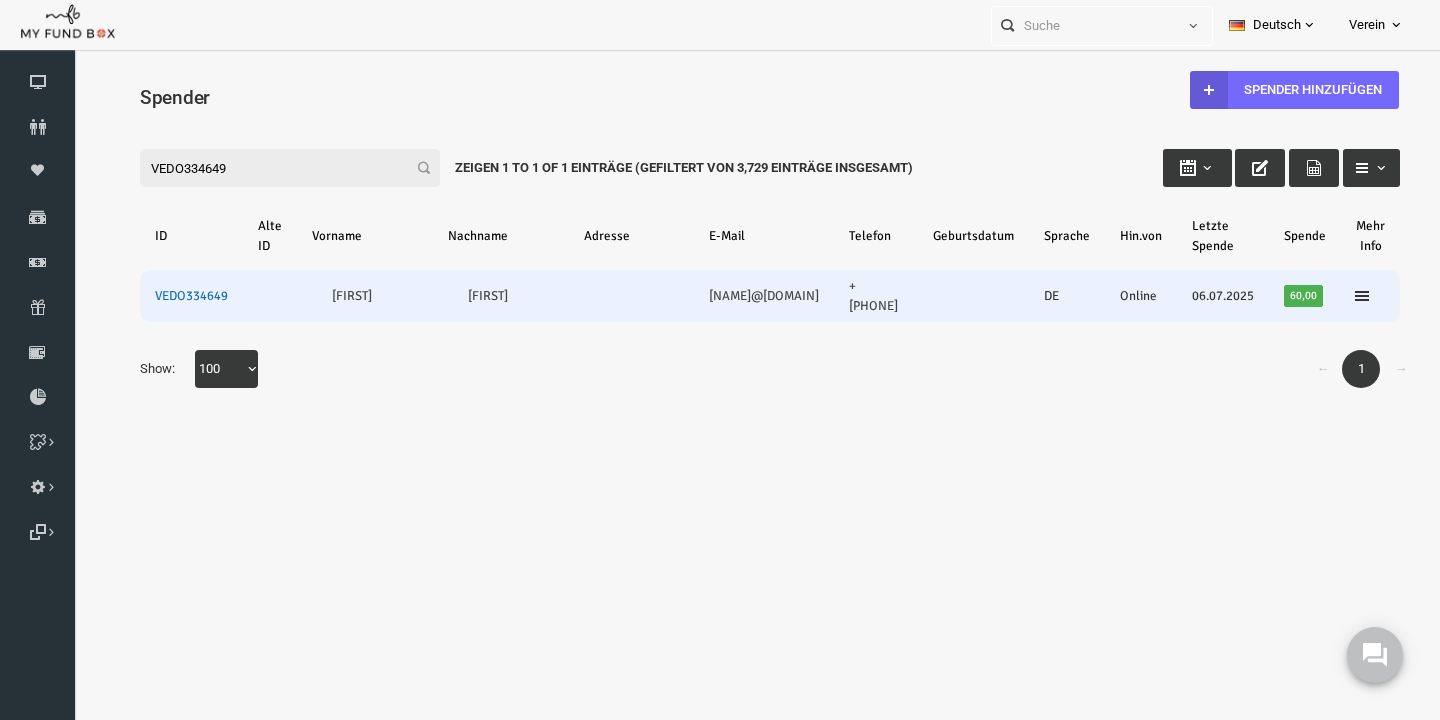 type on "VEDO334649" 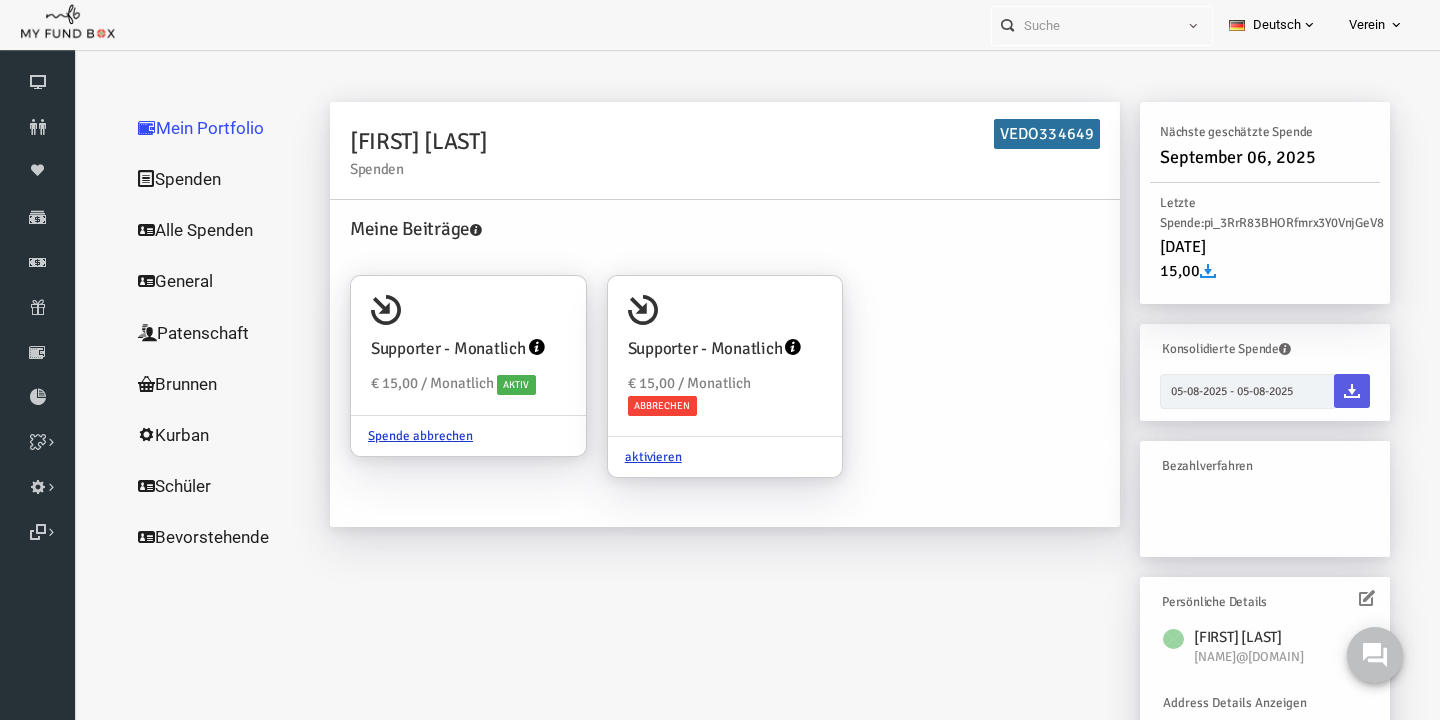 scroll, scrollTop: 0, scrollLeft: 0, axis: both 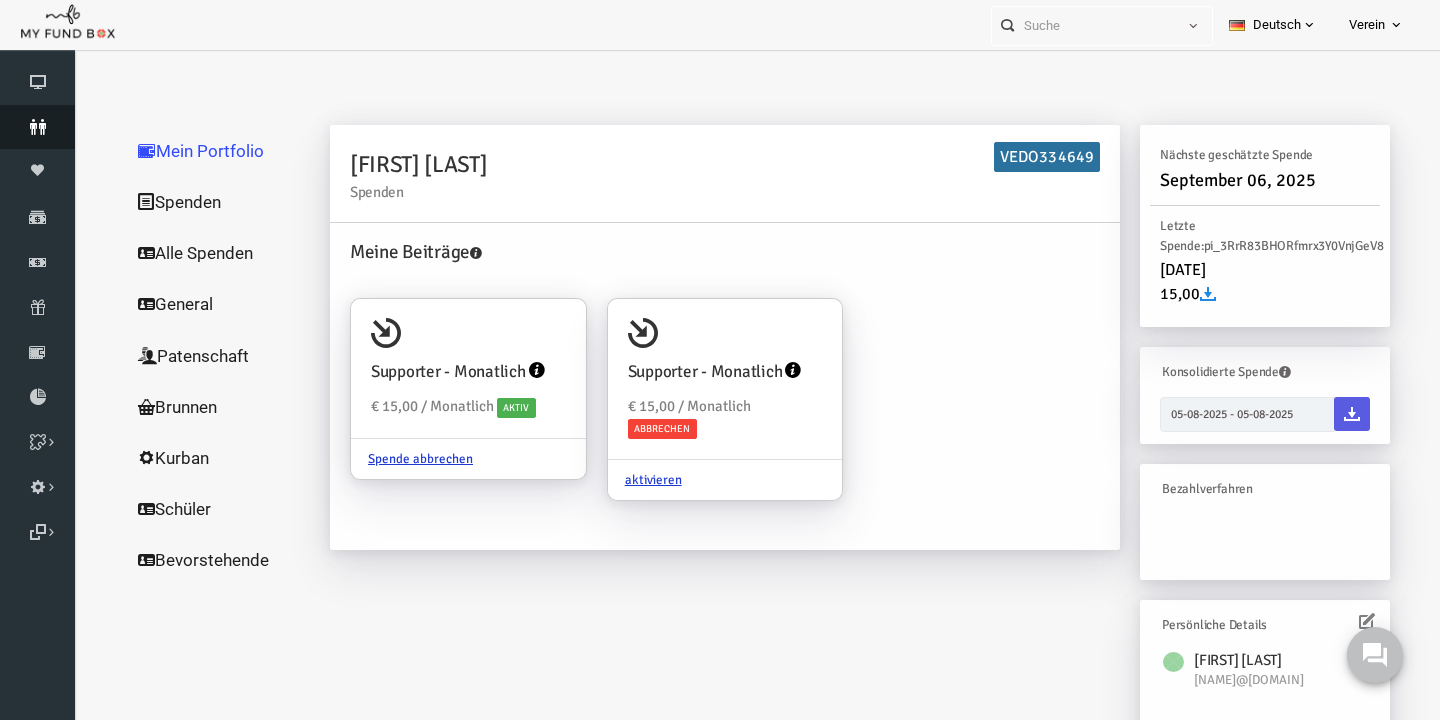 click at bounding box center (37, 127) 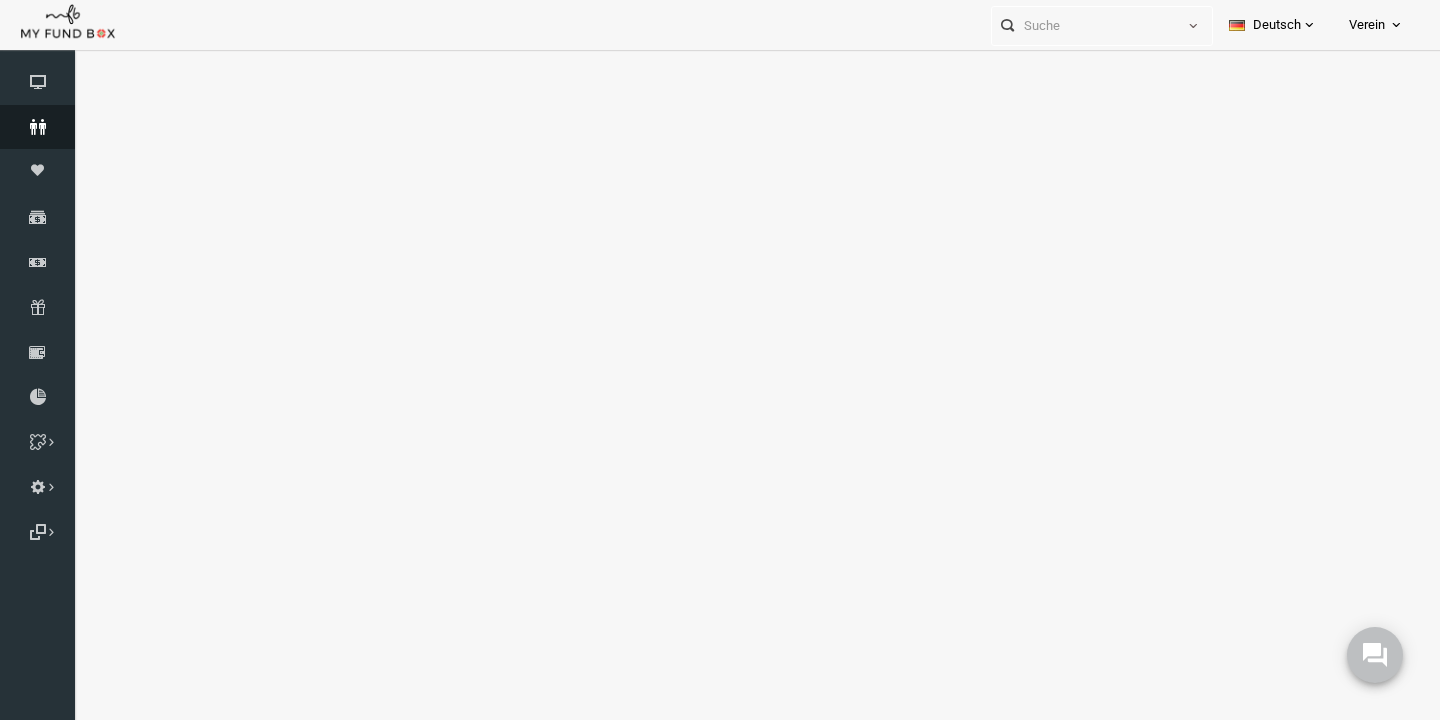 select on "100" 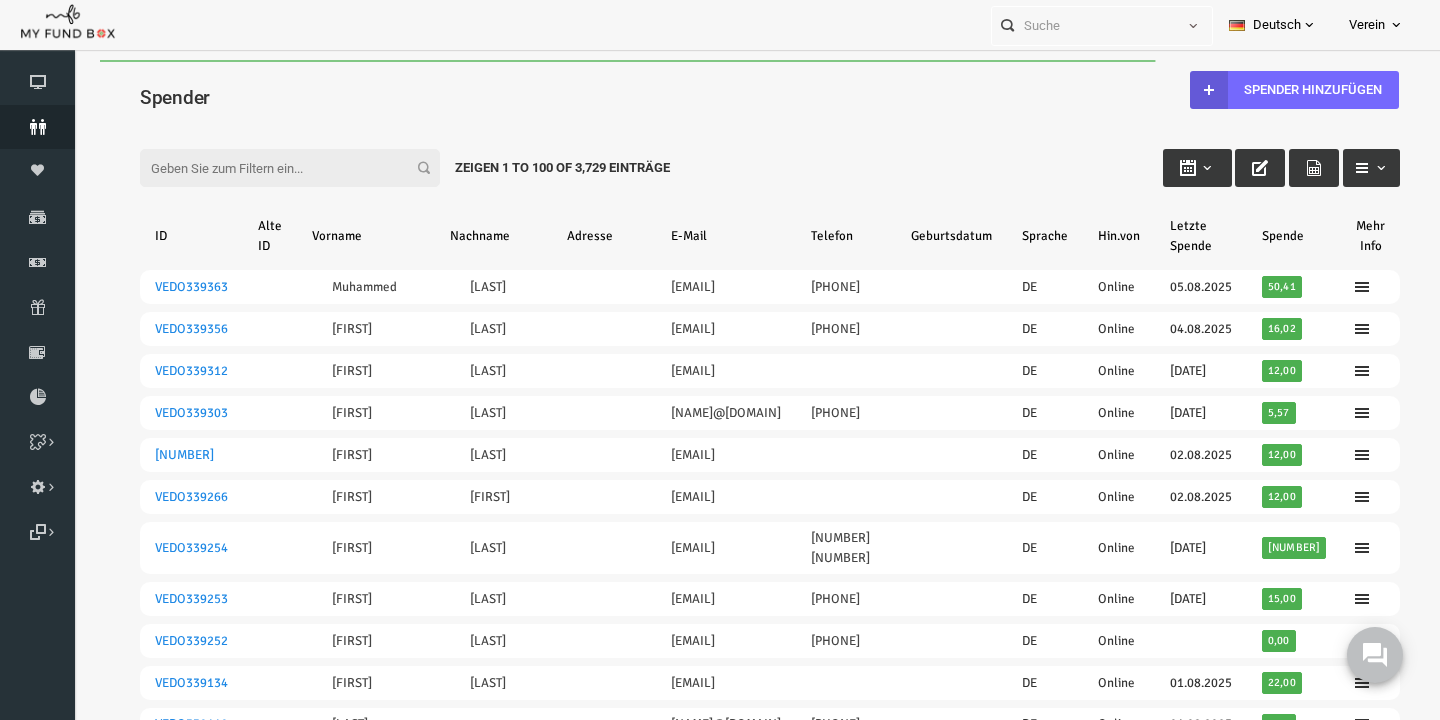 scroll, scrollTop: 0, scrollLeft: 0, axis: both 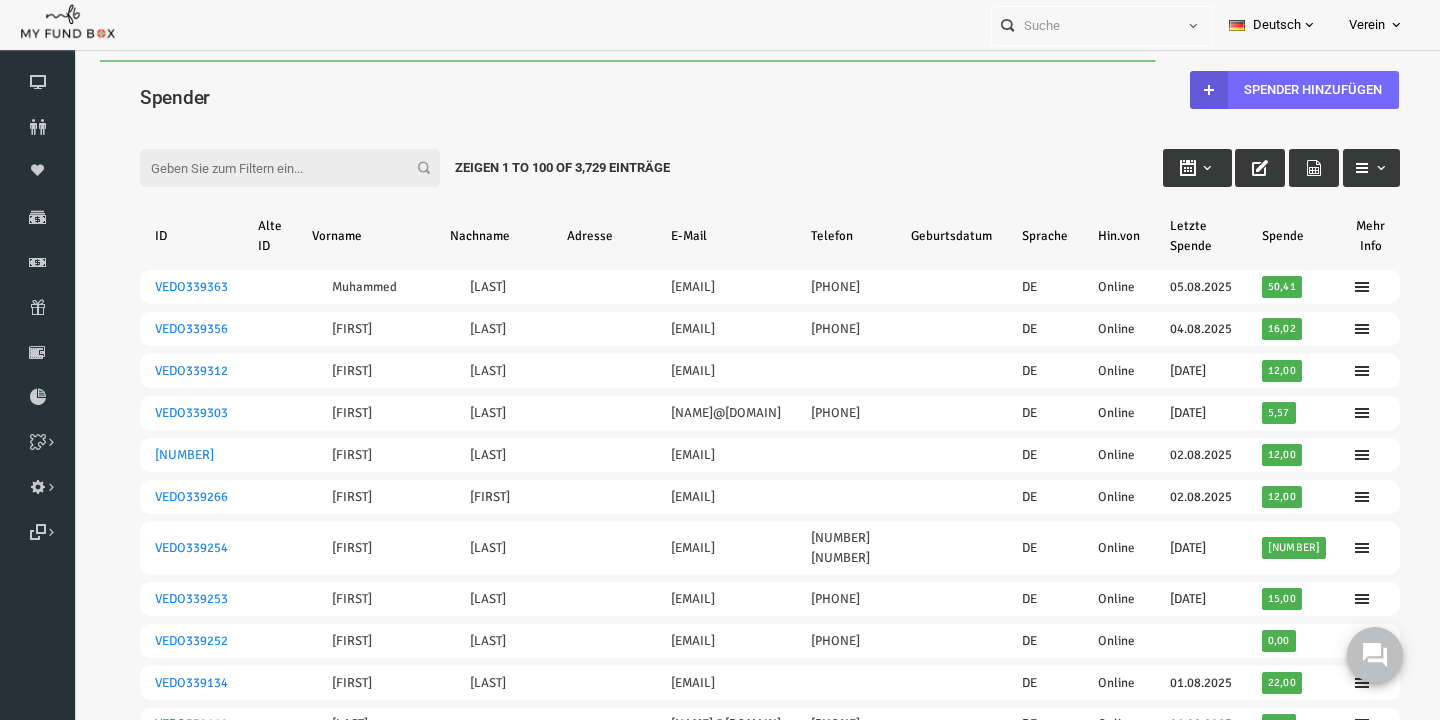 click on "Filter:" at bounding box center [262, 168] 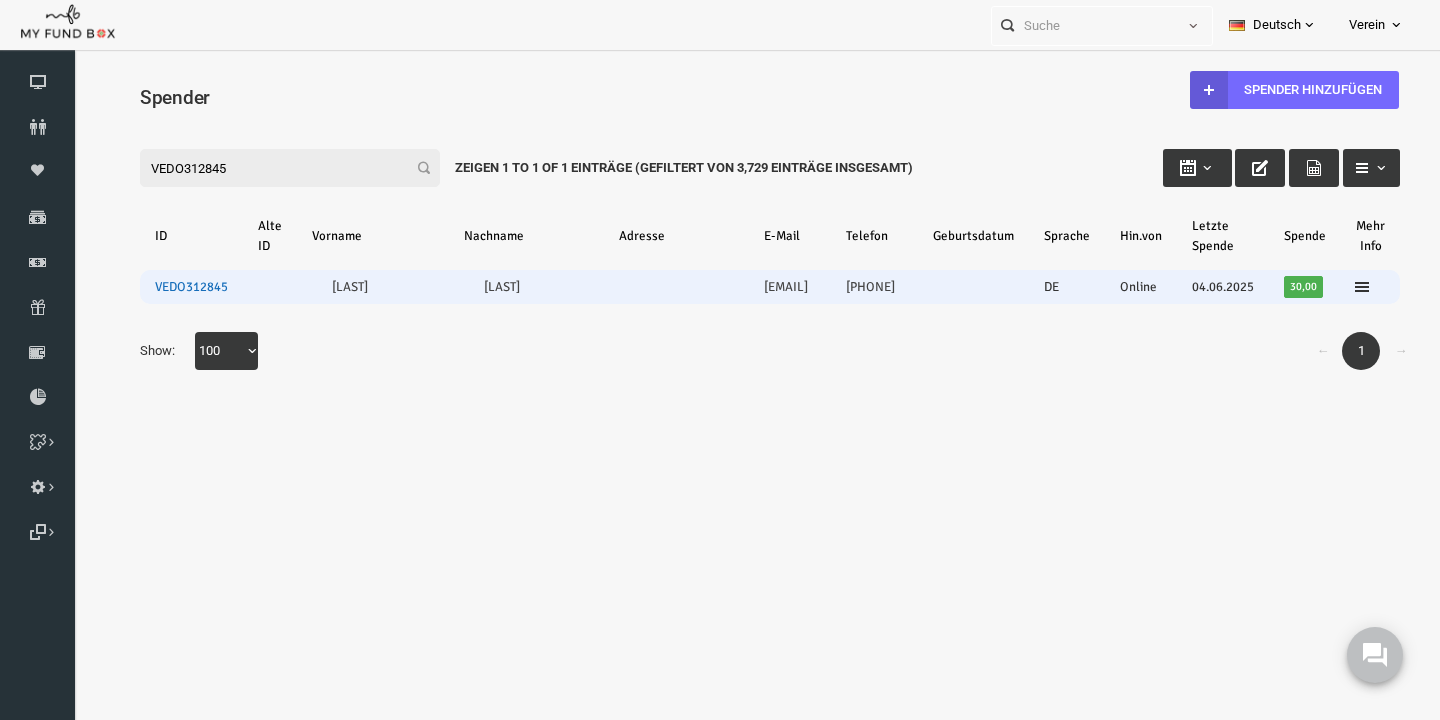 type on "VEDO312845" 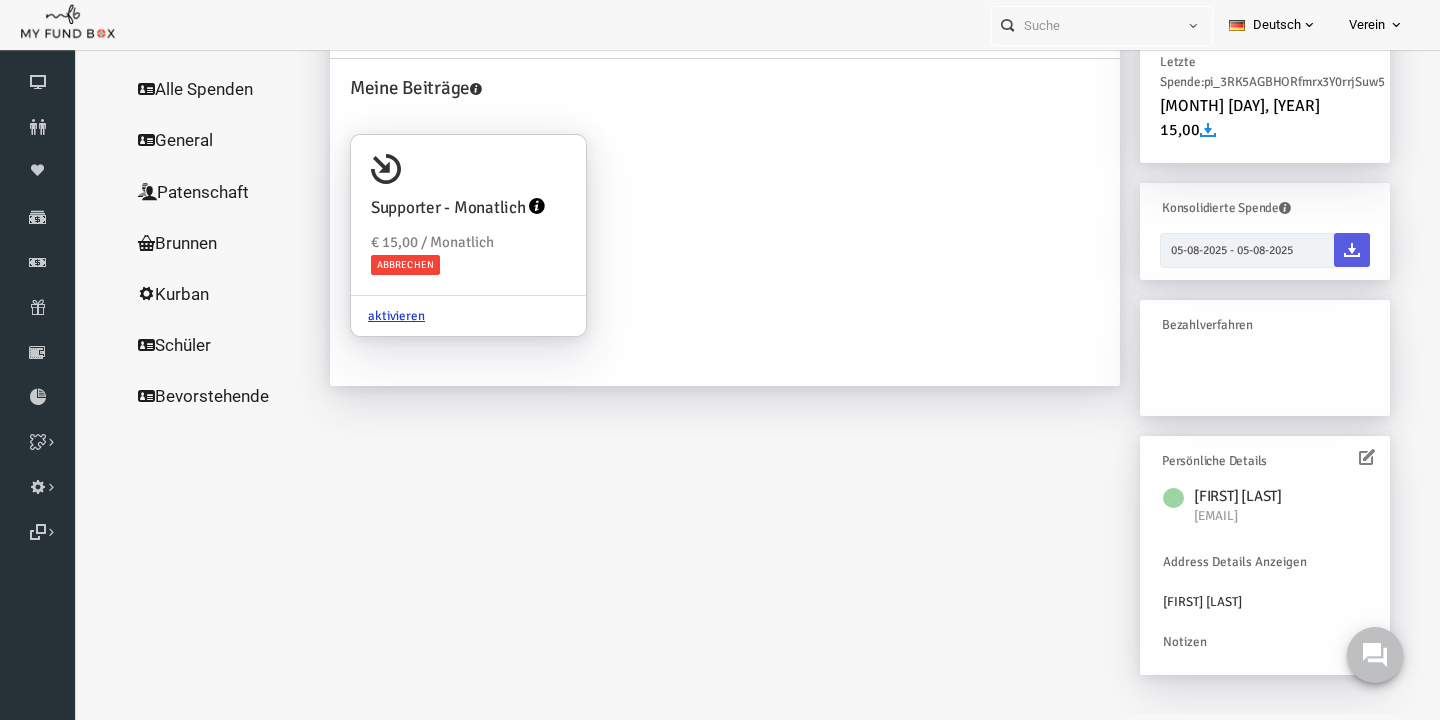scroll, scrollTop: 23, scrollLeft: 0, axis: vertical 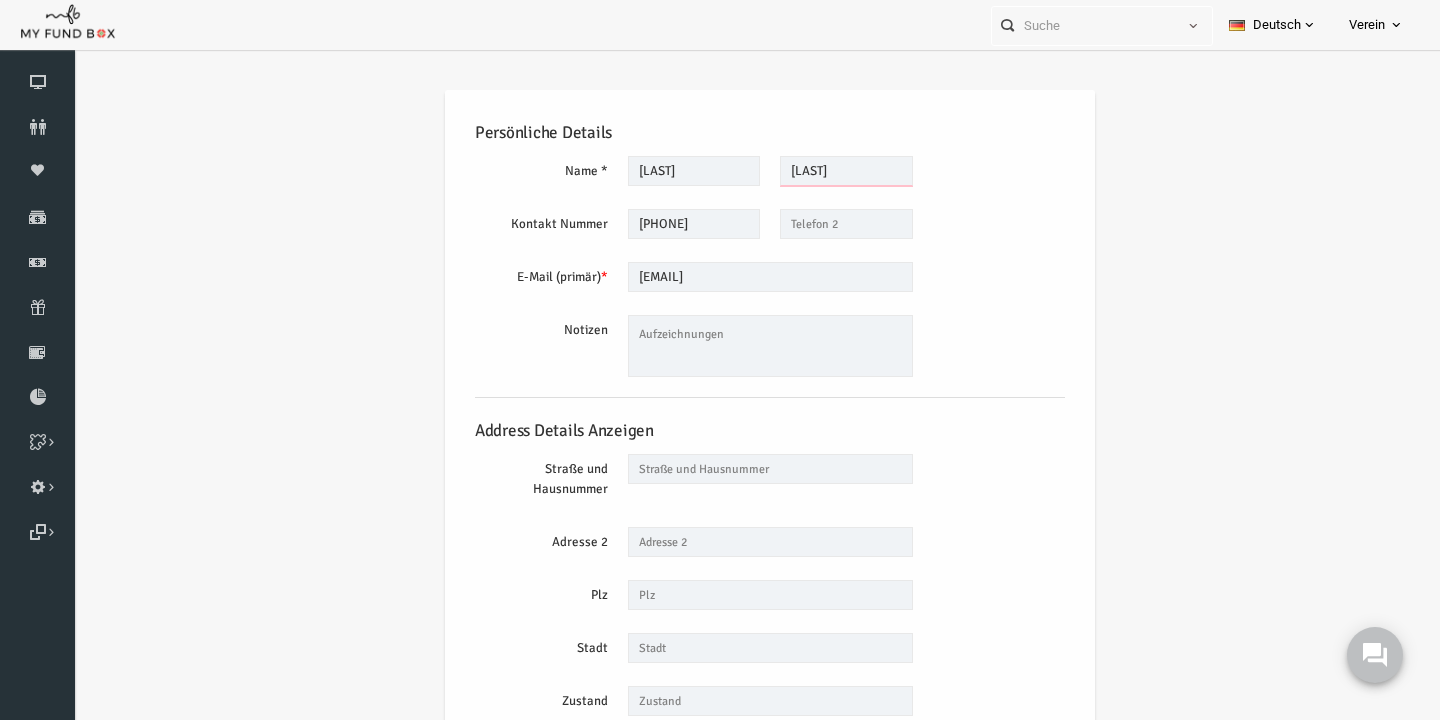 click on "[LAST]" at bounding box center [818, 171] 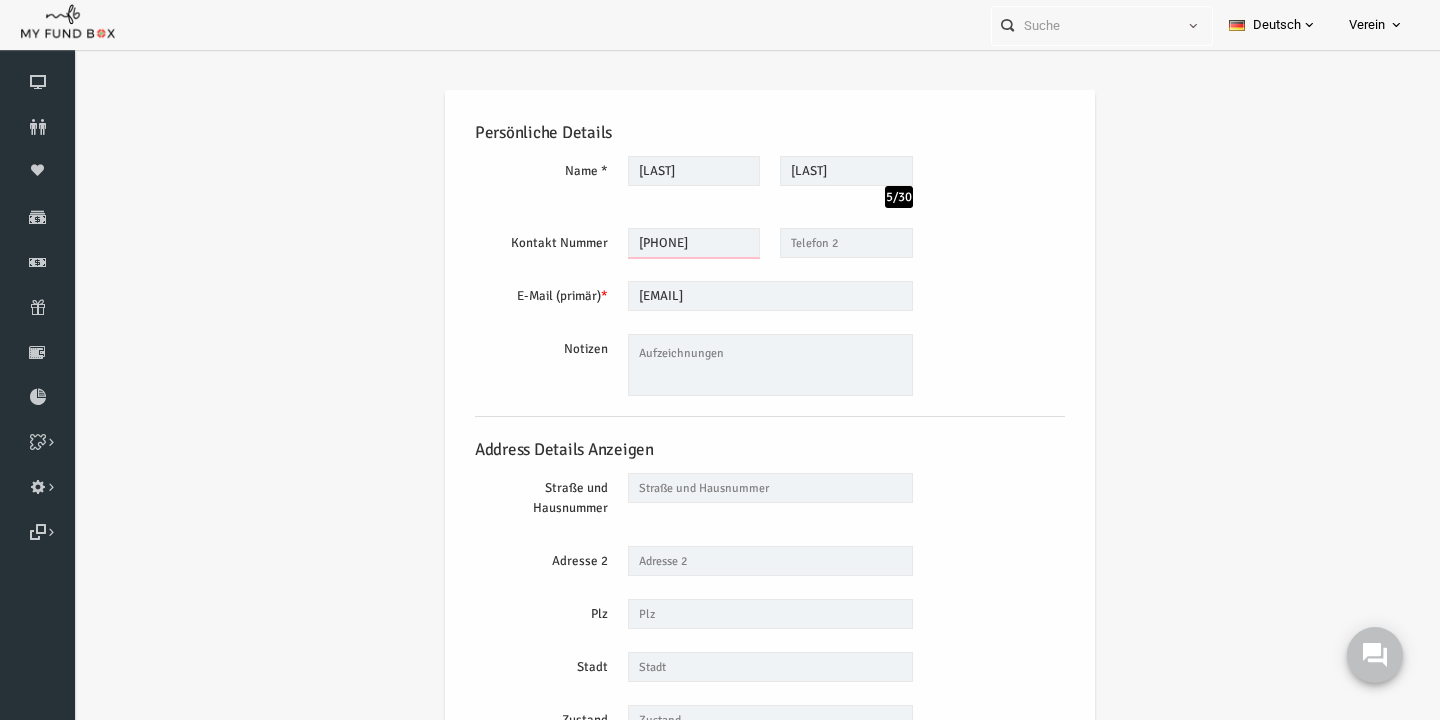 click on "015208563457" at bounding box center [666, 243] 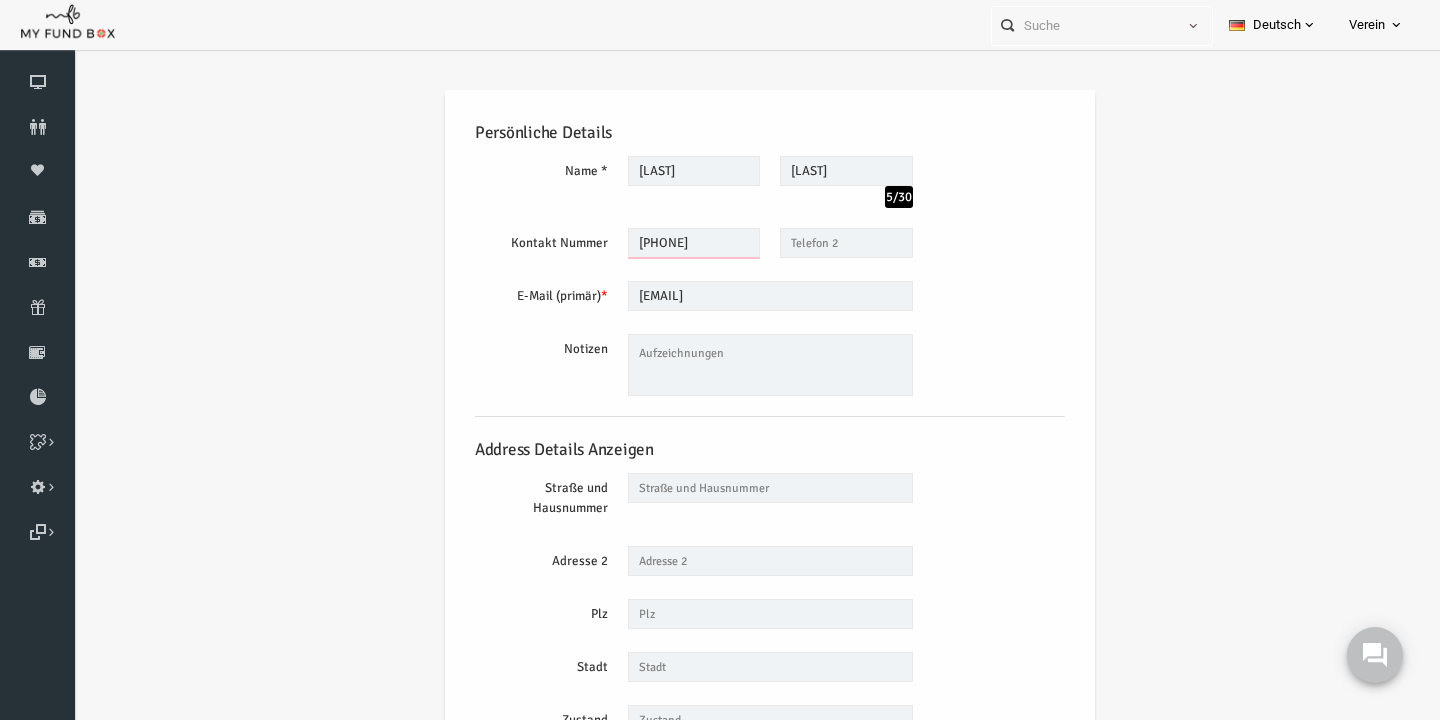 drag, startPoint x: 716, startPoint y: 243, endPoint x: 616, endPoint y: 245, distance: 100.02 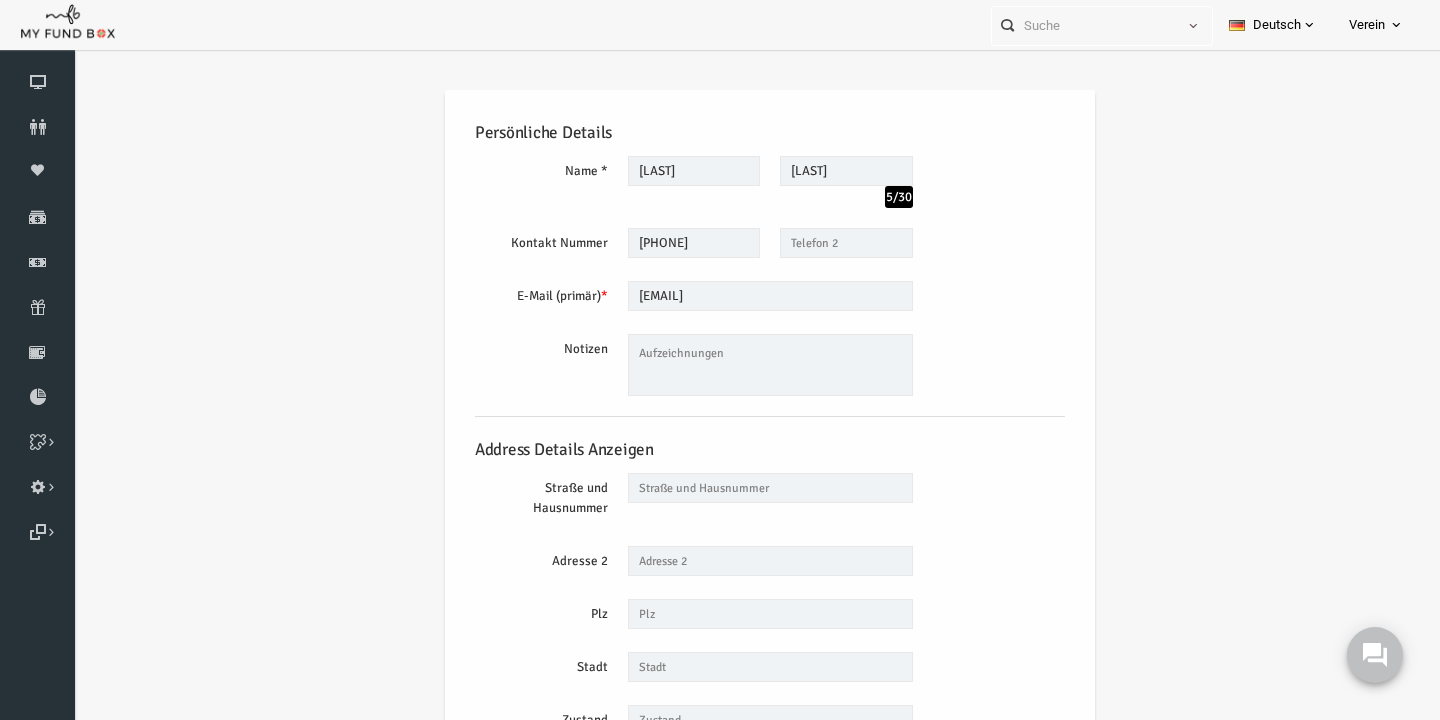 click on "Persönliche Details
Name *
Akin
Maximal 255 Zeichen  Beschreibung erlaubt
Bitte füllen Sie dieses Feld aus
Name sollte mindestens 3 Zeichen lang sein
Bölük
5/30
Maximal 255 Zeichen  Beschreibung erlaubt
Firma
Bitte geben Sie Ihren Firmennamen mit mindestens drei Zeichen ein.
Maximal 255 Zeichen  Beschreibung erlaubt
Kontakt Nummer
*" at bounding box center [742, 480] 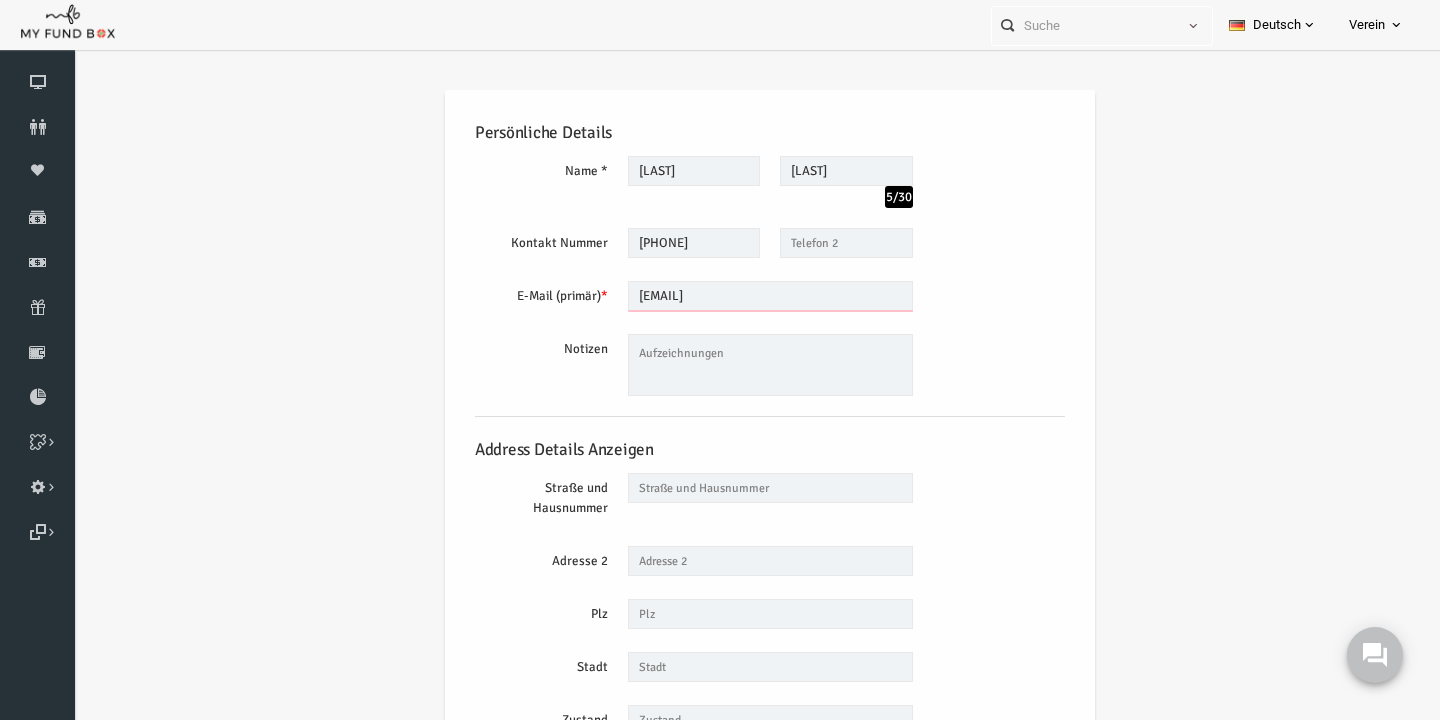 click on "akinboluk89@hotmail.com" at bounding box center [742, 296] 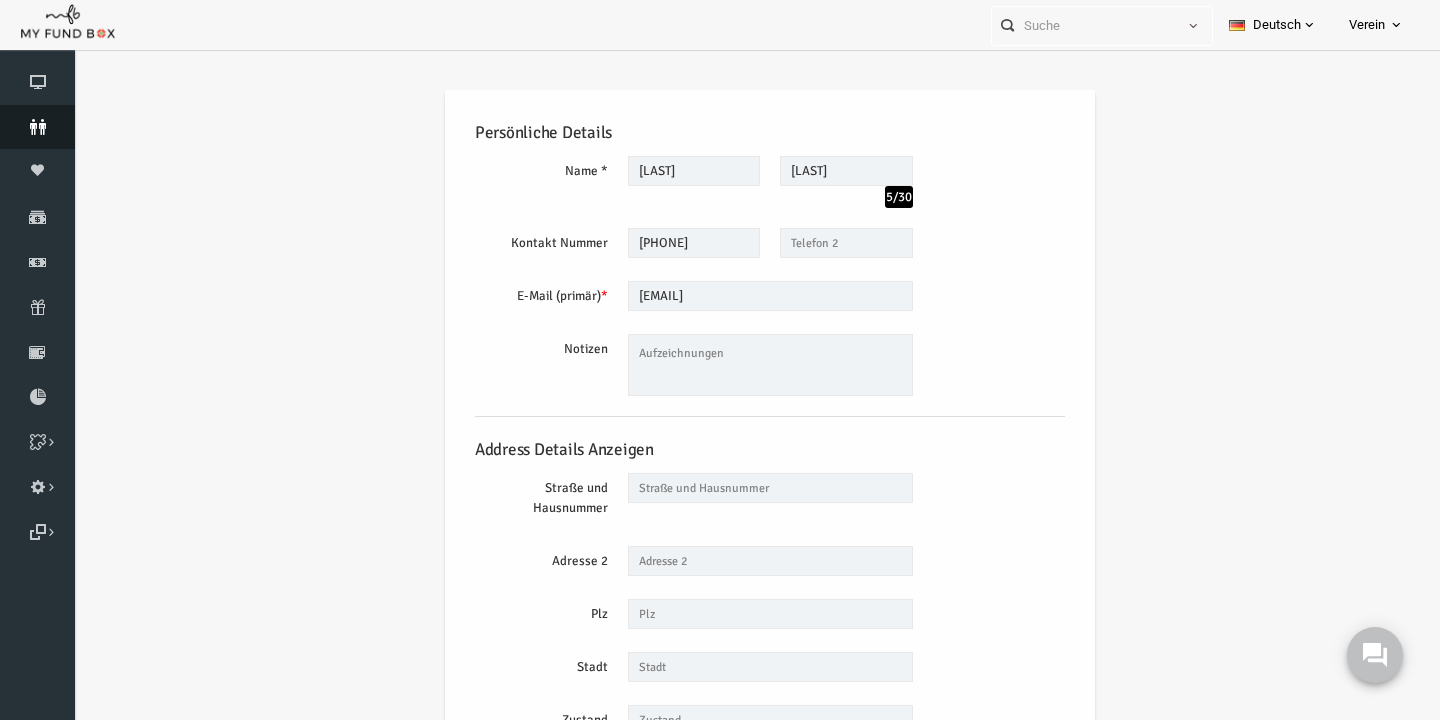 click at bounding box center [37, 127] 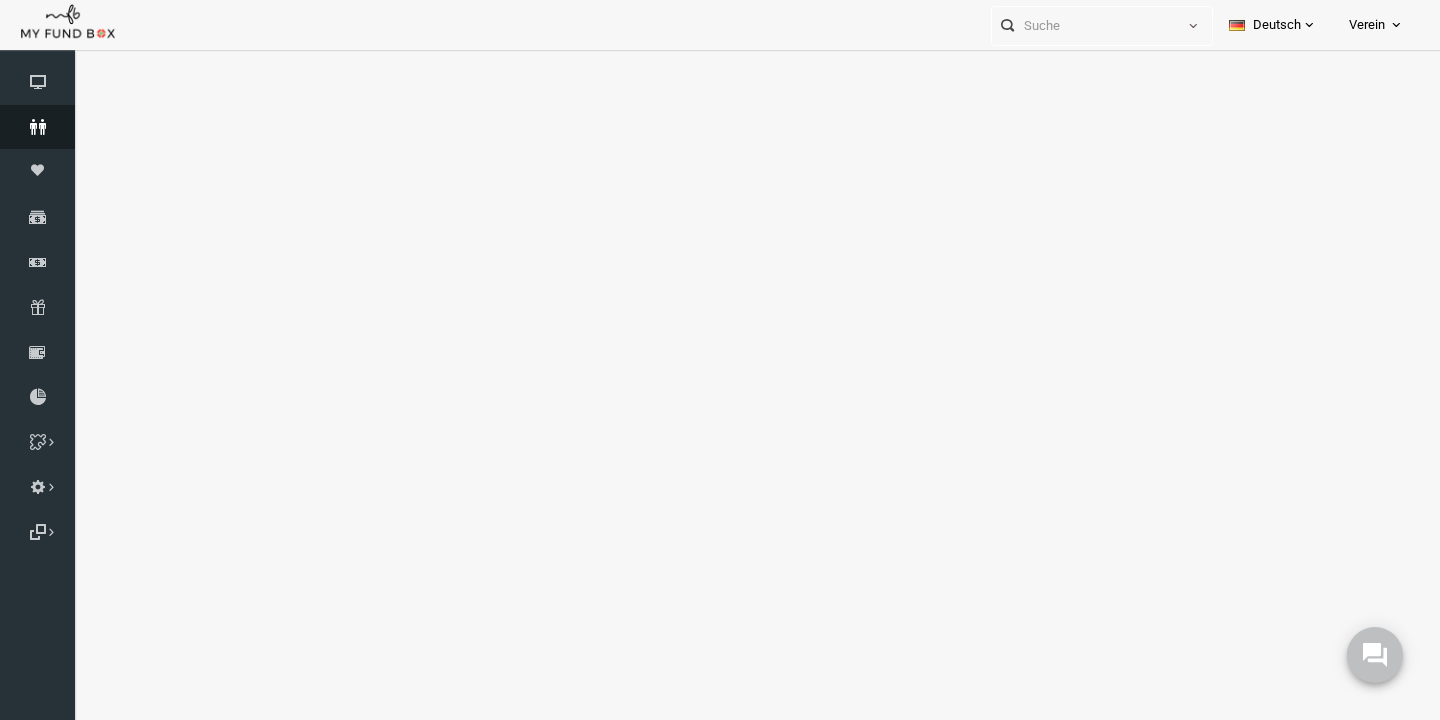 select on "100" 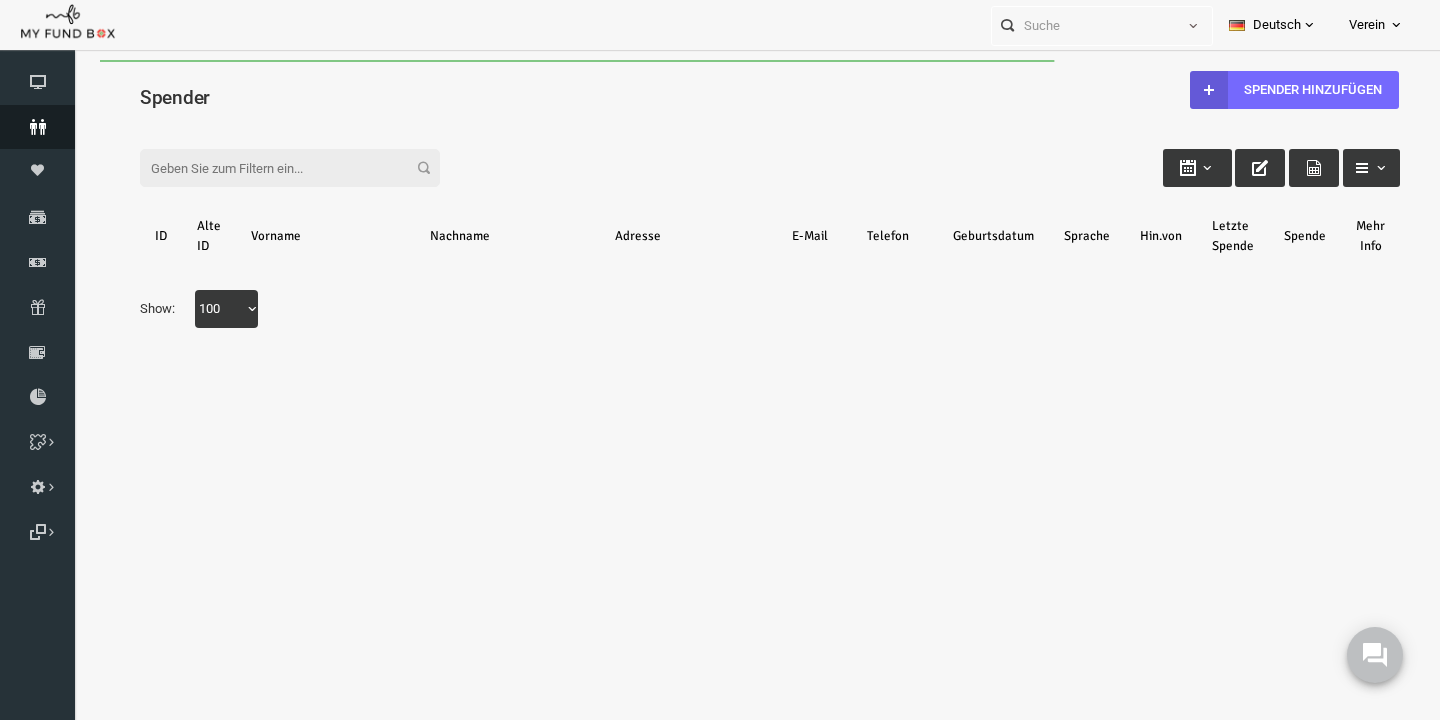 scroll, scrollTop: 0, scrollLeft: 0, axis: both 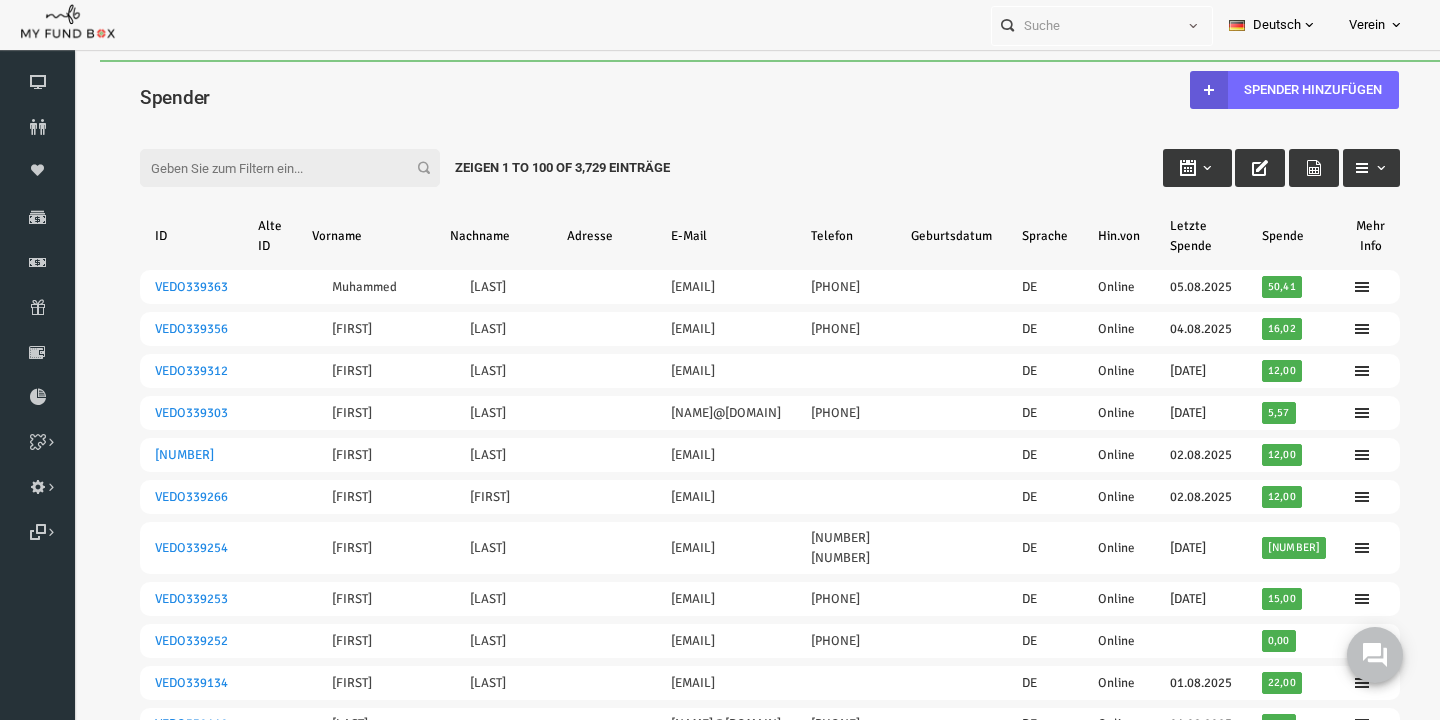 click on "Filter:" at bounding box center [262, 168] 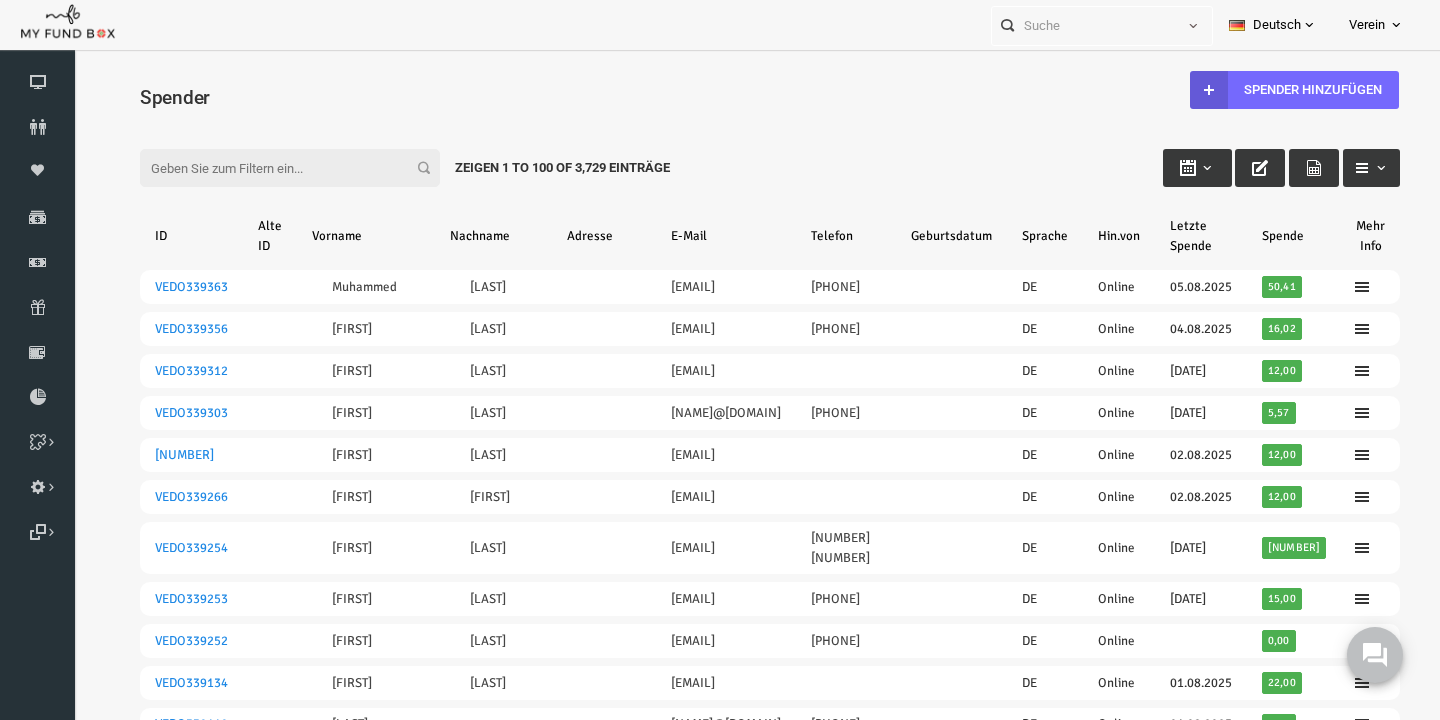 paste on "VEDO337062" 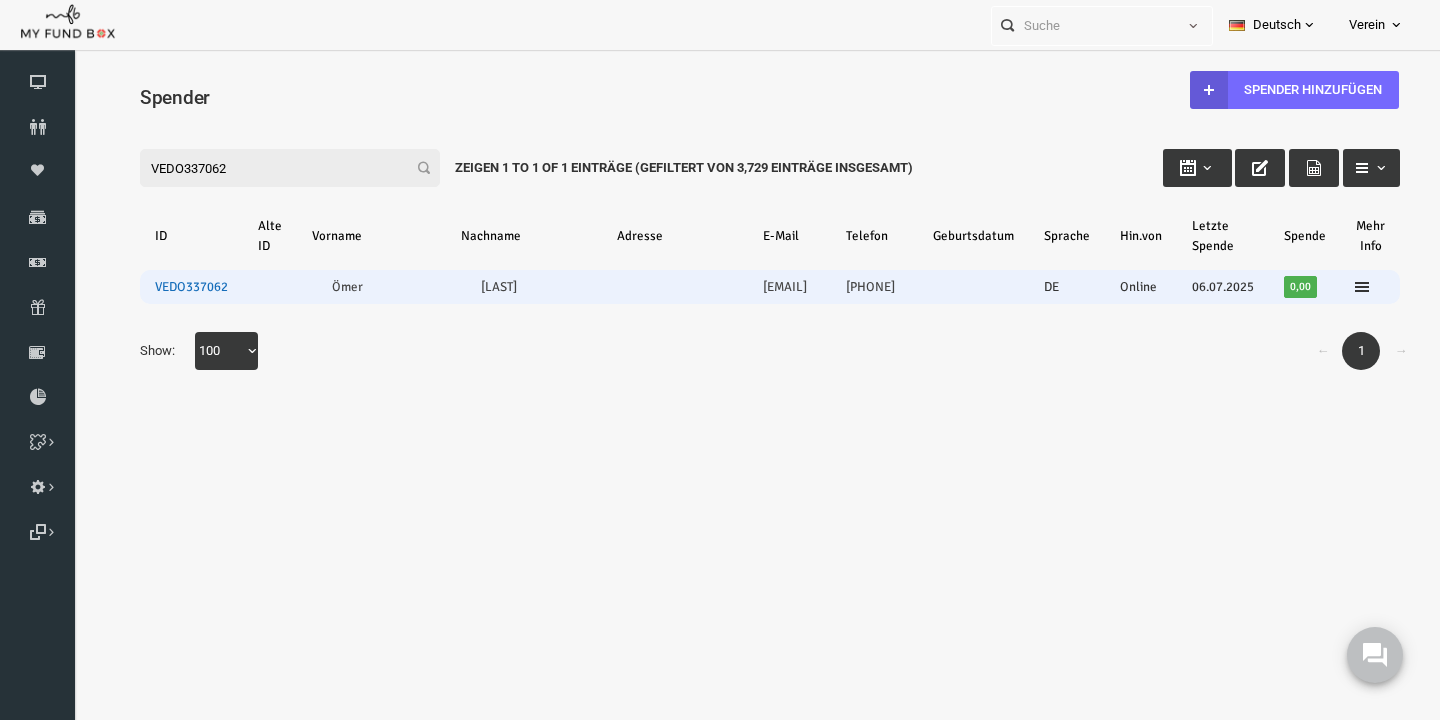 type on "VEDO337062" 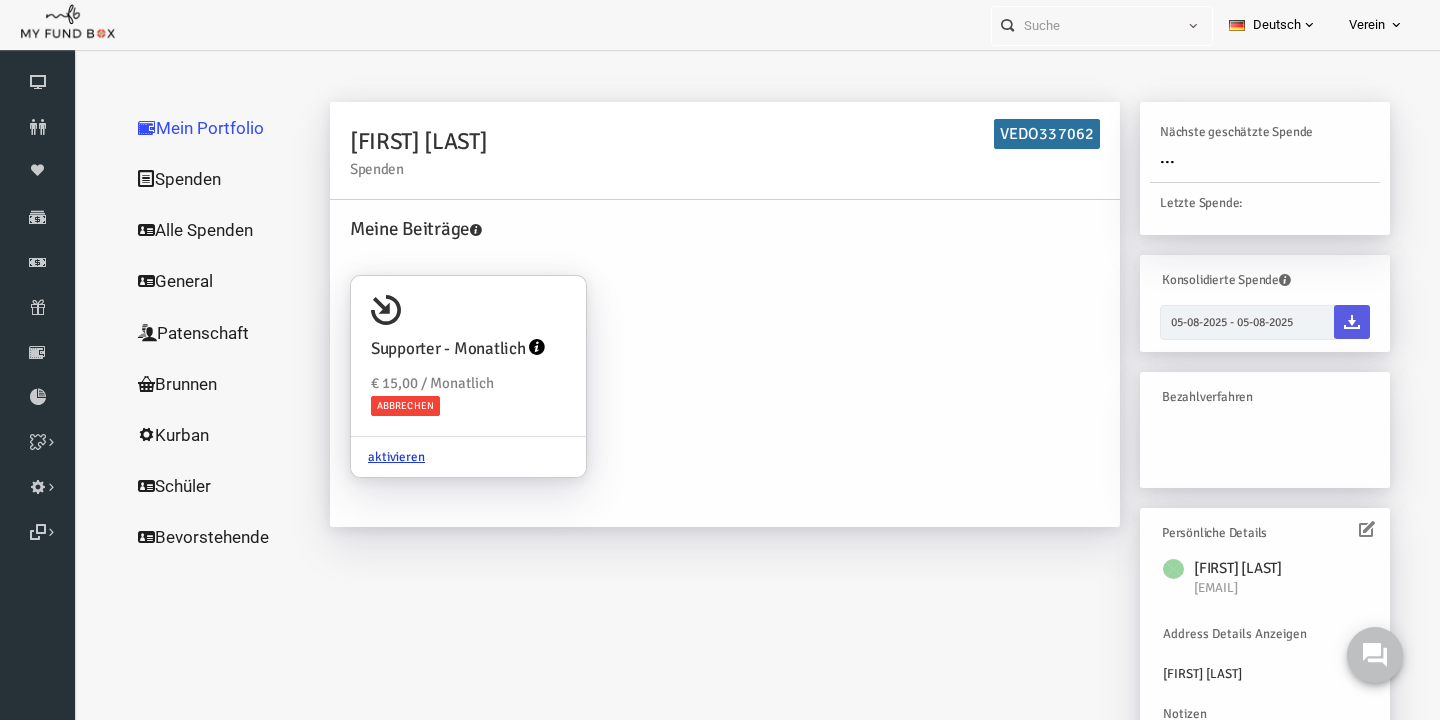 scroll, scrollTop: 72, scrollLeft: 0, axis: vertical 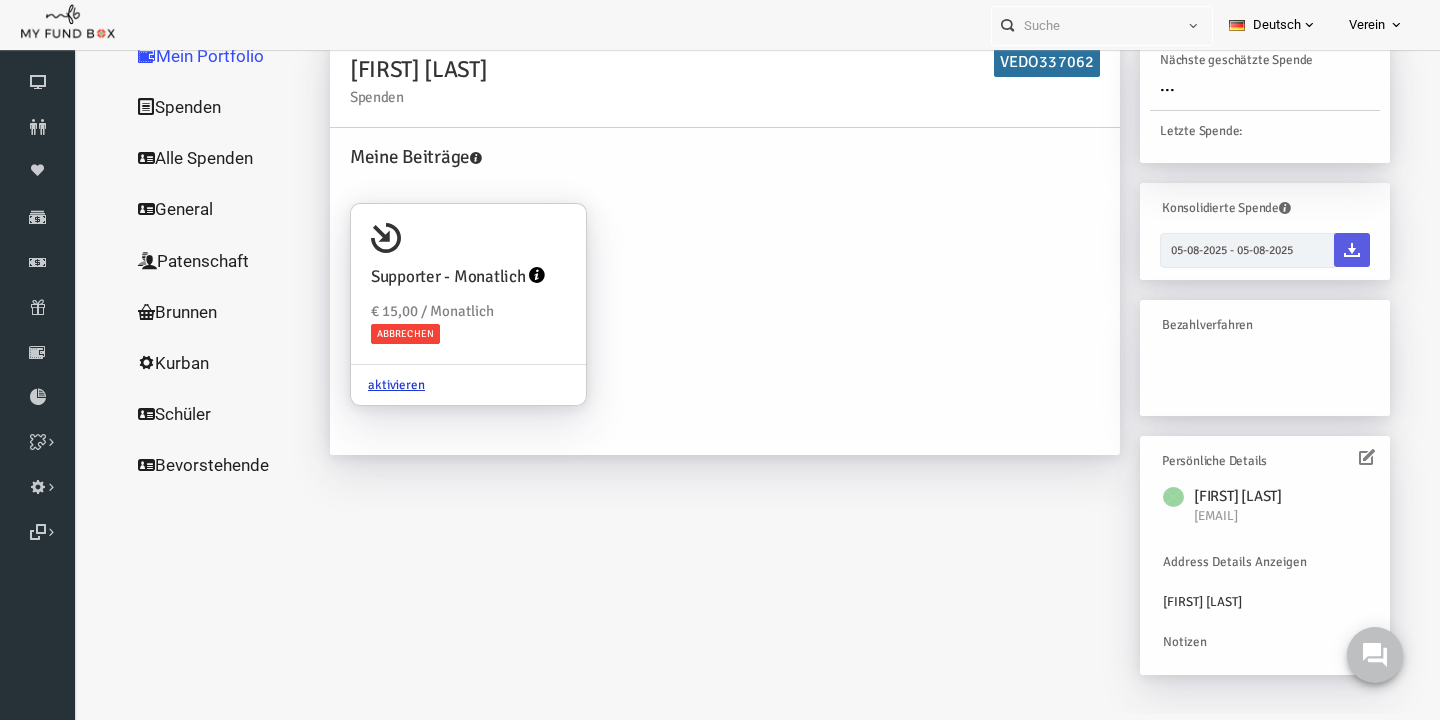 click at bounding box center [1339, 457] 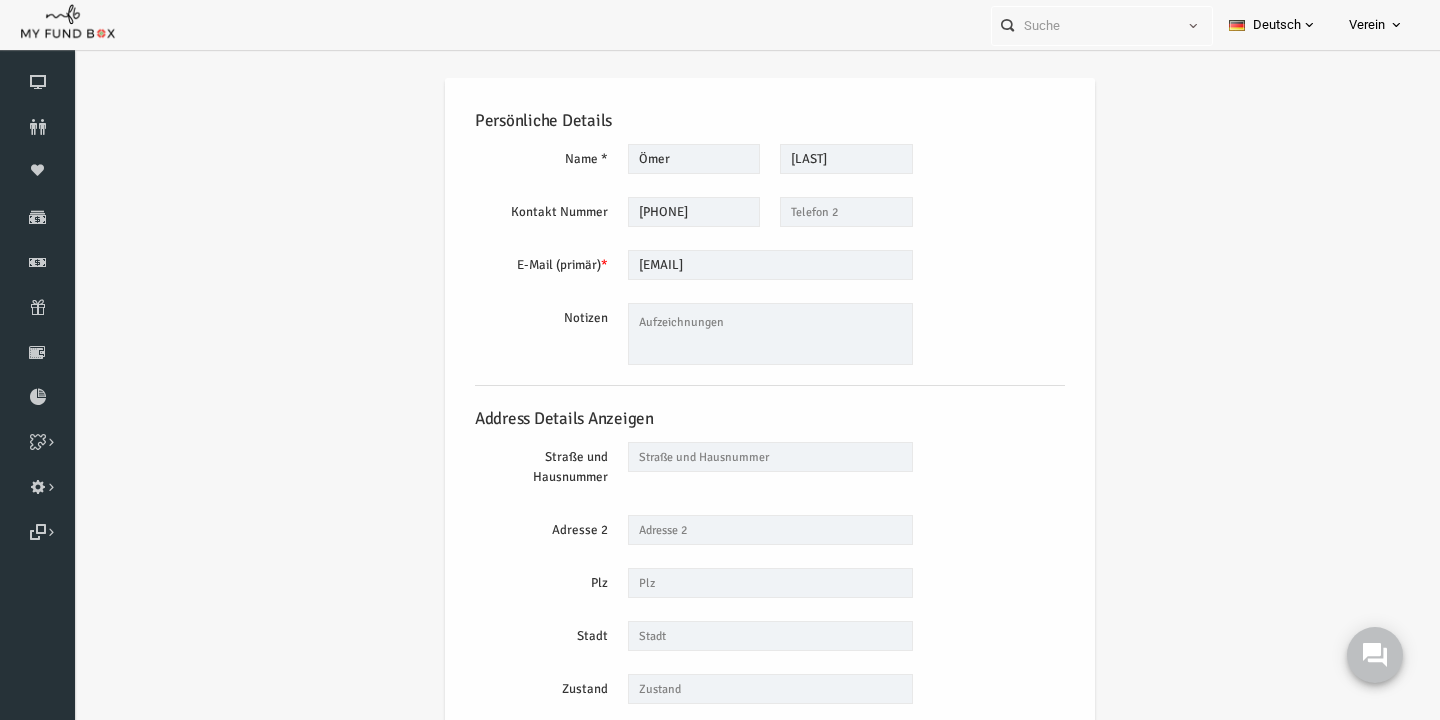 scroll, scrollTop: 0, scrollLeft: 0, axis: both 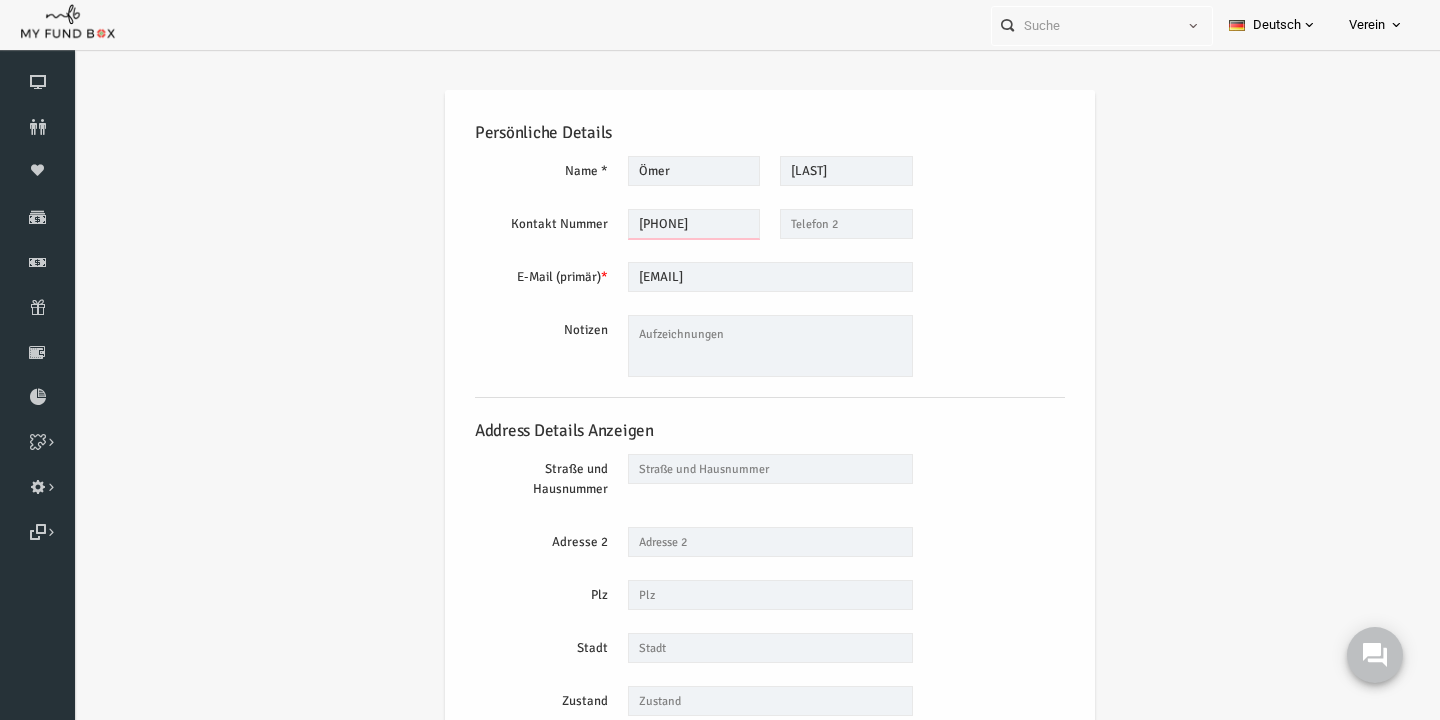 drag, startPoint x: 715, startPoint y: 219, endPoint x: 700, endPoint y: 219, distance: 15 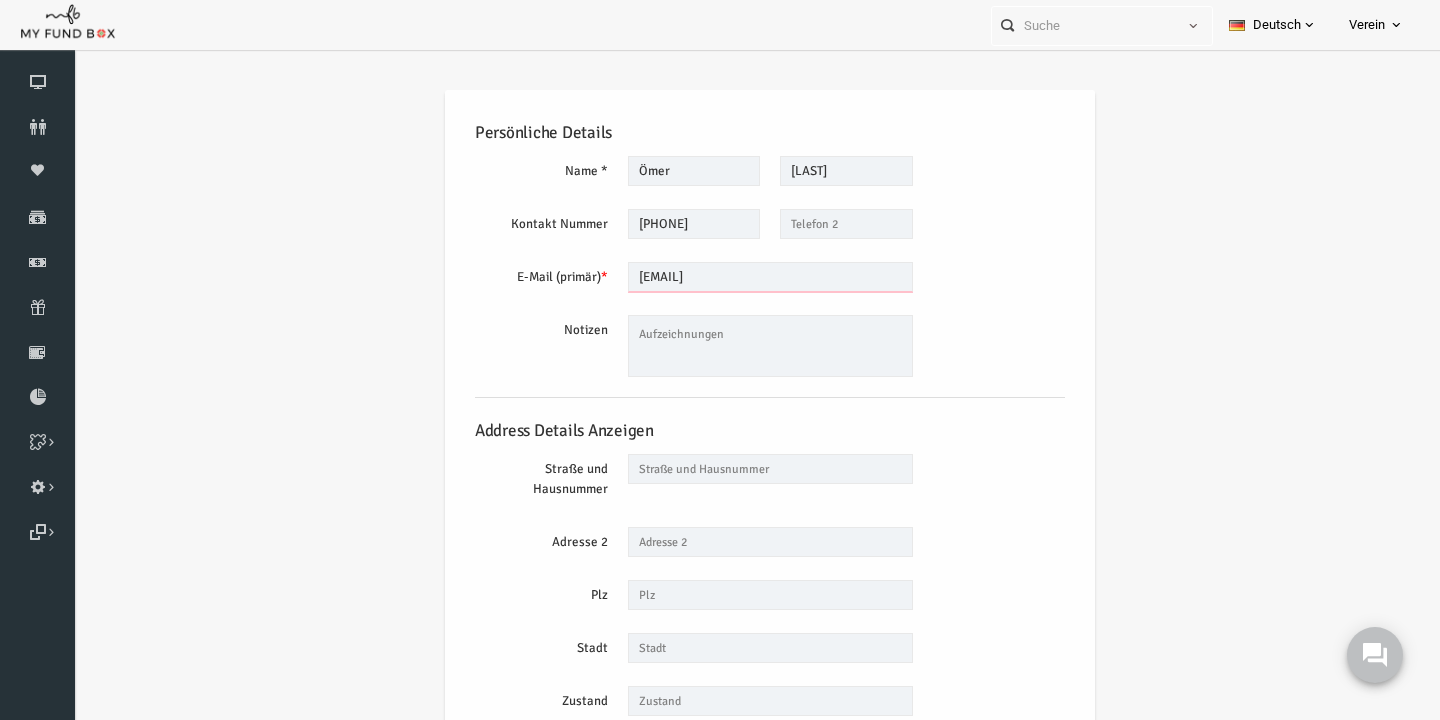 click on "omerilgezdi123@gmail.com" at bounding box center (742, 277) 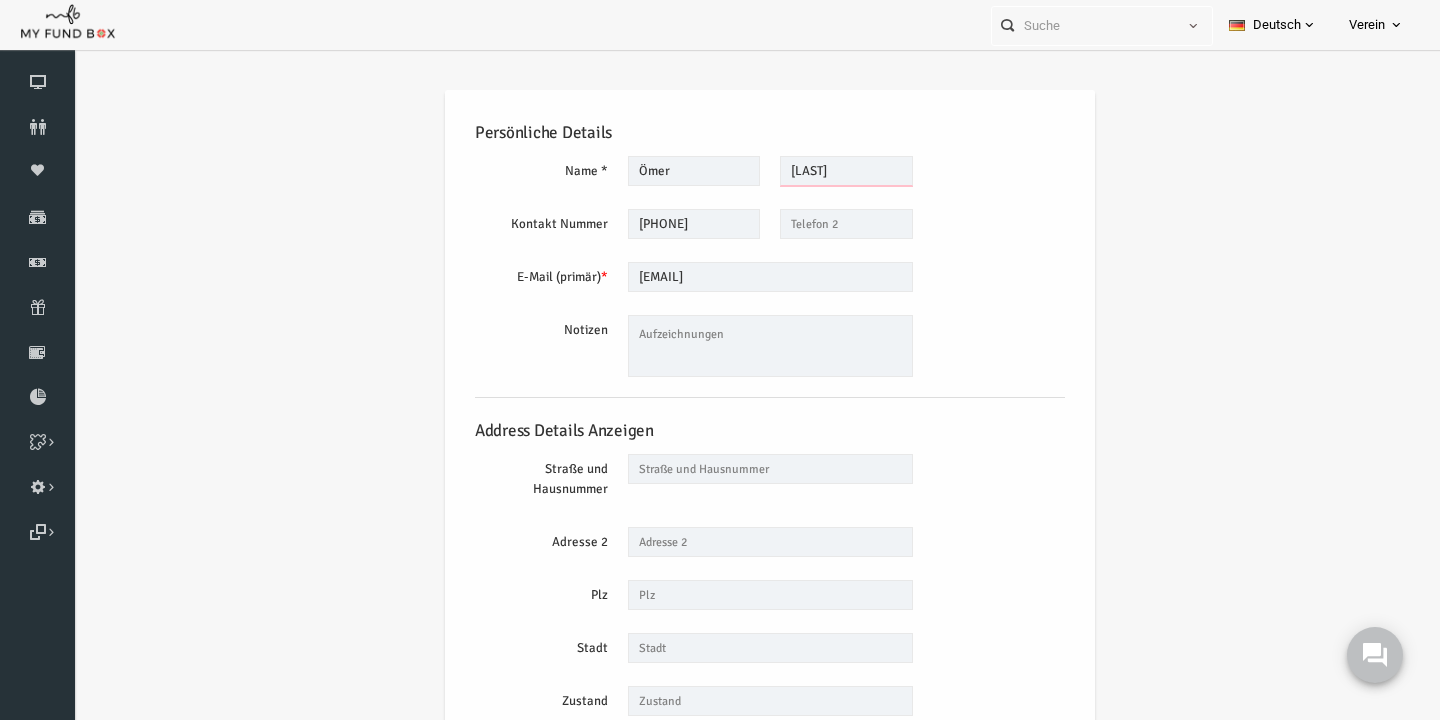 click on "[LAST]" at bounding box center (818, 171) 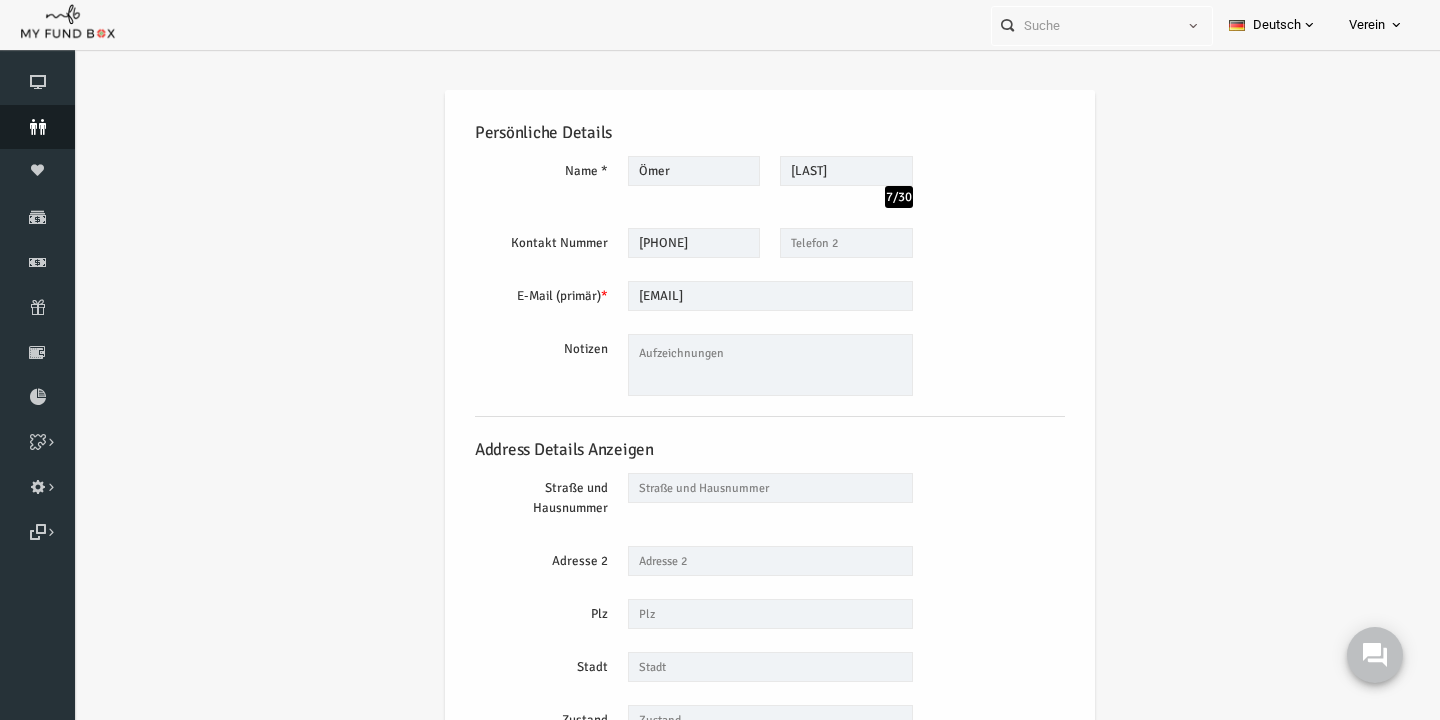 click at bounding box center [37, 127] 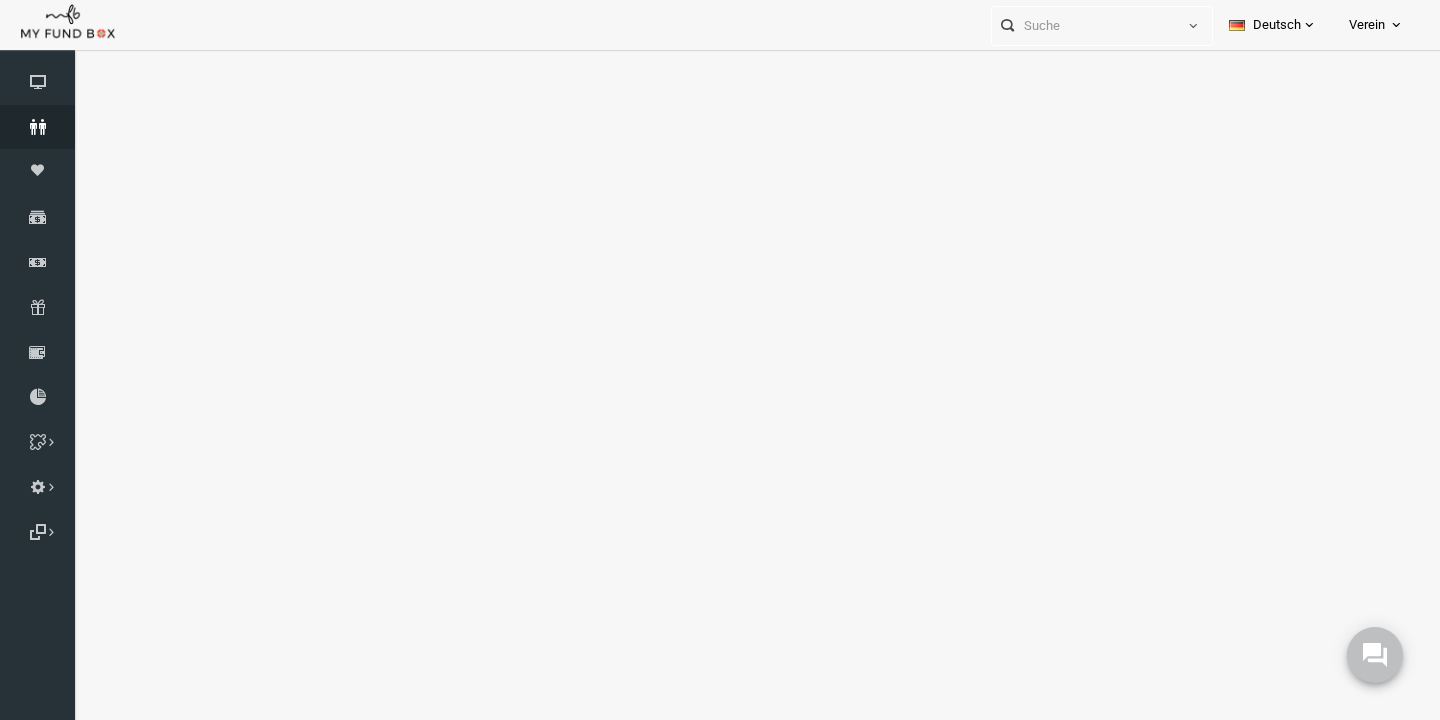 select on "100" 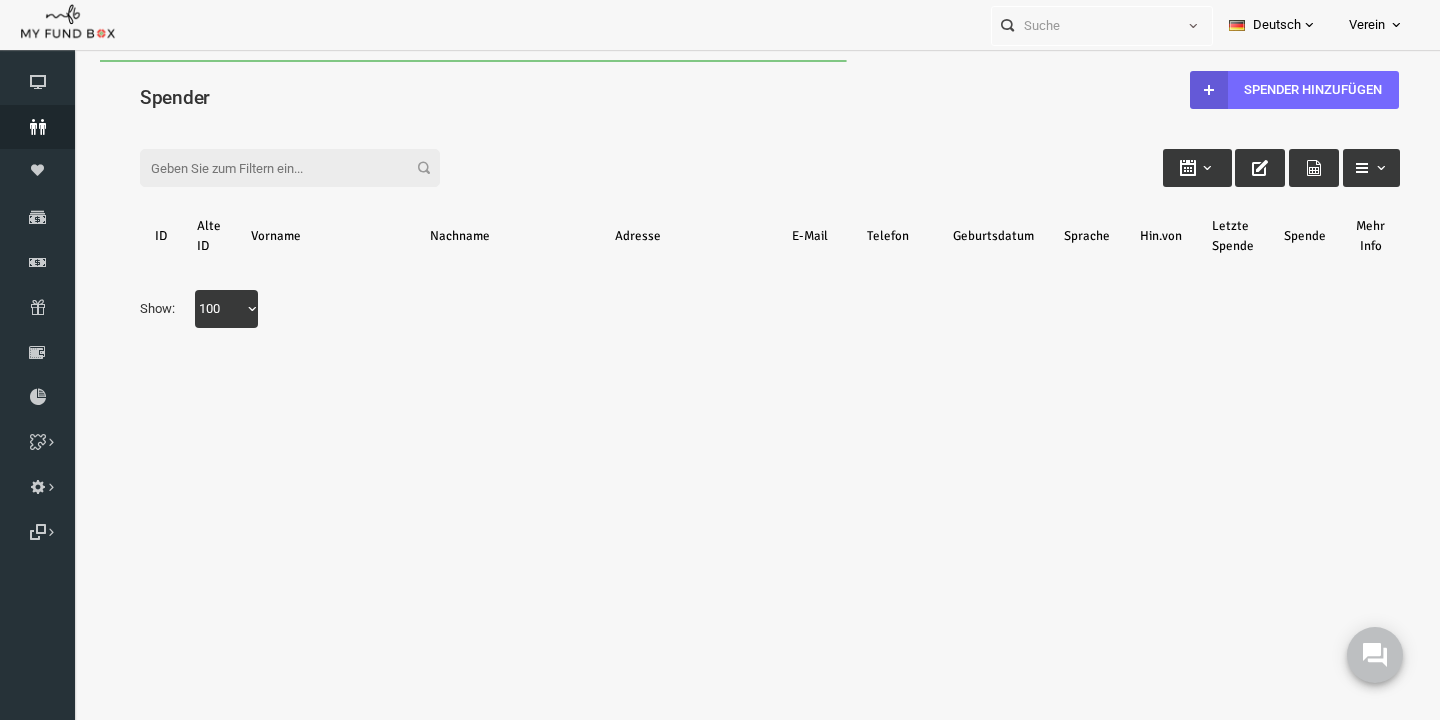 scroll, scrollTop: 0, scrollLeft: 0, axis: both 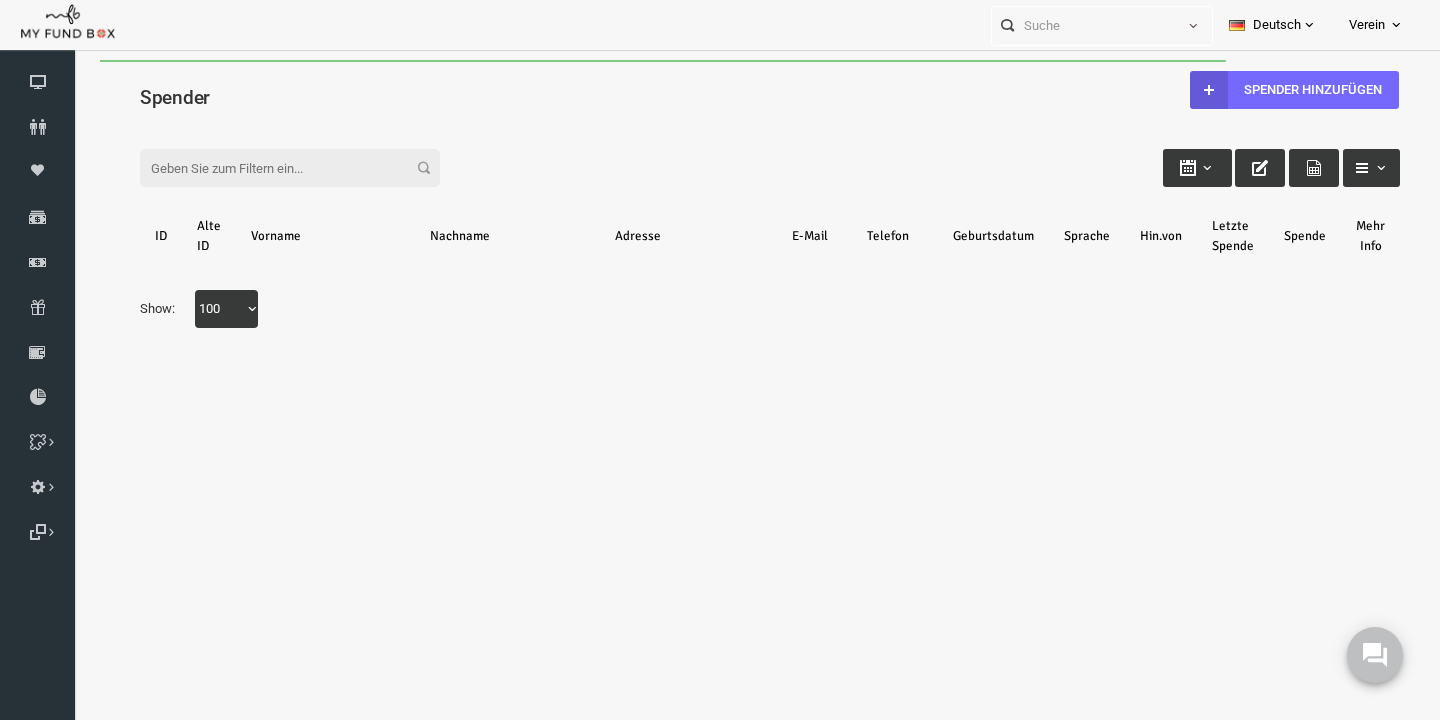 click on "Filter:" at bounding box center (262, 168) 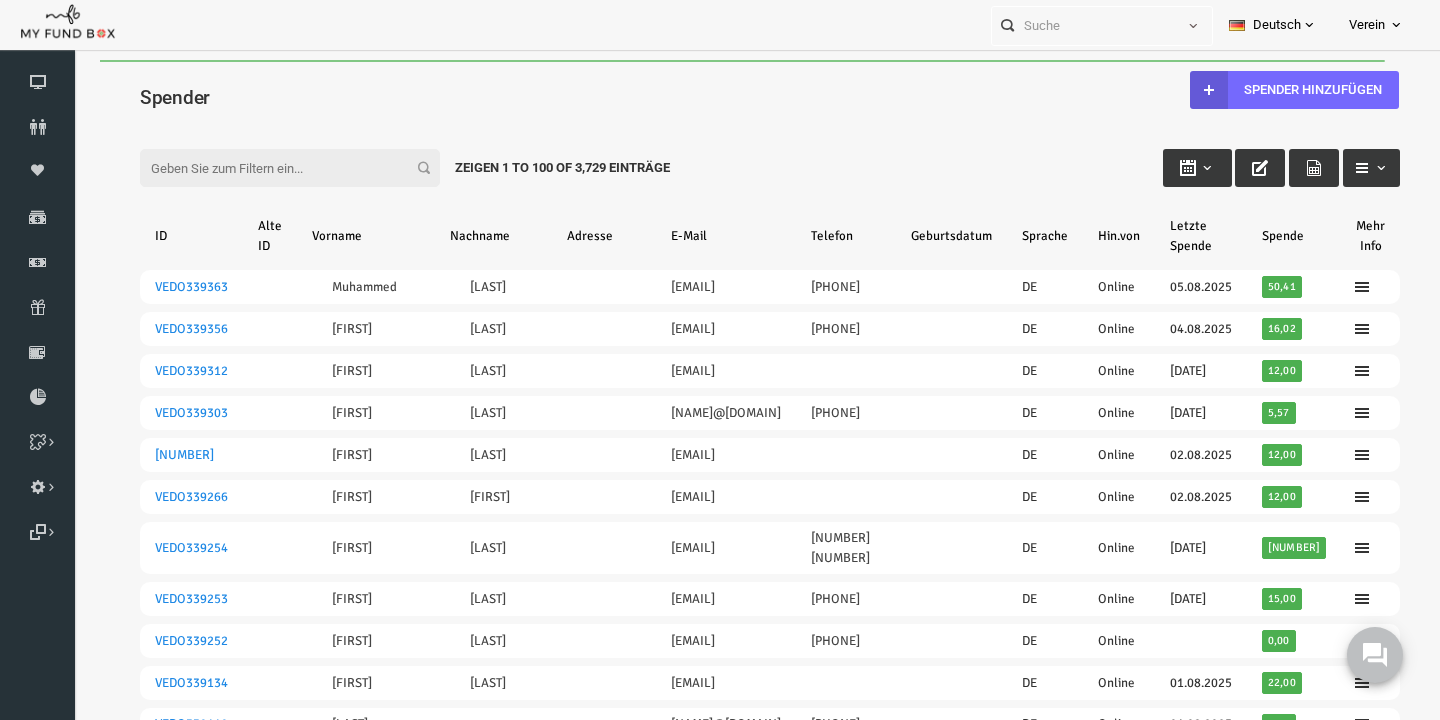 paste on "VEDO183081" 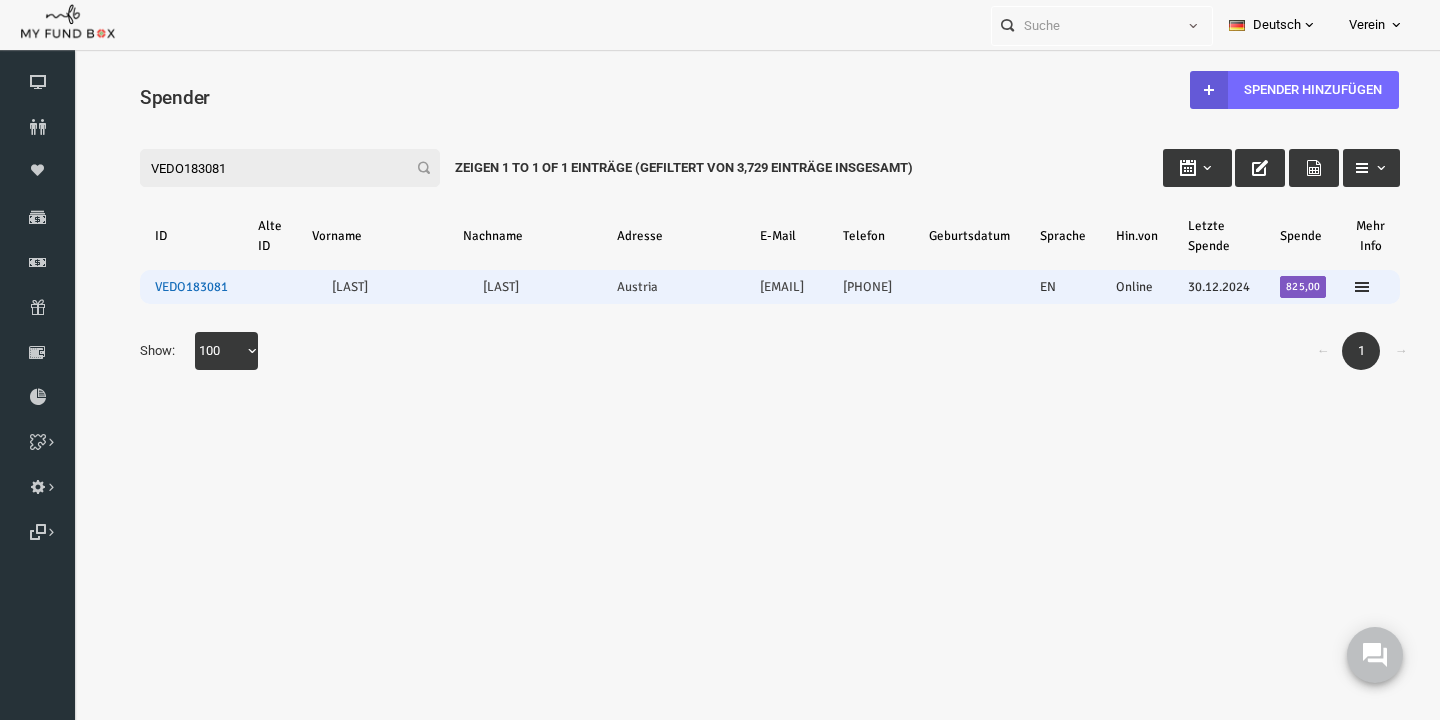 type on "VEDO183081" 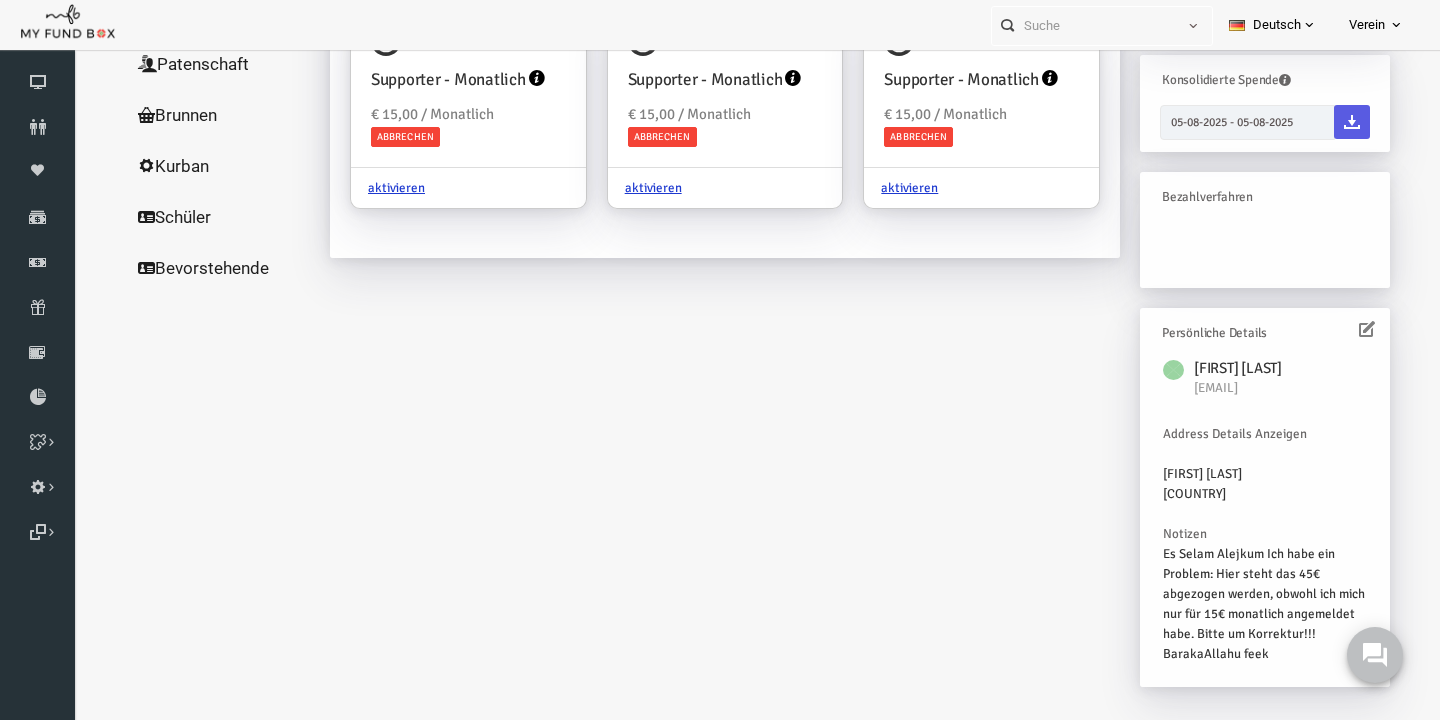 scroll, scrollTop: 281, scrollLeft: 0, axis: vertical 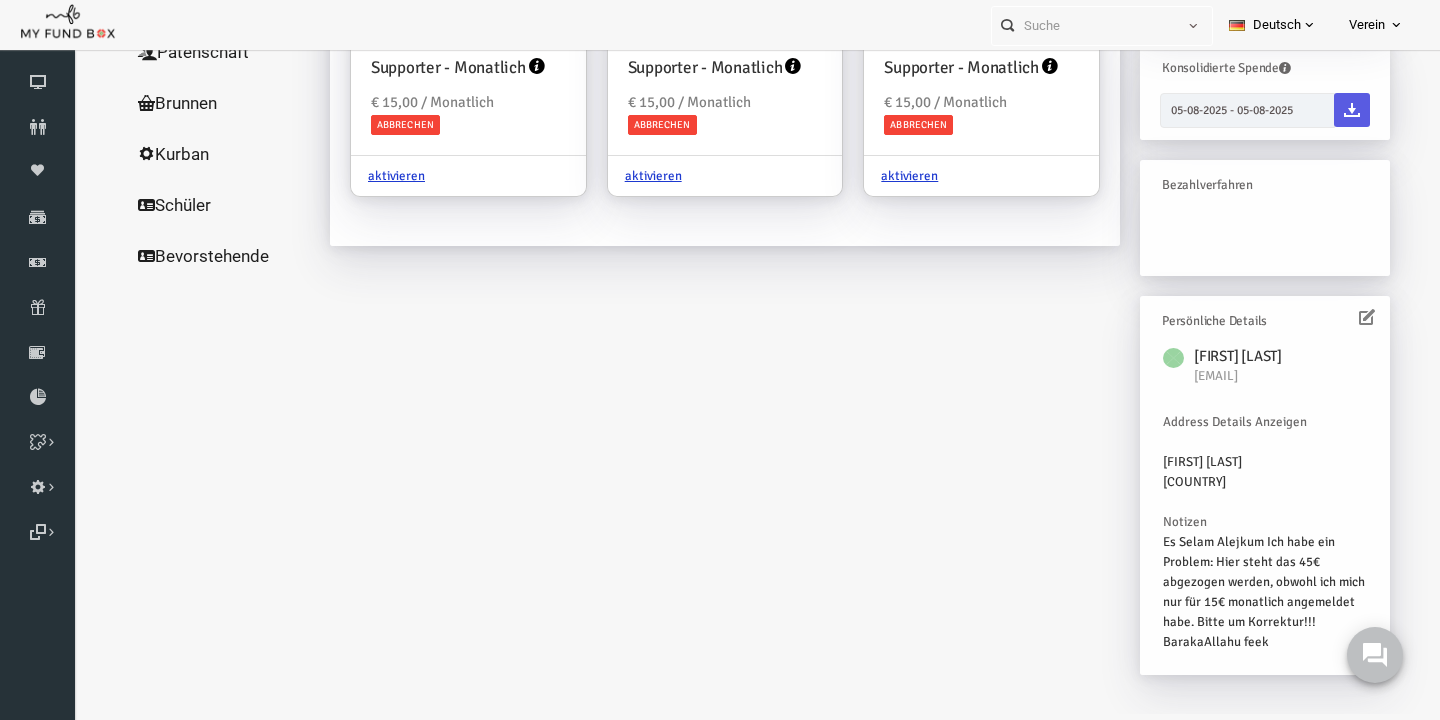 click at bounding box center (1339, 317) 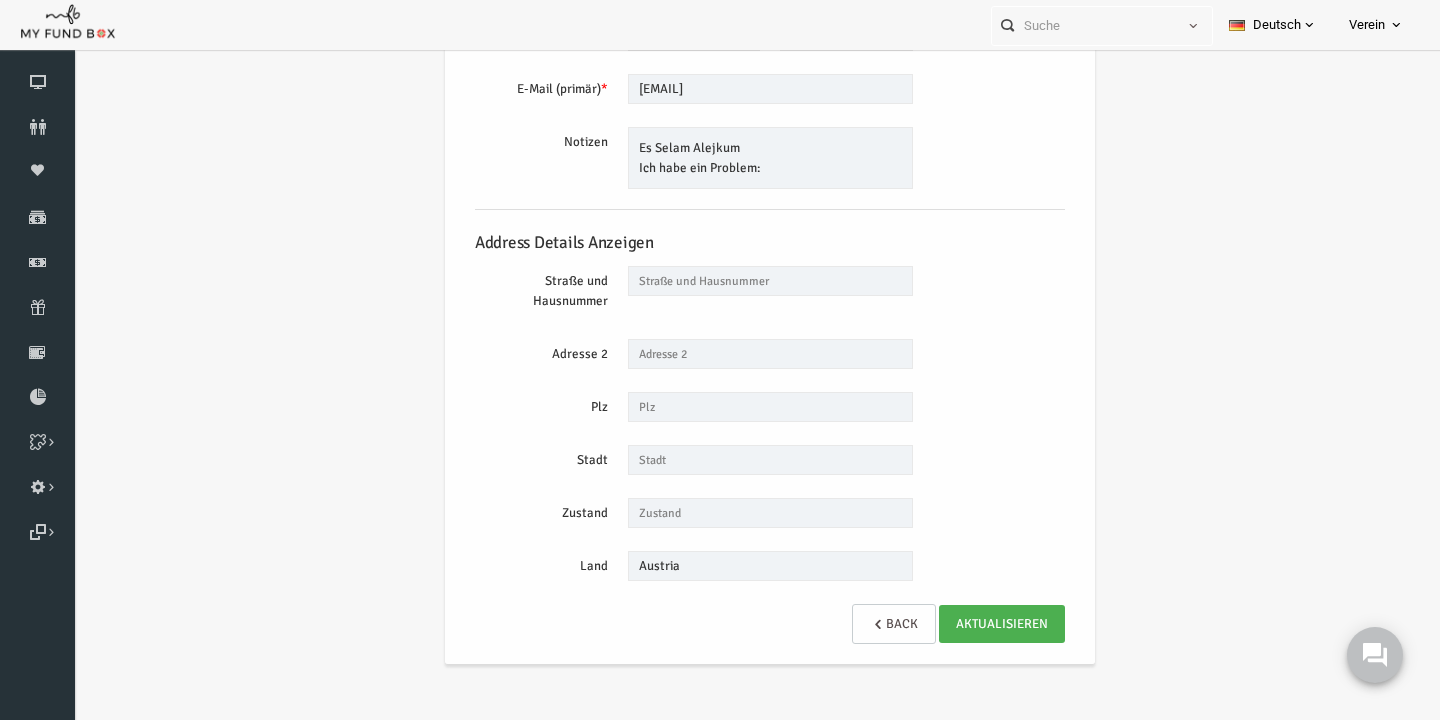 scroll, scrollTop: 0, scrollLeft: 0, axis: both 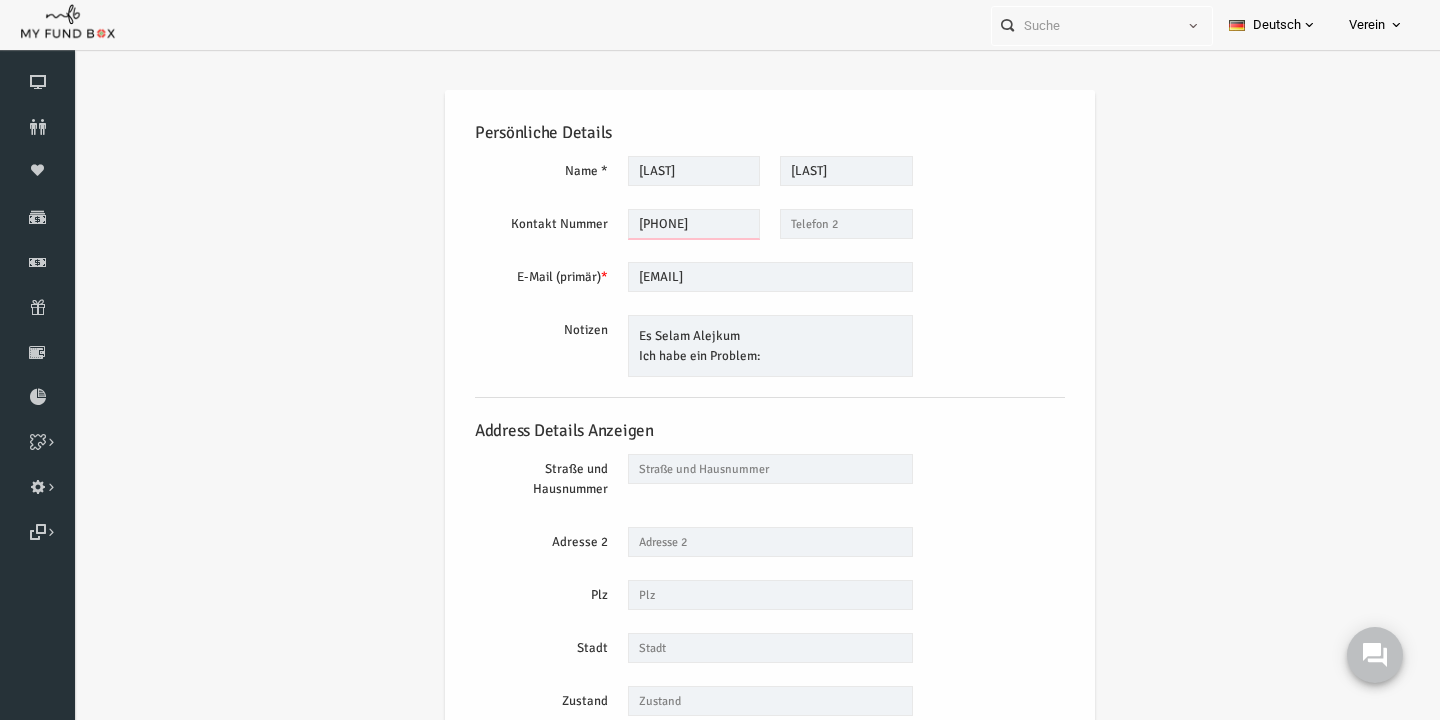 click on "0676 3779158" at bounding box center (666, 224) 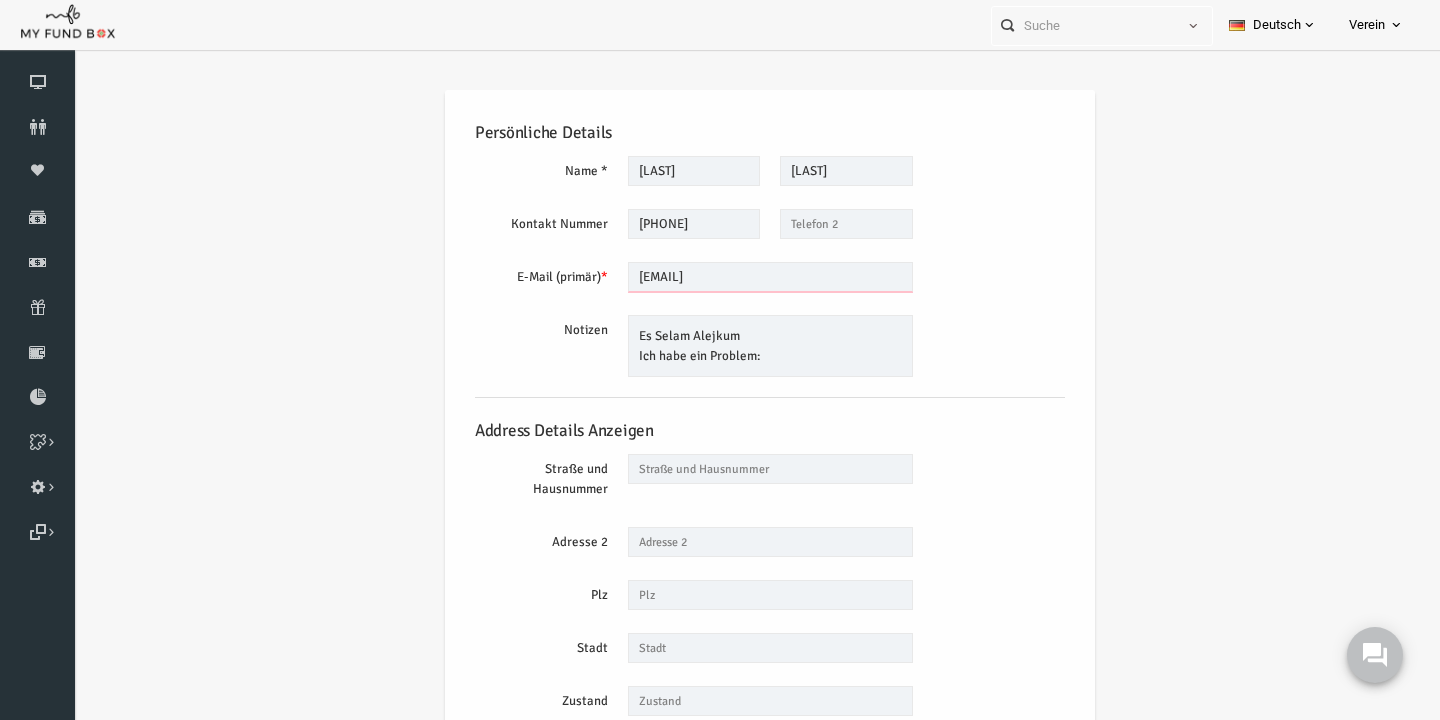 click on "azra.sahtijari@live.at" at bounding box center (742, 277) 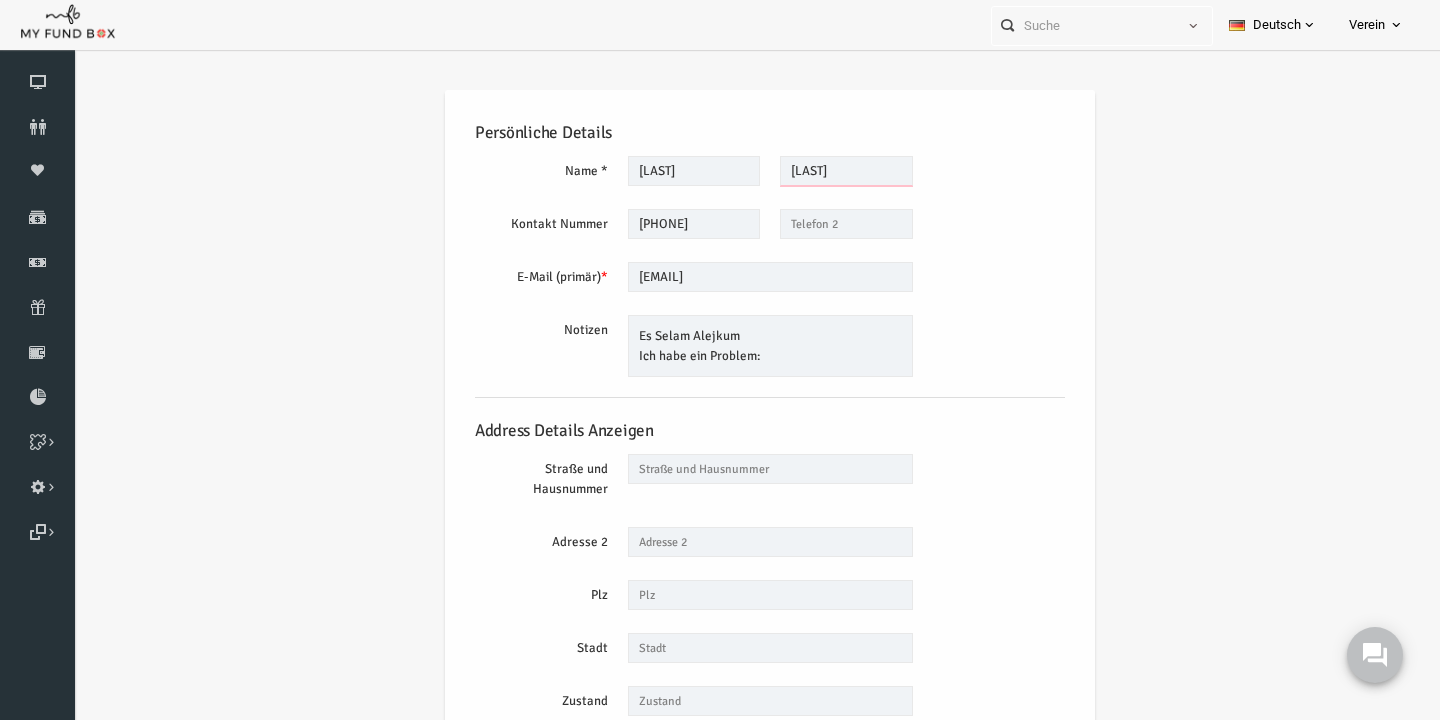 click on "Jonuzi" at bounding box center (818, 171) 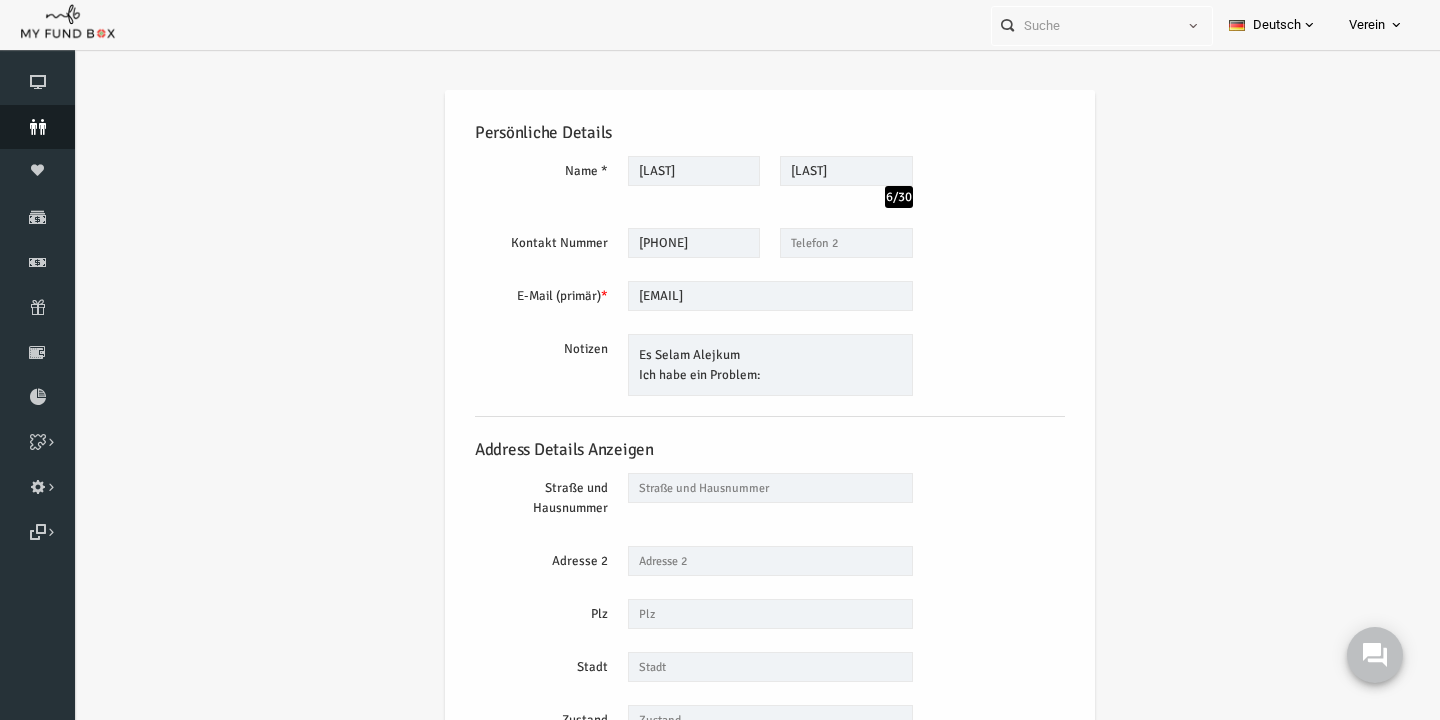 click on "Spender" at bounding box center [37, 127] 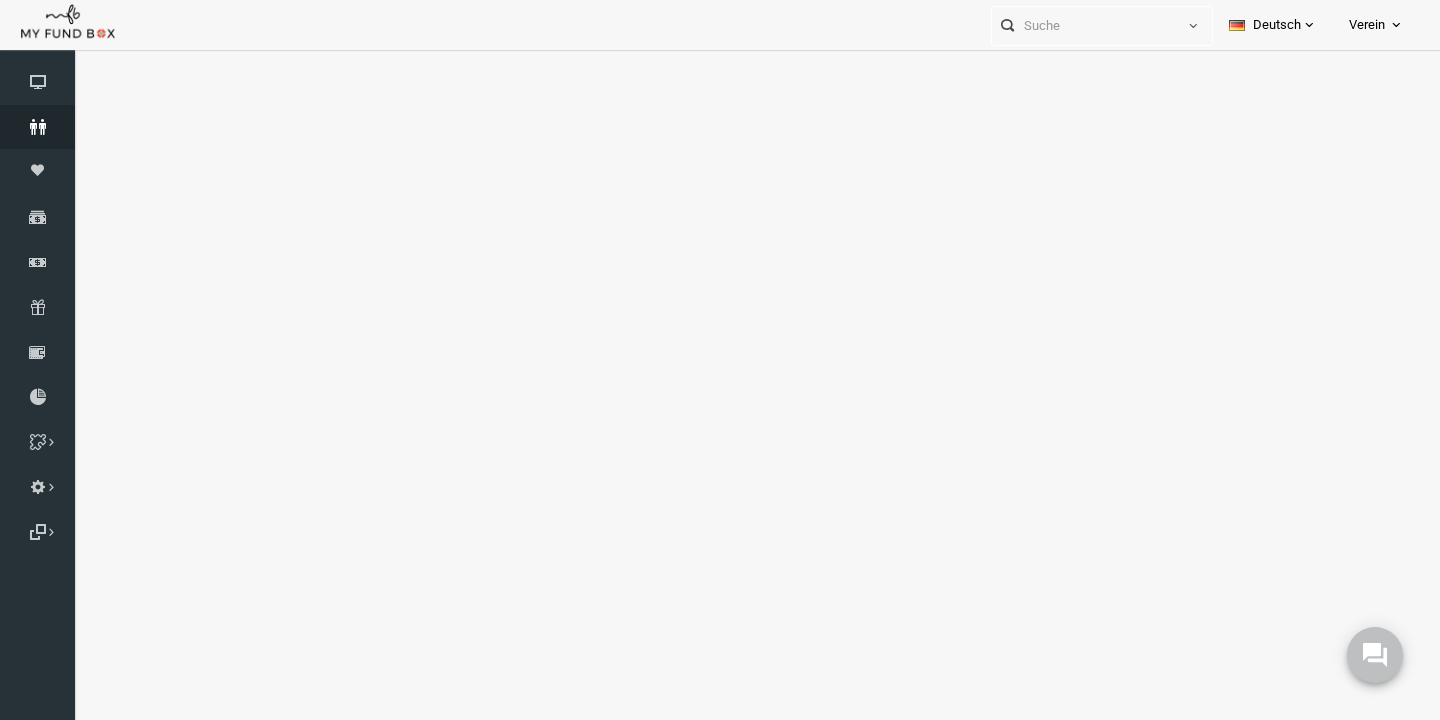 select on "100" 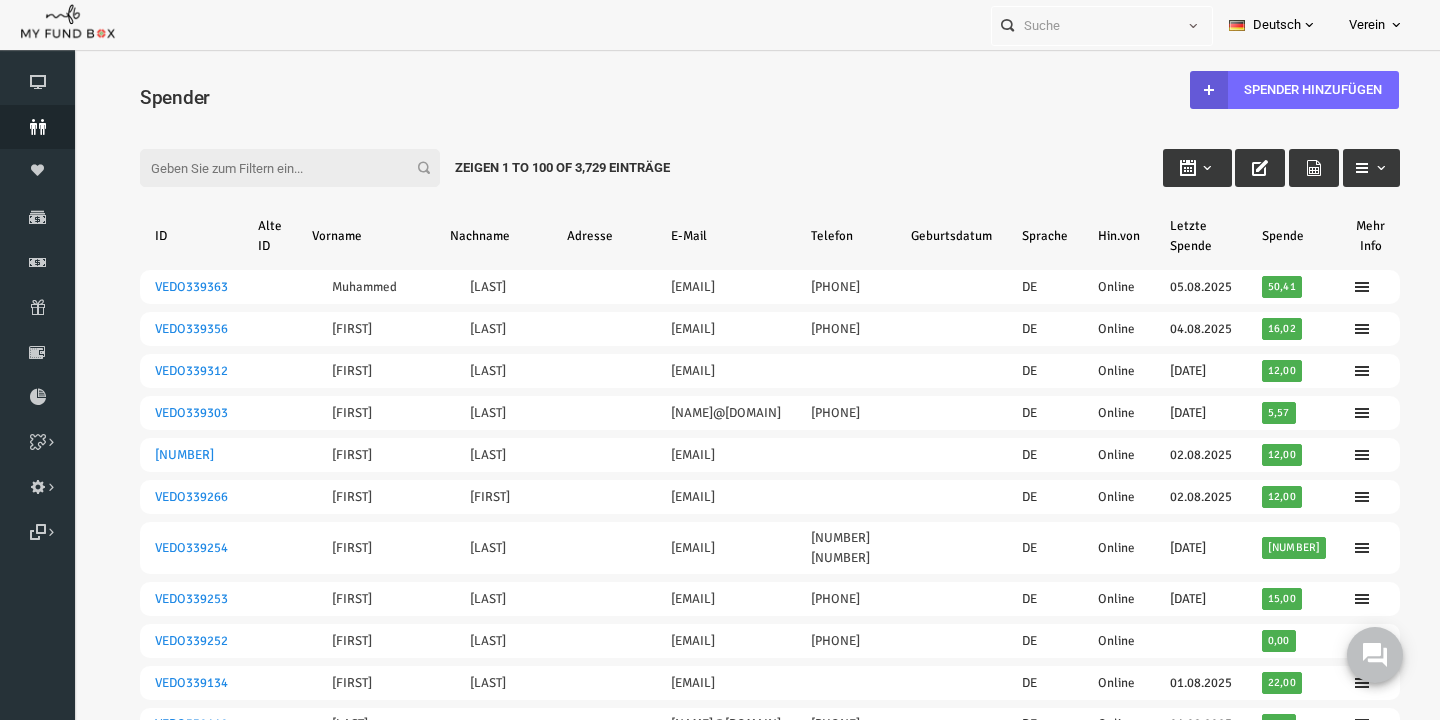 scroll, scrollTop: 0, scrollLeft: 0, axis: both 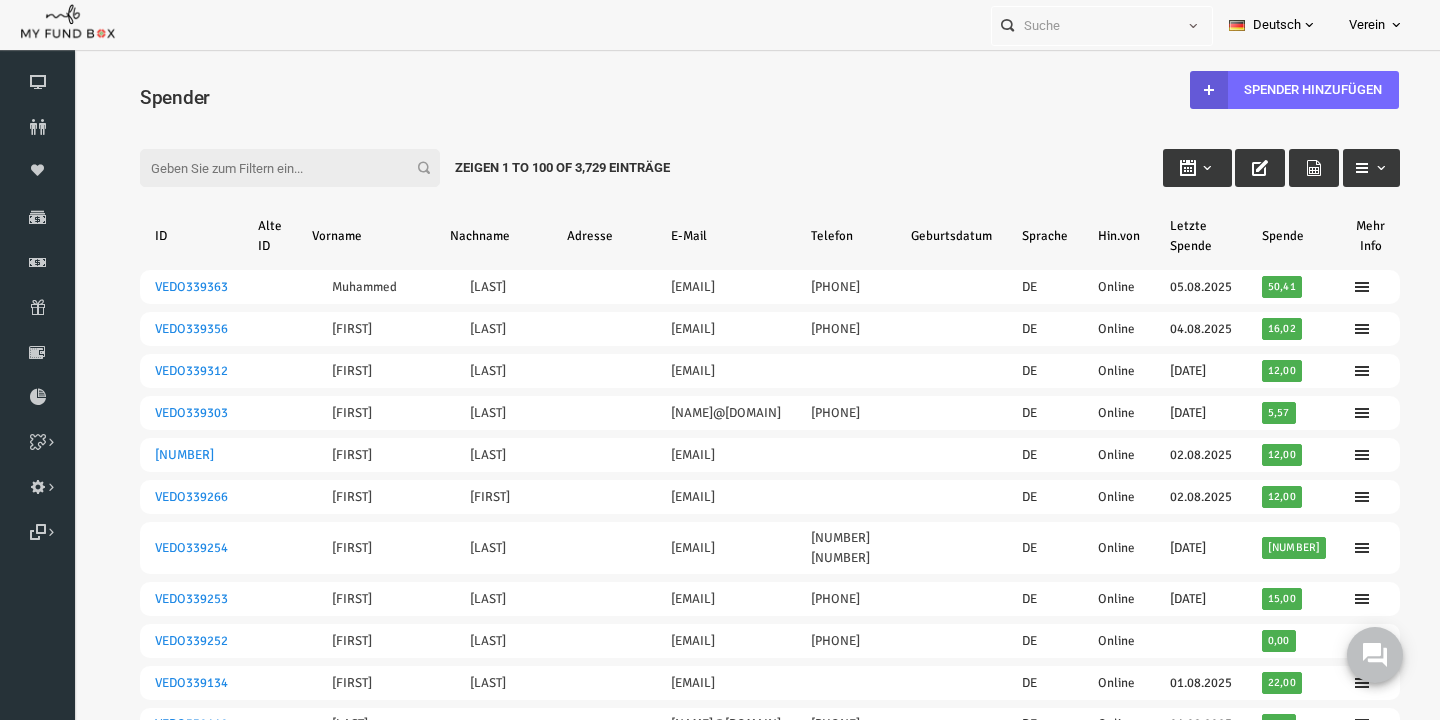 click on "Filter:                               Zeigen 1 to 100 of 3,729 Einträge" at bounding box center (742, 149) 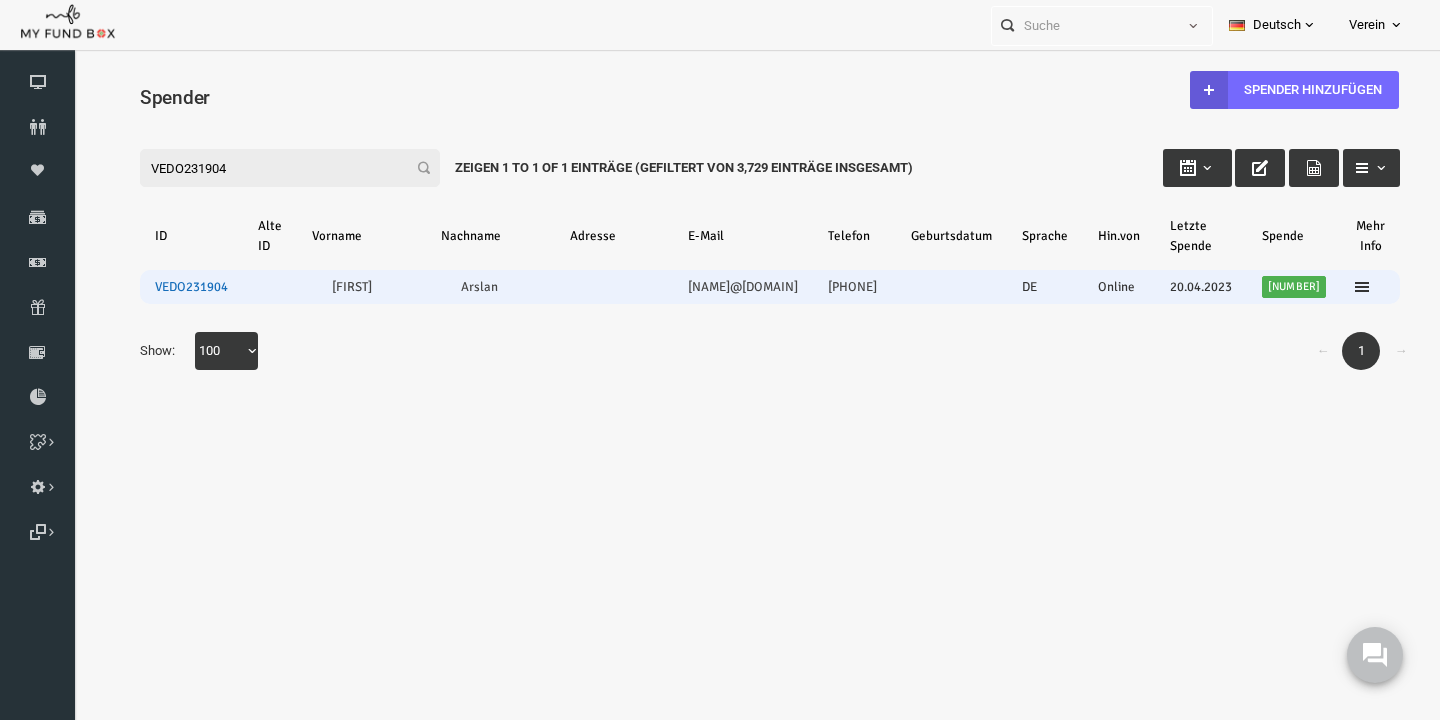 type on "VEDO231904" 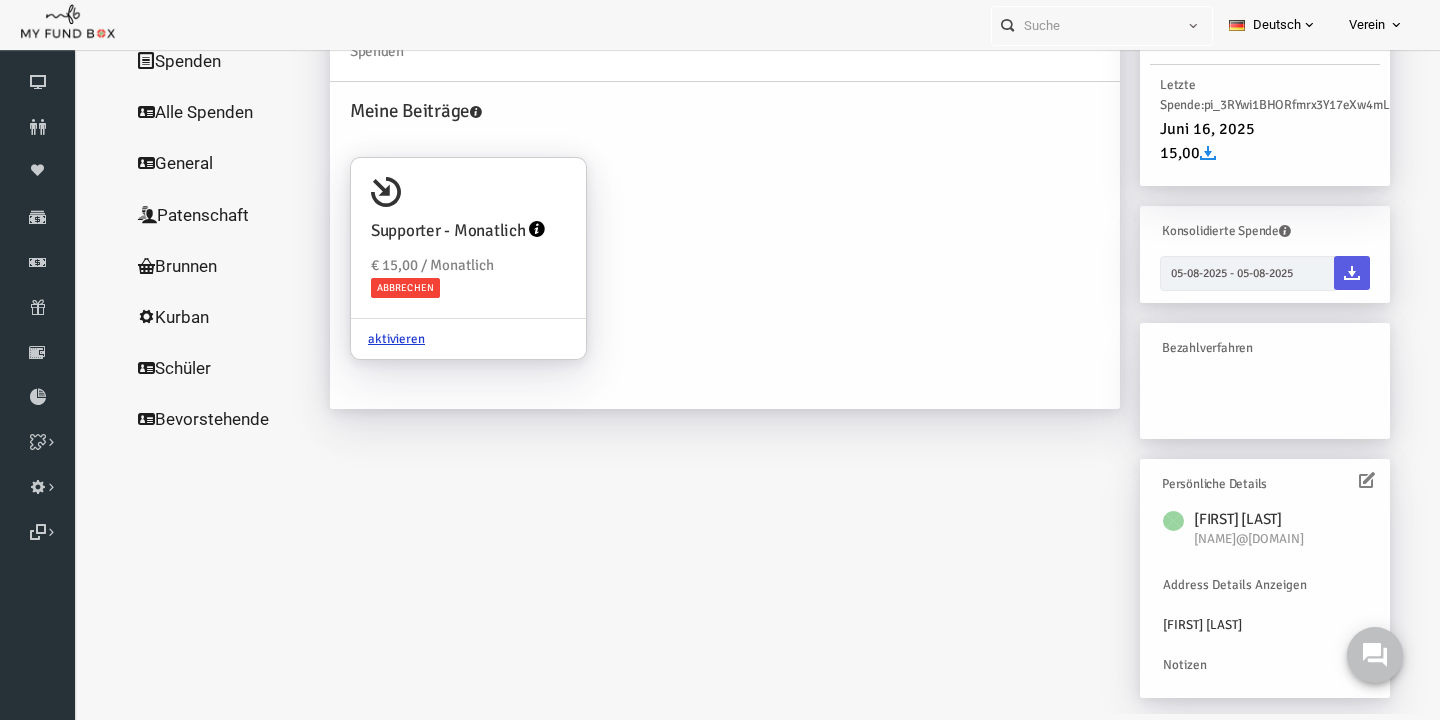 scroll, scrollTop: 23, scrollLeft: 0, axis: vertical 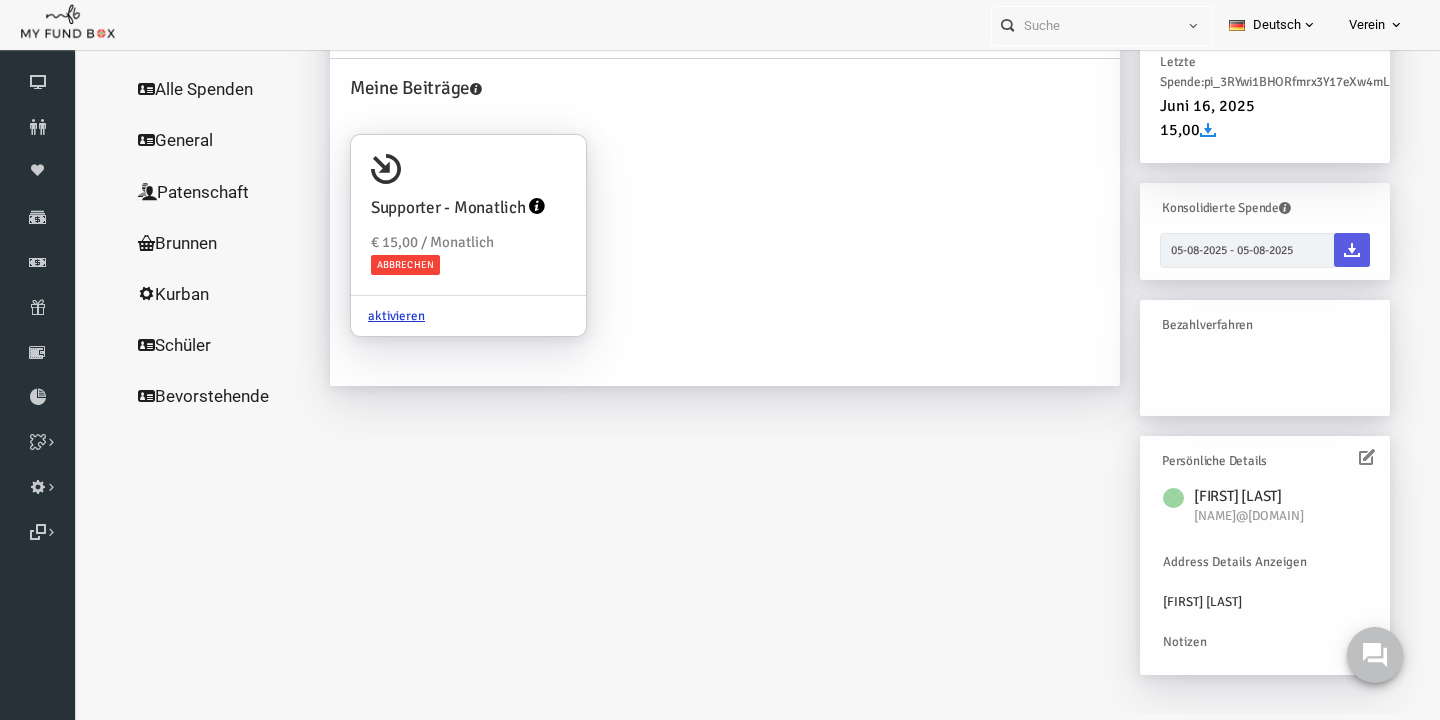 click at bounding box center (1339, 457) 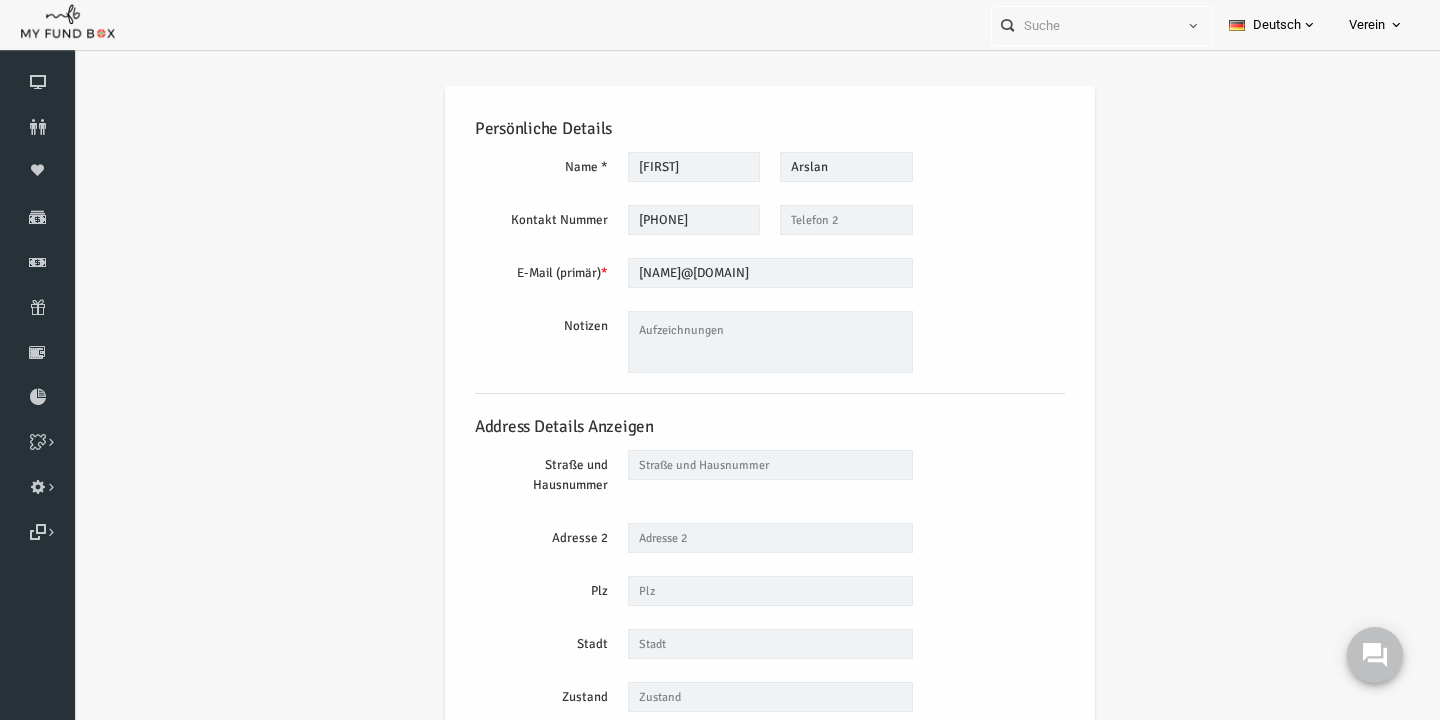 scroll, scrollTop: 0, scrollLeft: 0, axis: both 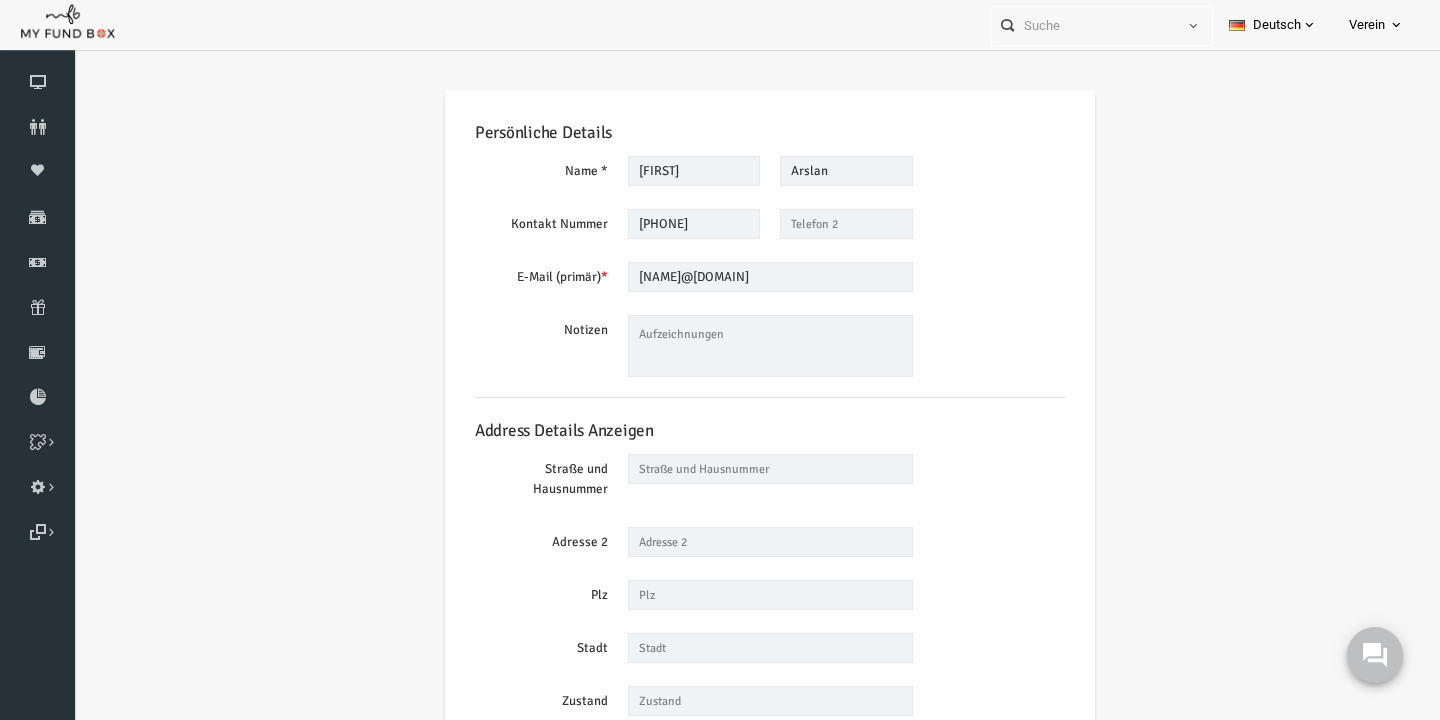 click on "Persönliche Details
Name *
Diyar
Maximal 255 Zeichen  Beschreibung erlaubt
Bitte füllen Sie dieses Feld aus
Name sollte mindestens 3 Zeichen lang sein
Arslan
Maximal 255 Zeichen  Beschreibung erlaubt
Firma
Bitte geben Sie Ihren Firmennamen mit mindestens drei Zeichen ein.
Maximal 255 Zeichen  Beschreibung erlaubt
Kontakt Nummer
* Plz" at bounding box center [742, 471] 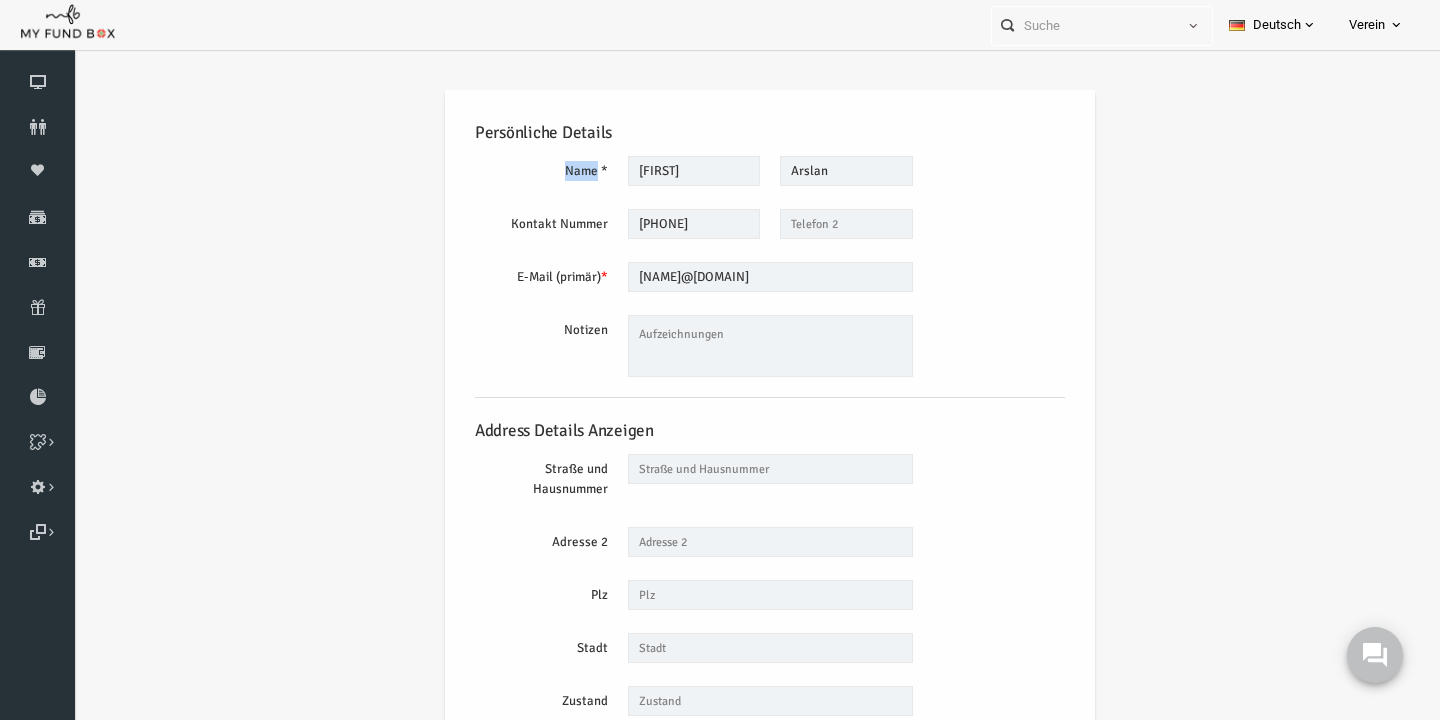 click on "Persönliche Details
Name *
Diyar
Maximal 255 Zeichen  Beschreibung erlaubt
Bitte füllen Sie dieses Feld aus
Name sollte mindestens 3 Zeichen lang sein
Arslan
Maximal 255 Zeichen  Beschreibung erlaubt
Firma
Bitte geben Sie Ihren Firmennamen mit mindestens drei Zeichen ein.
Maximal 255 Zeichen  Beschreibung erlaubt
Kontakt Nummer
* Plz" at bounding box center [742, 471] 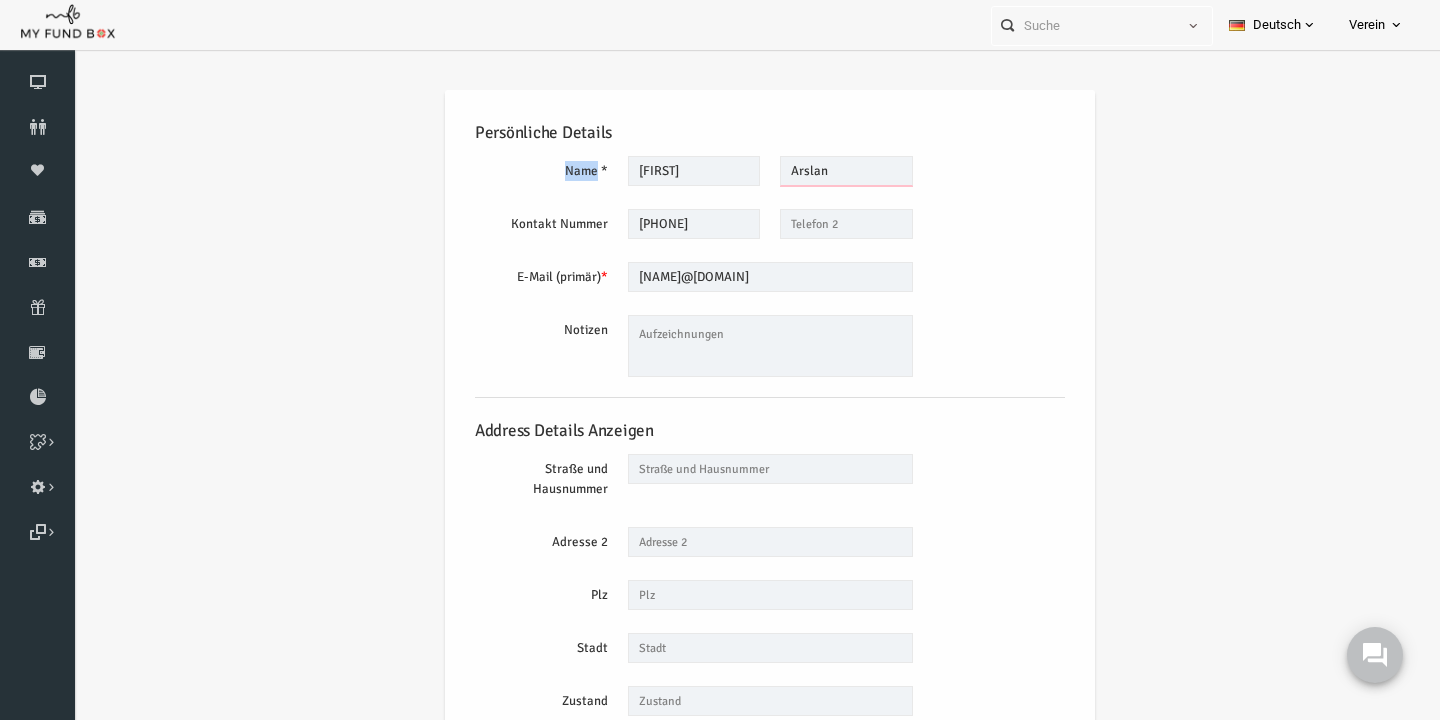 click on "Arslan" at bounding box center [818, 171] 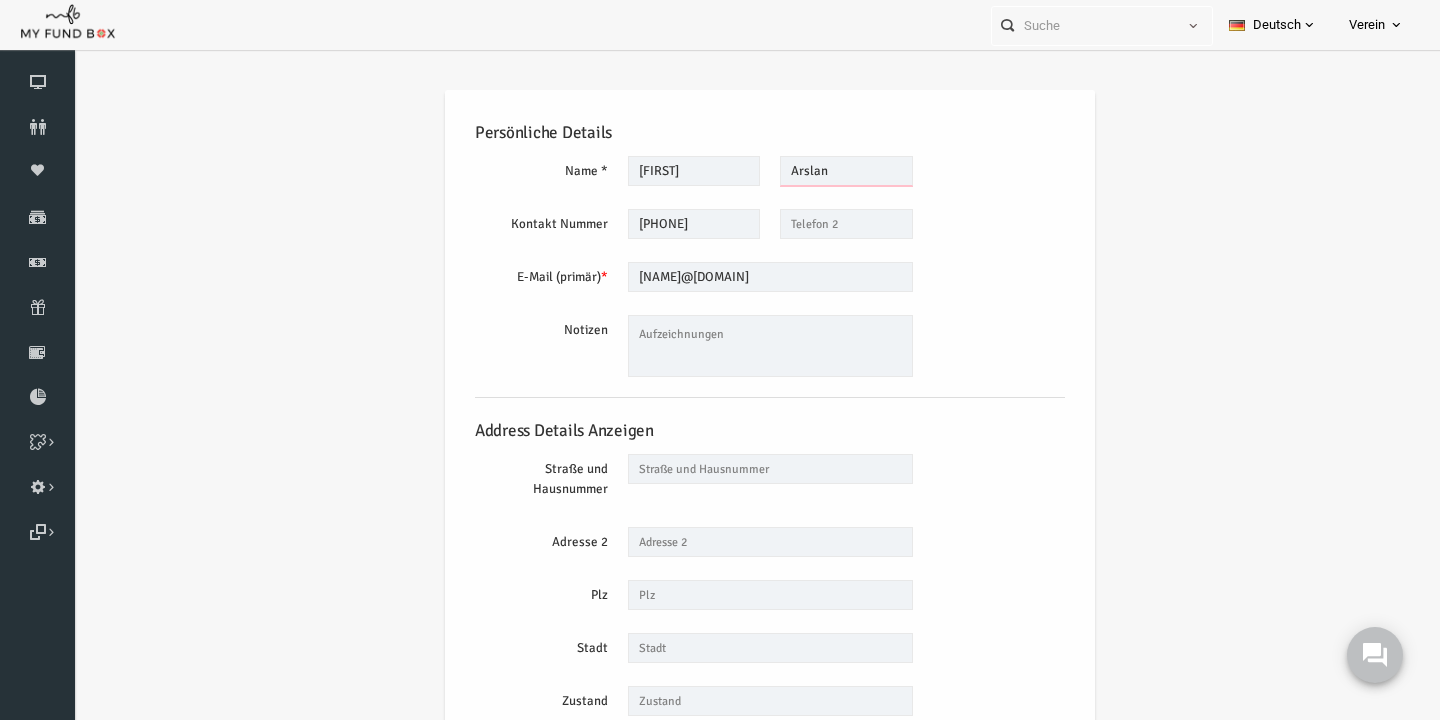 click on "Arslan" at bounding box center [818, 171] 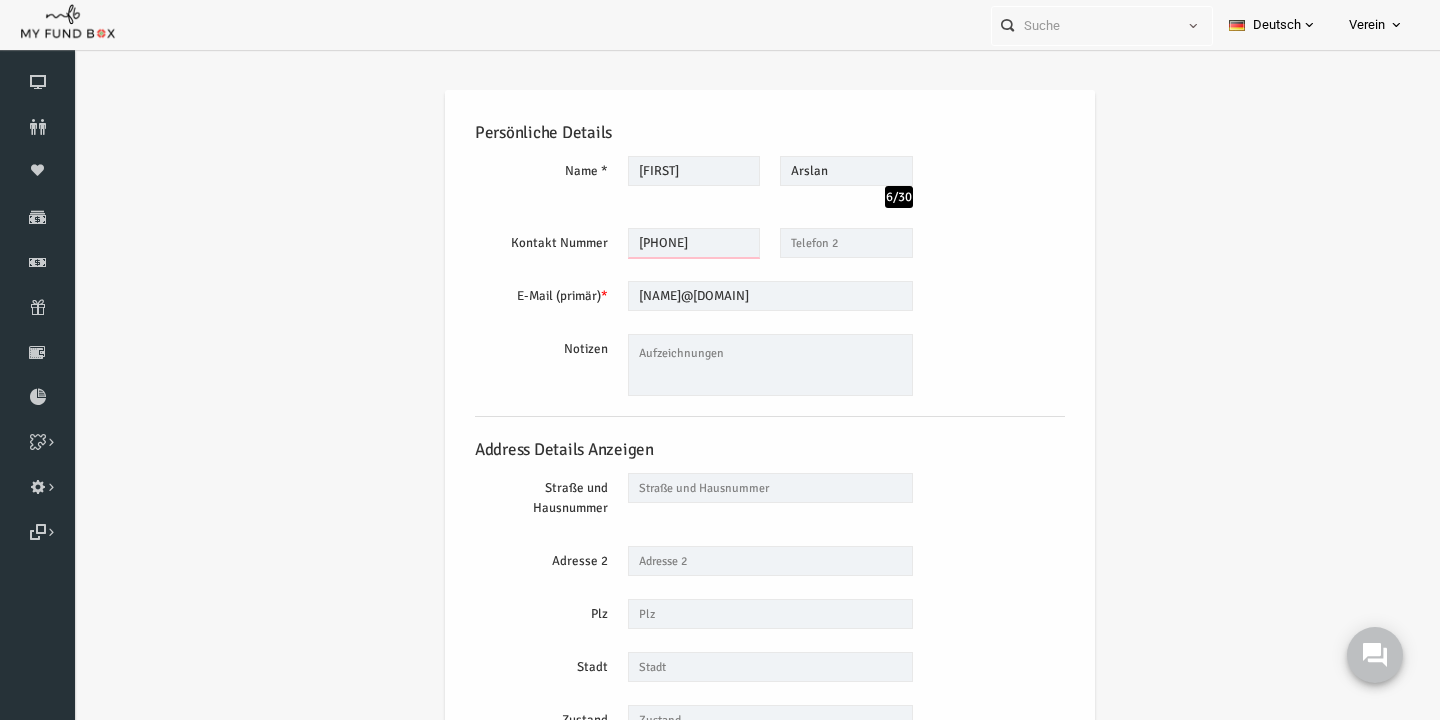 click on "017643941829" at bounding box center [666, 243] 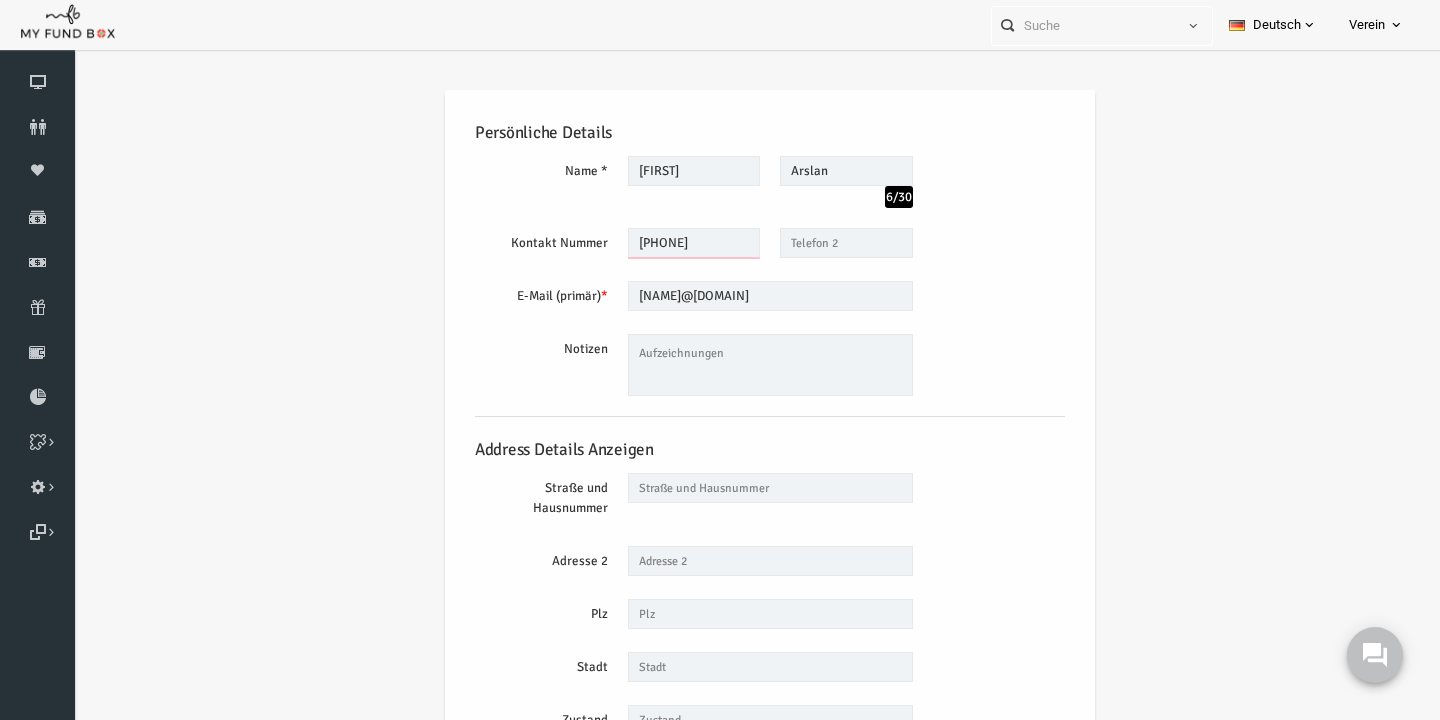 drag, startPoint x: 723, startPoint y: 246, endPoint x: 618, endPoint y: 249, distance: 105.04285 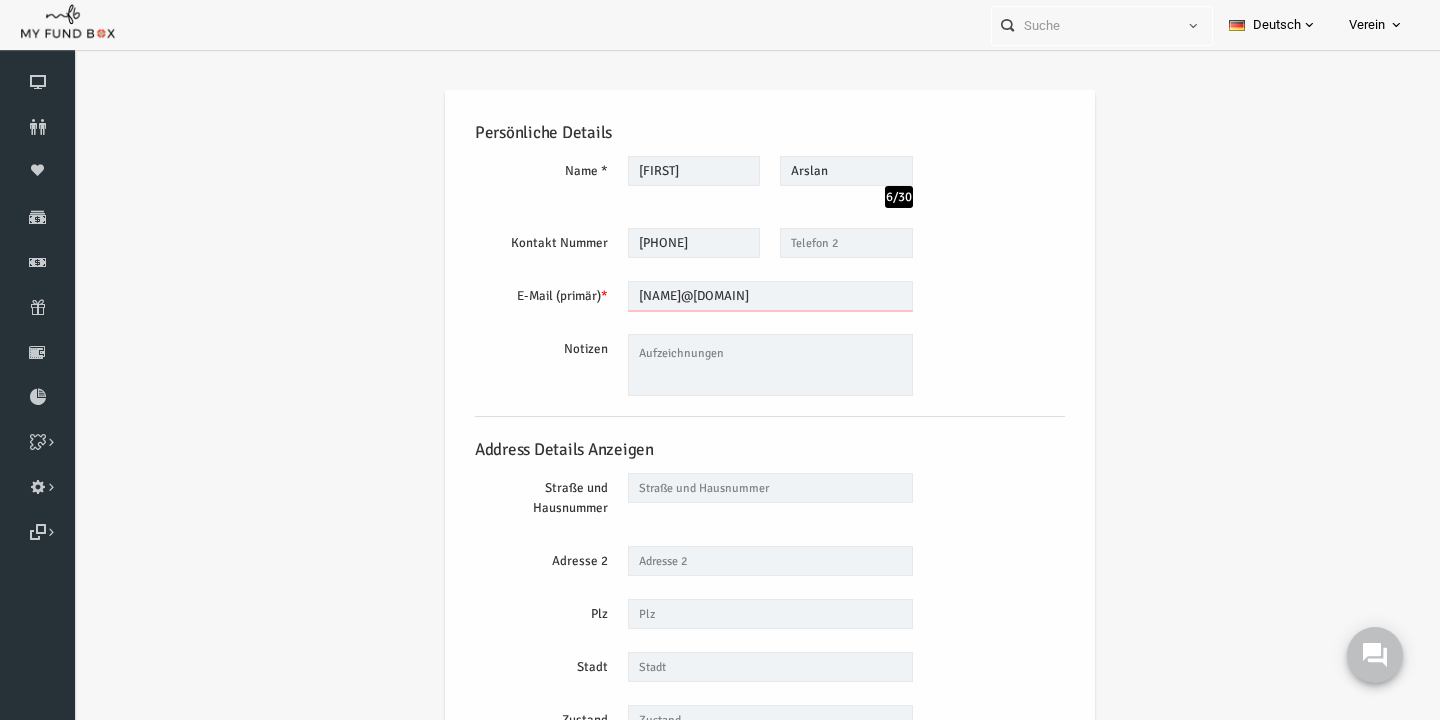click on "diyar.a99@outlook.de" at bounding box center (742, 296) 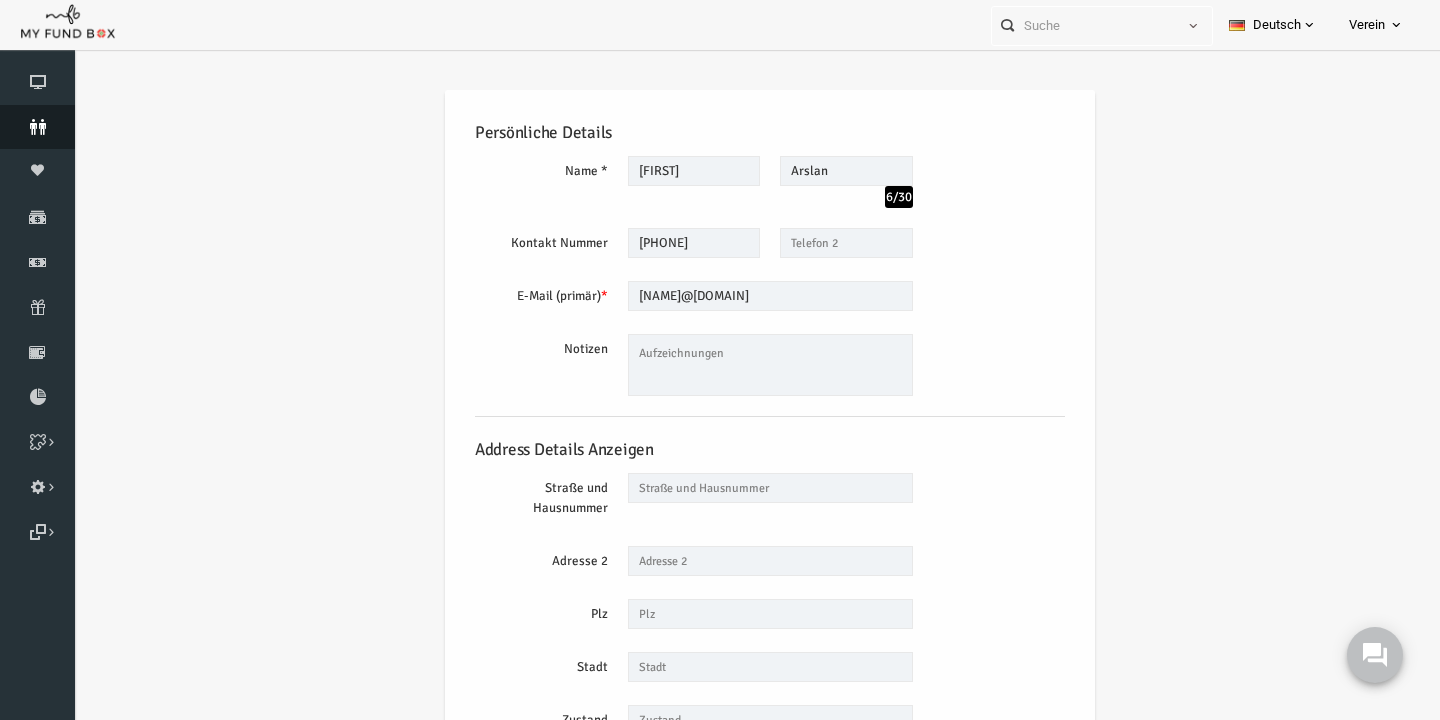 click at bounding box center (37, 127) 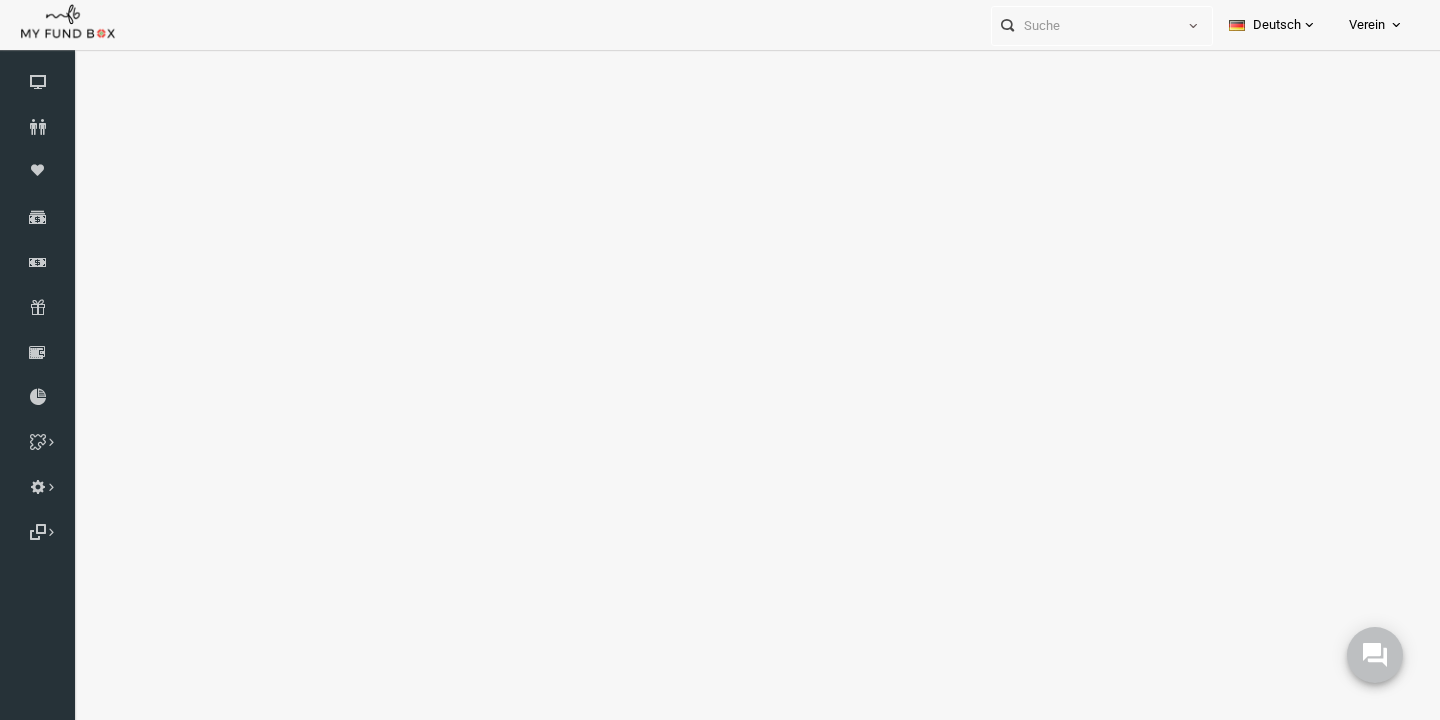 select on "100" 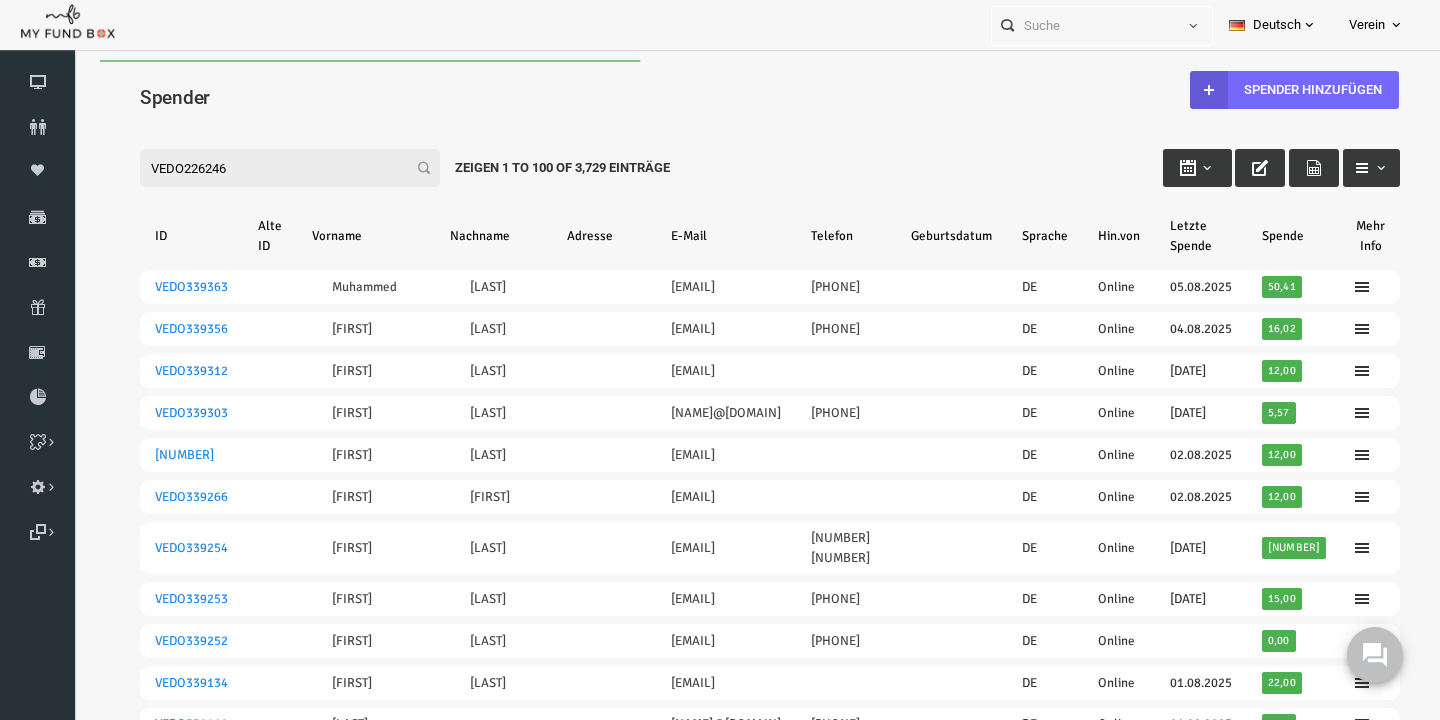 scroll, scrollTop: 0, scrollLeft: 0, axis: both 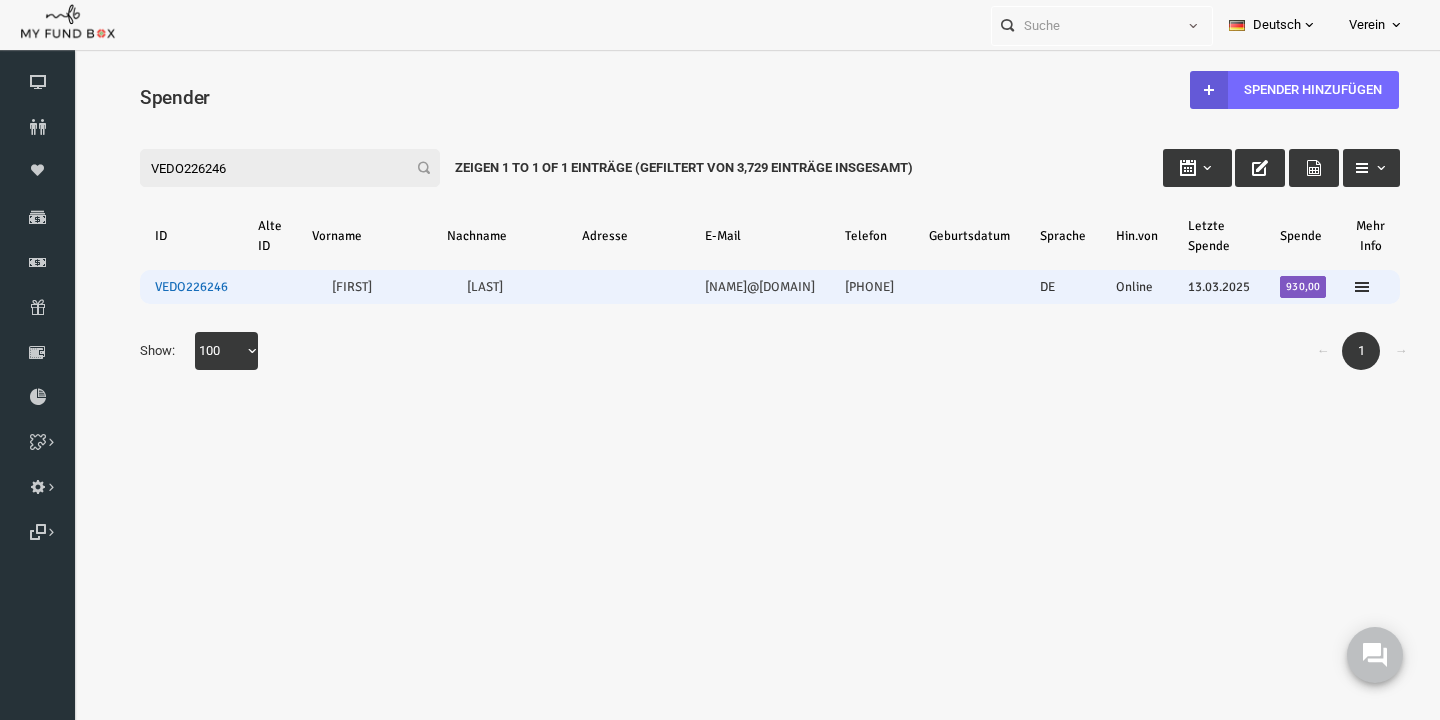 type on "VEDO226246" 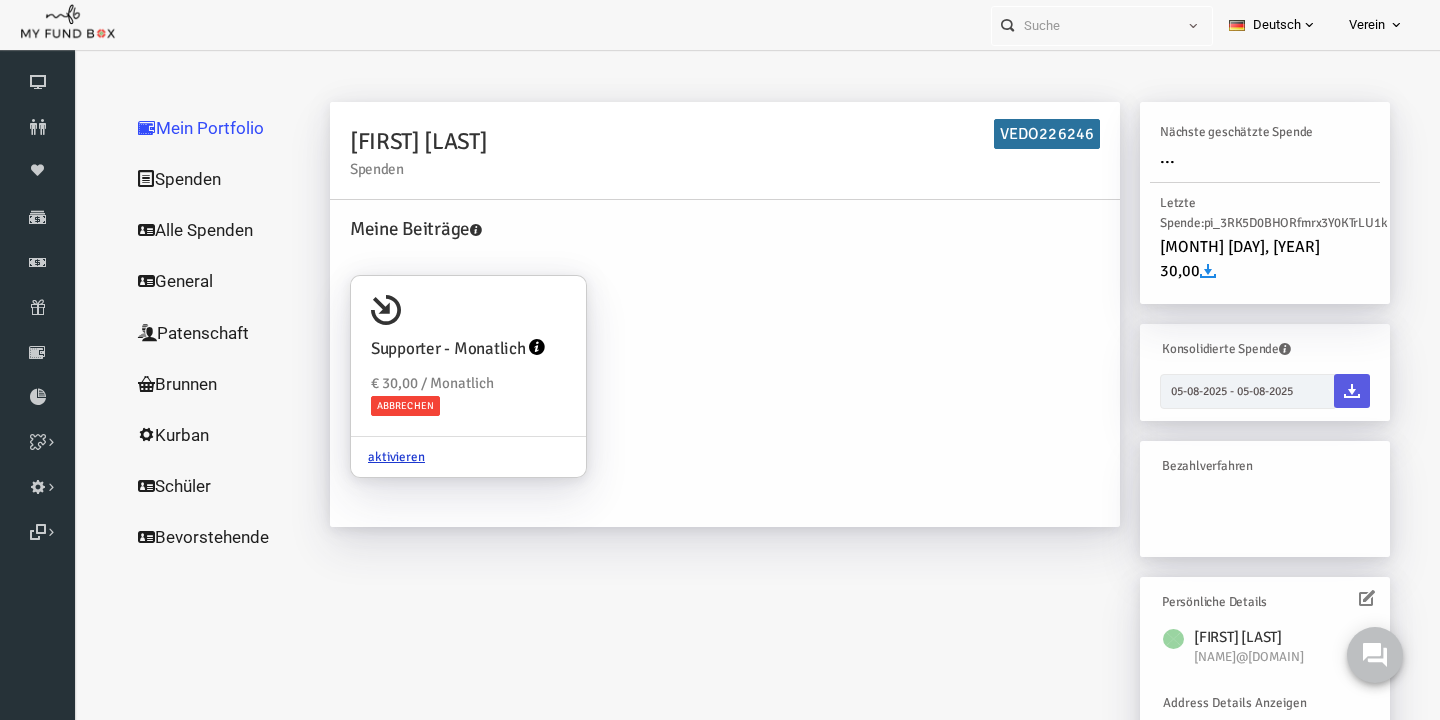 scroll, scrollTop: 23, scrollLeft: 0, axis: vertical 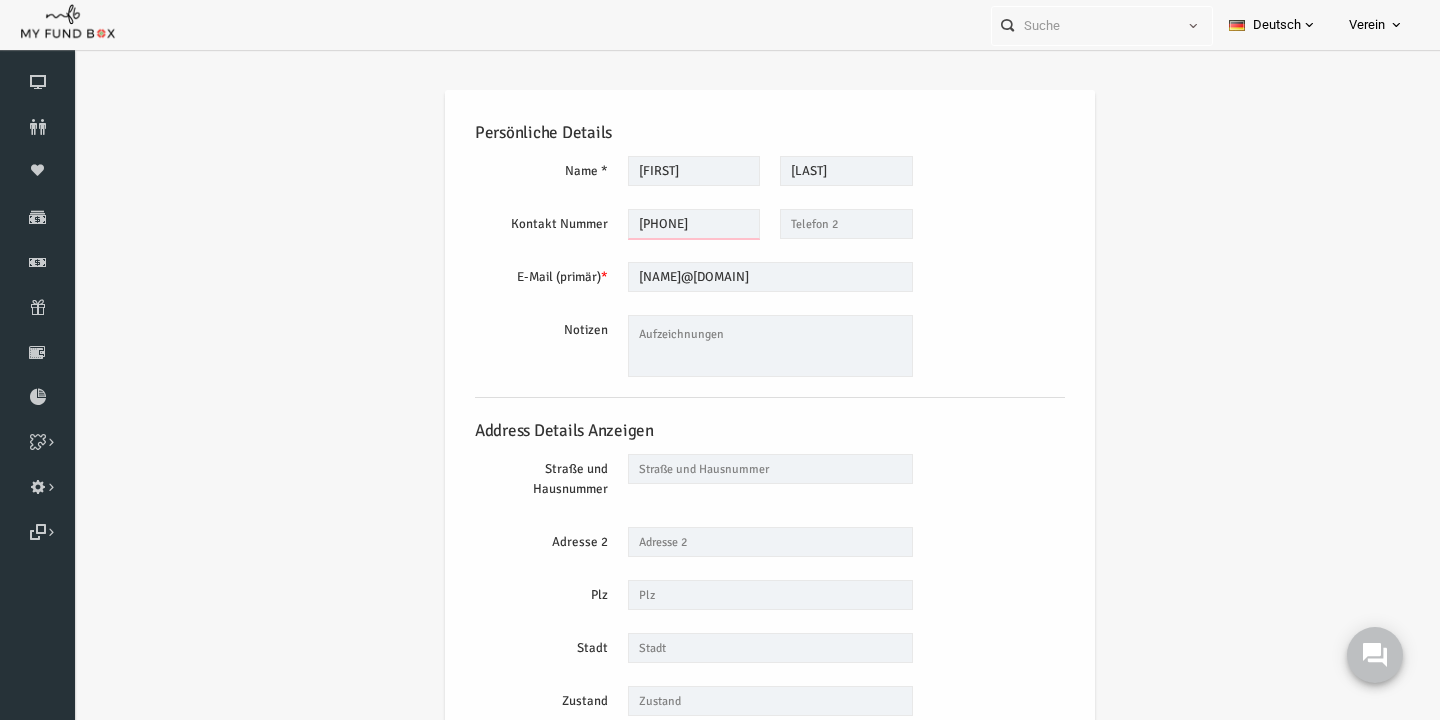 click on "+4915772184561" at bounding box center [666, 224] 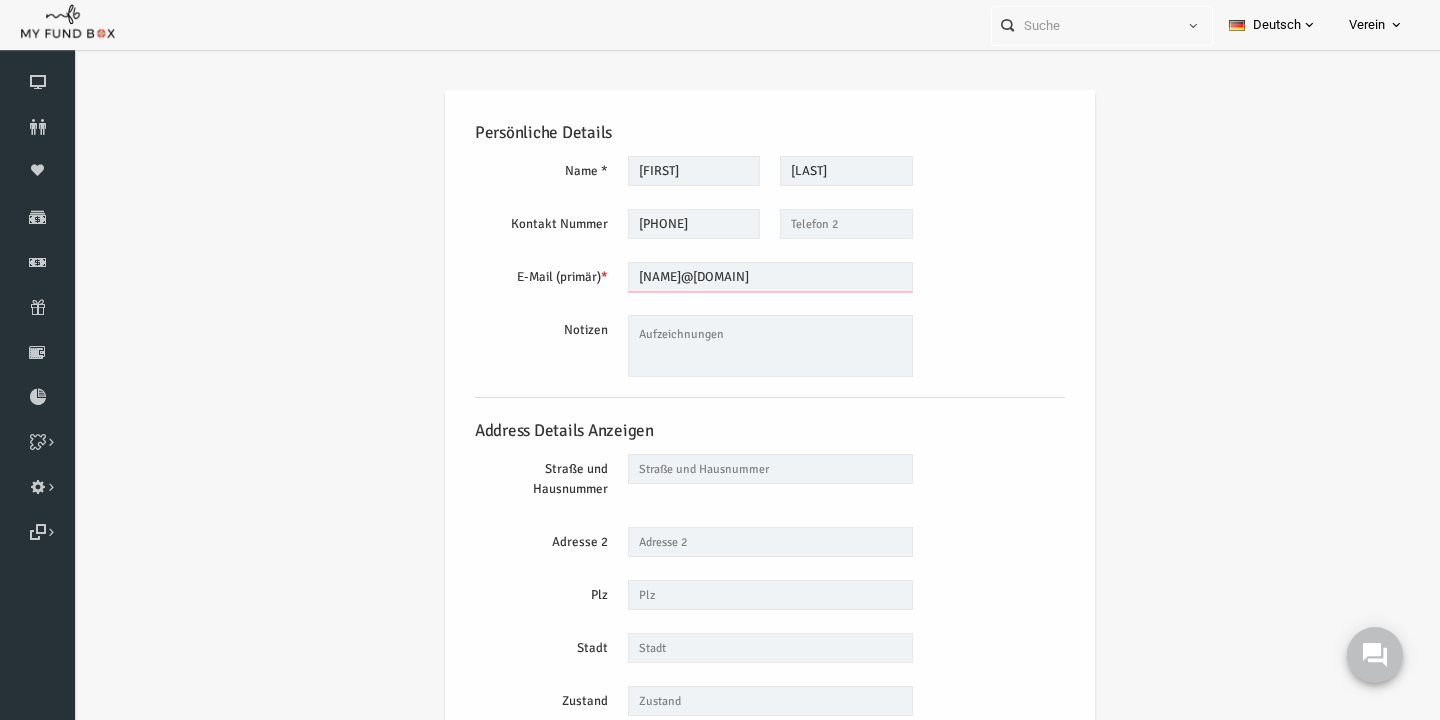 click on "derk.dali@gmail.com" at bounding box center [742, 277] 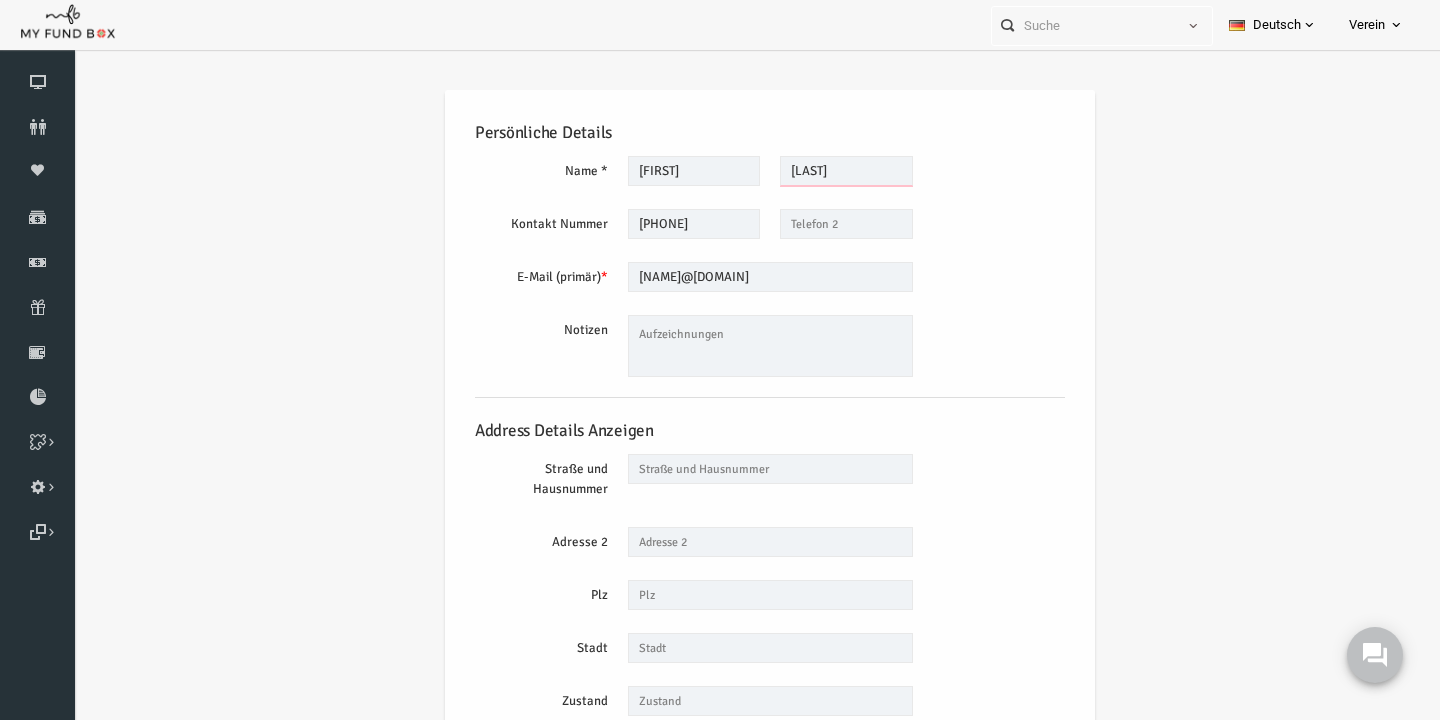 drag, startPoint x: 846, startPoint y: 173, endPoint x: 729, endPoint y: 167, distance: 117.15375 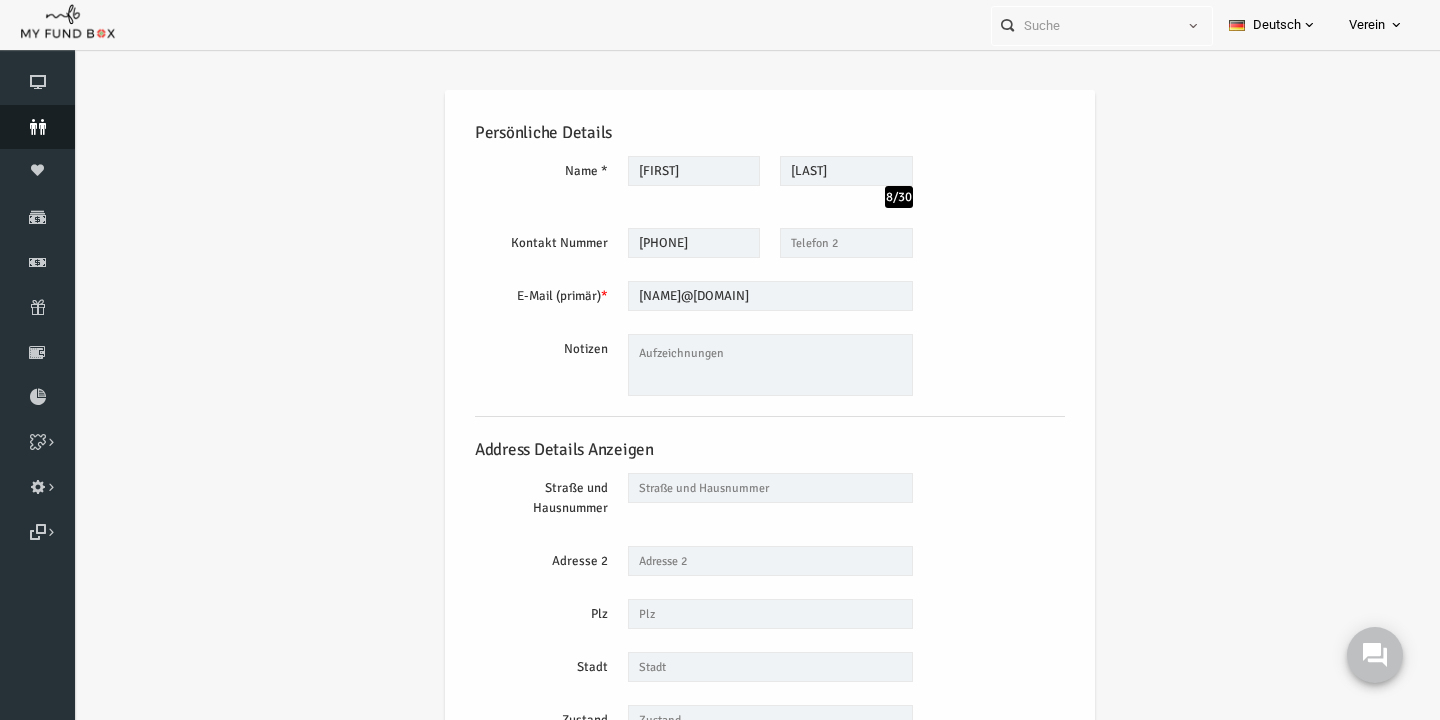 click at bounding box center (37, 127) 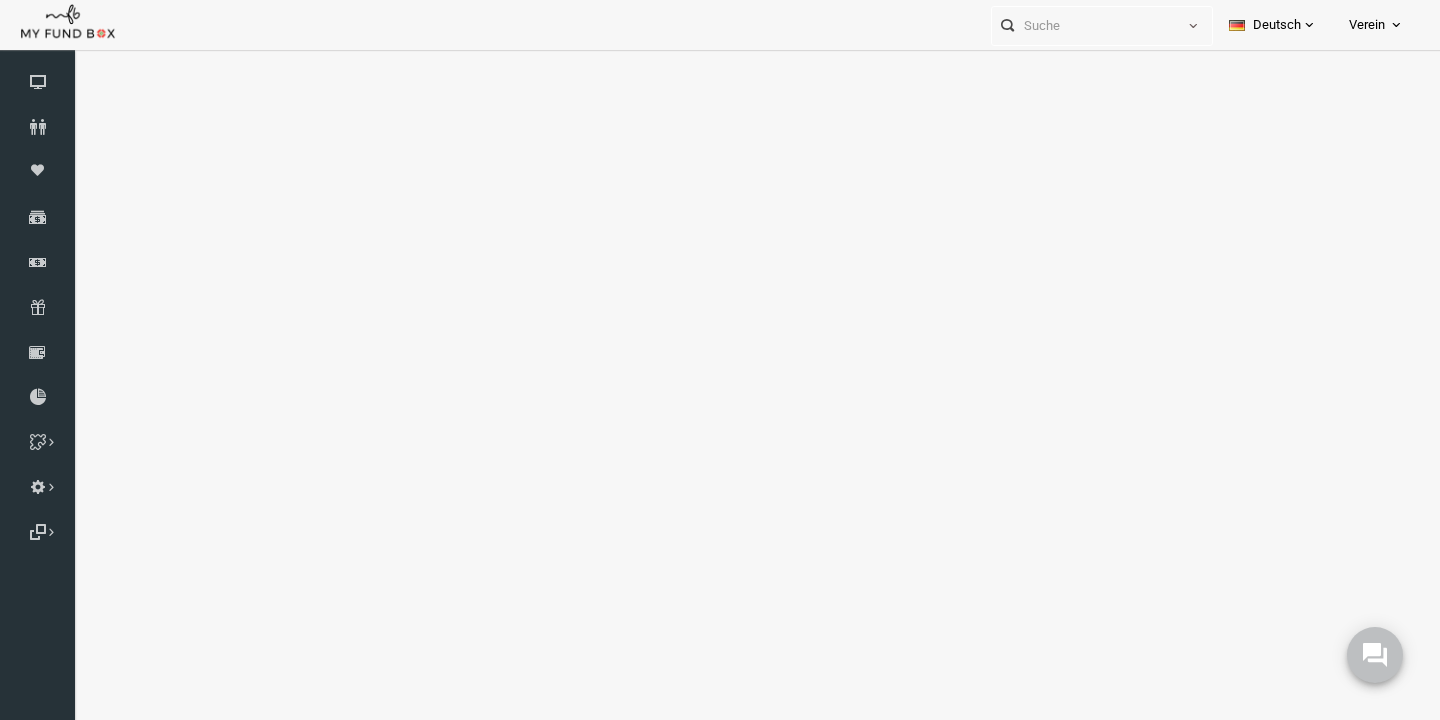 select on "100" 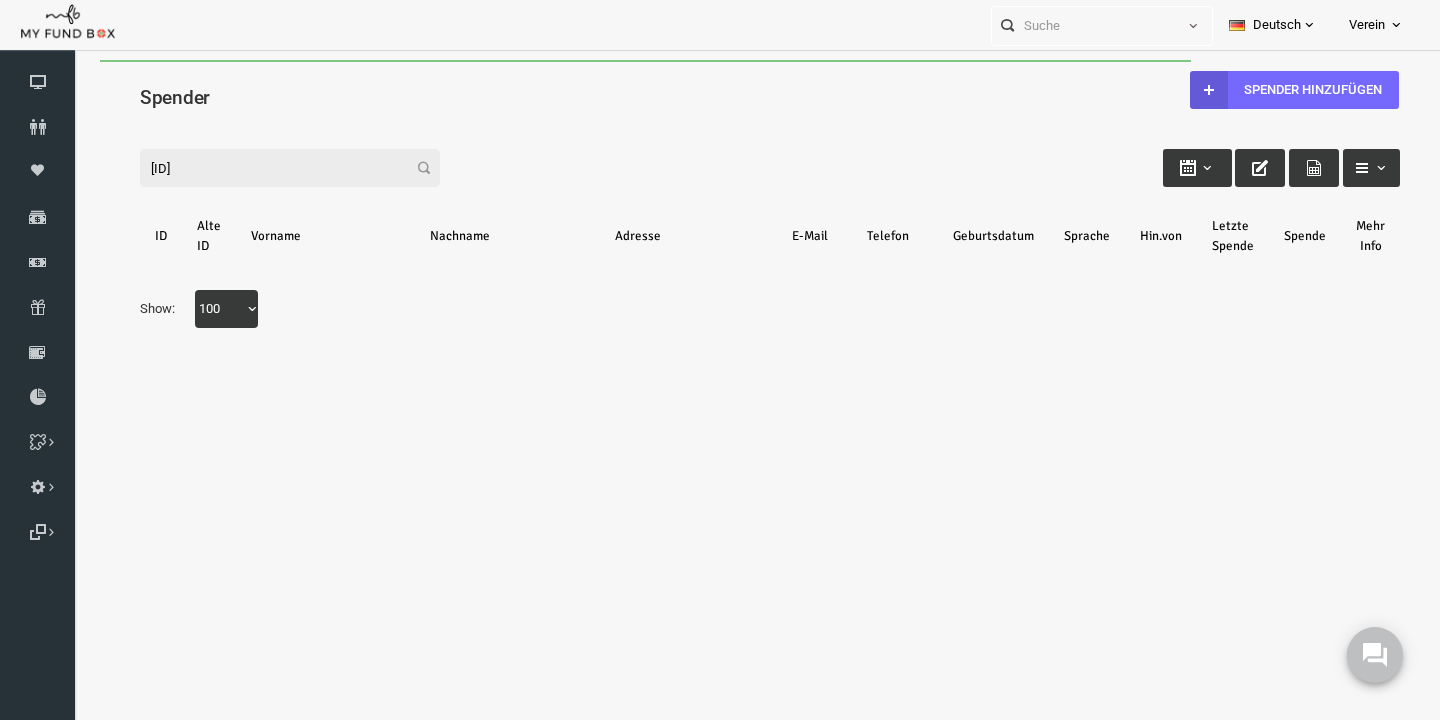 scroll, scrollTop: 0, scrollLeft: 0, axis: both 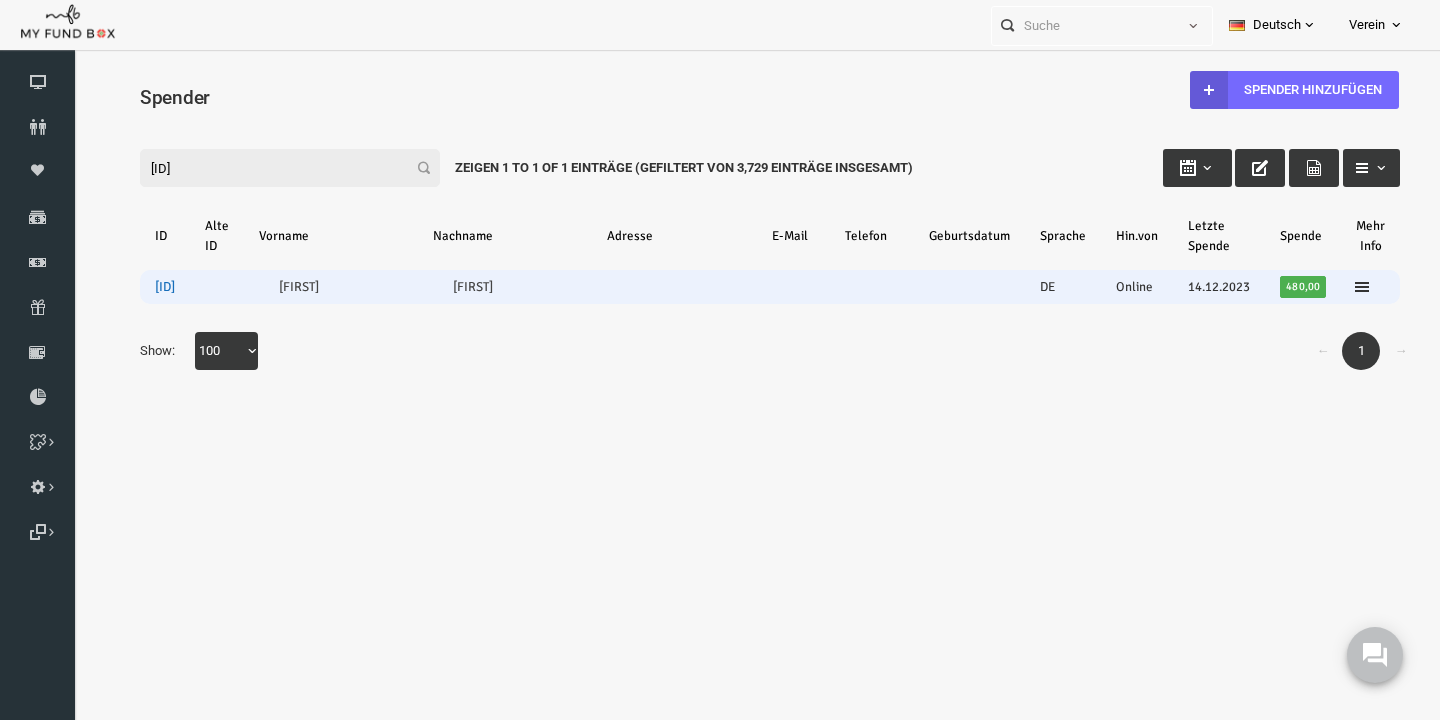 type on "VEDO260377" 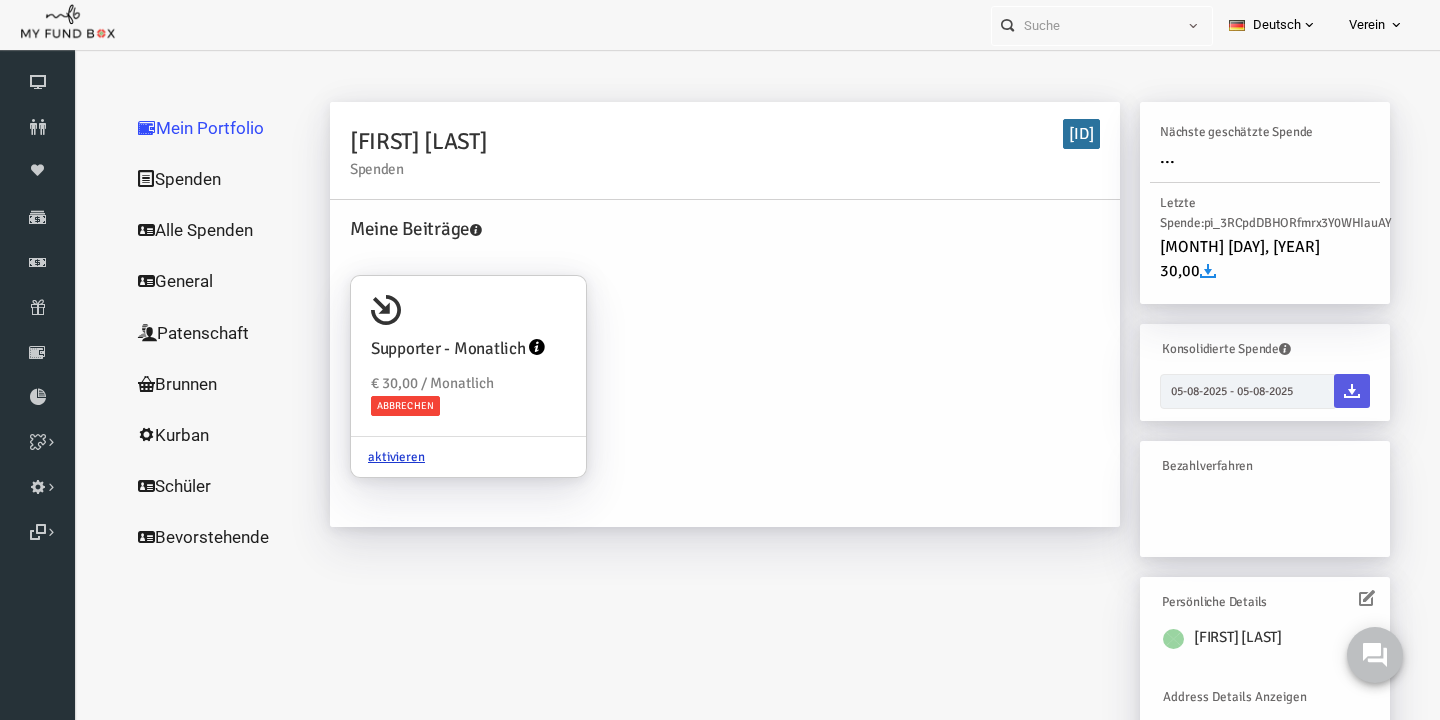 scroll, scrollTop: 135, scrollLeft: 0, axis: vertical 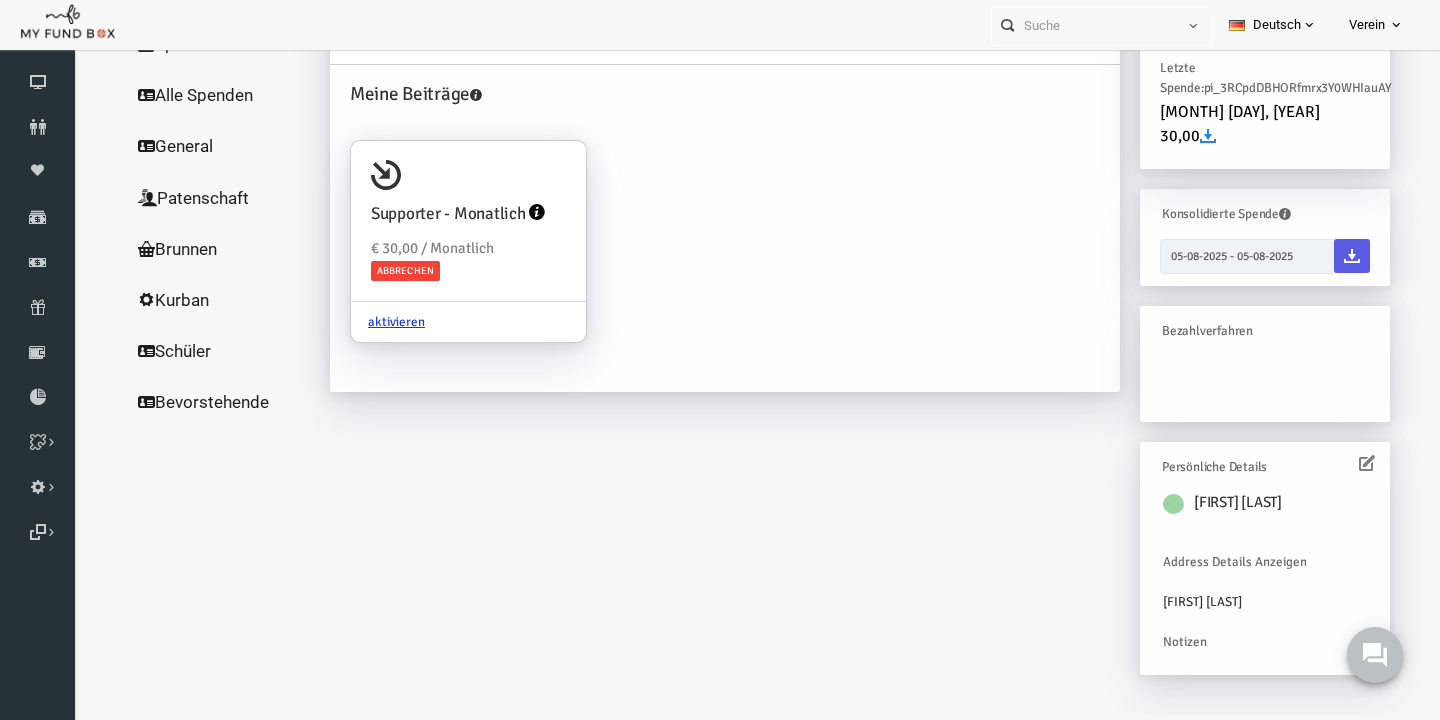 click at bounding box center [1339, 463] 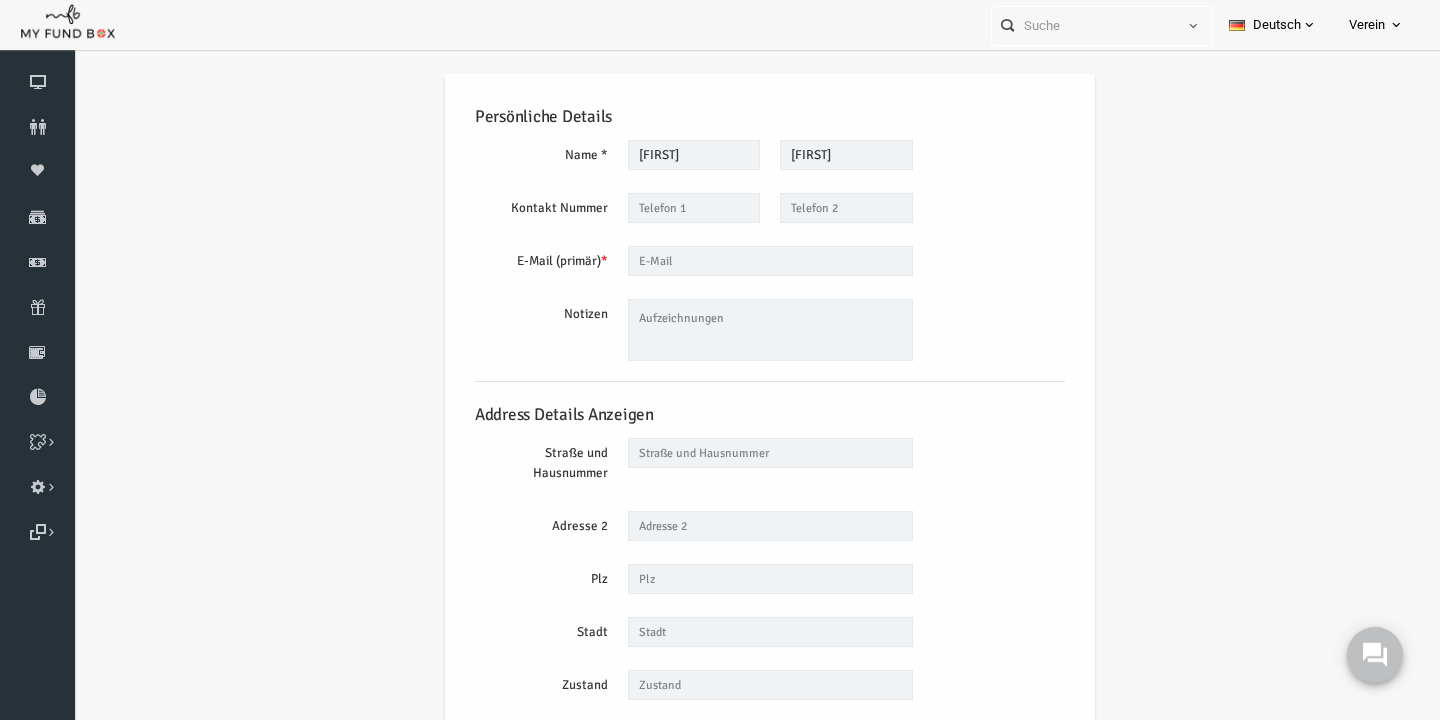 scroll, scrollTop: 0, scrollLeft: 0, axis: both 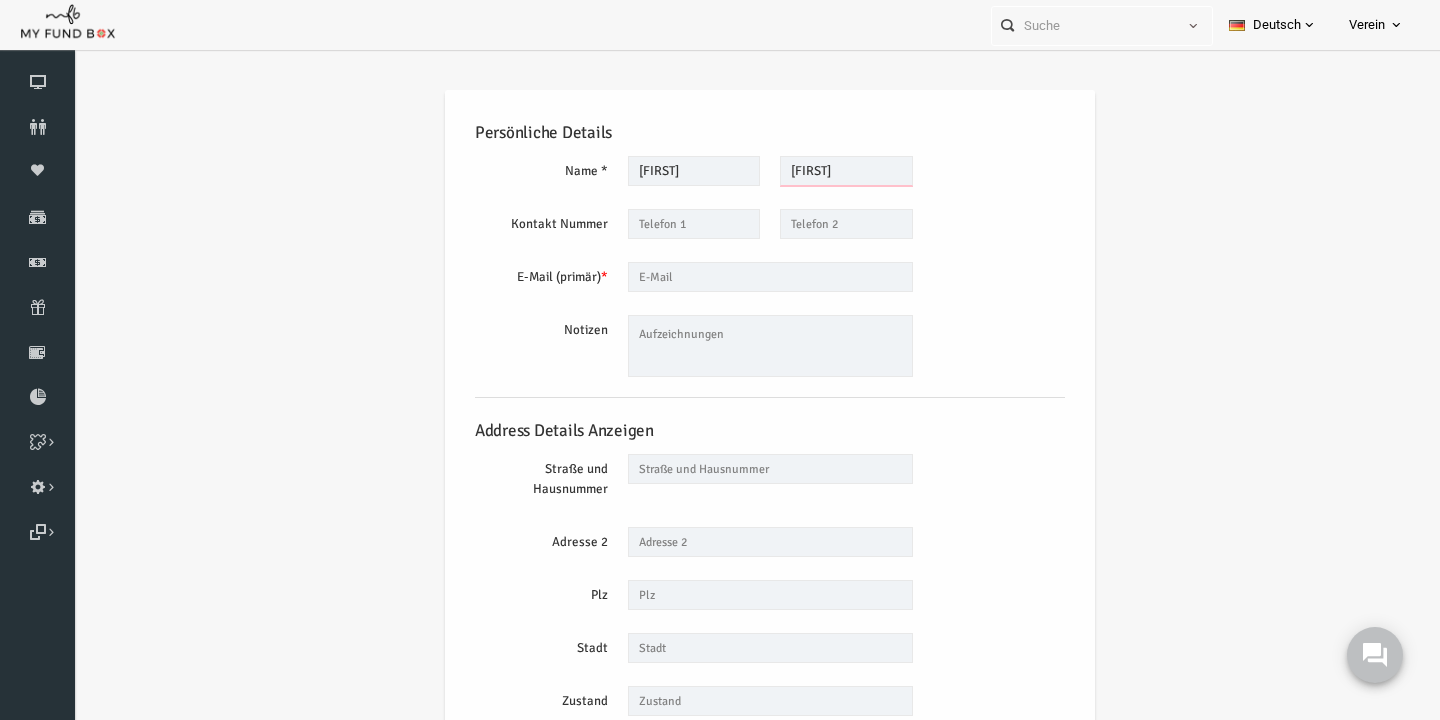 click on "Mathieu" at bounding box center [818, 171] 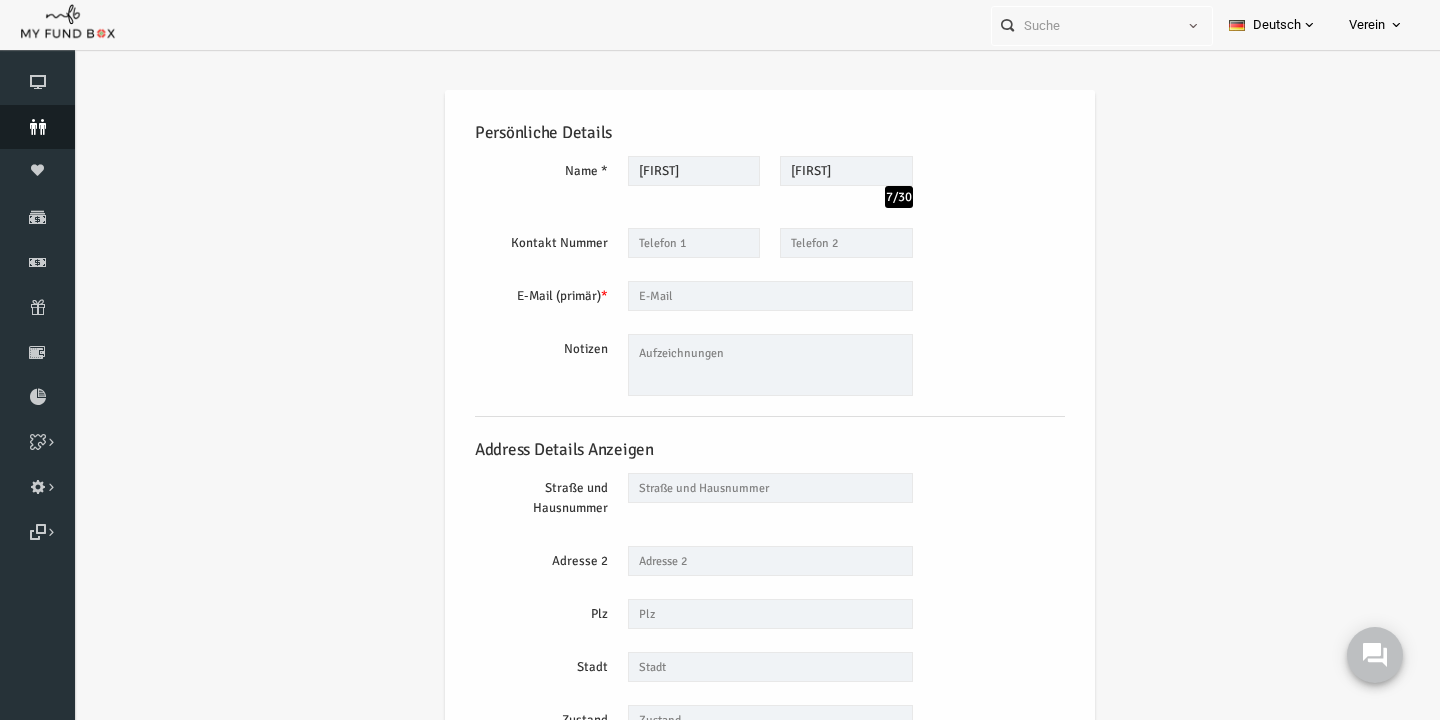 click at bounding box center [37, 127] 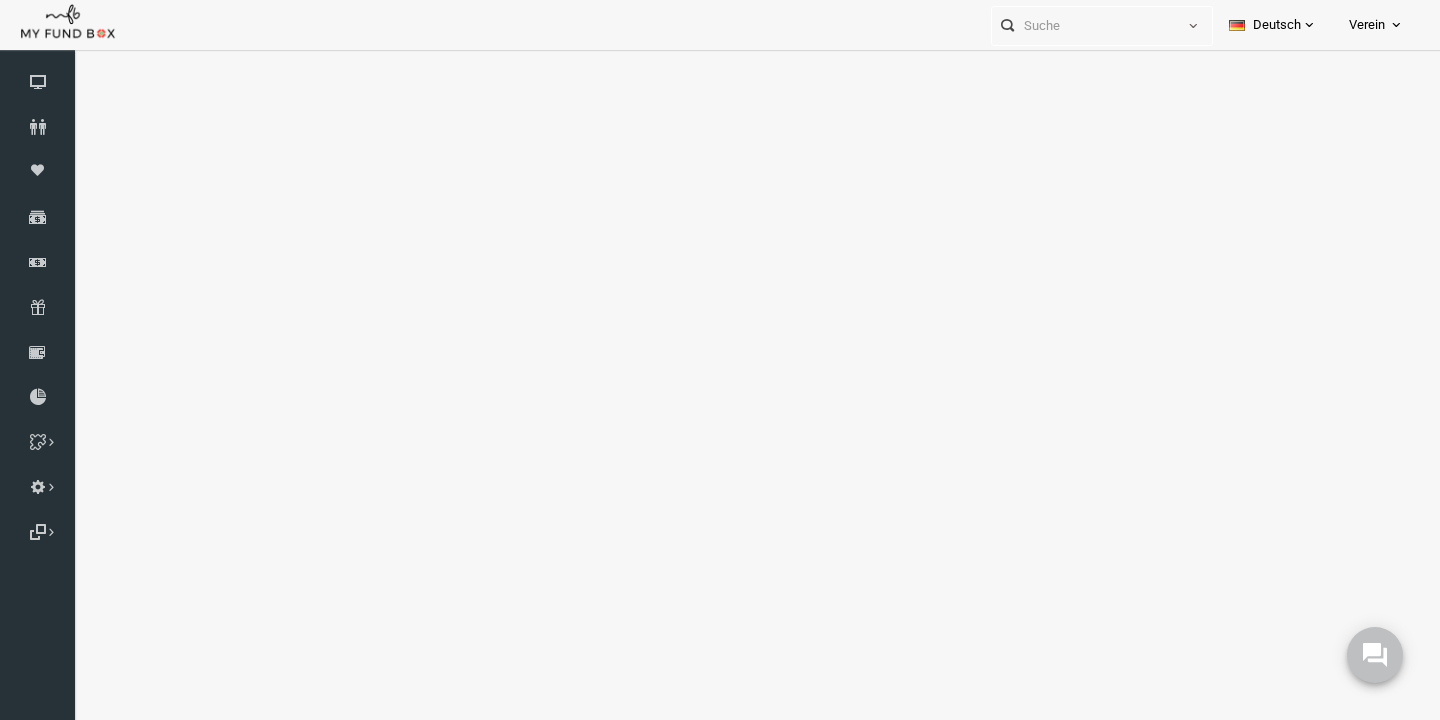 select on "100" 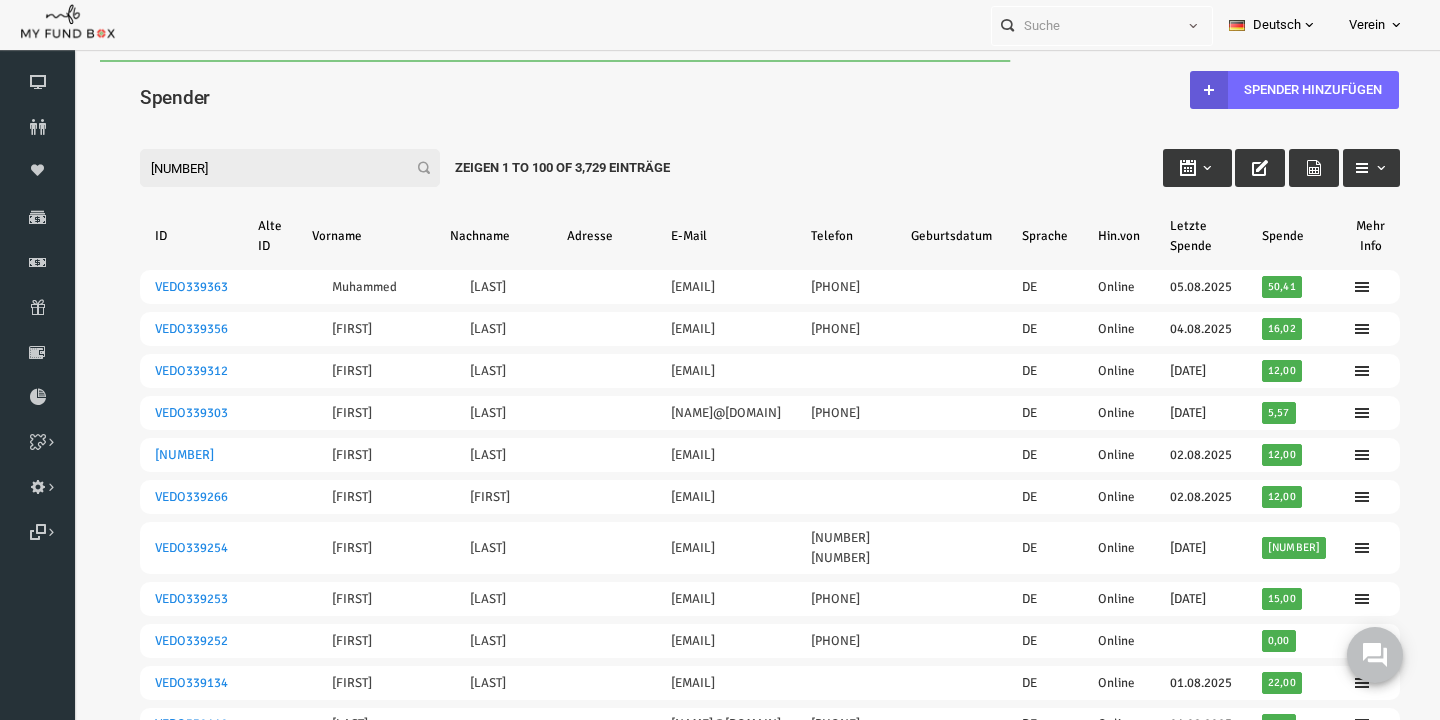 scroll, scrollTop: 0, scrollLeft: 0, axis: both 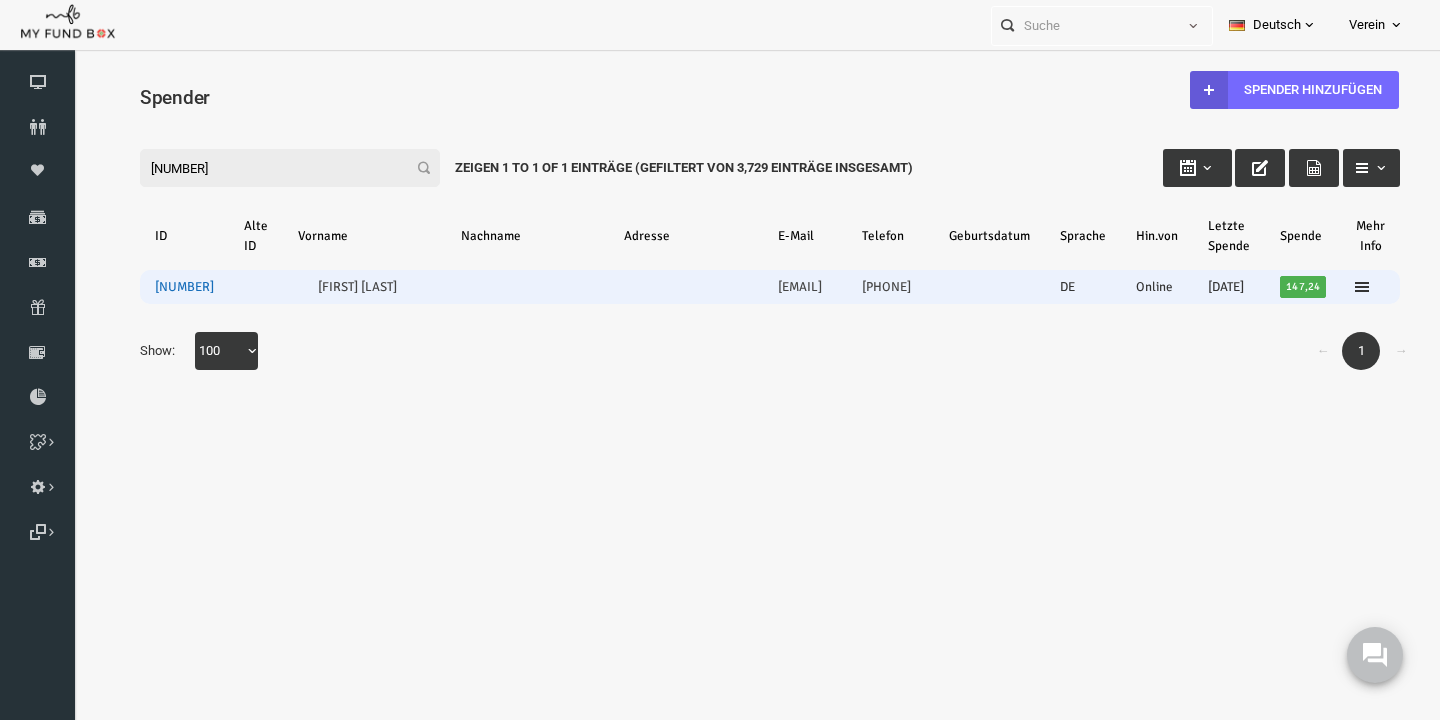 type on "VEDO199379" 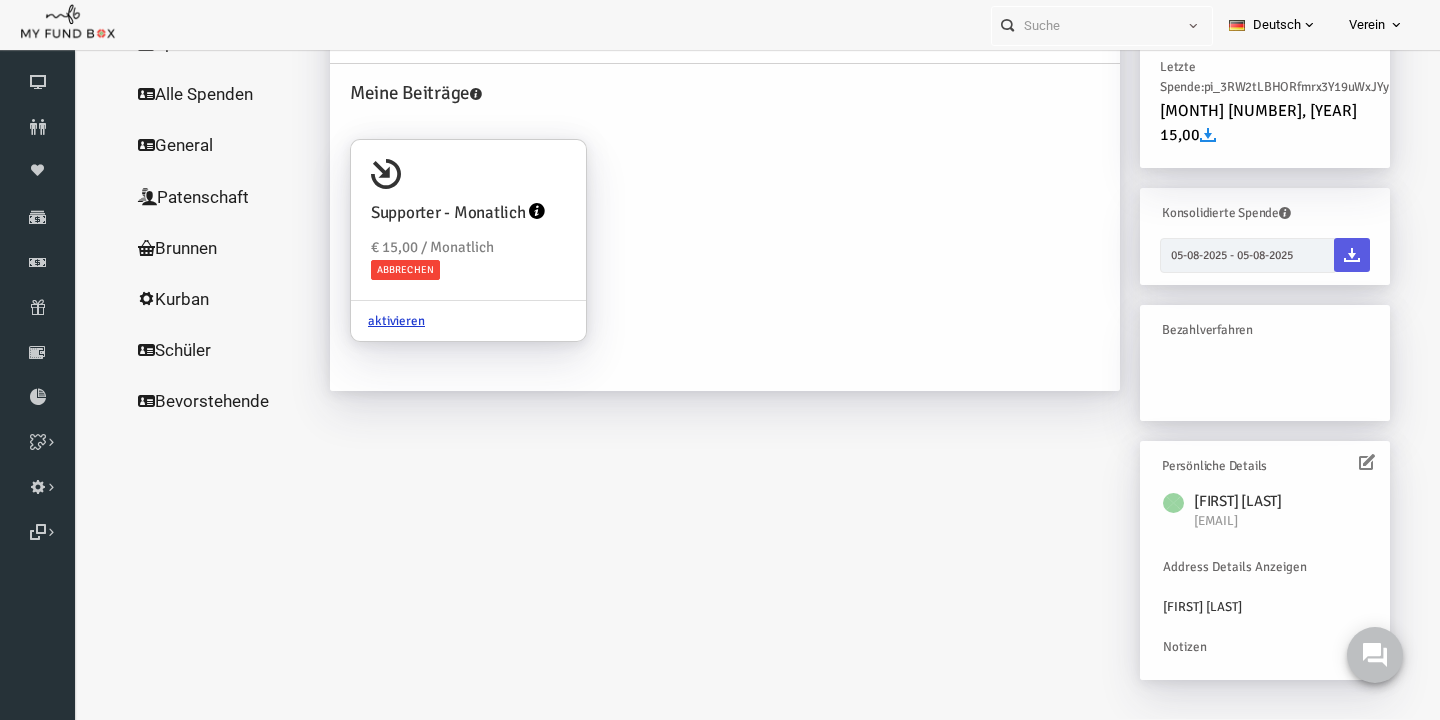 scroll, scrollTop: 141, scrollLeft: 0, axis: vertical 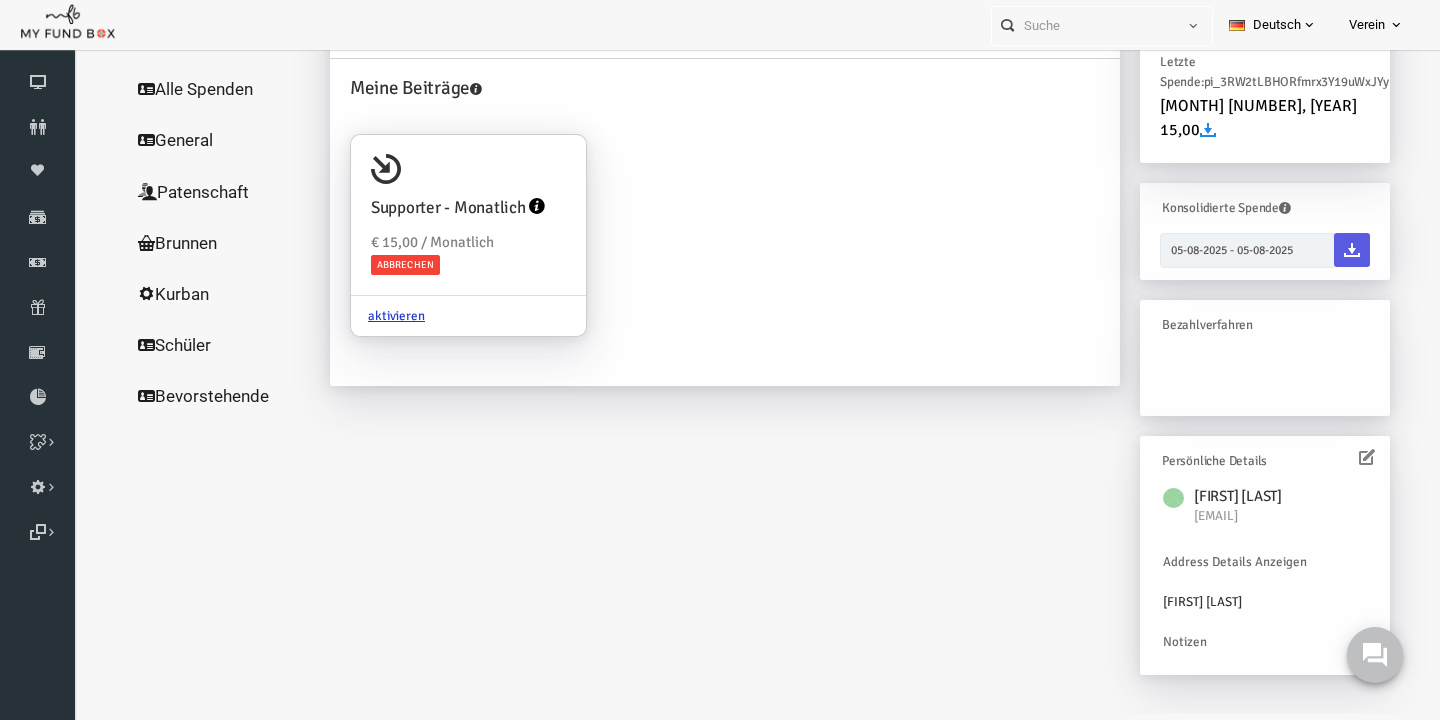 click at bounding box center (1339, 457) 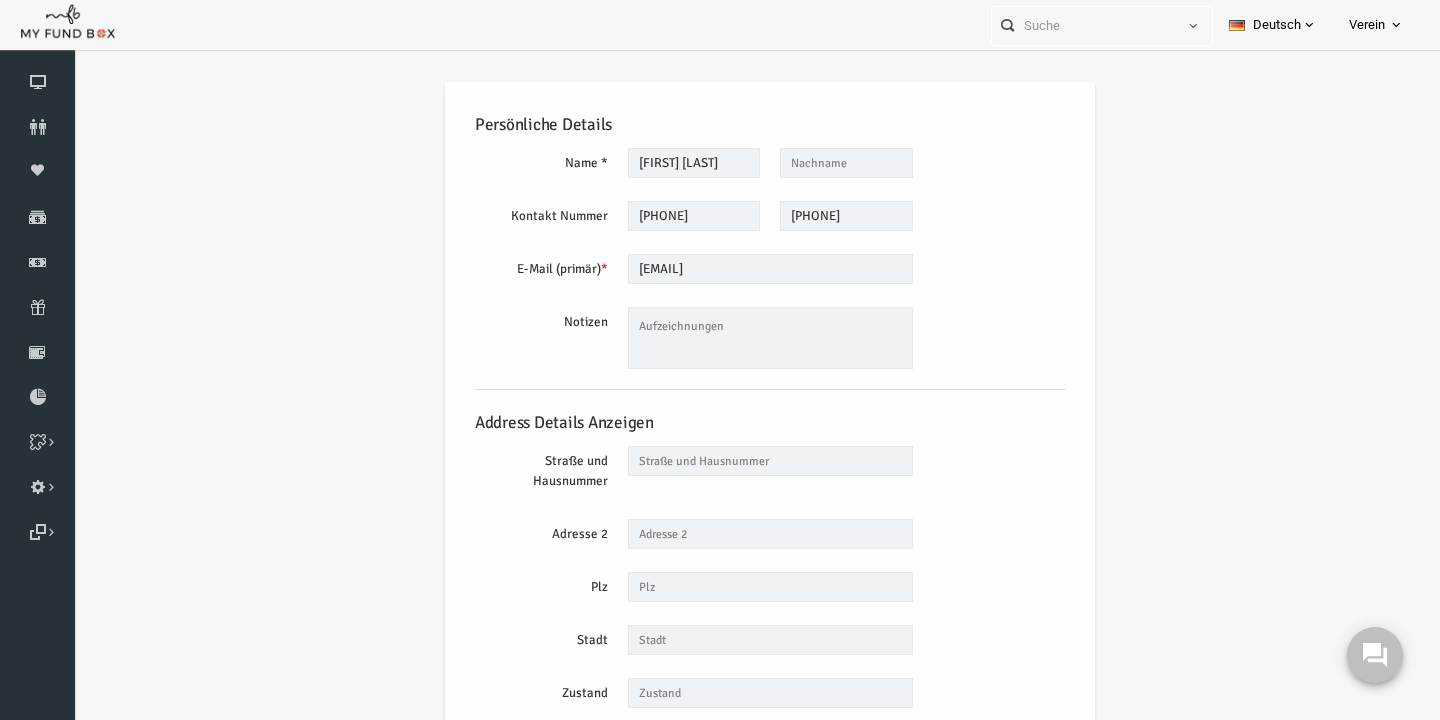 scroll, scrollTop: 0, scrollLeft: 0, axis: both 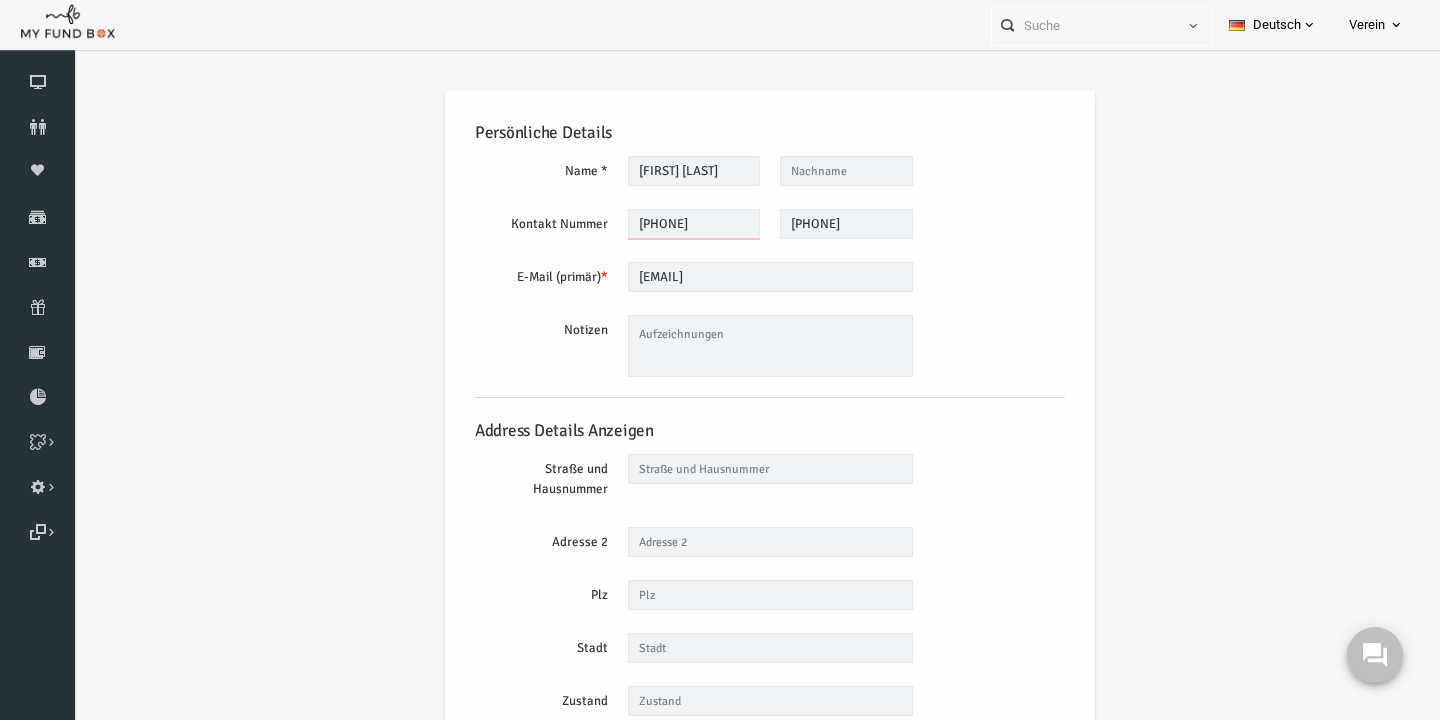 click on "015147030678" at bounding box center [666, 224] 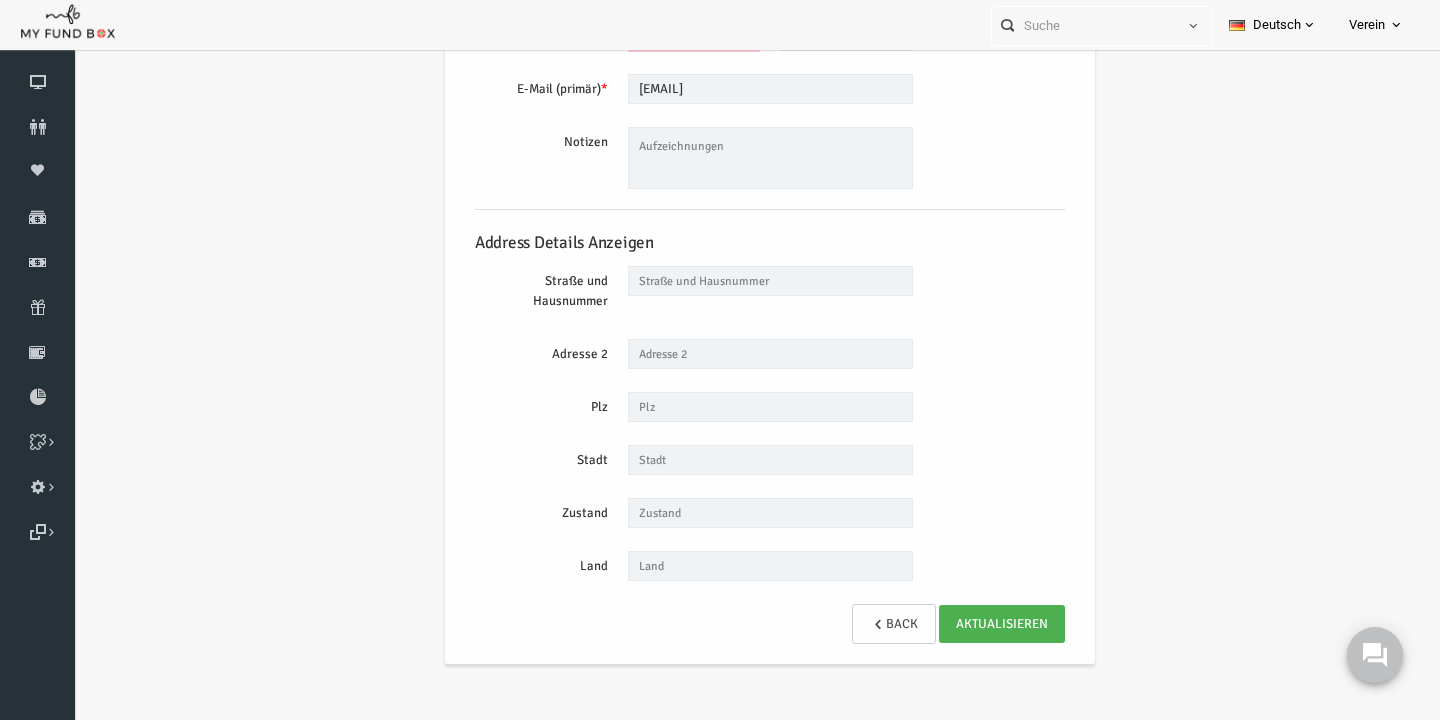 scroll, scrollTop: 0, scrollLeft: 0, axis: both 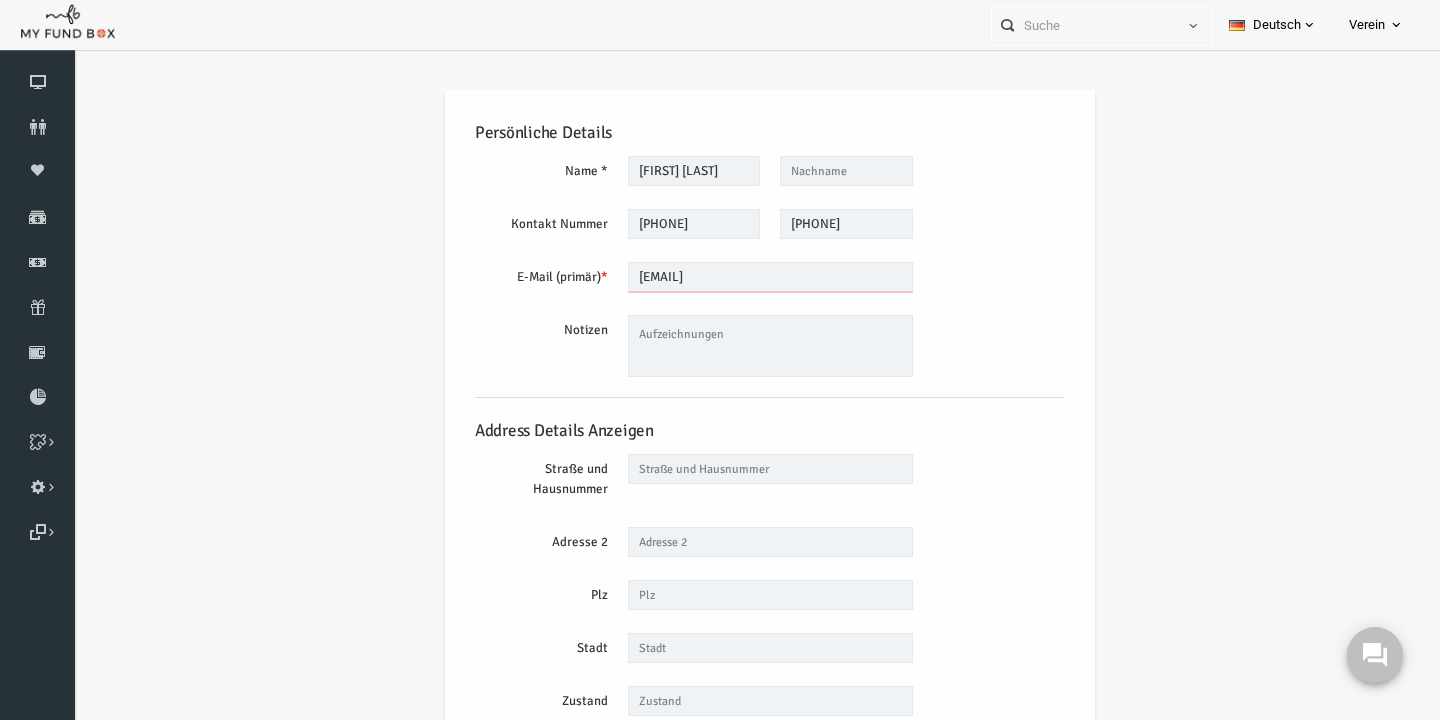 click on "z.girit@web.de" at bounding box center (742, 277) 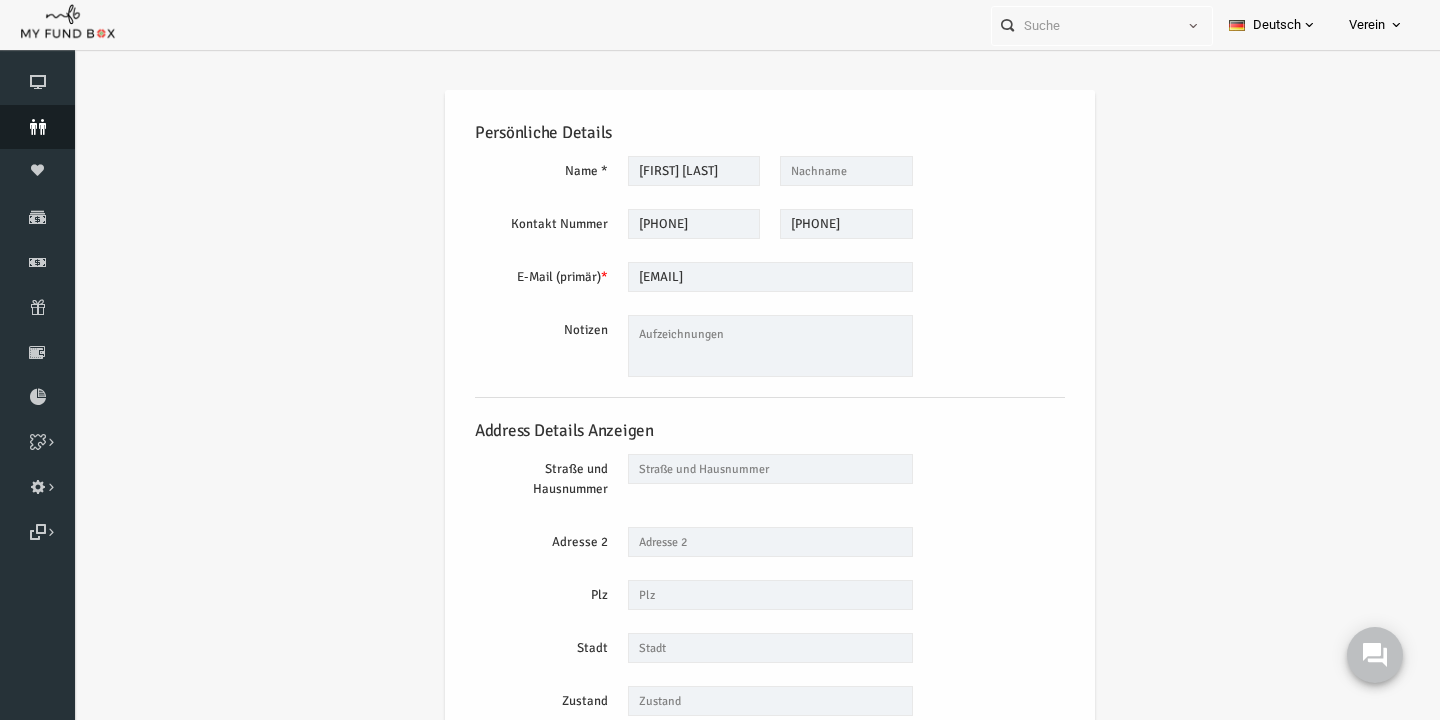 click on "Spender" at bounding box center [37, 127] 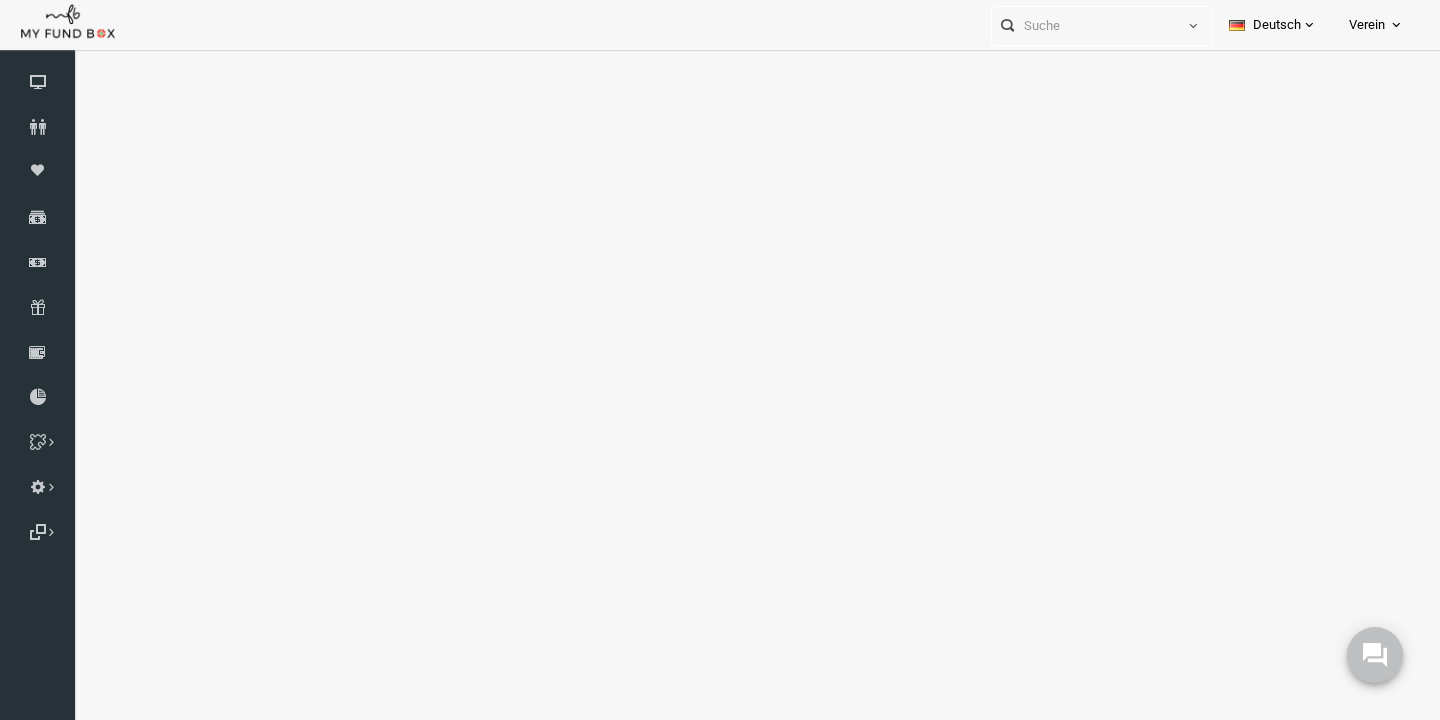 select on "100" 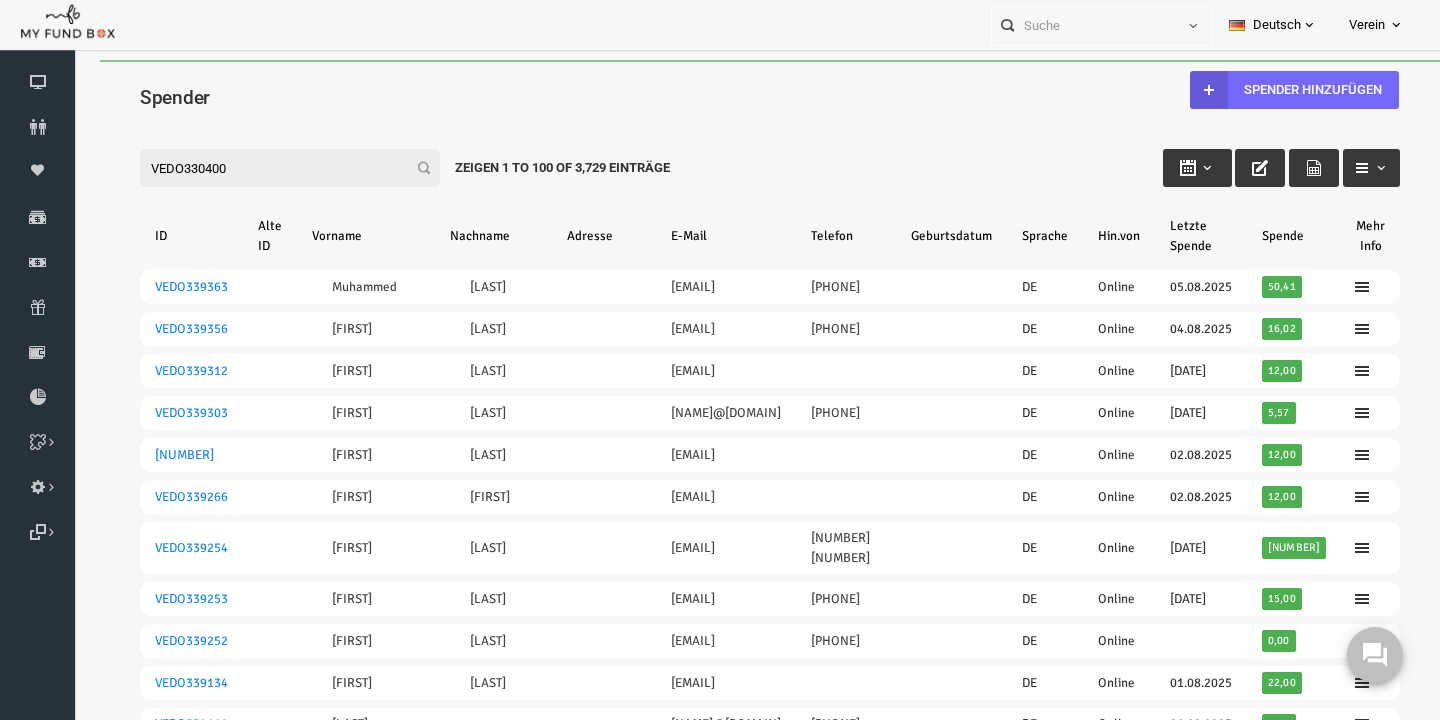 scroll, scrollTop: 0, scrollLeft: 0, axis: both 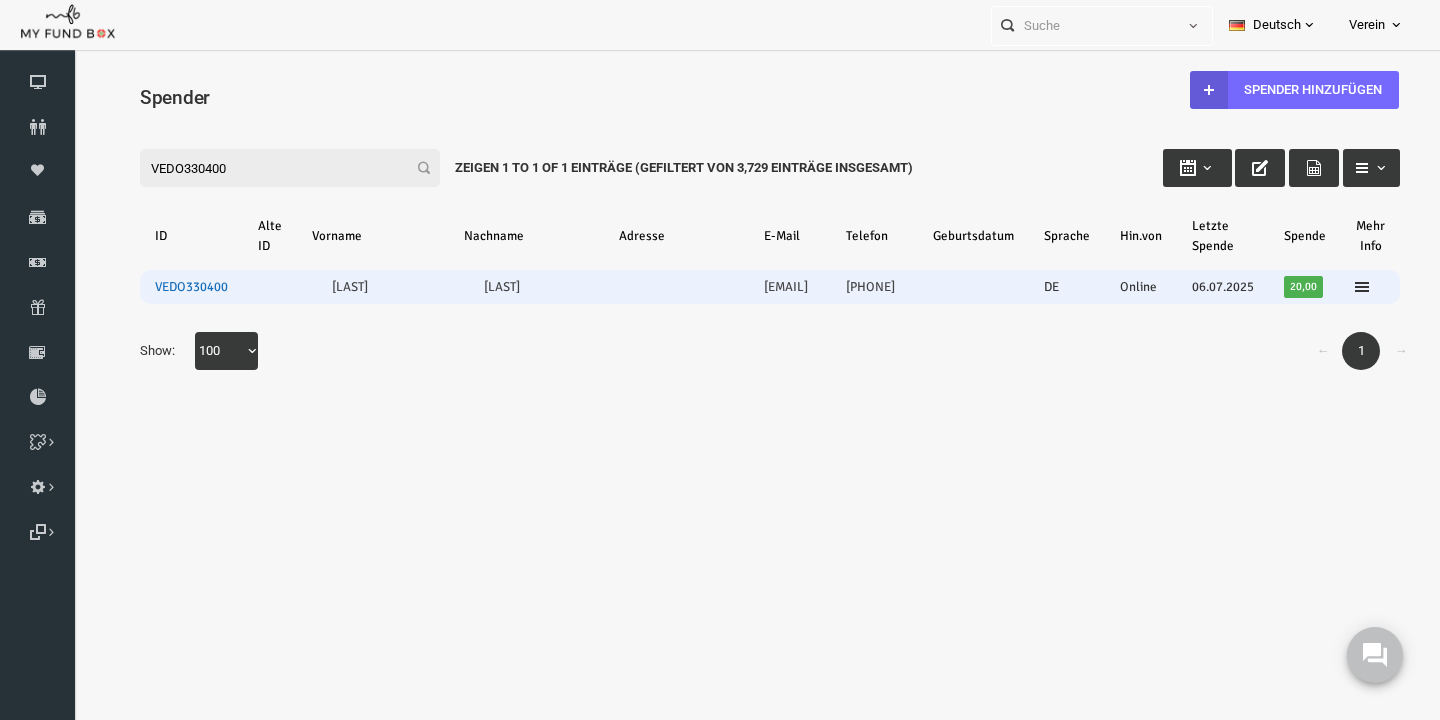 type on "VEDO330400" 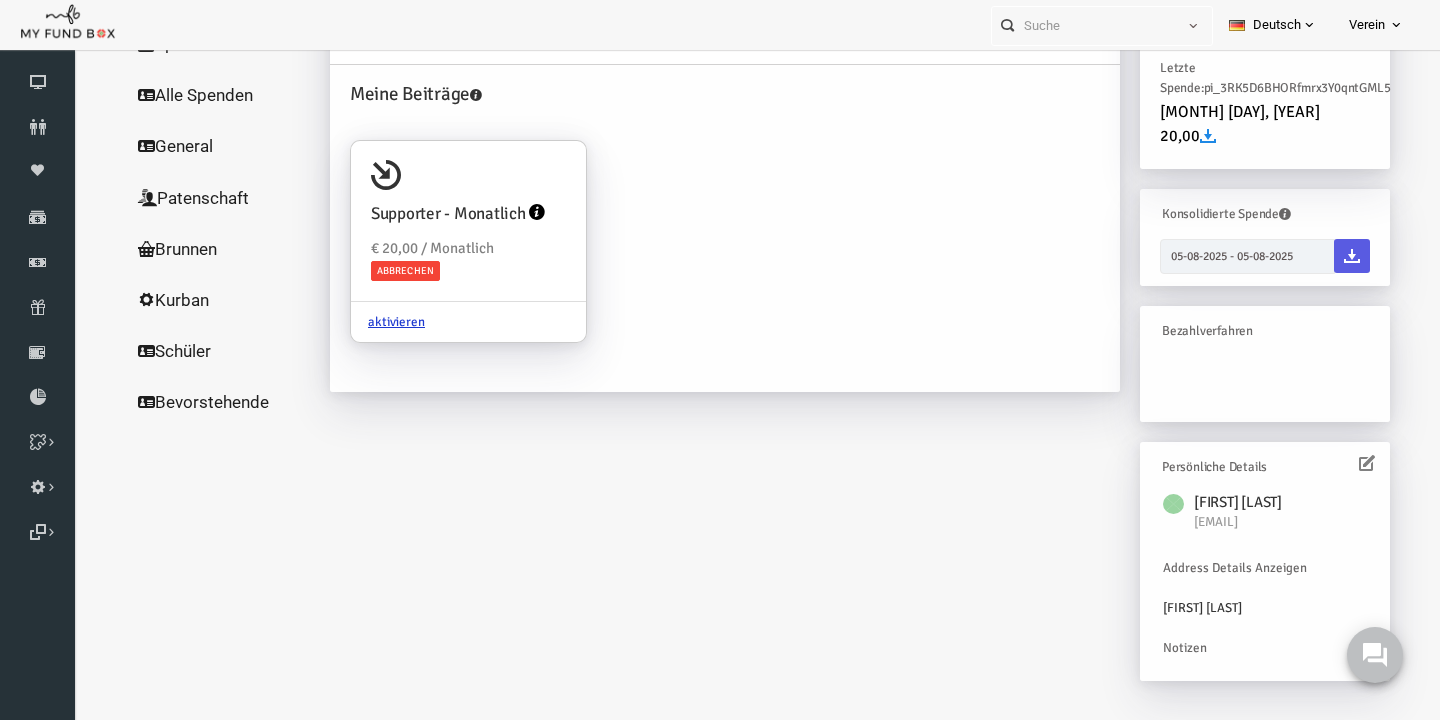 scroll, scrollTop: 141, scrollLeft: 0, axis: vertical 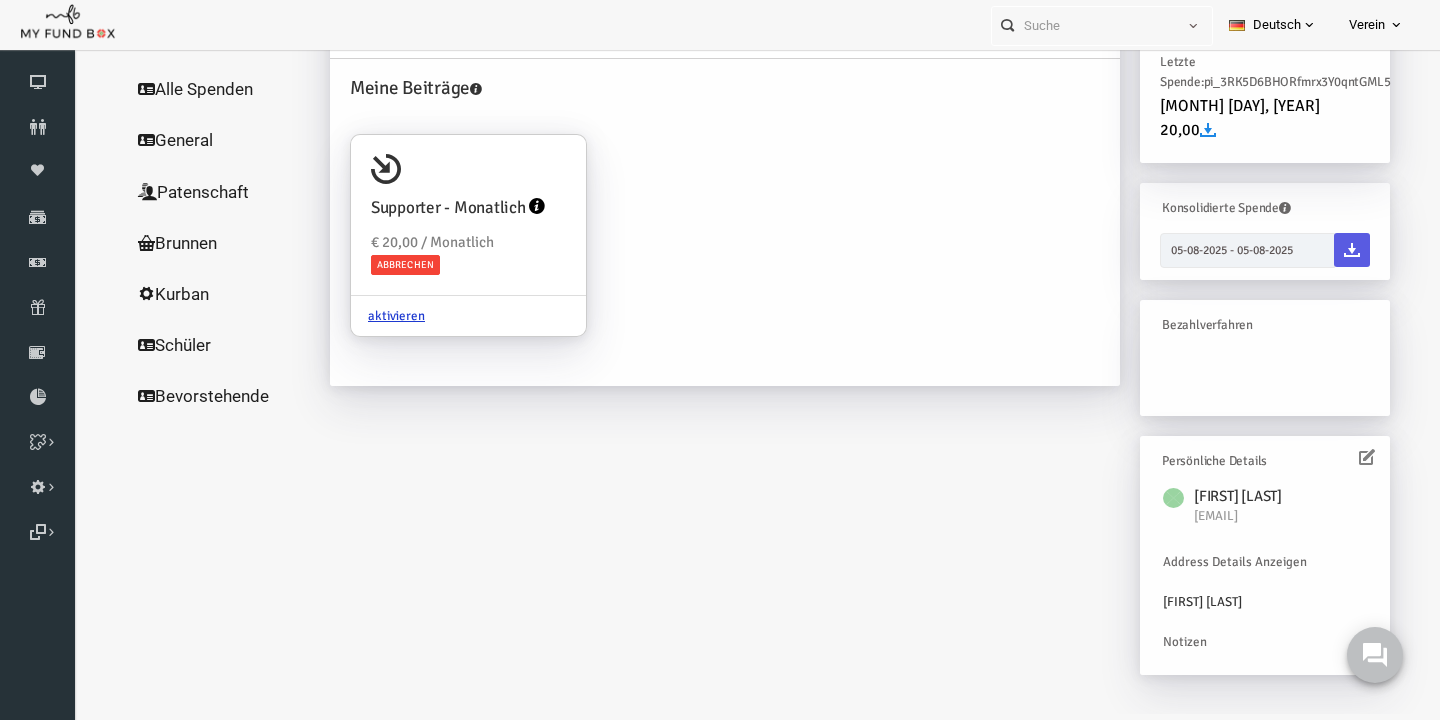 click at bounding box center [1339, 457] 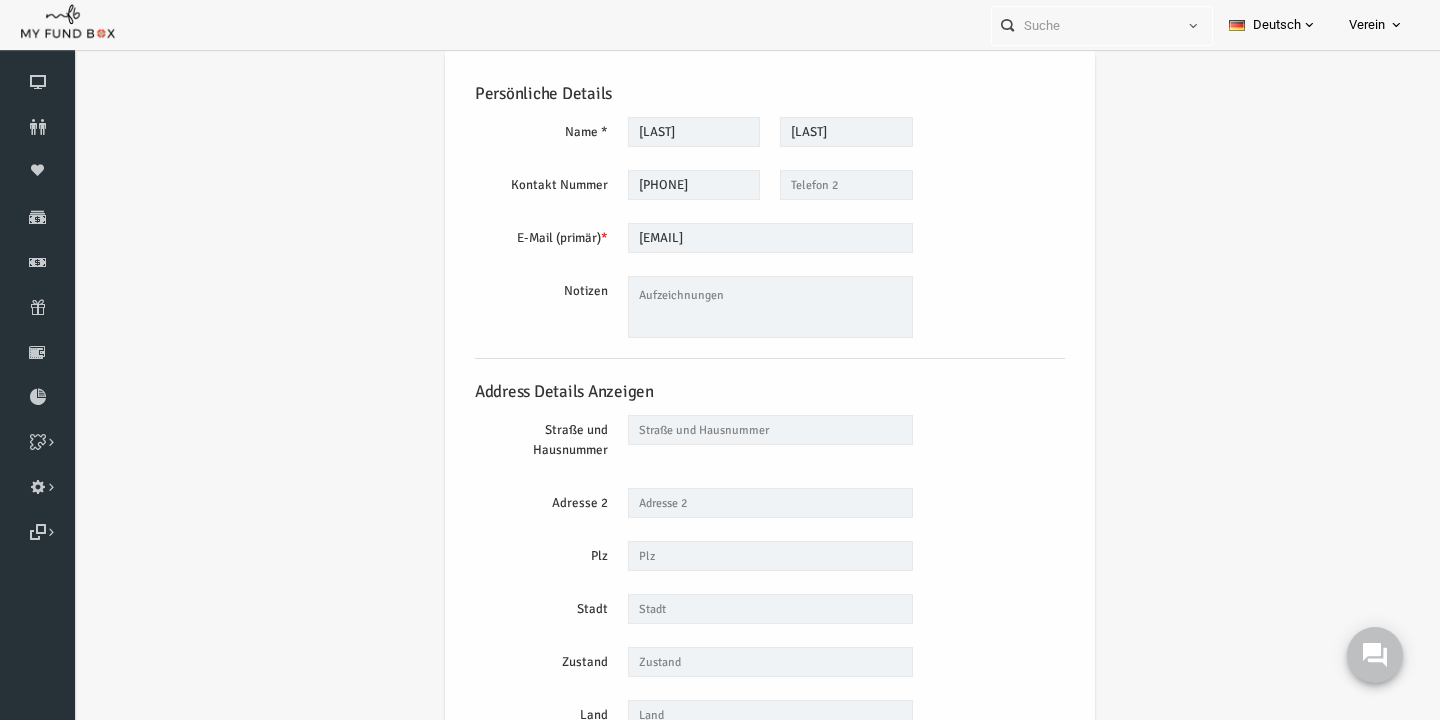 scroll, scrollTop: 0, scrollLeft: 0, axis: both 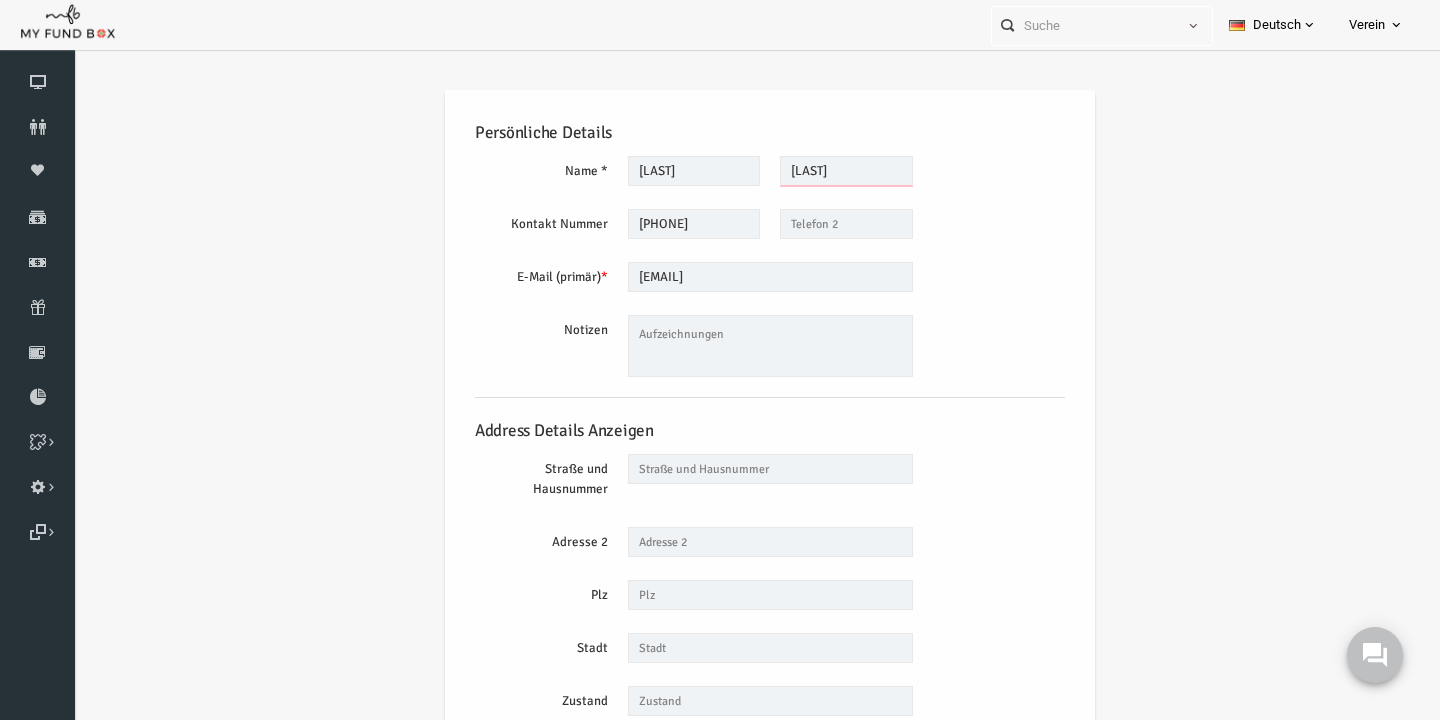 drag, startPoint x: 828, startPoint y: 176, endPoint x: 746, endPoint y: 163, distance: 83.02409 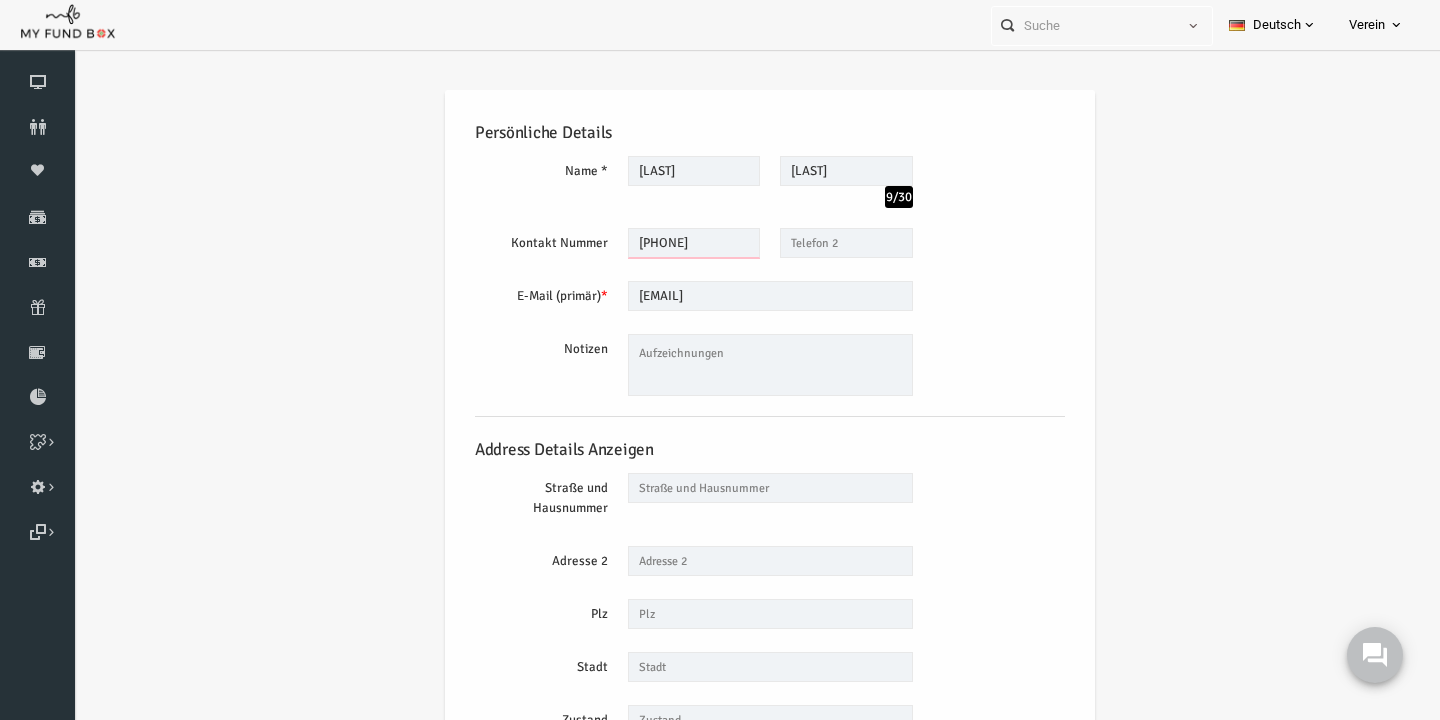 click on "017666335614" at bounding box center (666, 243) 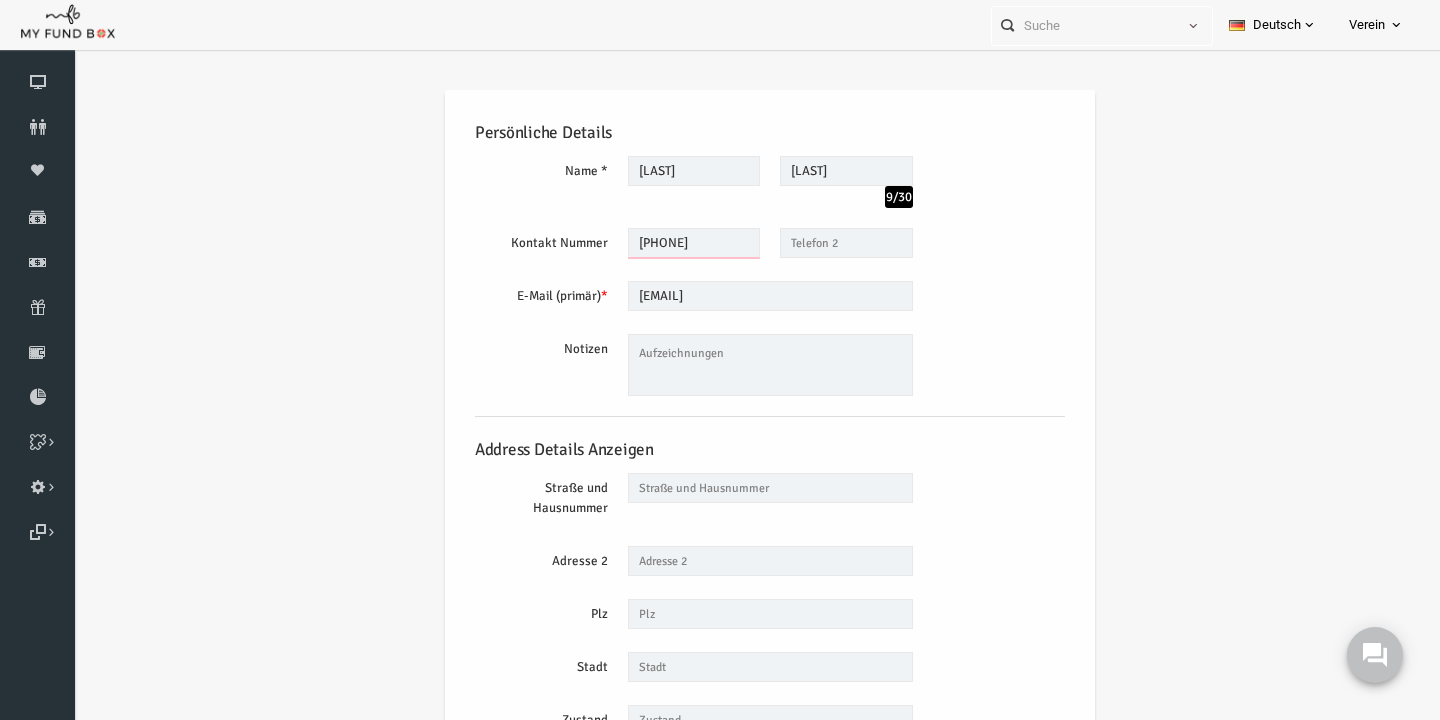 drag, startPoint x: 622, startPoint y: 246, endPoint x: 677, endPoint y: 240, distance: 55.326305 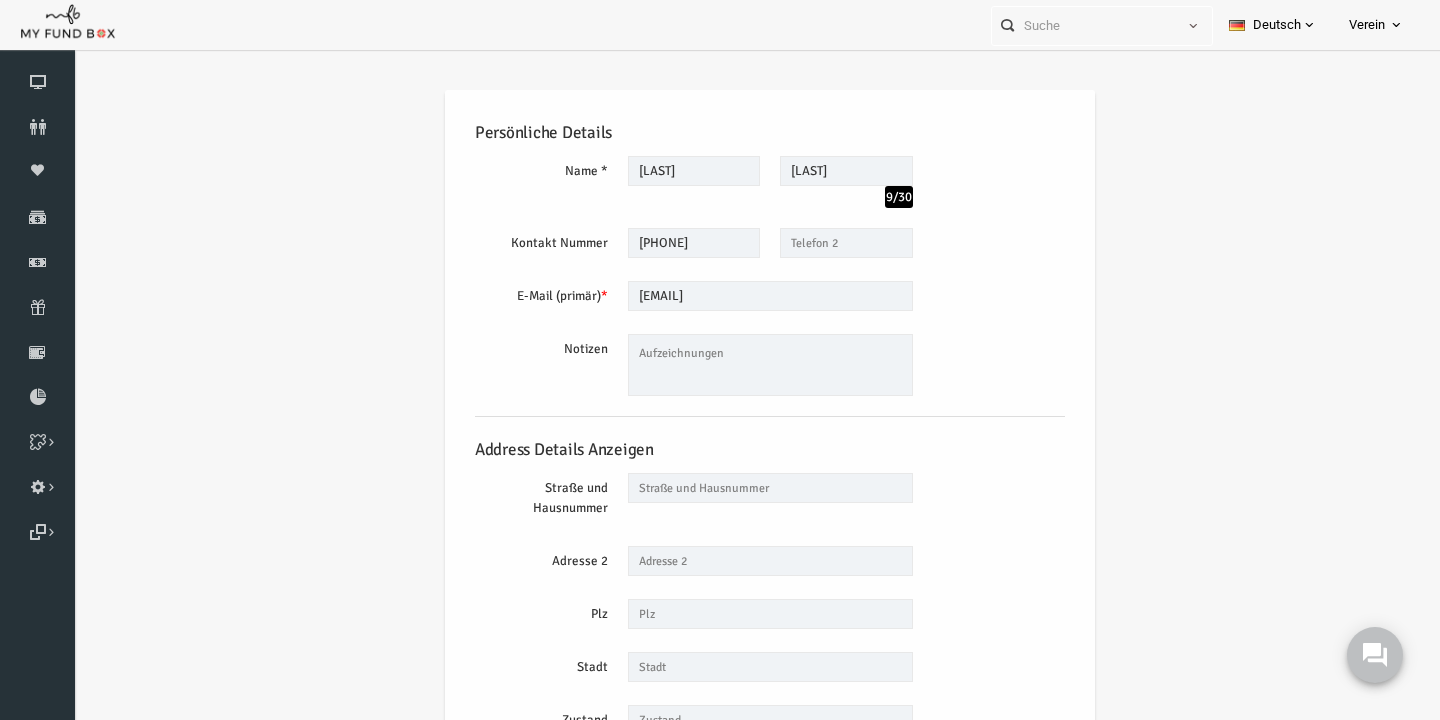 click on "E-Mail (primär) *
iqbal.tchti@gmail.com
Wir werden Rechnungen an diese E-Mail senden
Bitte gültige E-Mail eingeben" at bounding box center [742, 297] 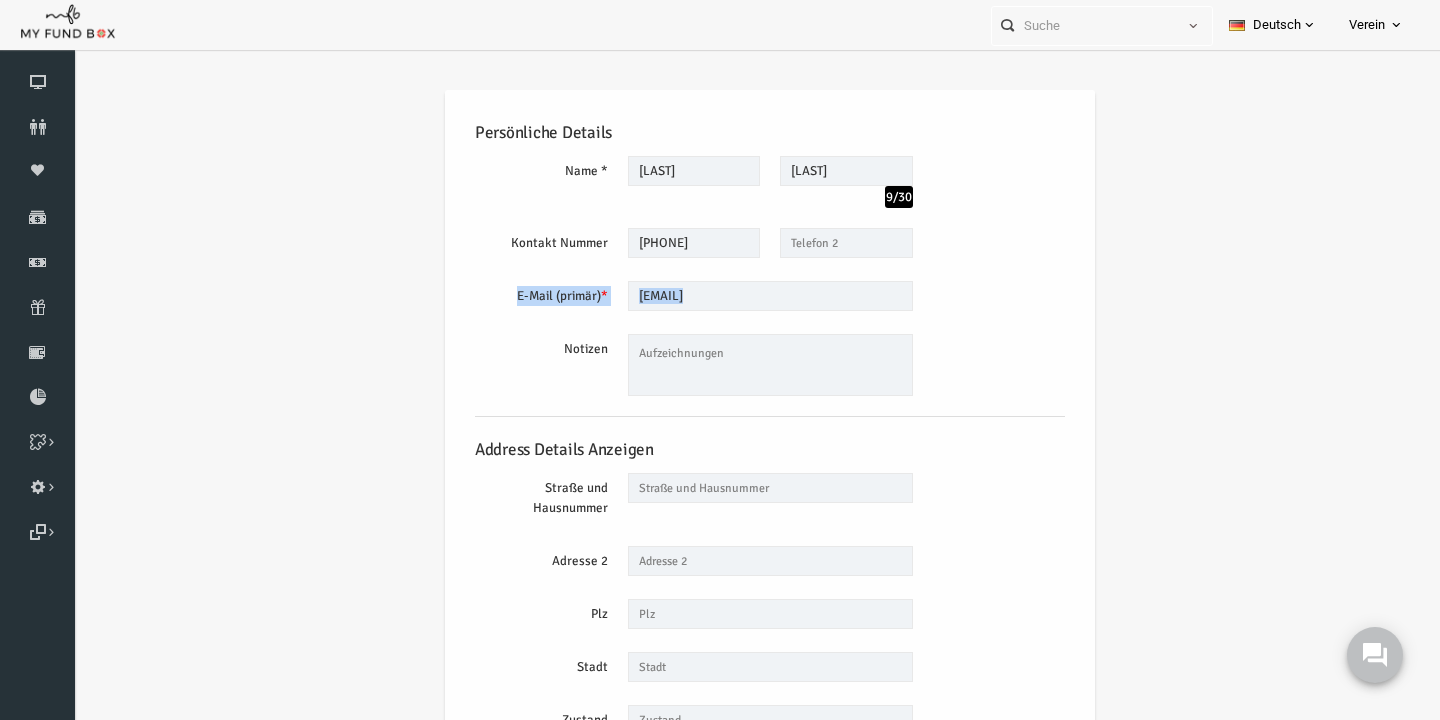 click on "E-Mail (primär) *
iqbal.tchti@gmail.com
Wir werden Rechnungen an diese E-Mail senden
Bitte gültige E-Mail eingeben" at bounding box center [742, 297] 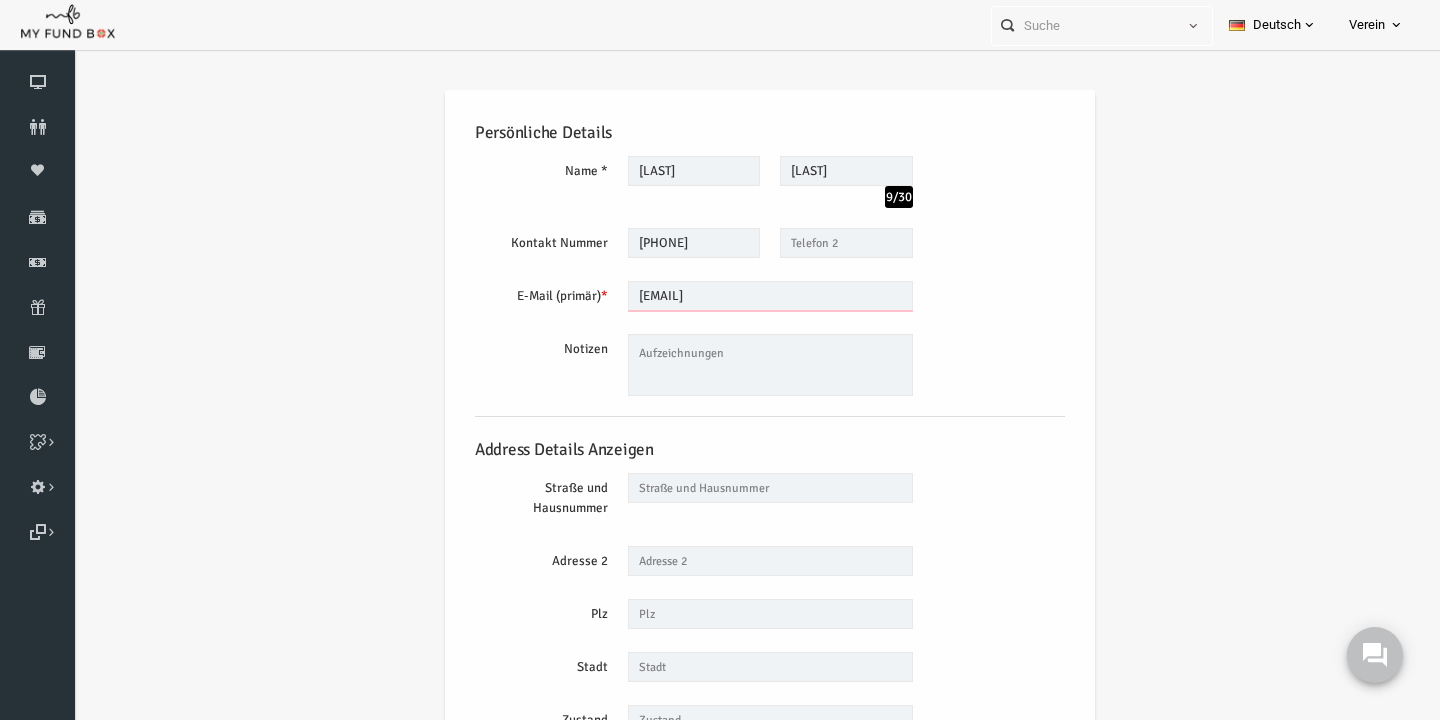 click on "iqbal.tchti@gmail.com" at bounding box center [742, 296] 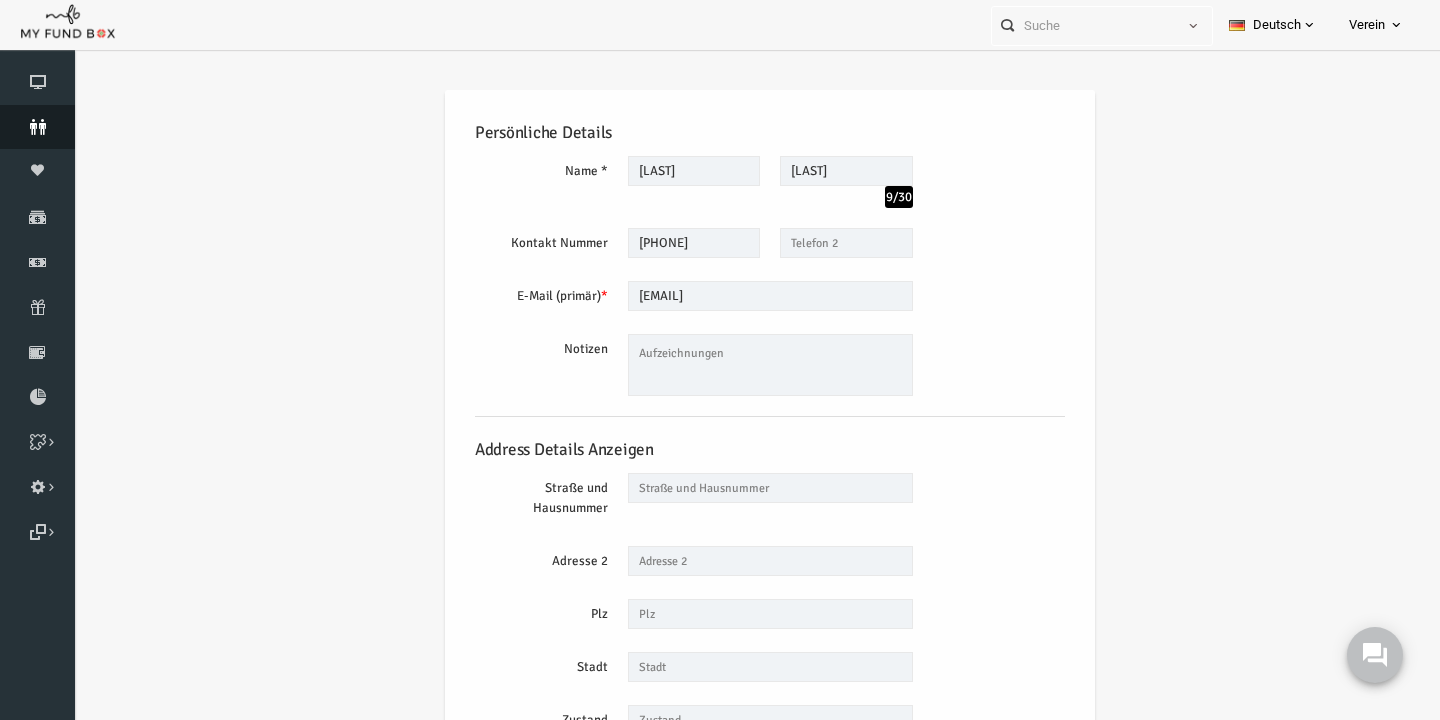 click at bounding box center (37, 127) 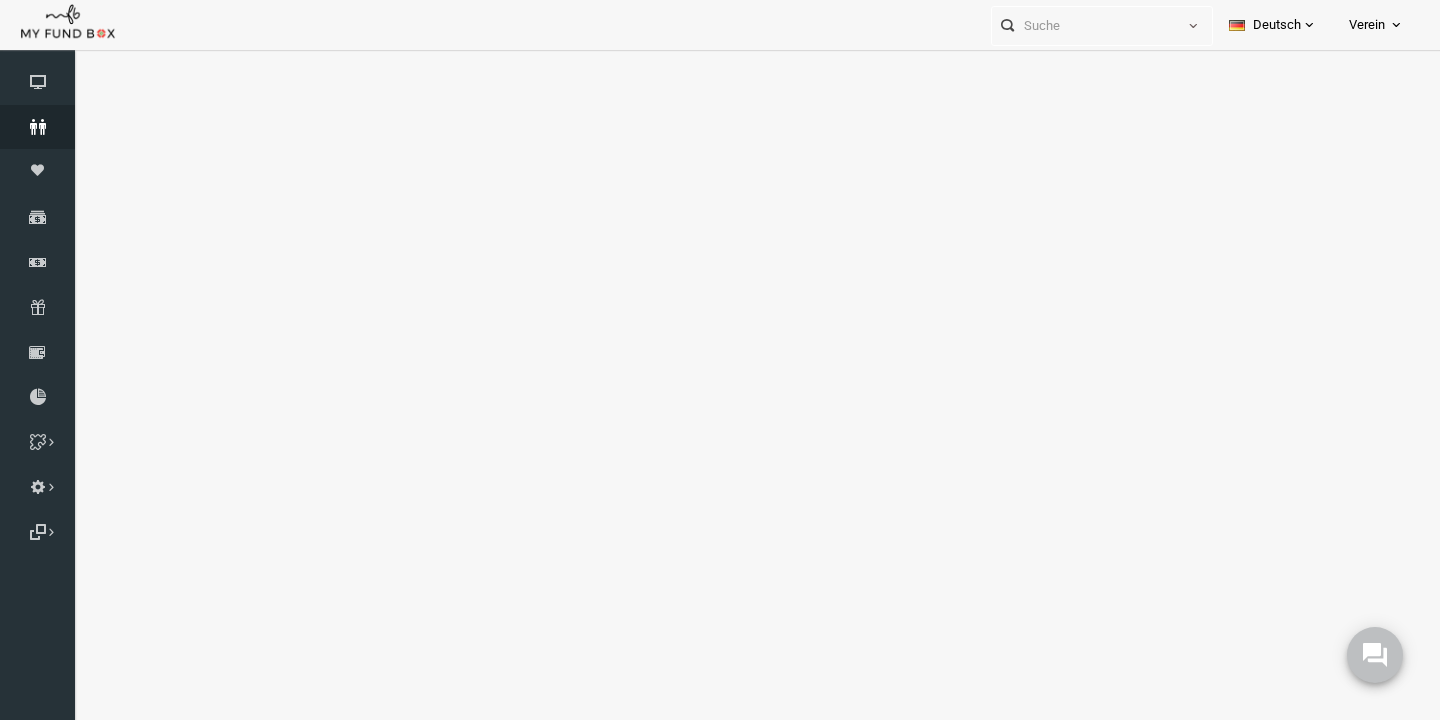 select on "100" 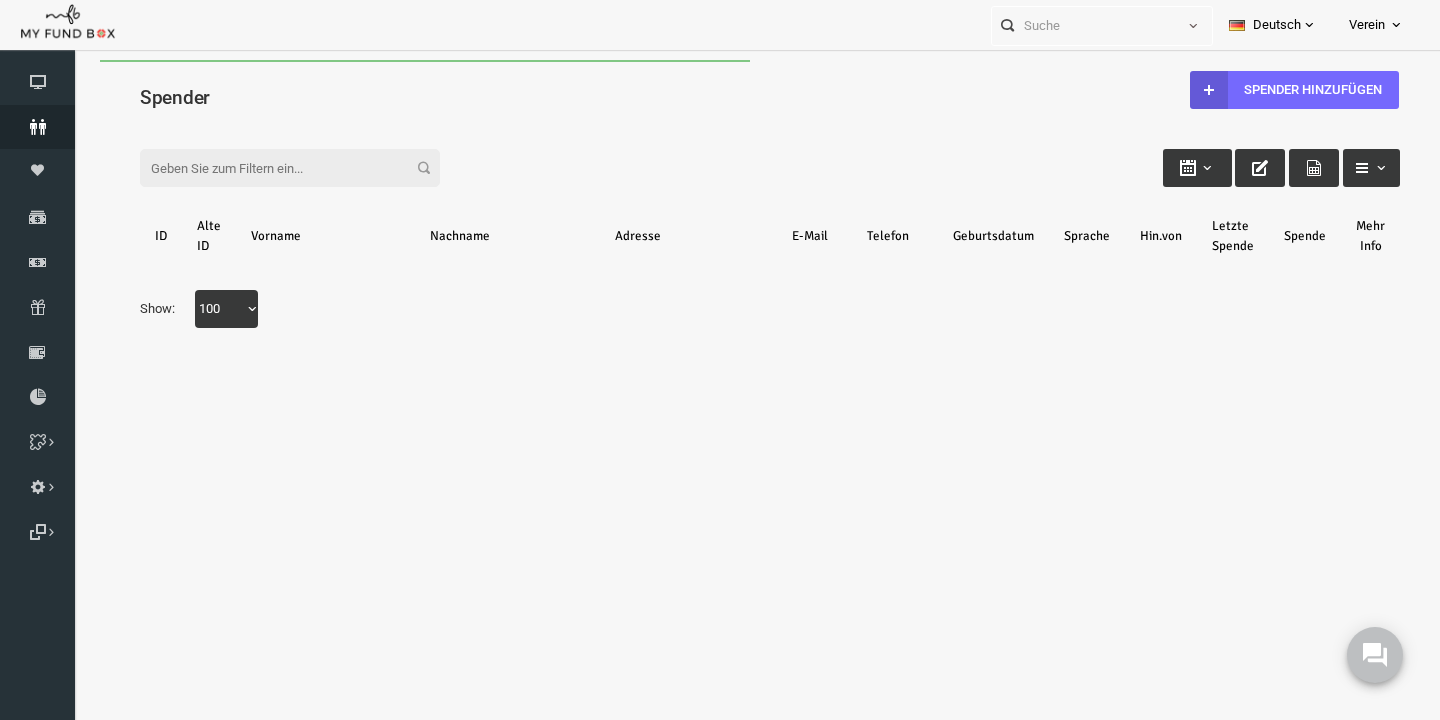 scroll, scrollTop: 0, scrollLeft: 0, axis: both 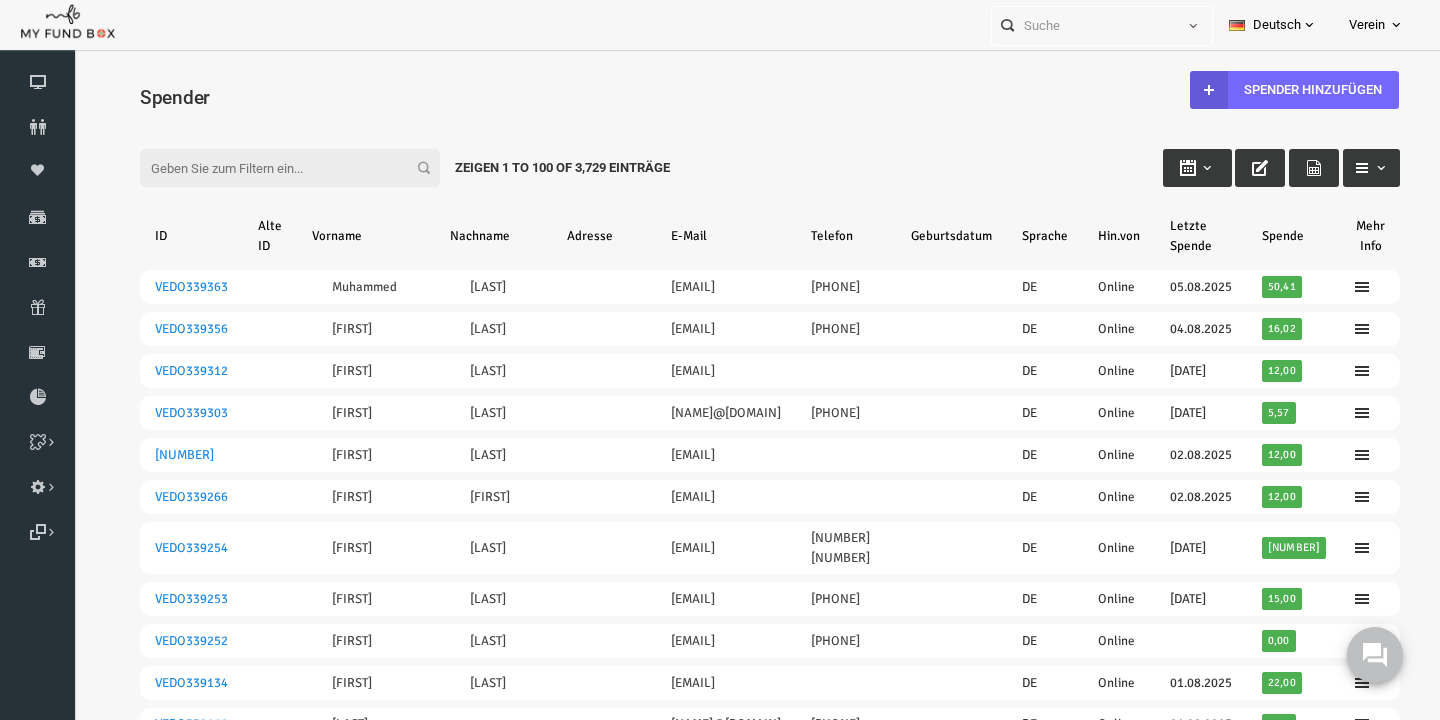 click on "Filter:" at bounding box center [262, 168] 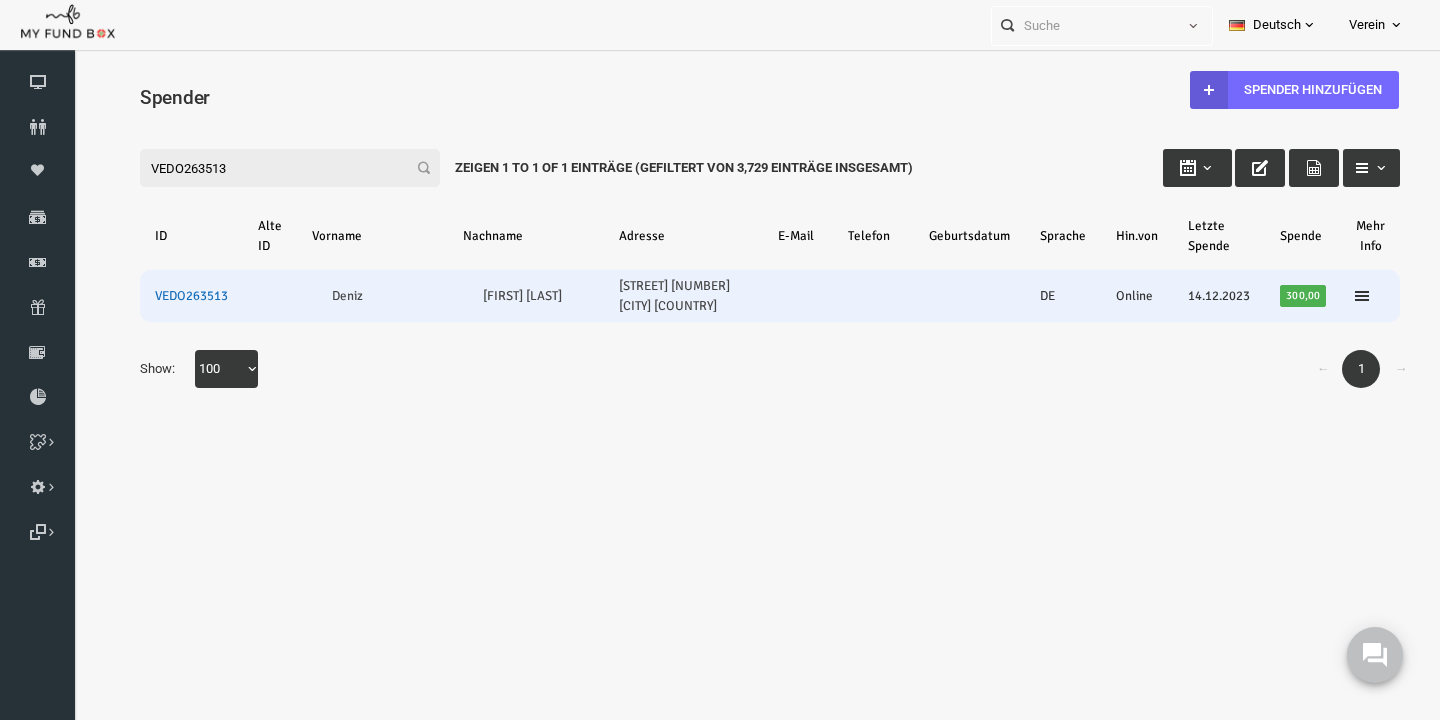 type on "VEDO263513" 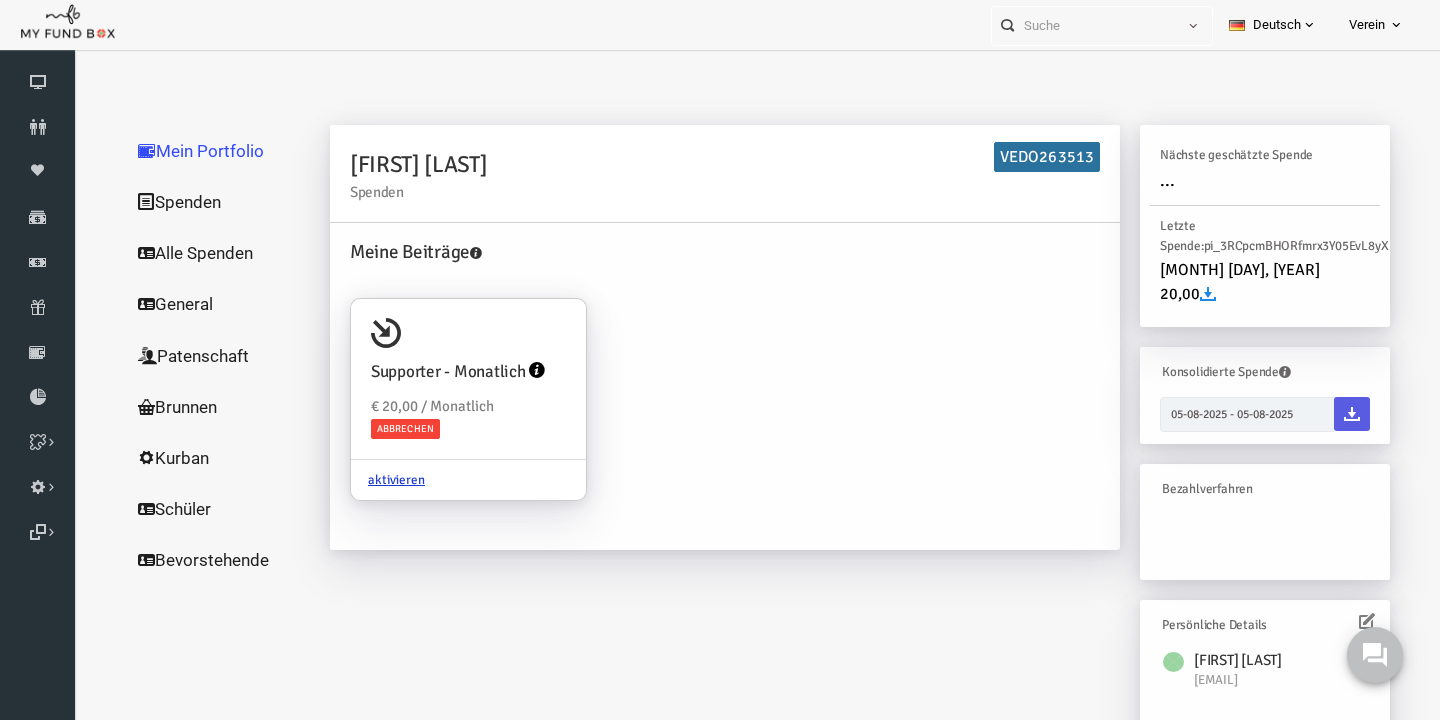 scroll, scrollTop: 23, scrollLeft: 0, axis: vertical 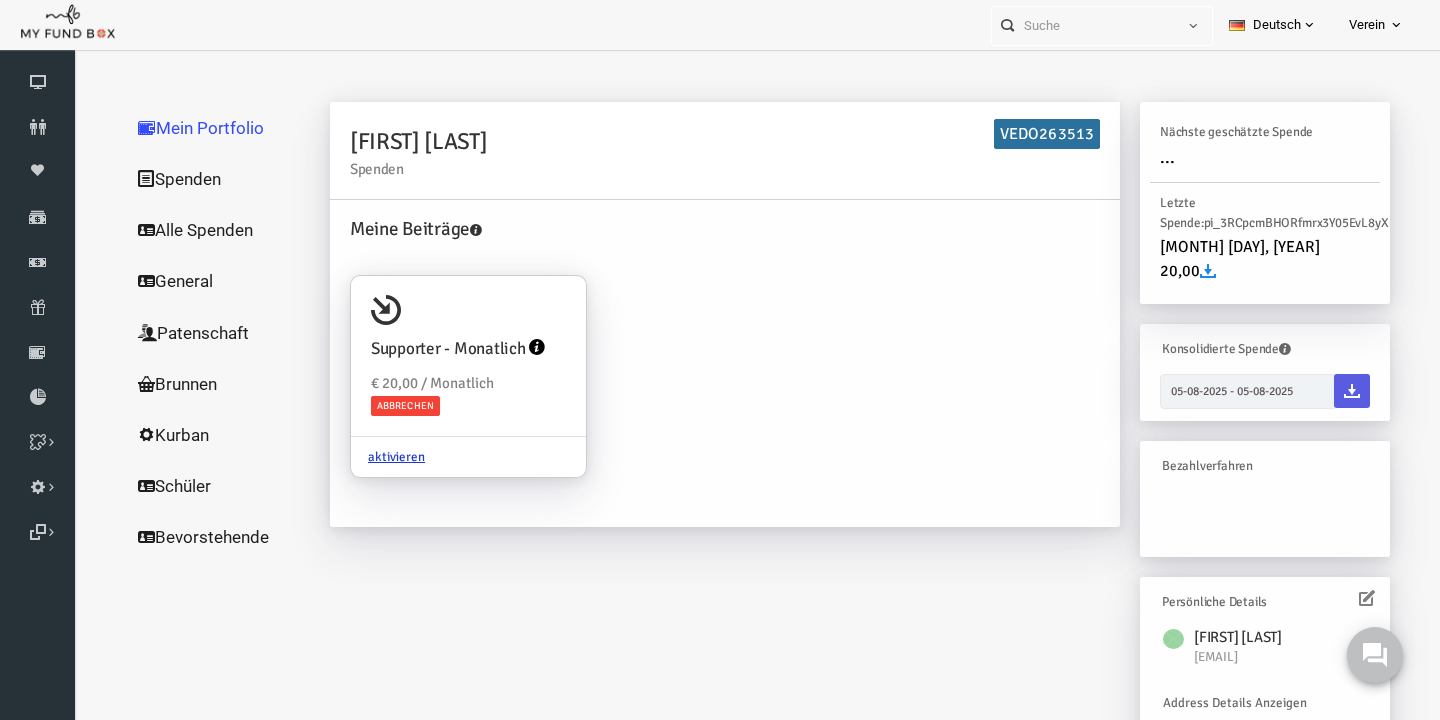 click at bounding box center (1339, 598) 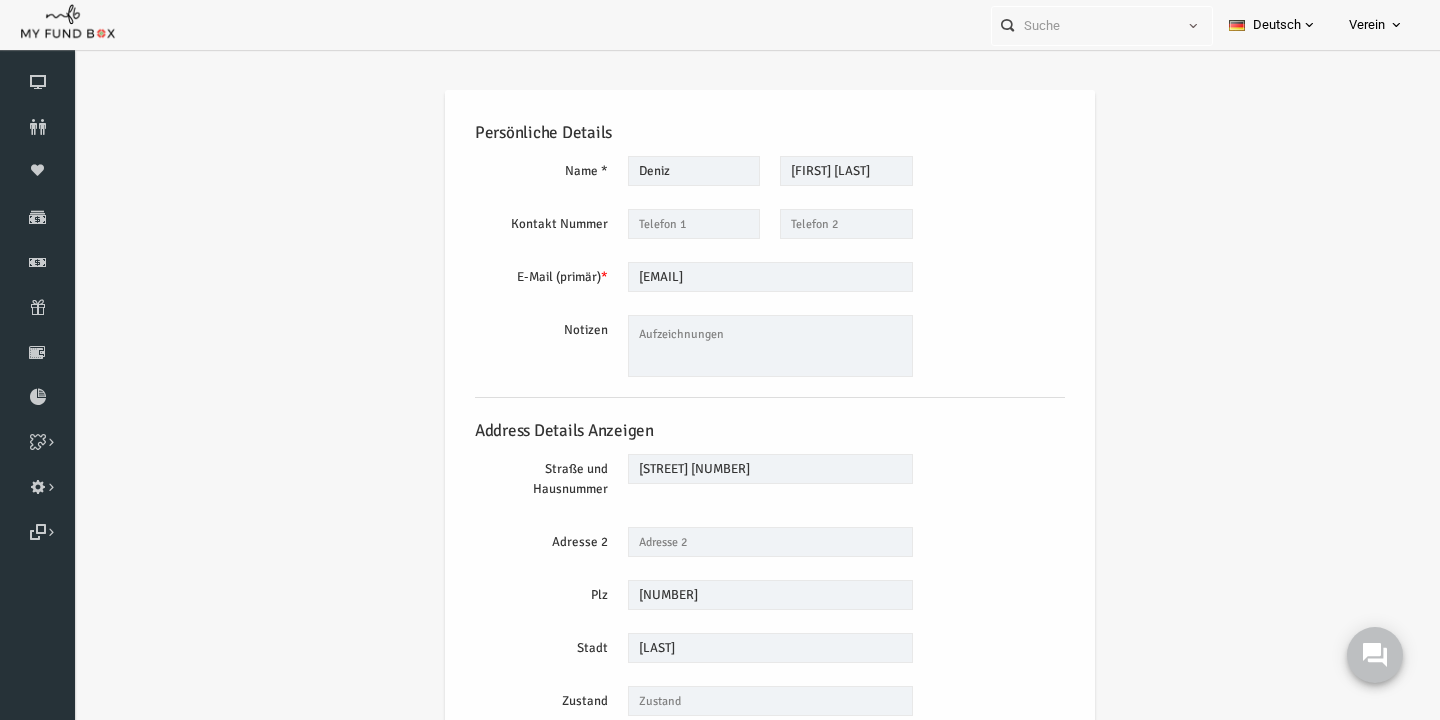 scroll, scrollTop: 0, scrollLeft: 0, axis: both 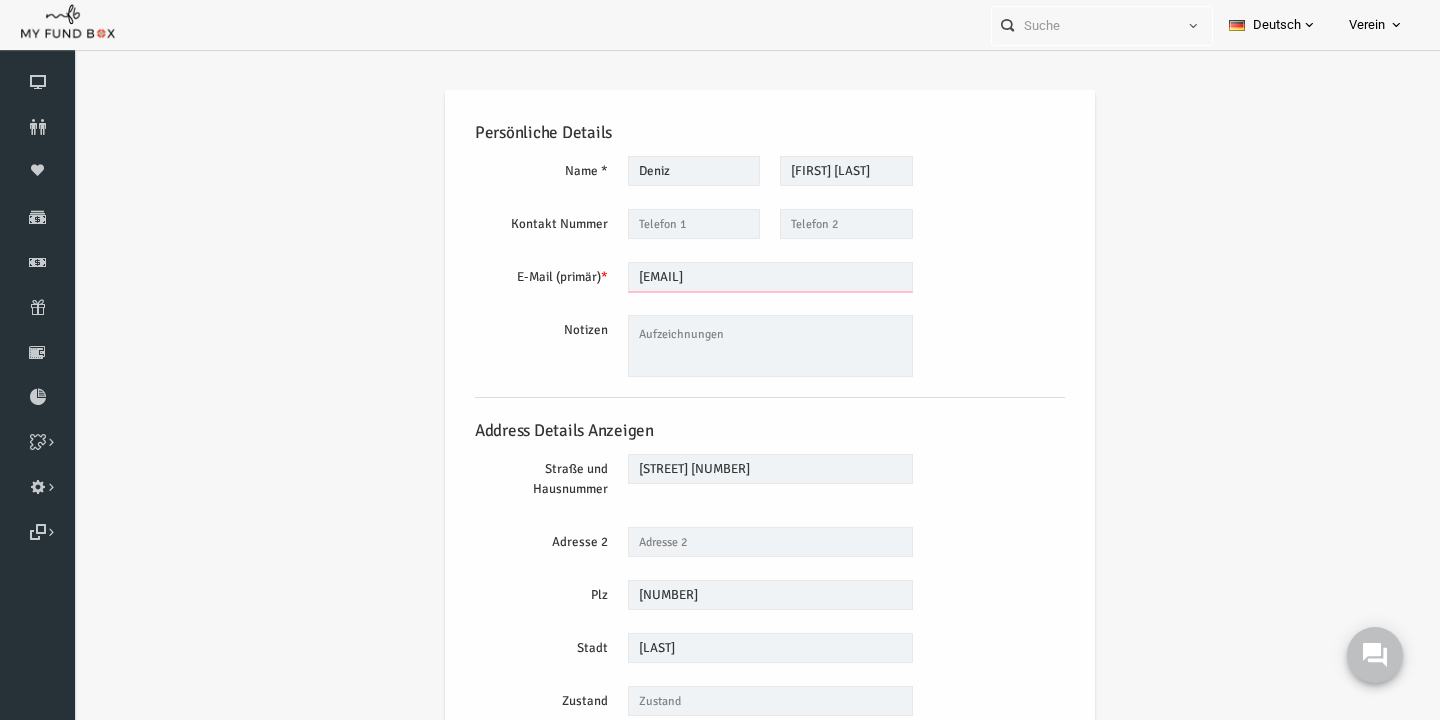 click on "deniz654894@gmail.com" at bounding box center [742, 277] 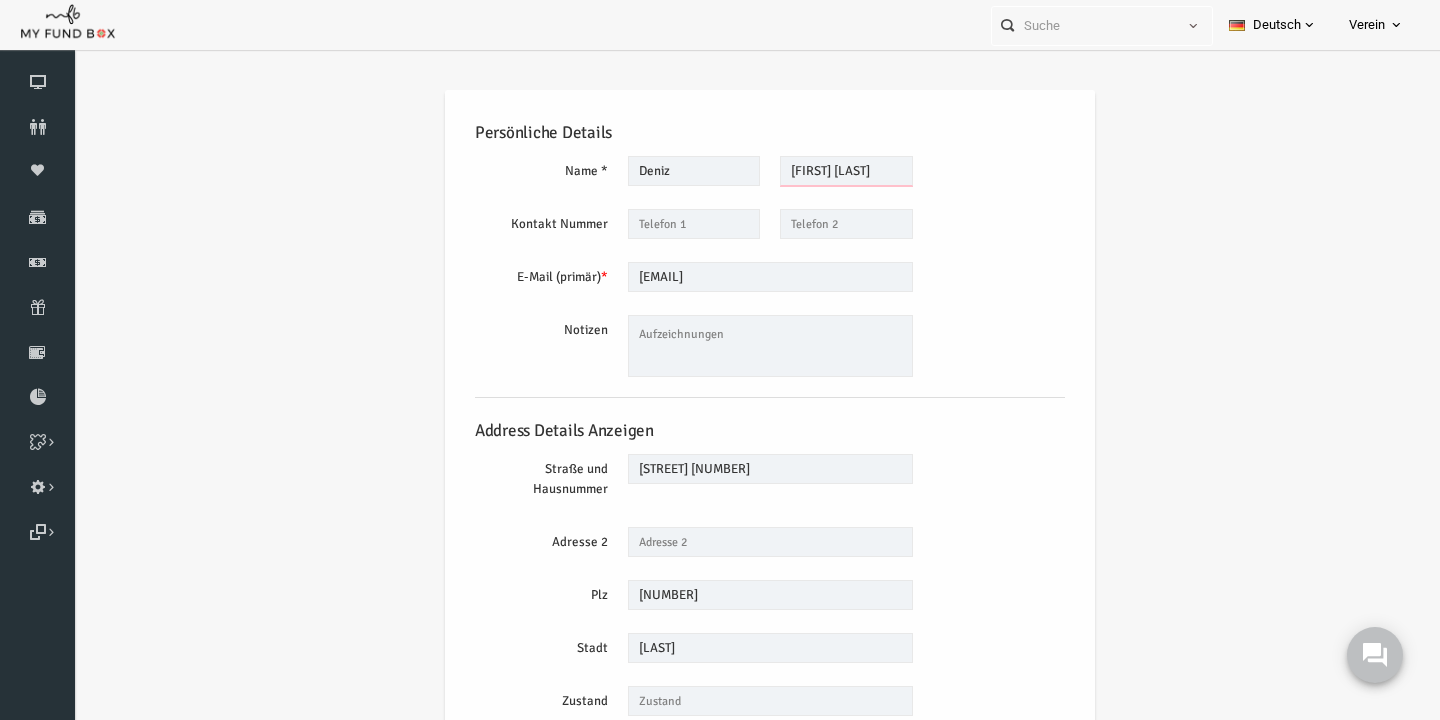 click on "AlpYörüs" at bounding box center (818, 171) 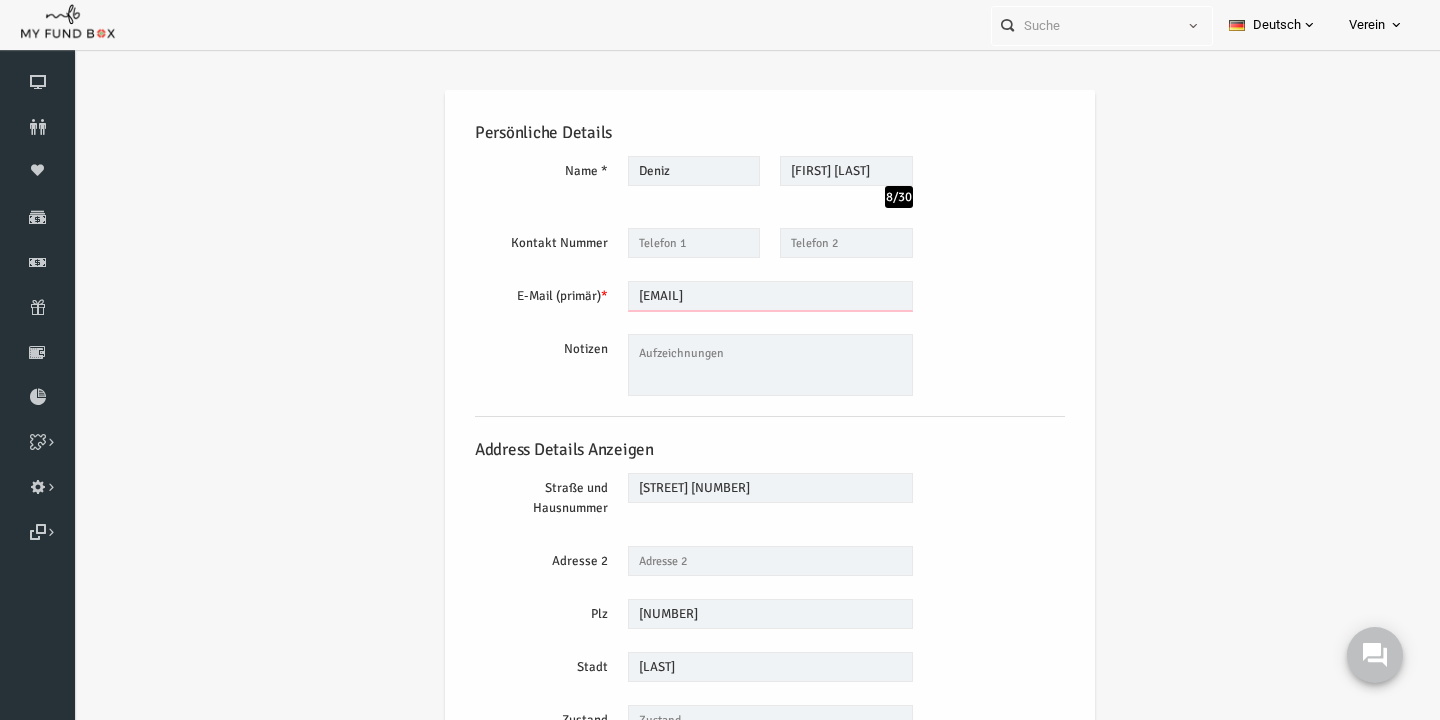 click on "deniz654894@gmail.com" at bounding box center (742, 296) 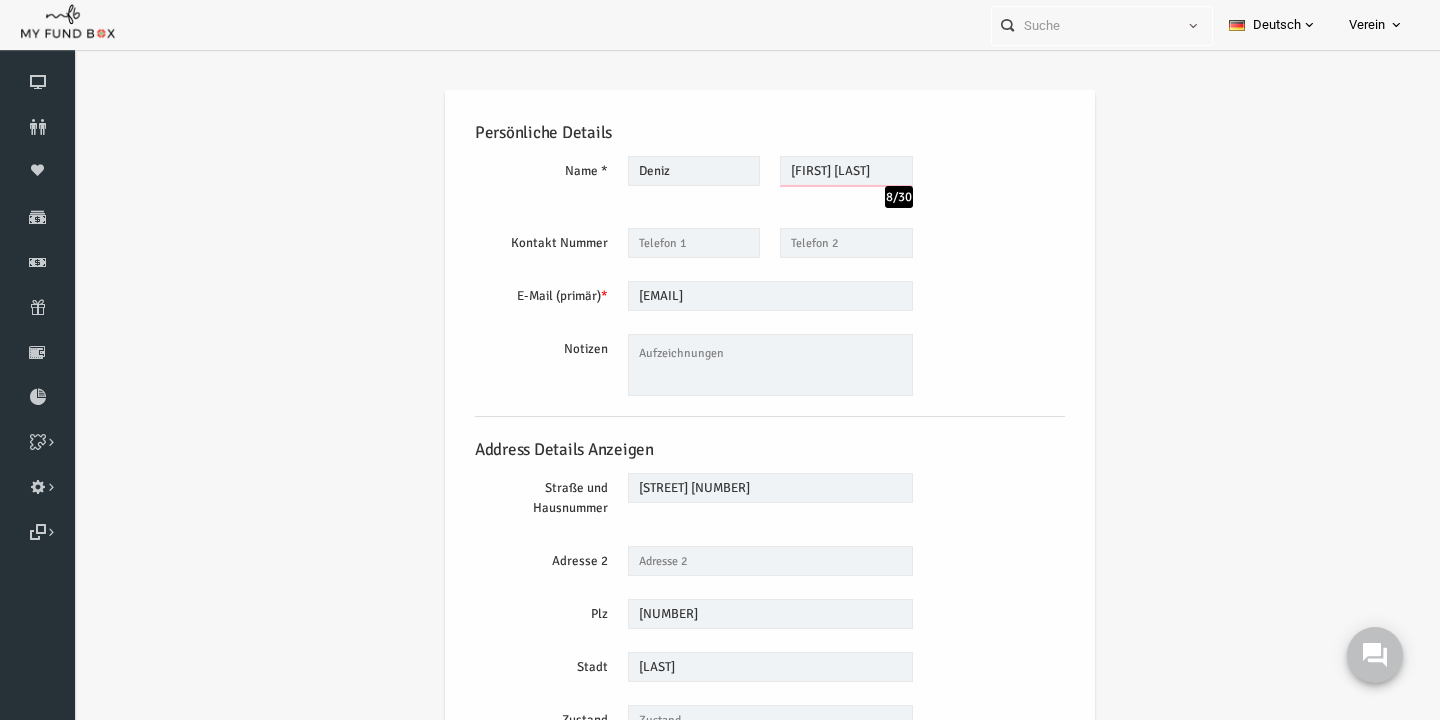 click on "AlpYörüs" at bounding box center [818, 171] 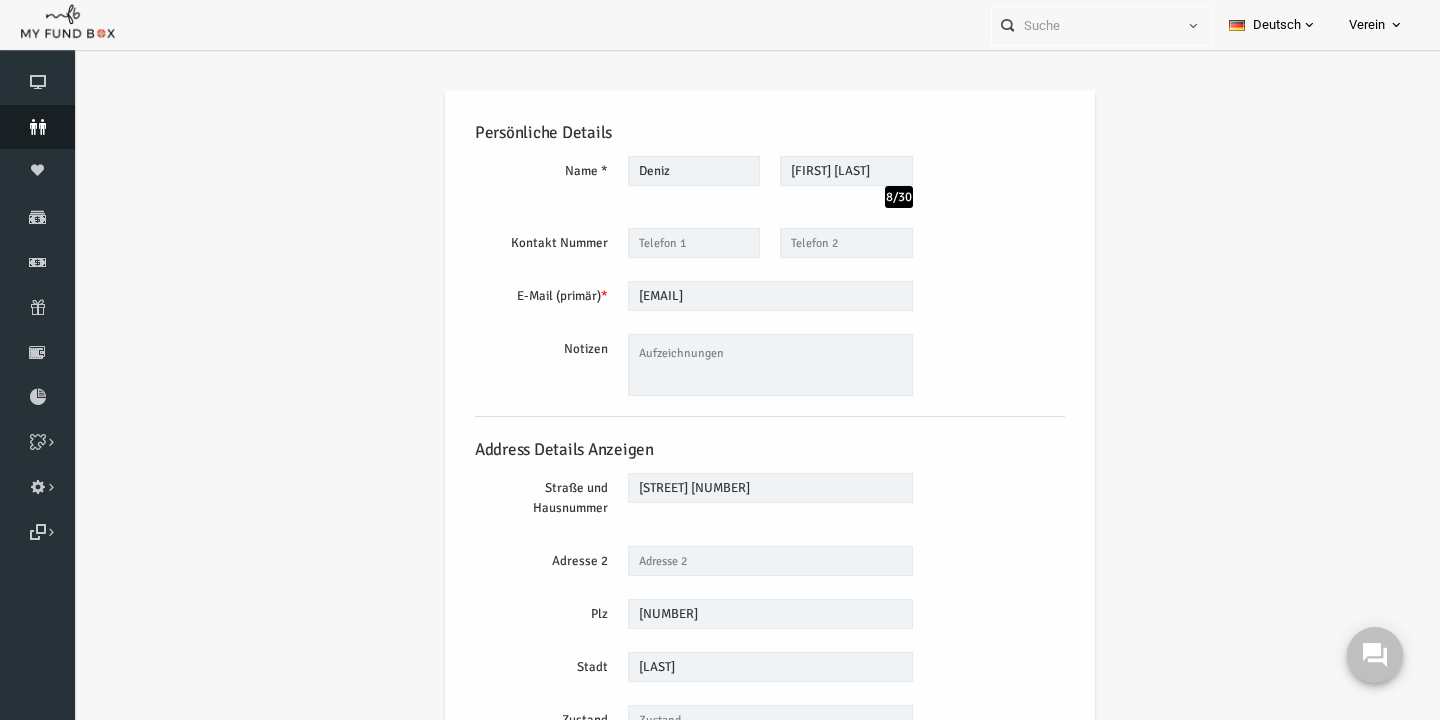 click on "Spender" at bounding box center (37, 127) 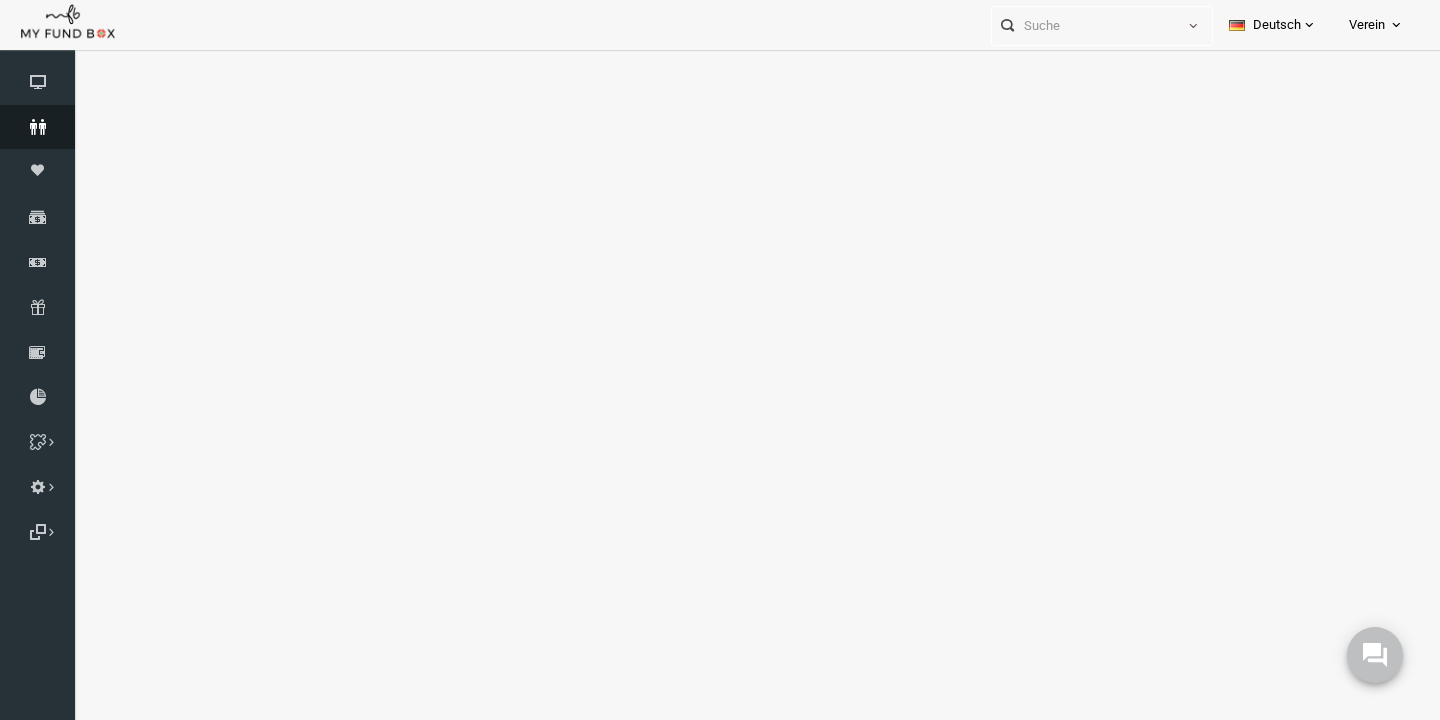 select on "100" 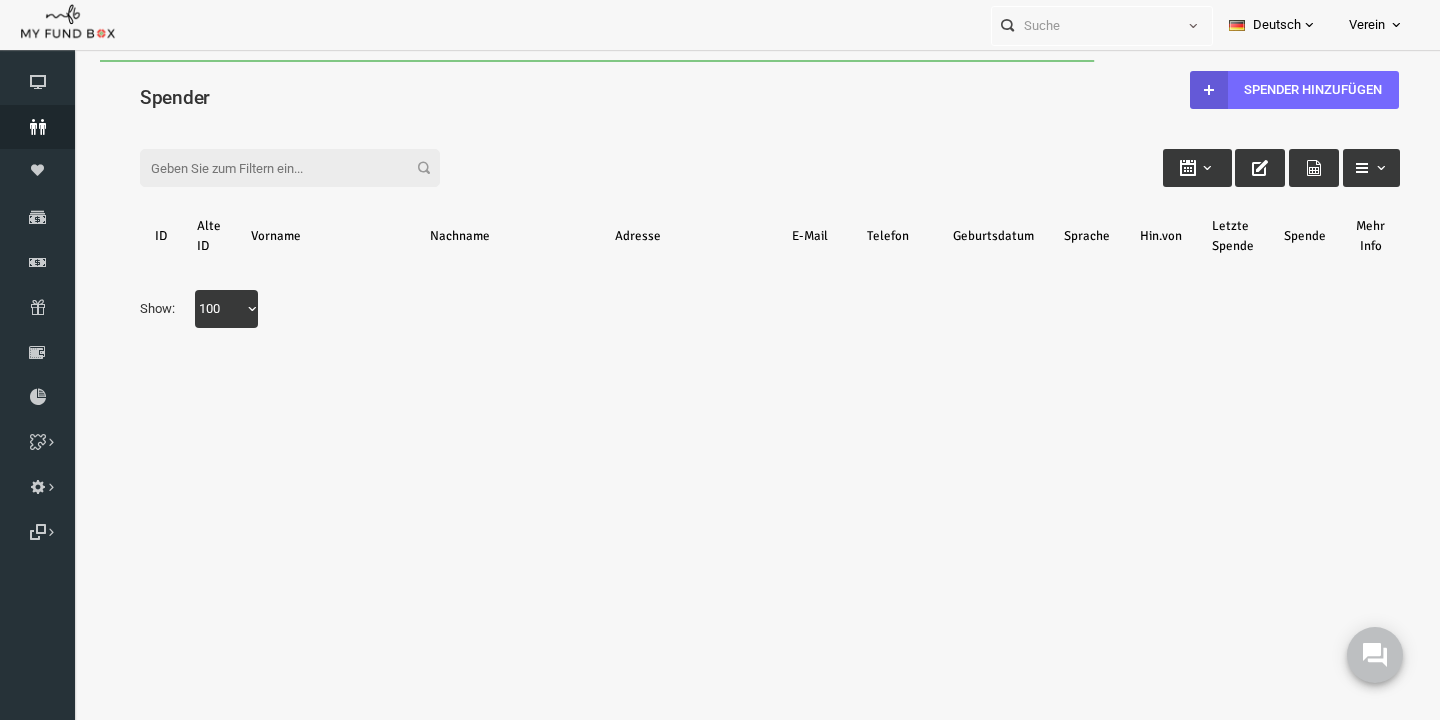 scroll, scrollTop: 0, scrollLeft: 0, axis: both 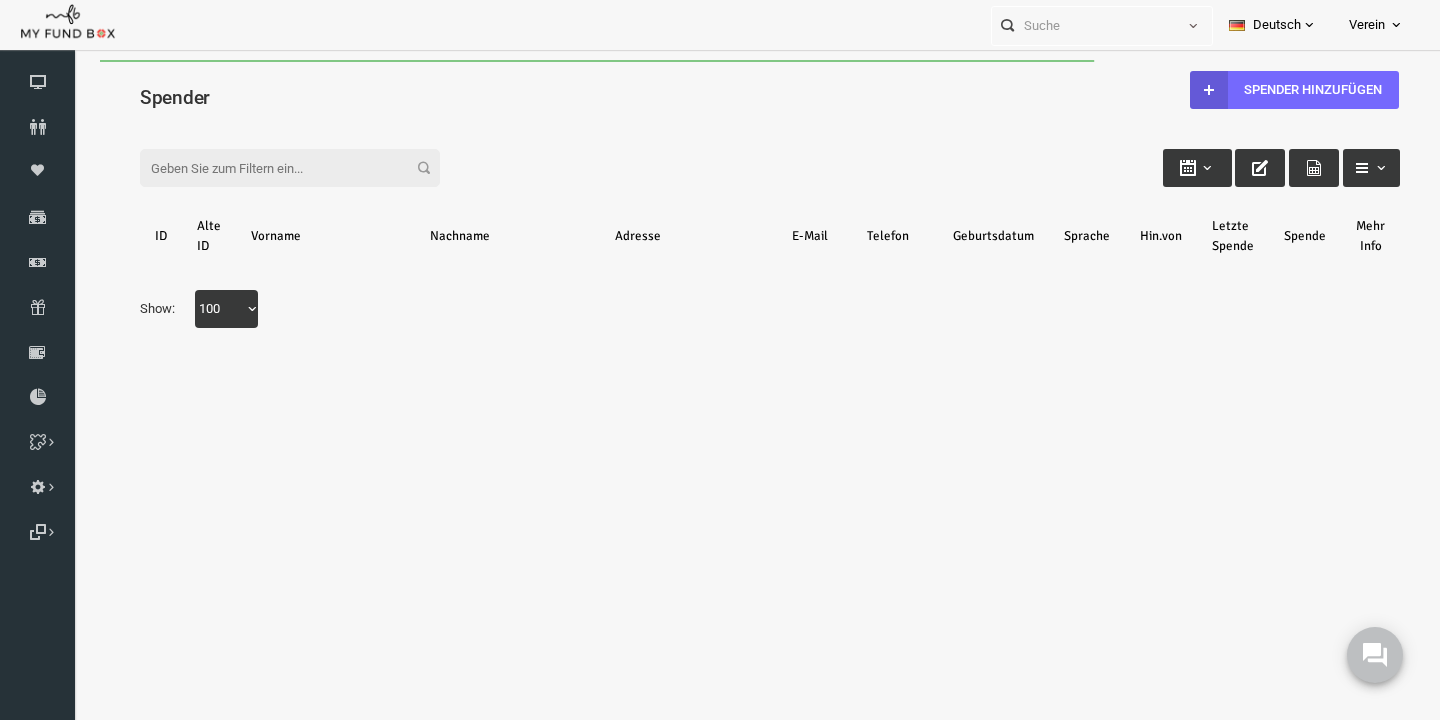 click on "Filter:" at bounding box center (262, 168) 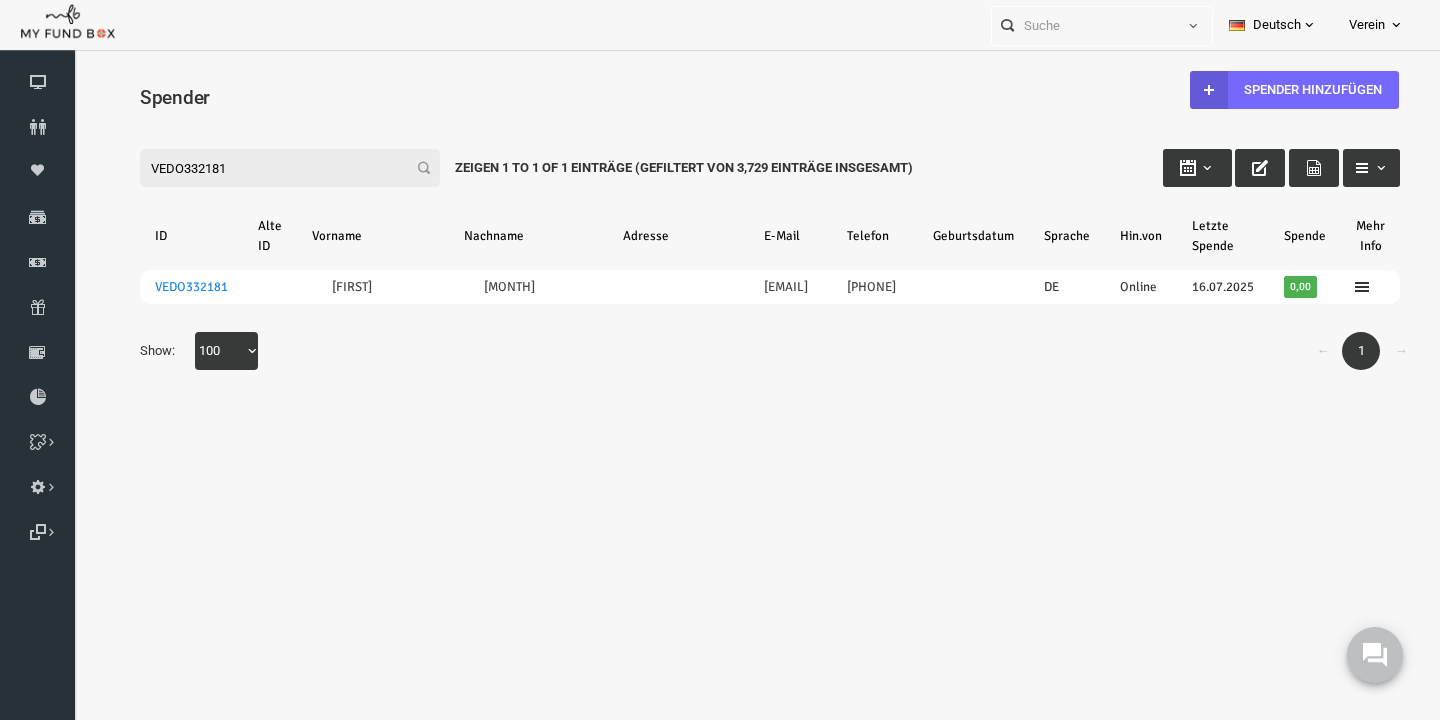type on "VEDO332181" 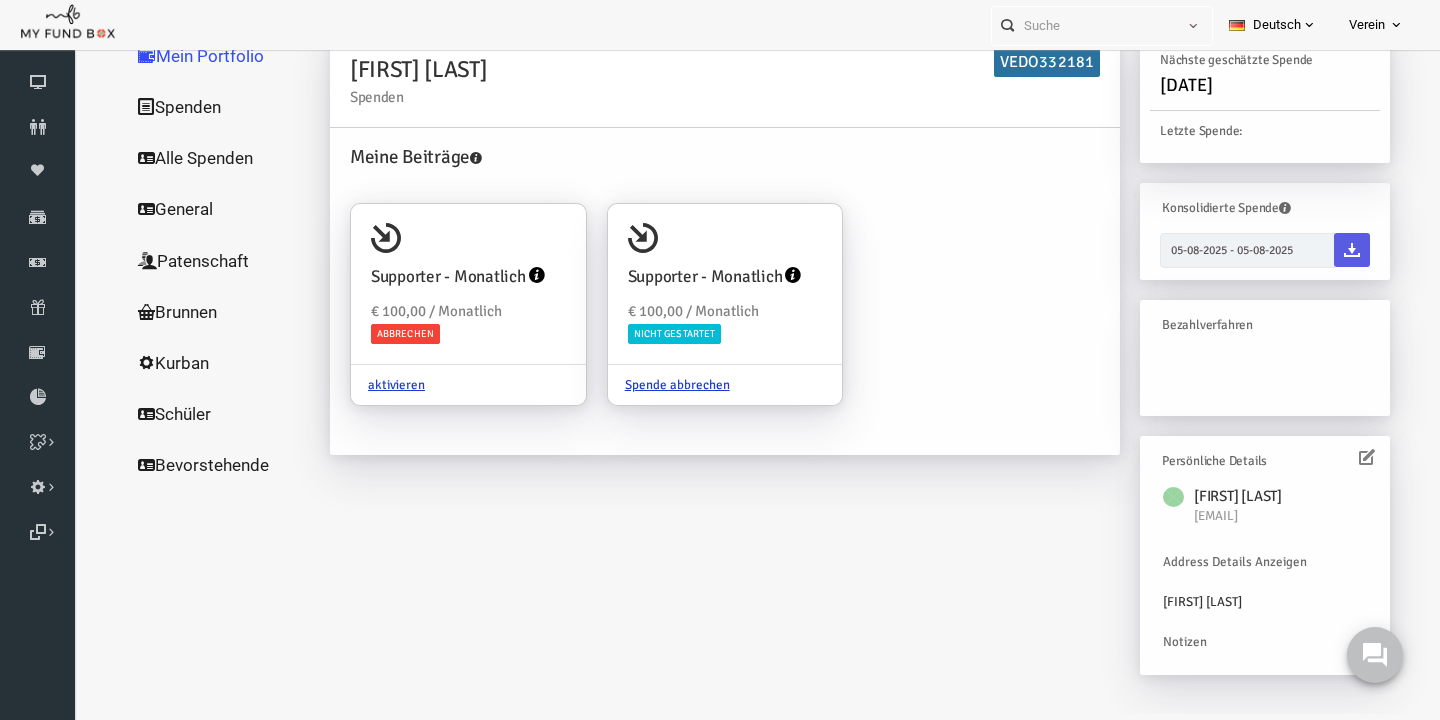 scroll, scrollTop: 0, scrollLeft: 0, axis: both 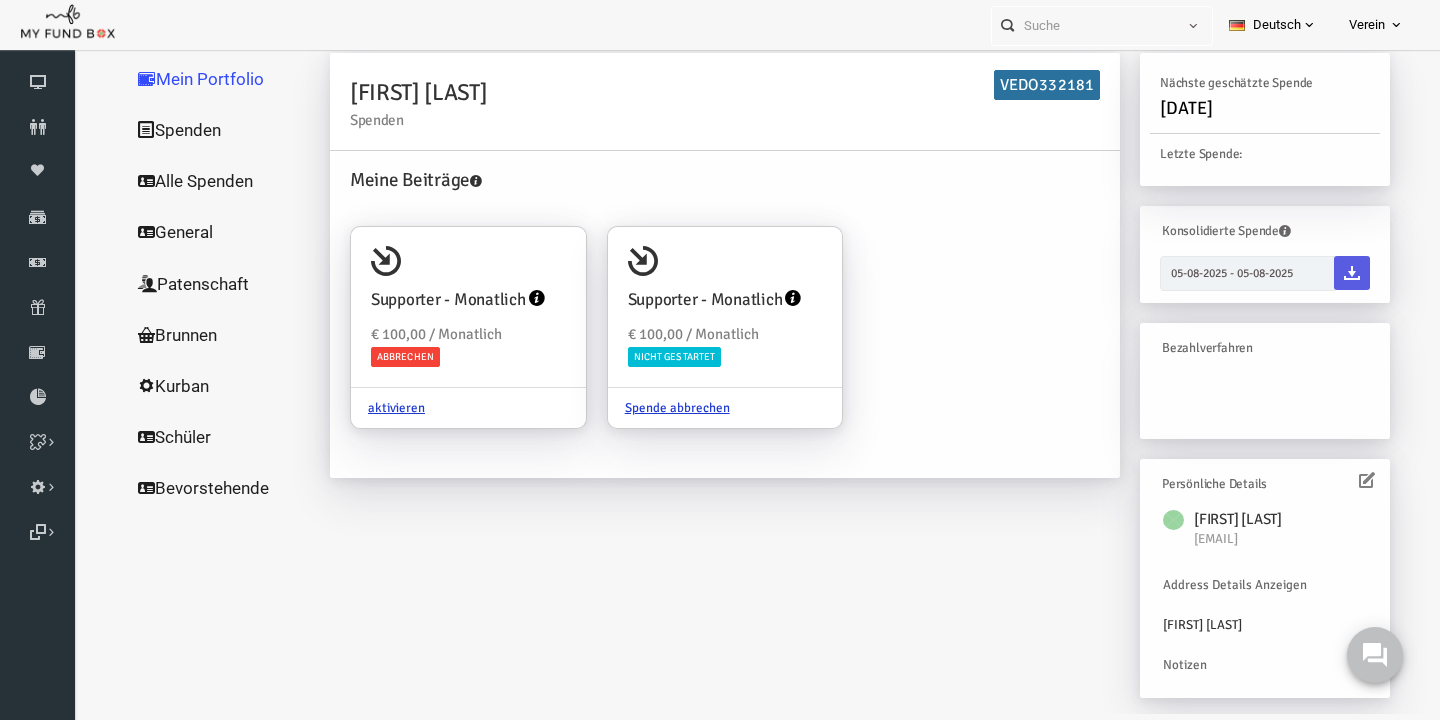click at bounding box center (1339, 480) 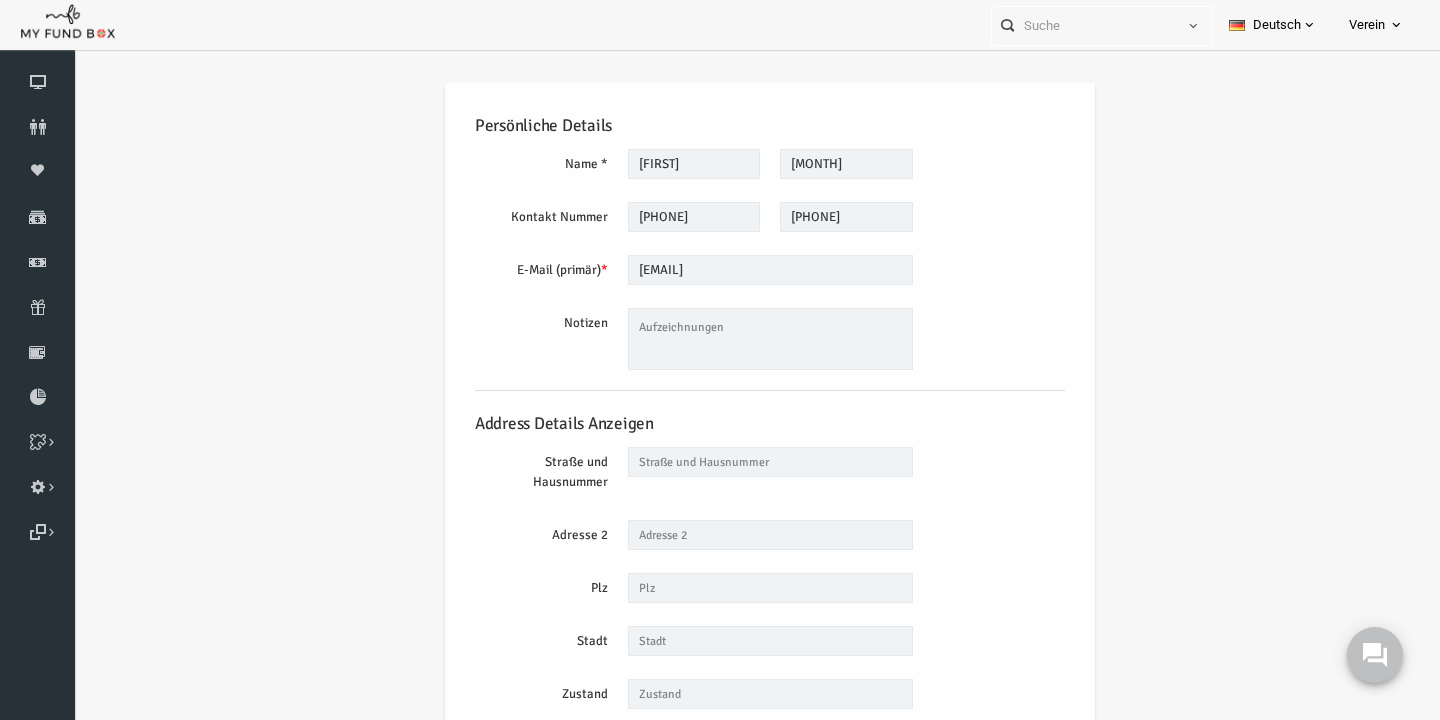scroll, scrollTop: 0, scrollLeft: 0, axis: both 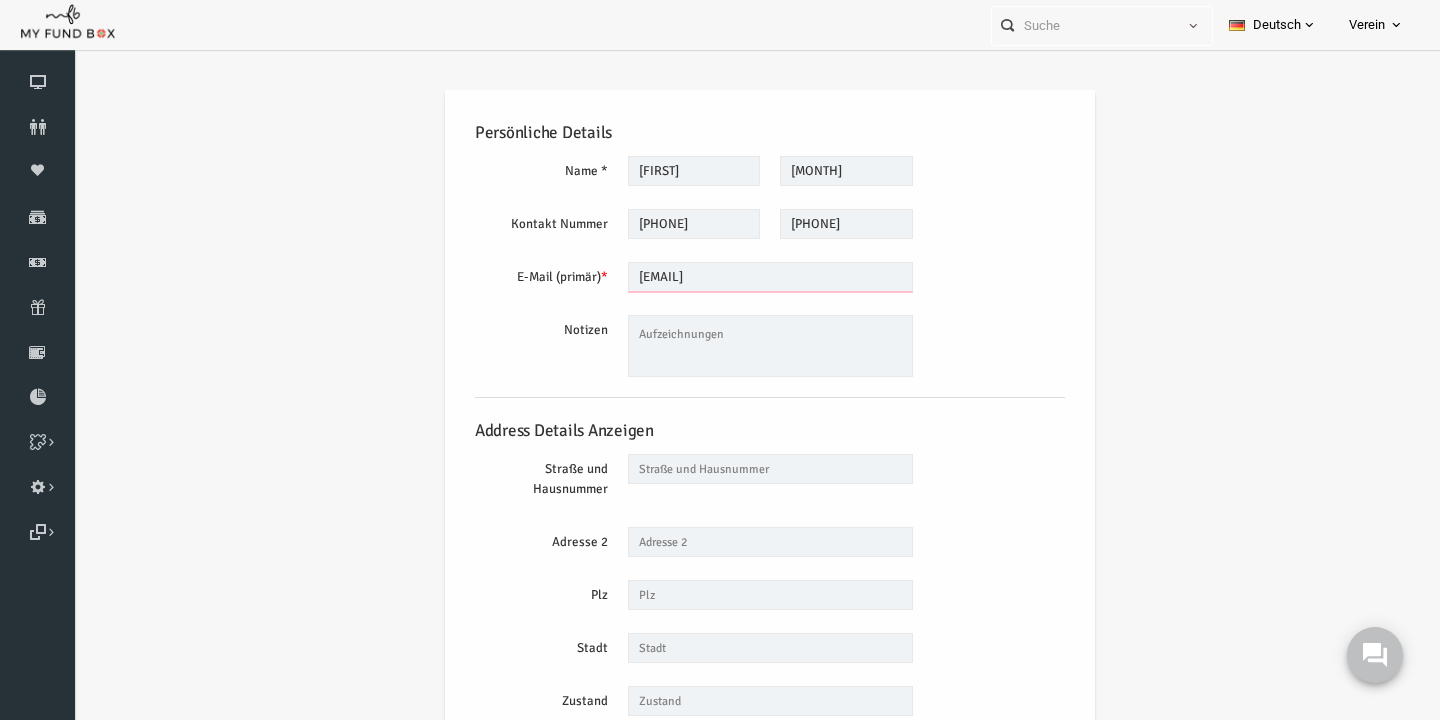 click on "melekfistikeken@gmail.com" at bounding box center [742, 277] 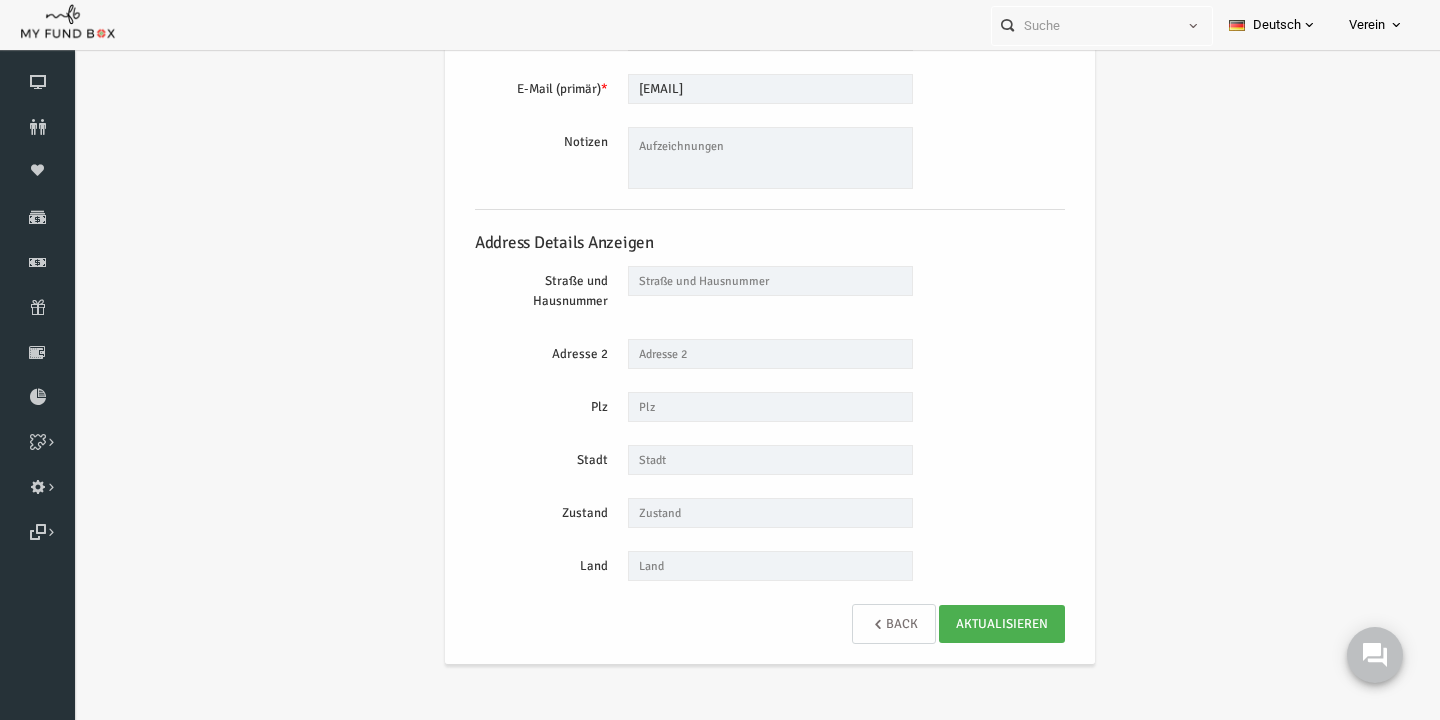 click on "Back" at bounding box center [866, 624] 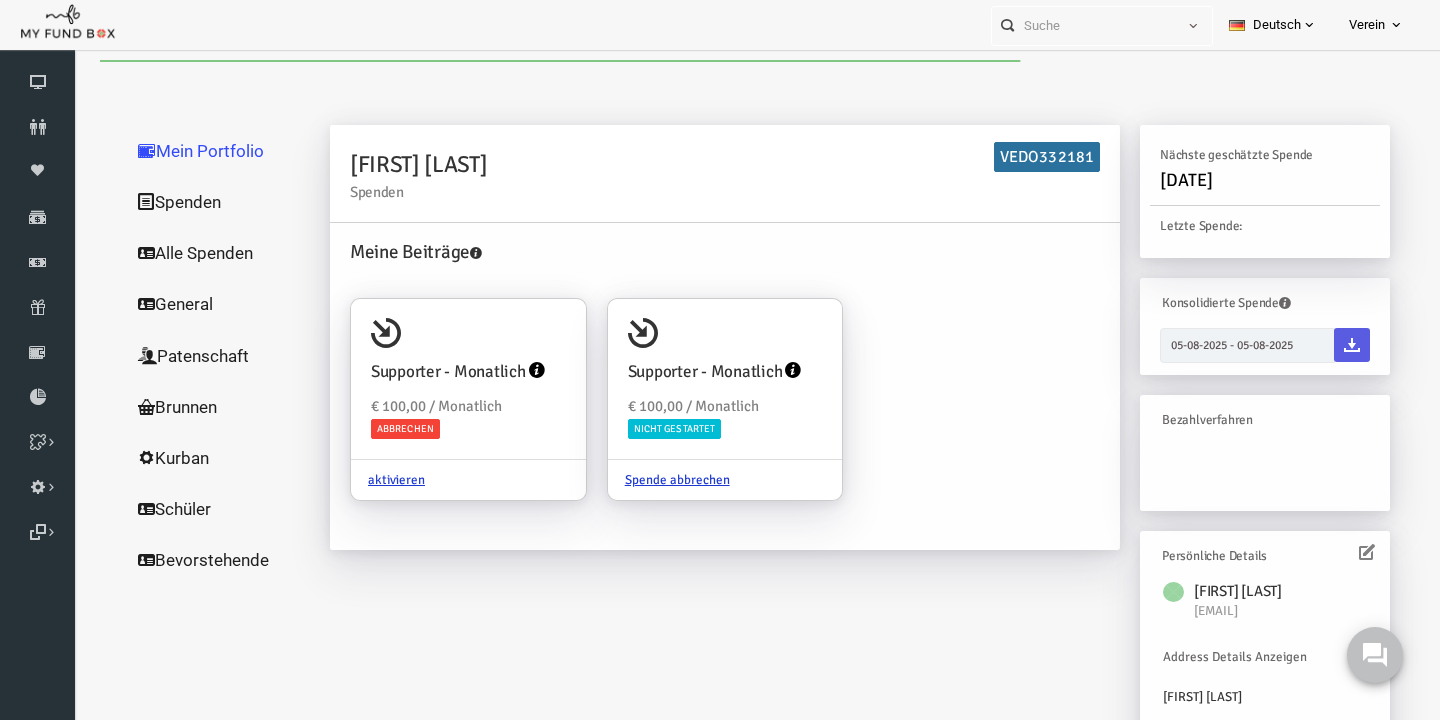 scroll, scrollTop: 0, scrollLeft: 0, axis: both 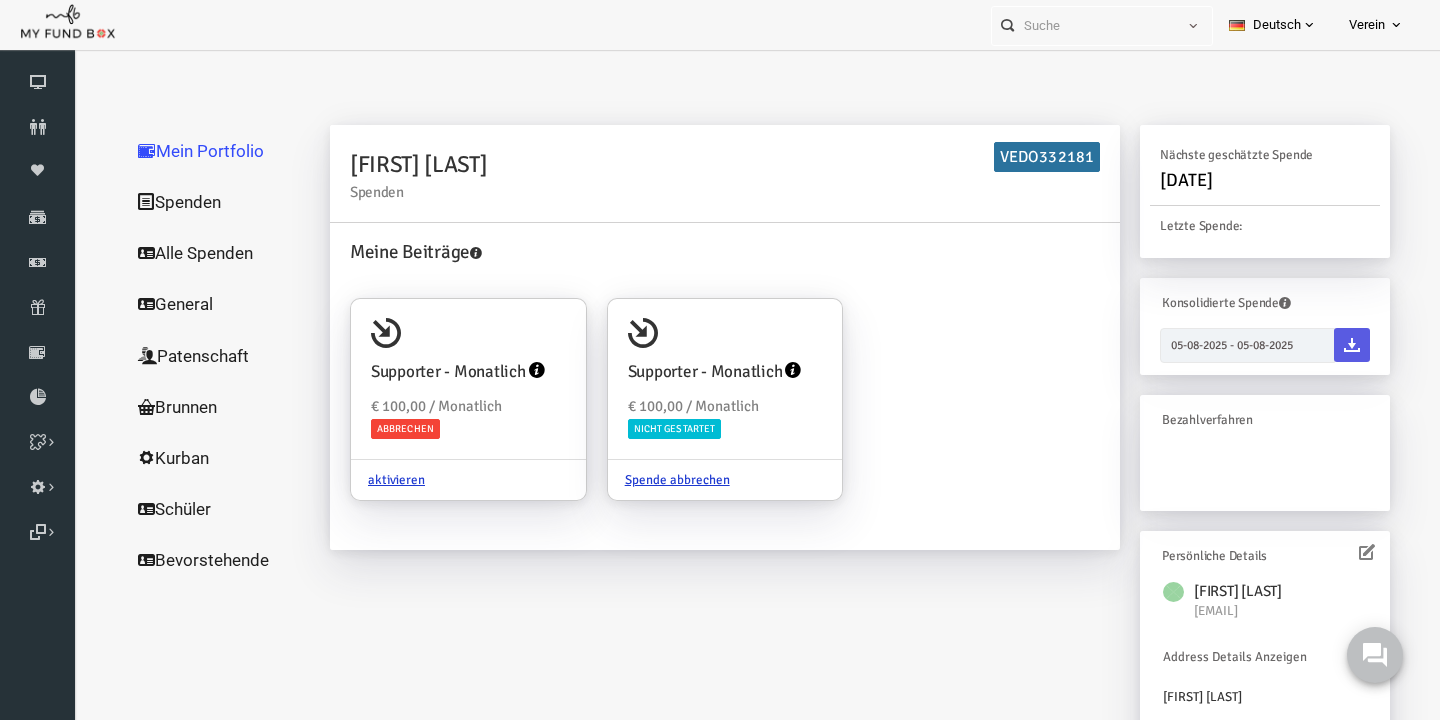 click on "Alle Spenden" at bounding box center (192, 253) 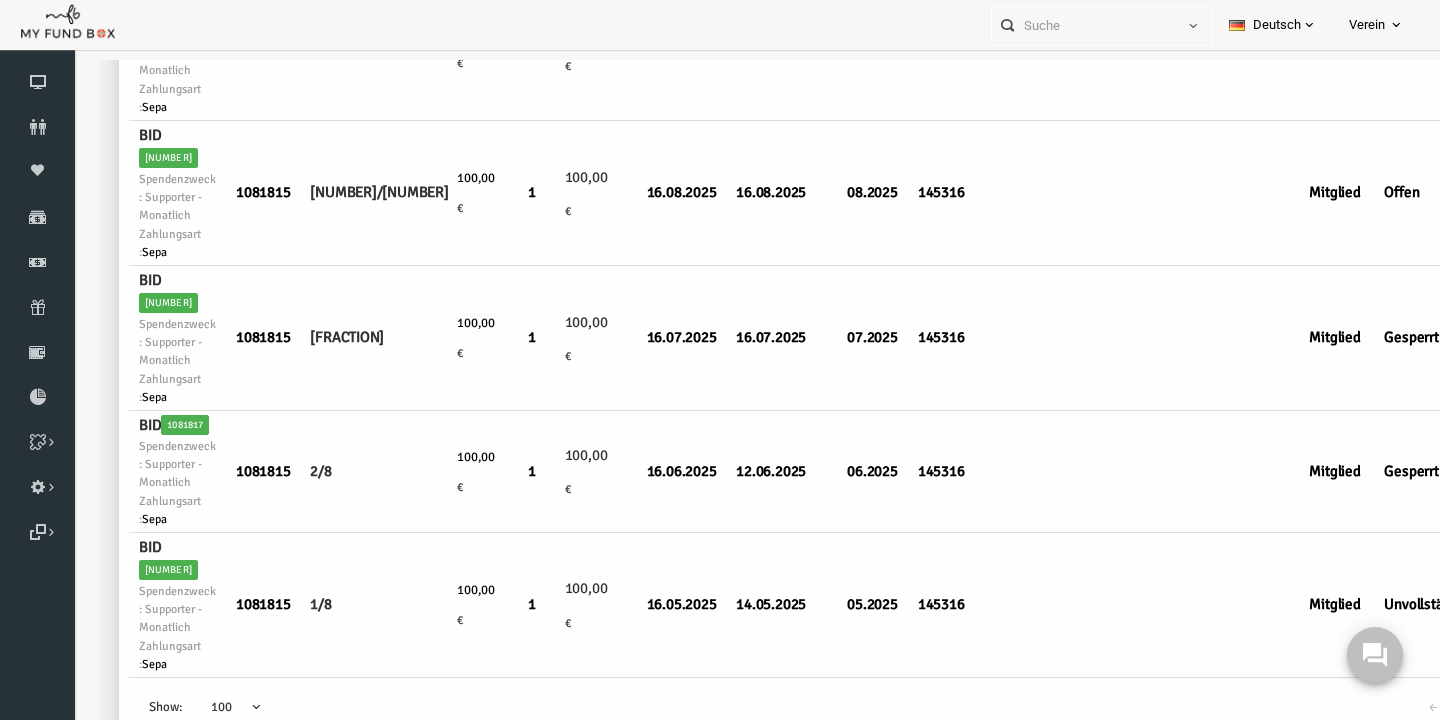 scroll, scrollTop: 1796, scrollLeft: 140, axis: both 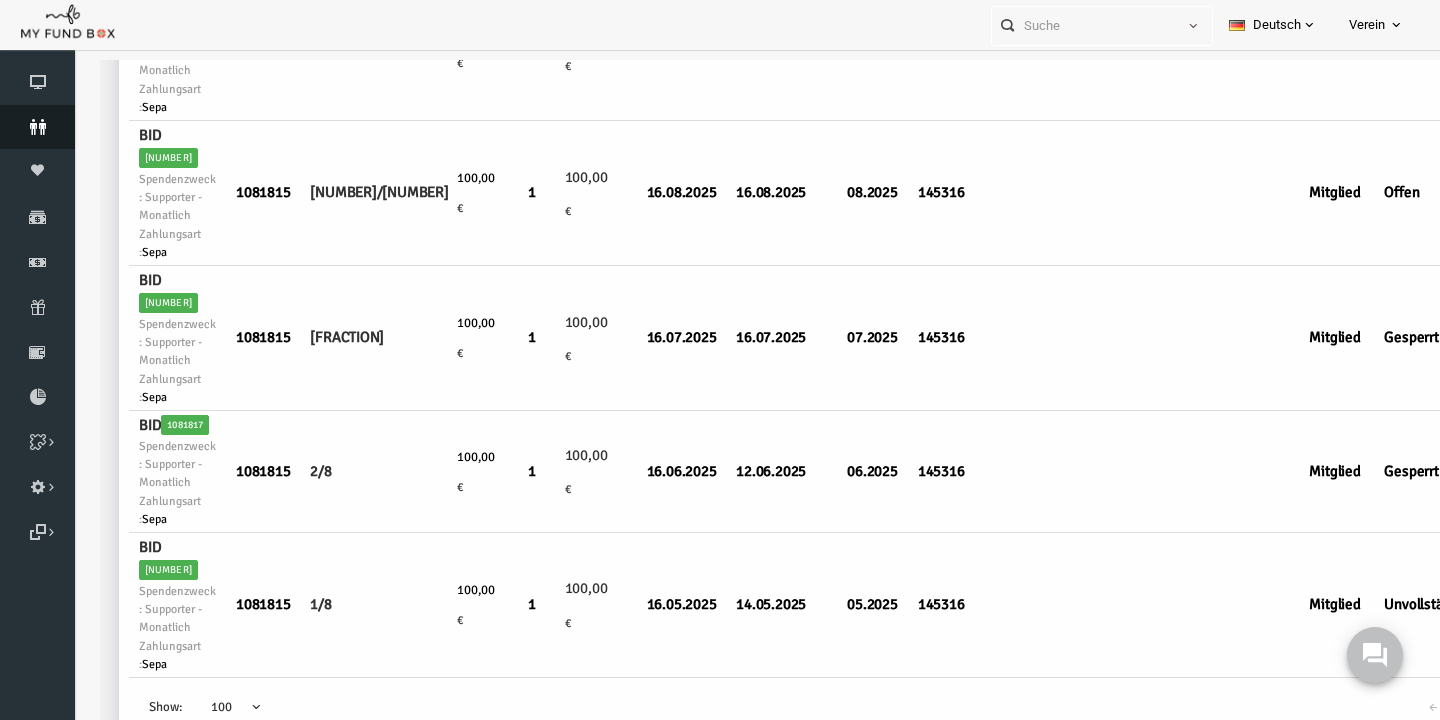 click on "Spender" at bounding box center (37, 127) 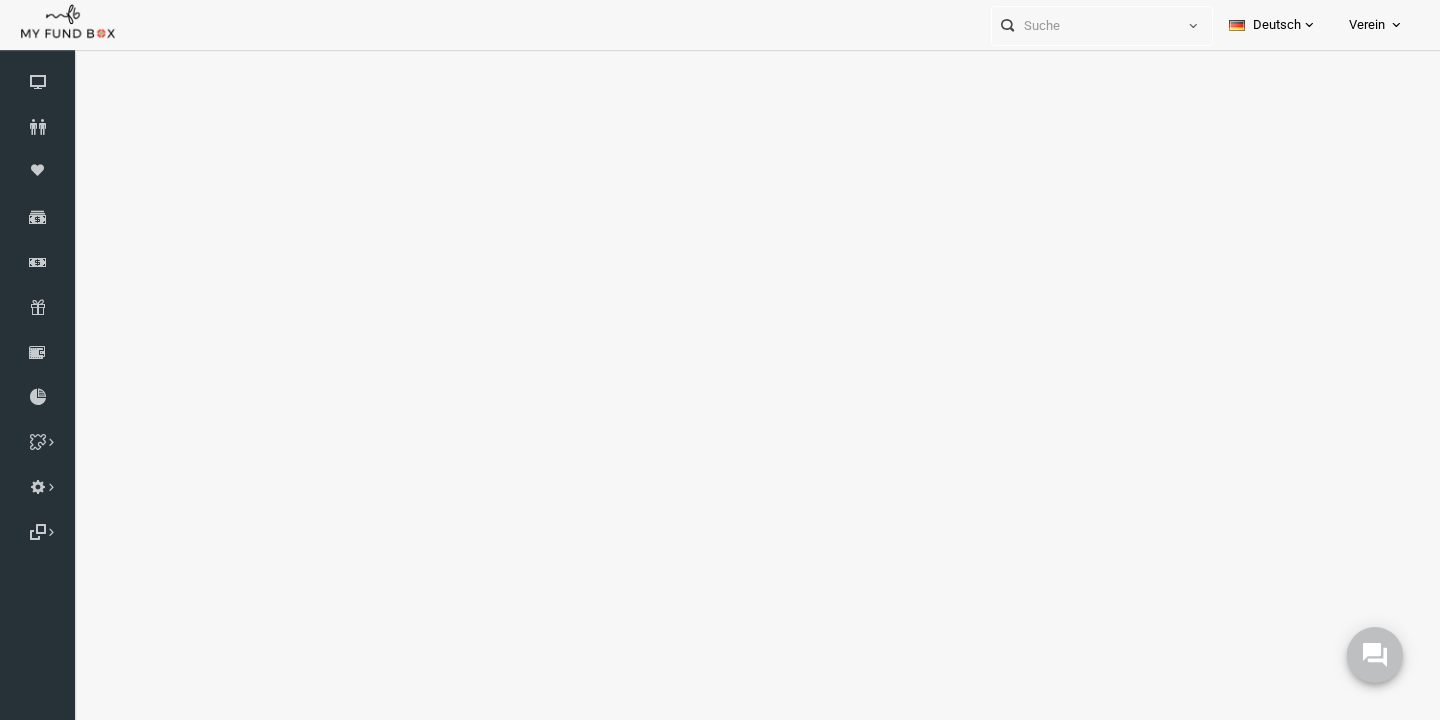select on "100" 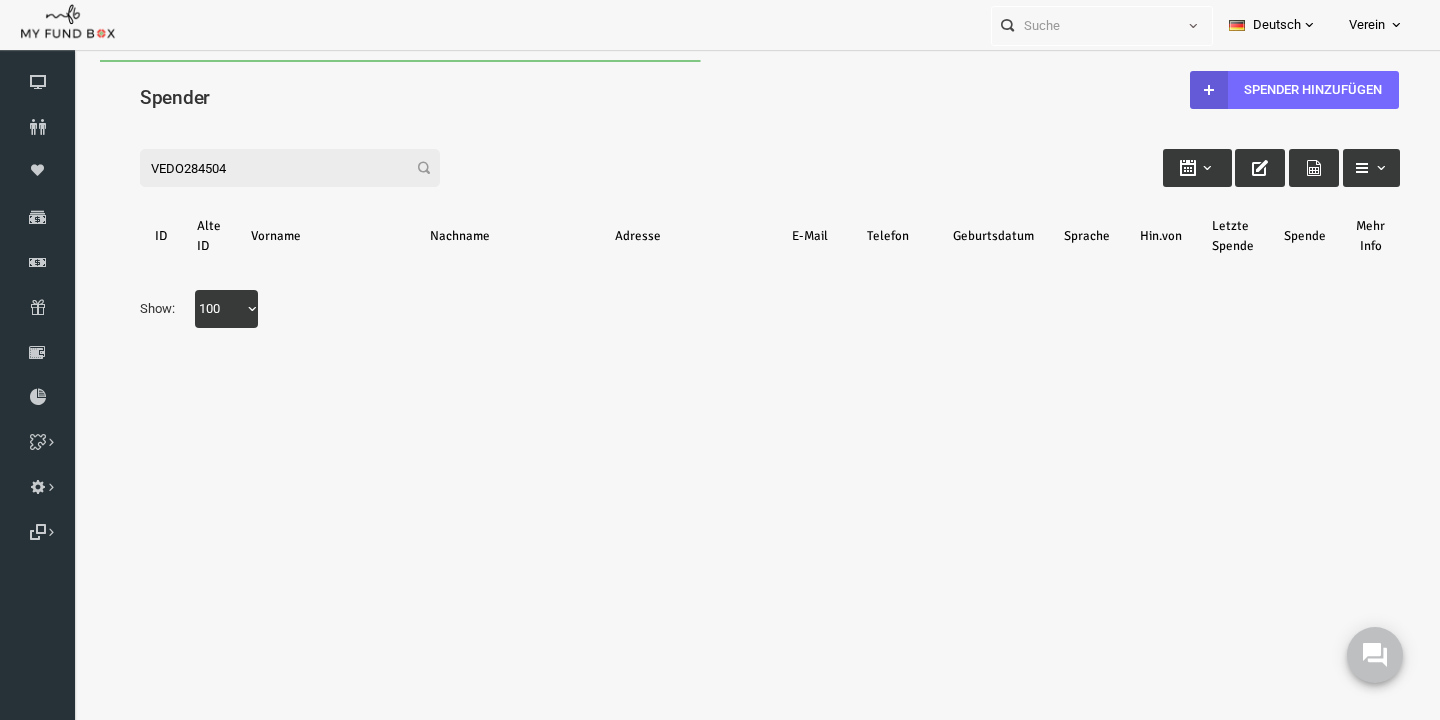 scroll, scrollTop: 0, scrollLeft: 0, axis: both 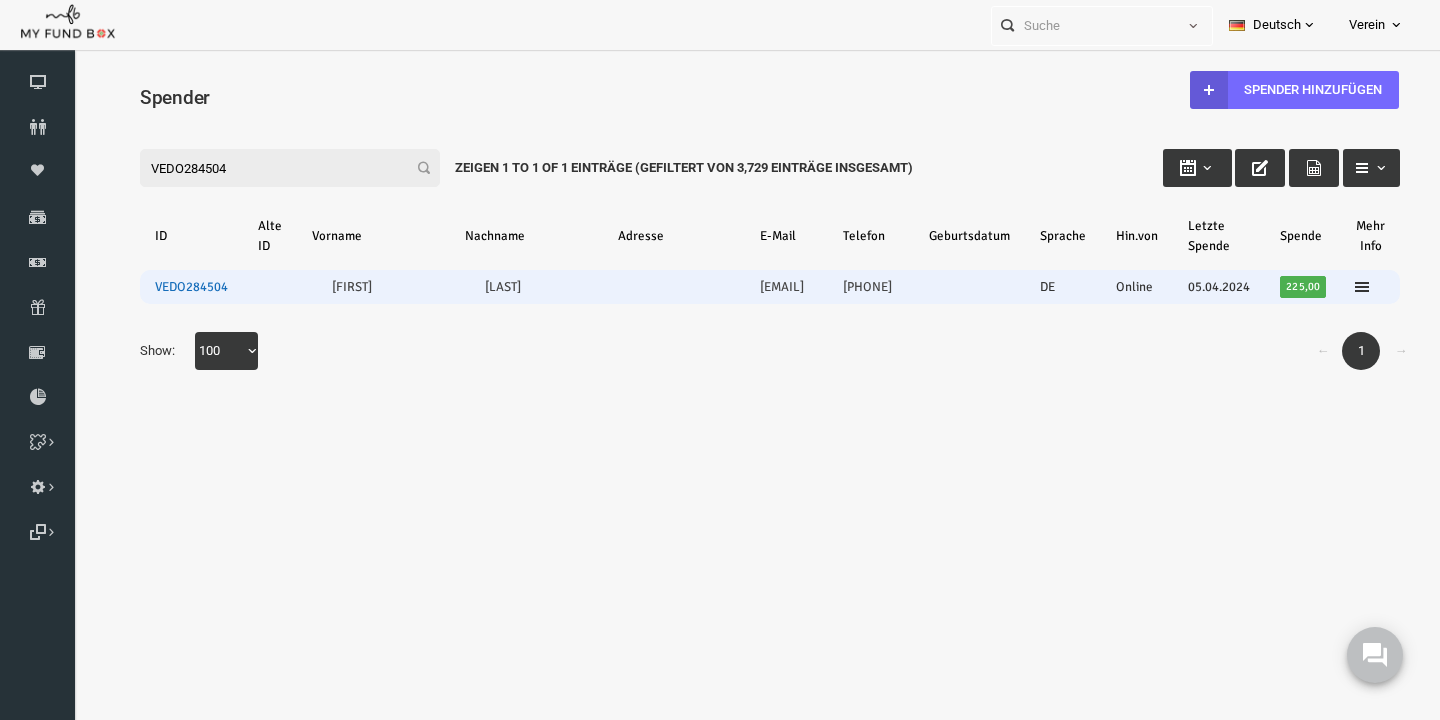 type on "VEDO284504" 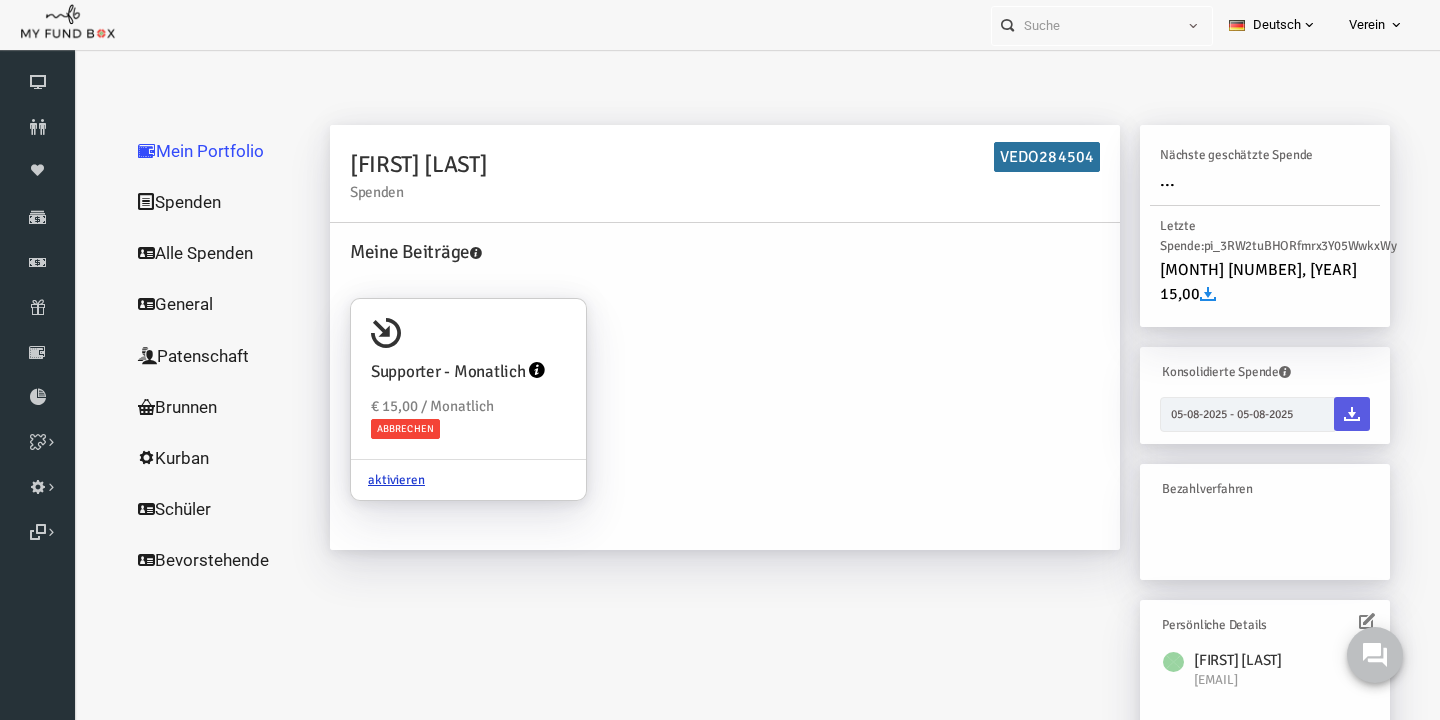 scroll, scrollTop: 23, scrollLeft: 0, axis: vertical 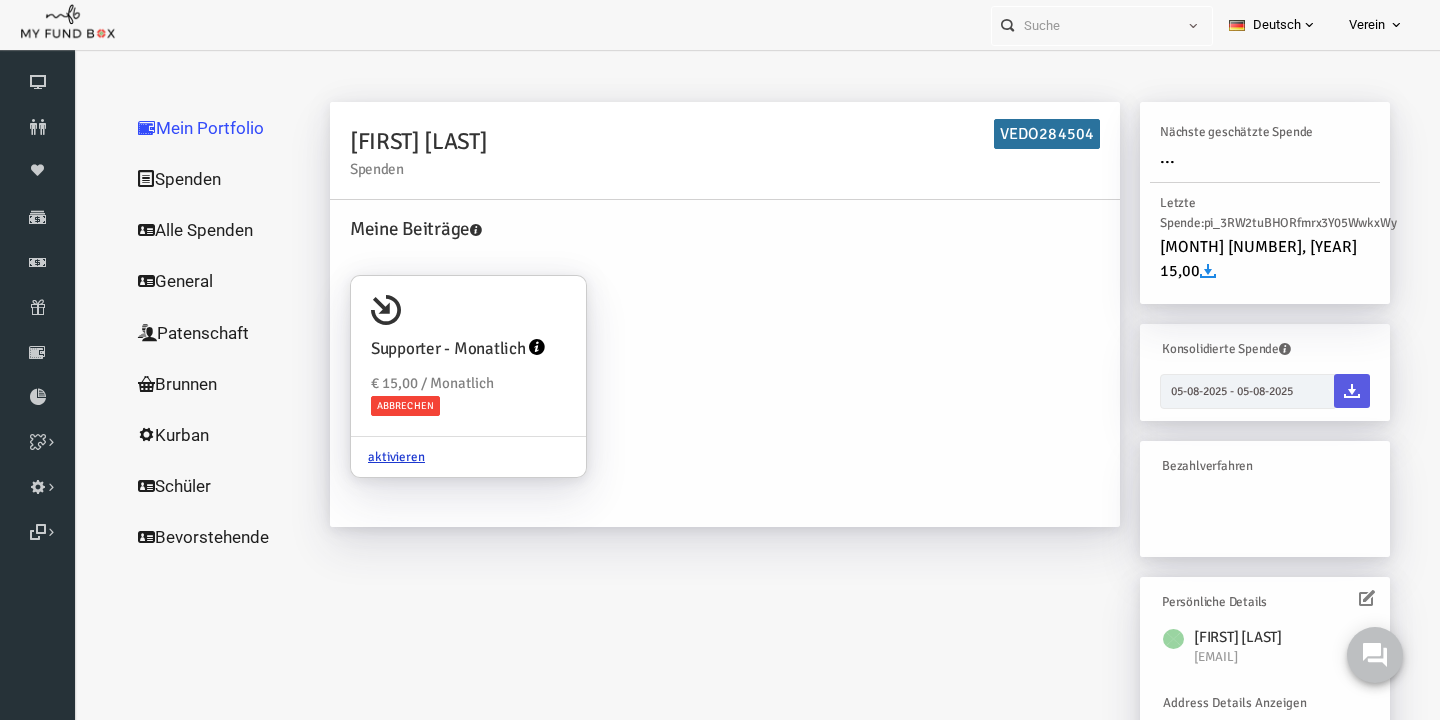 click at bounding box center (1339, 598) 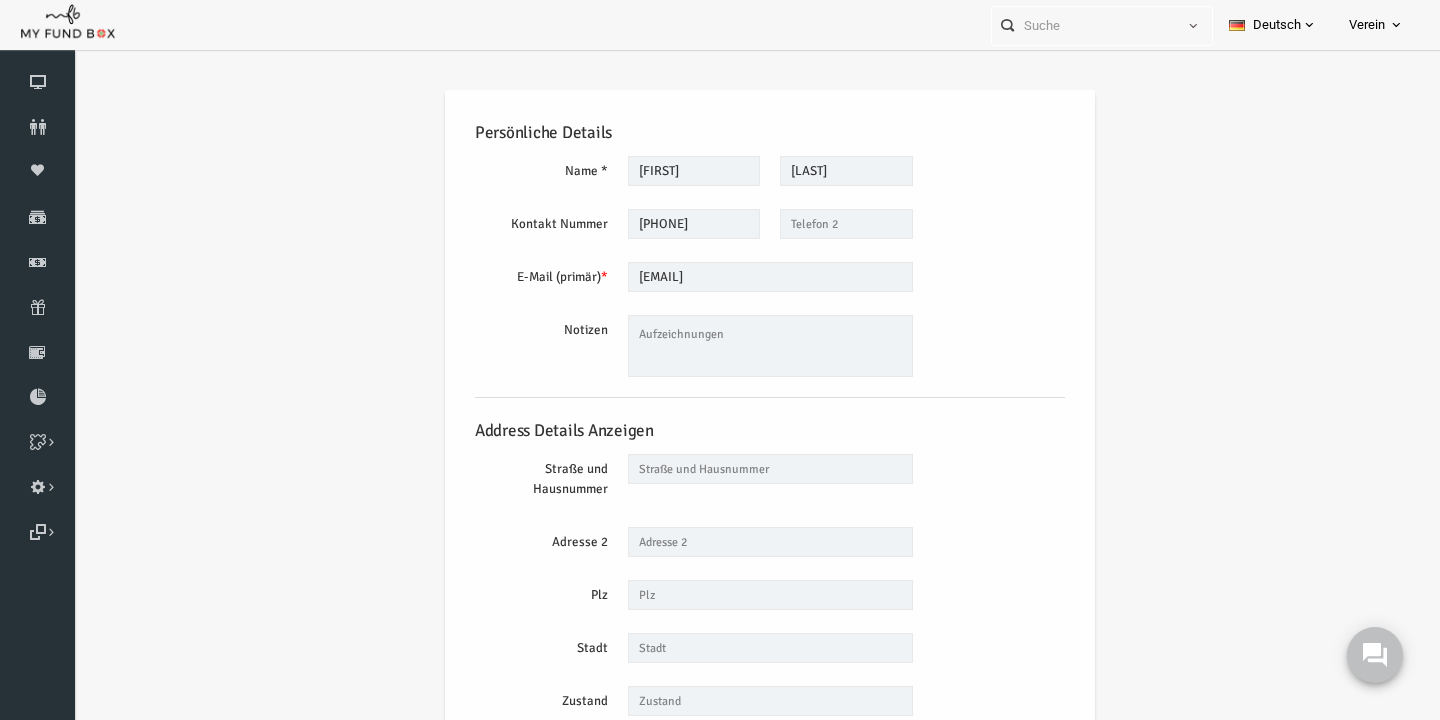 scroll, scrollTop: 0, scrollLeft: 0, axis: both 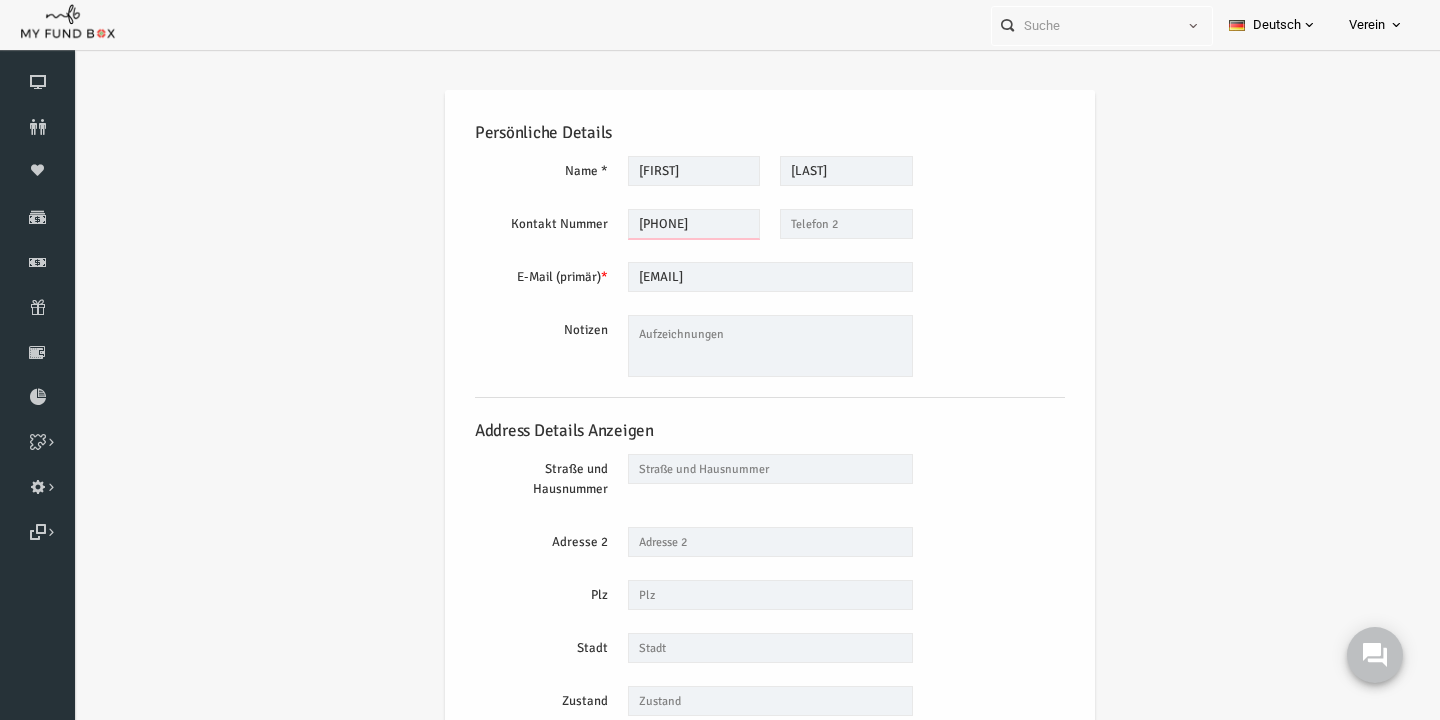 click on "017630107201" at bounding box center [666, 224] 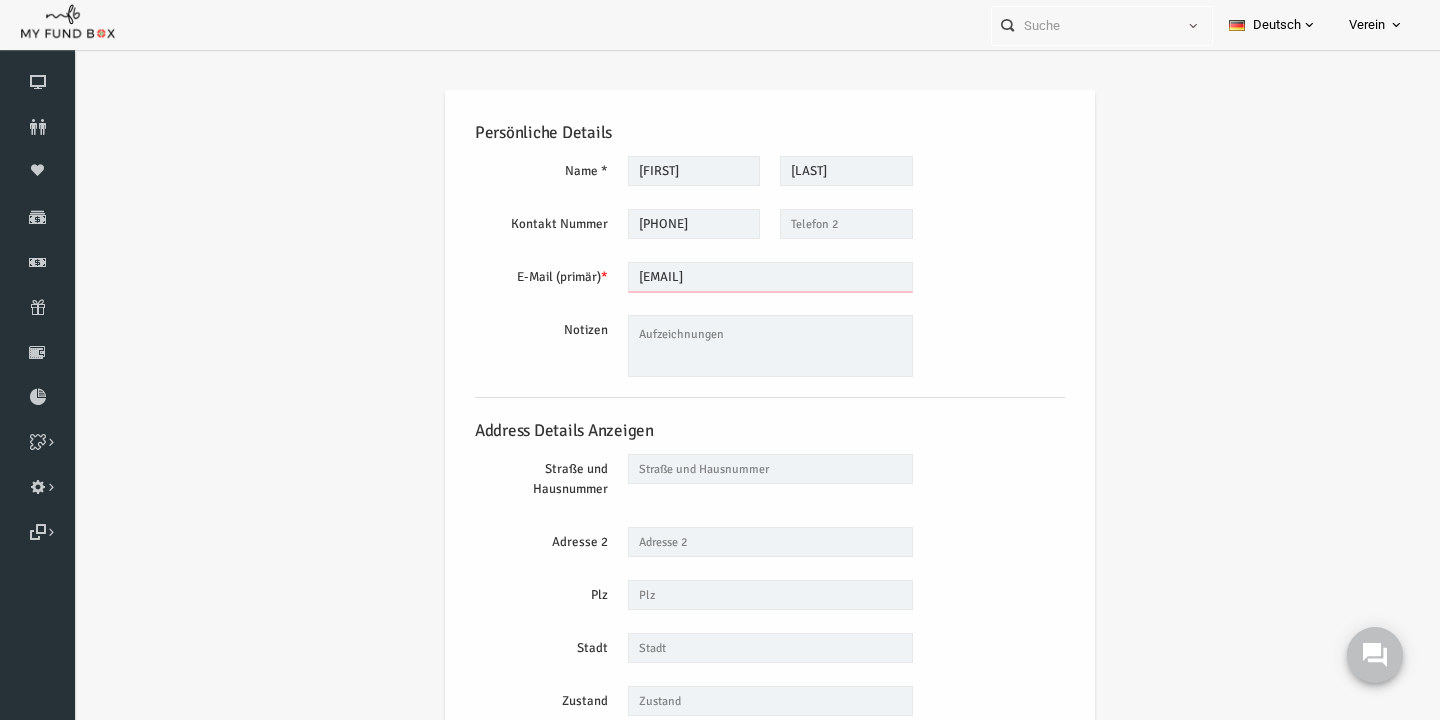 click on "parmida.ebrahimi@hotmail.de" at bounding box center [742, 277] 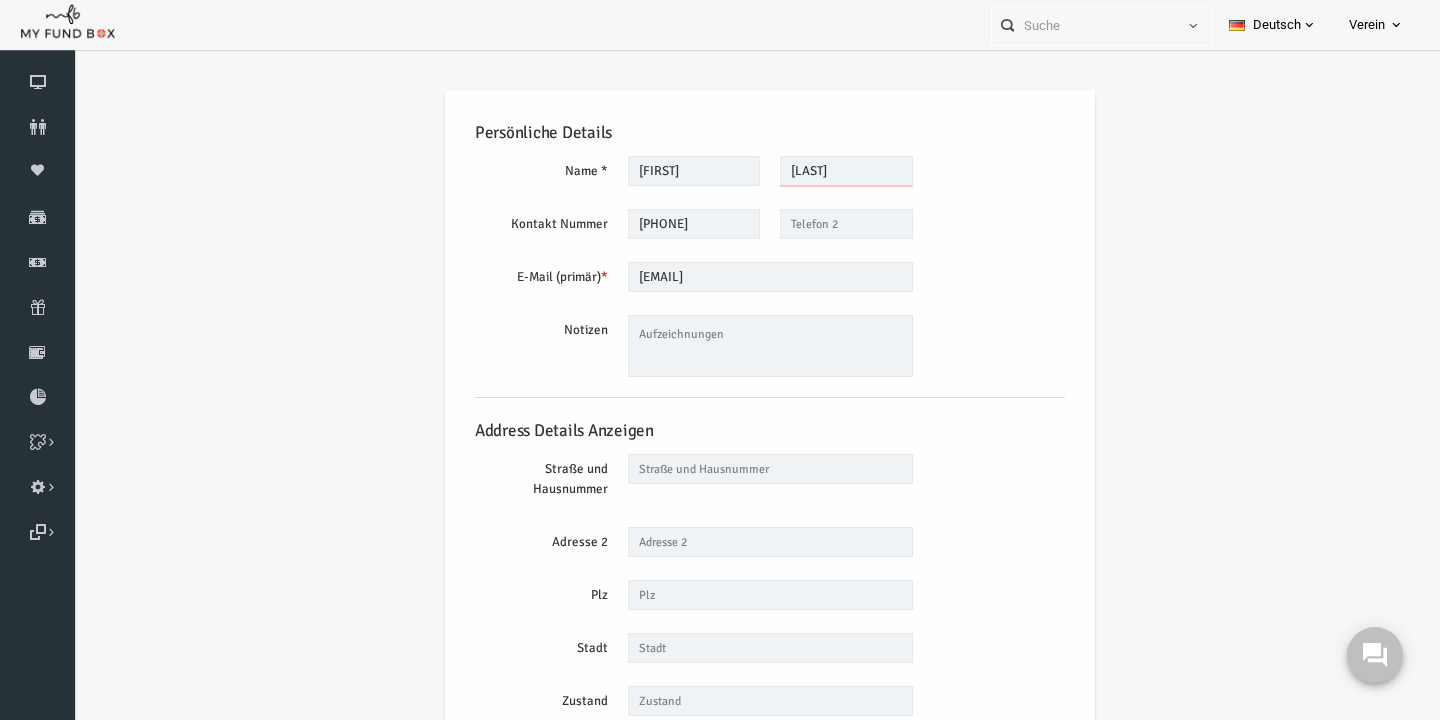 click on "[LAST]" at bounding box center [818, 171] 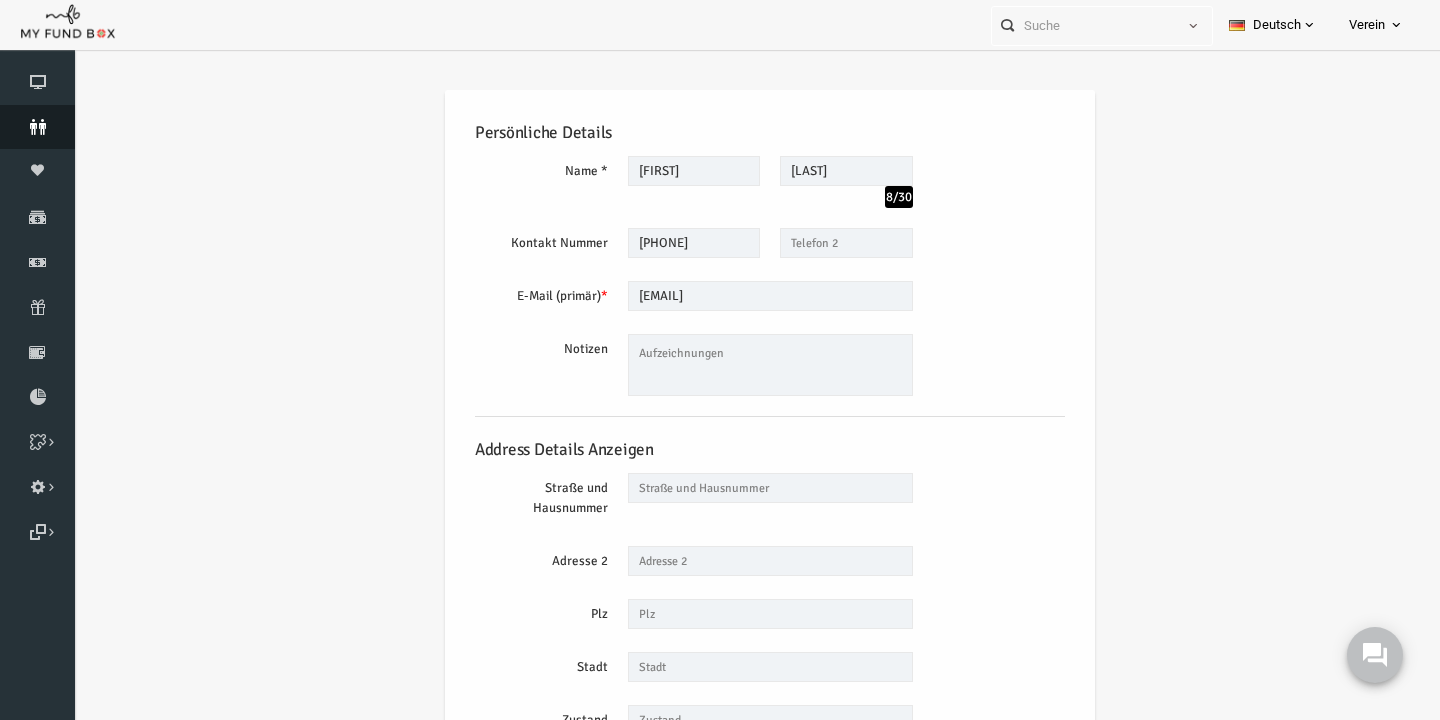 click on "Spender" at bounding box center (37, 127) 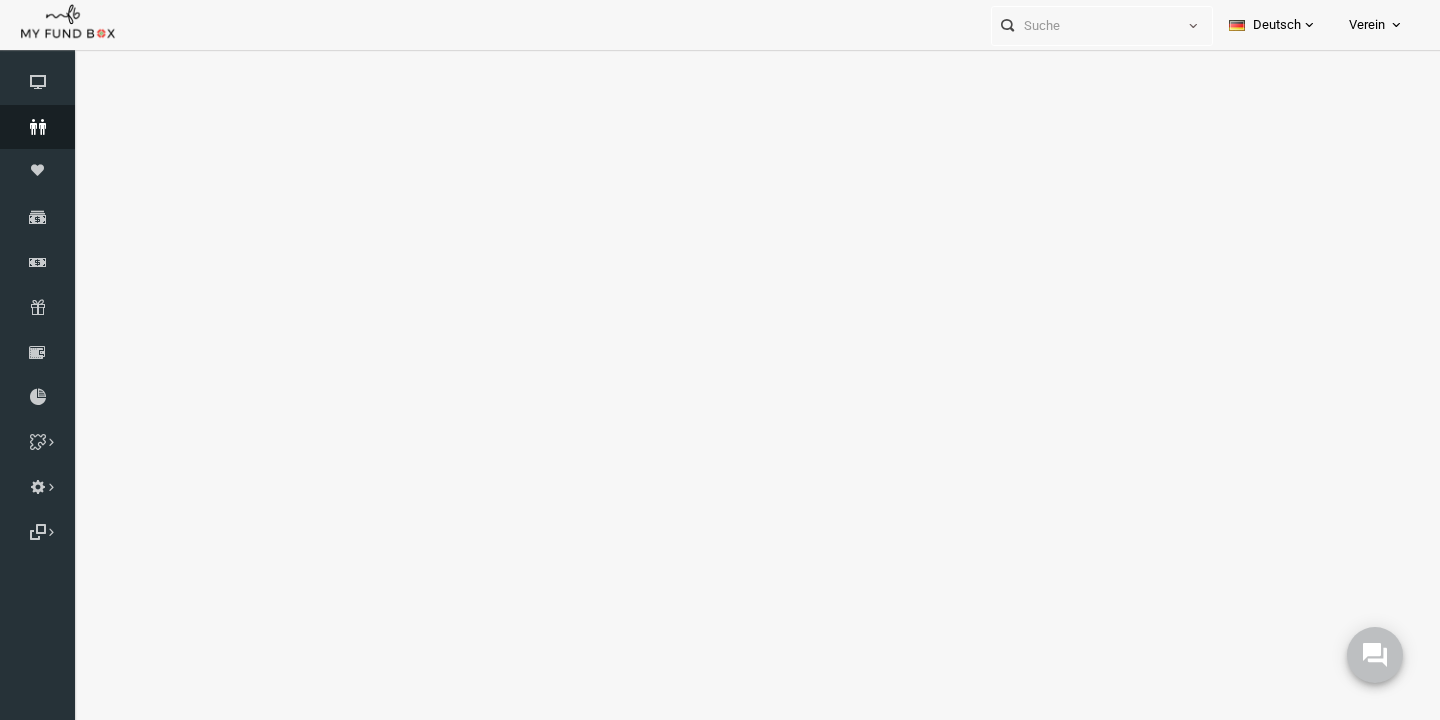 select on "100" 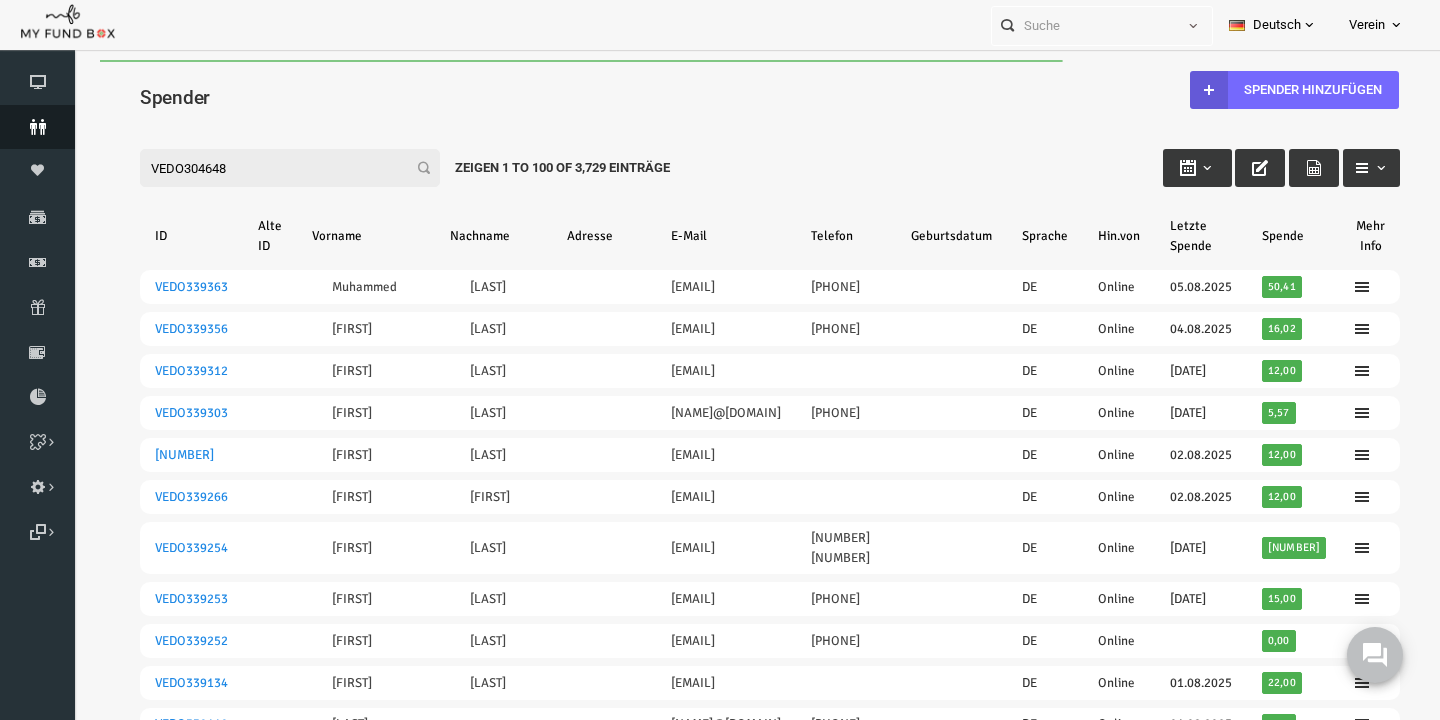 scroll, scrollTop: 0, scrollLeft: 0, axis: both 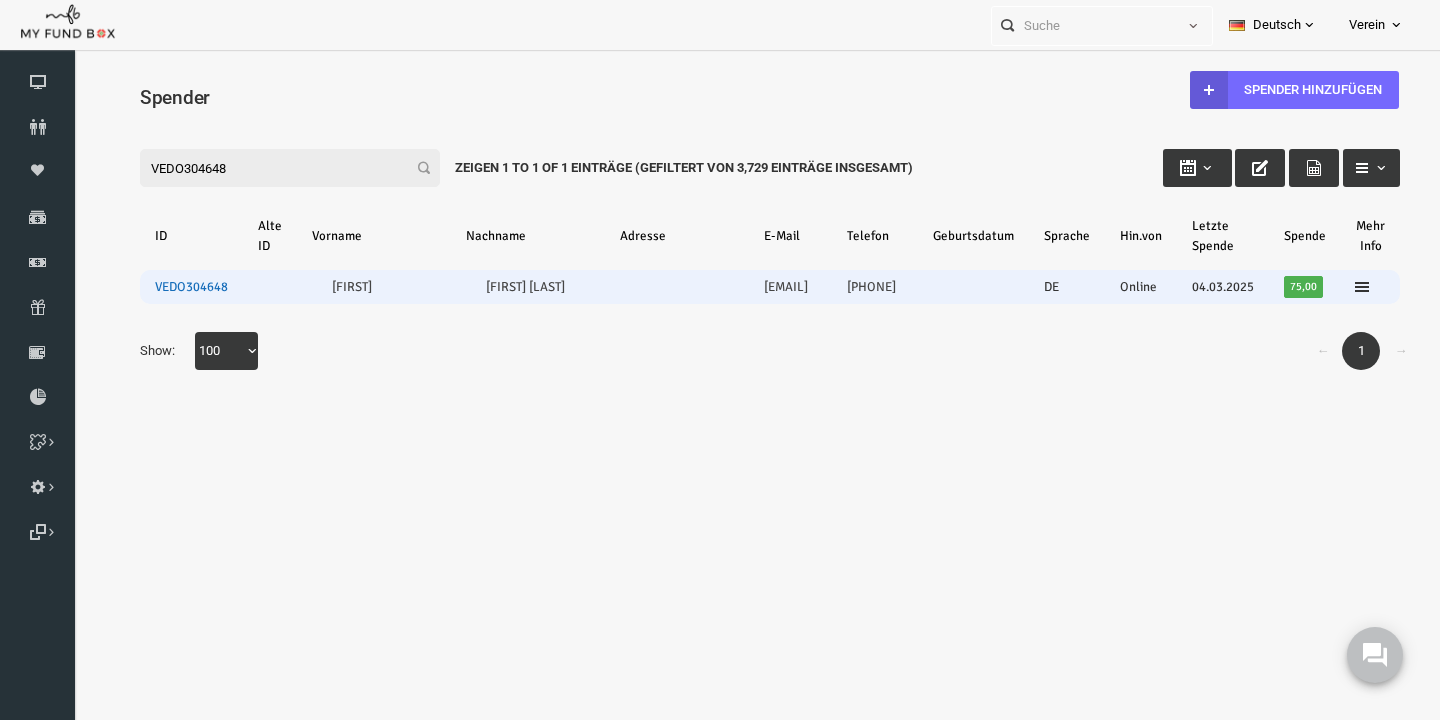 type on "VEDO304648" 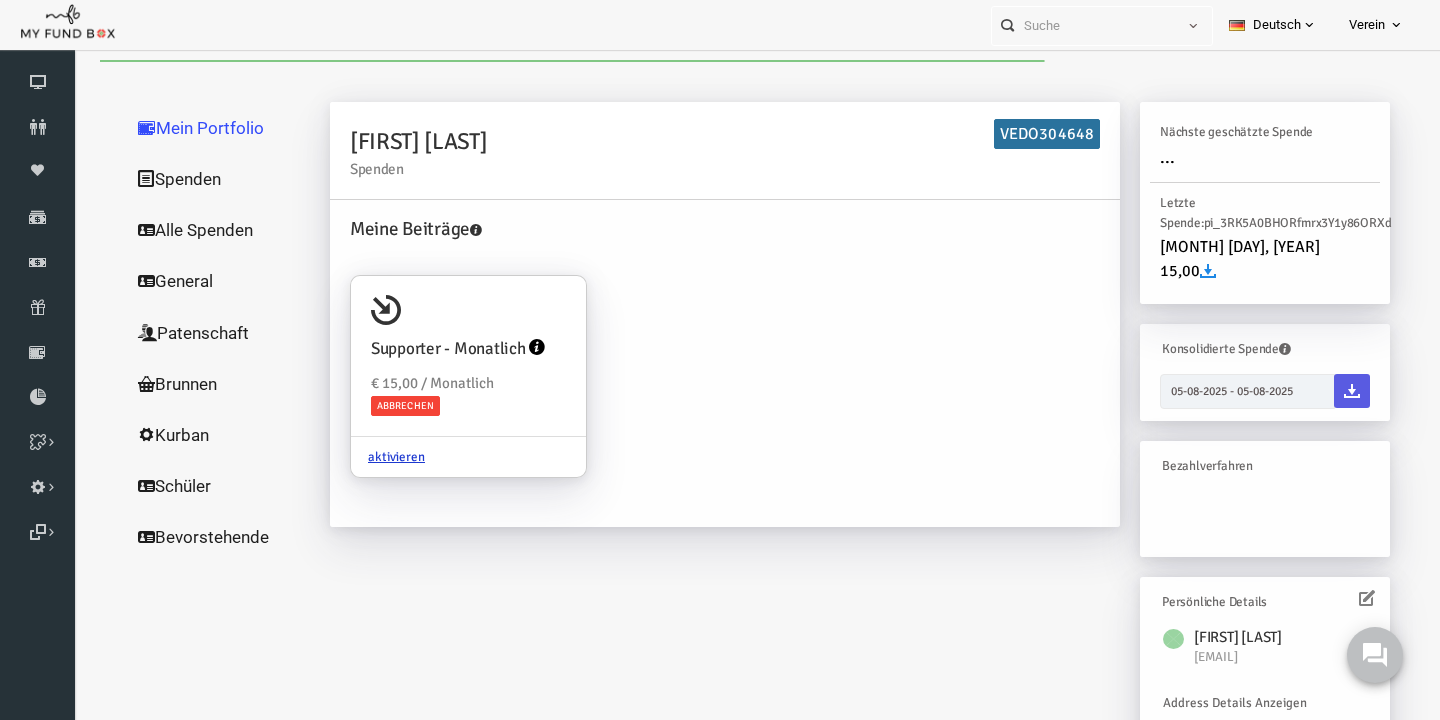 scroll, scrollTop: 23, scrollLeft: 0, axis: vertical 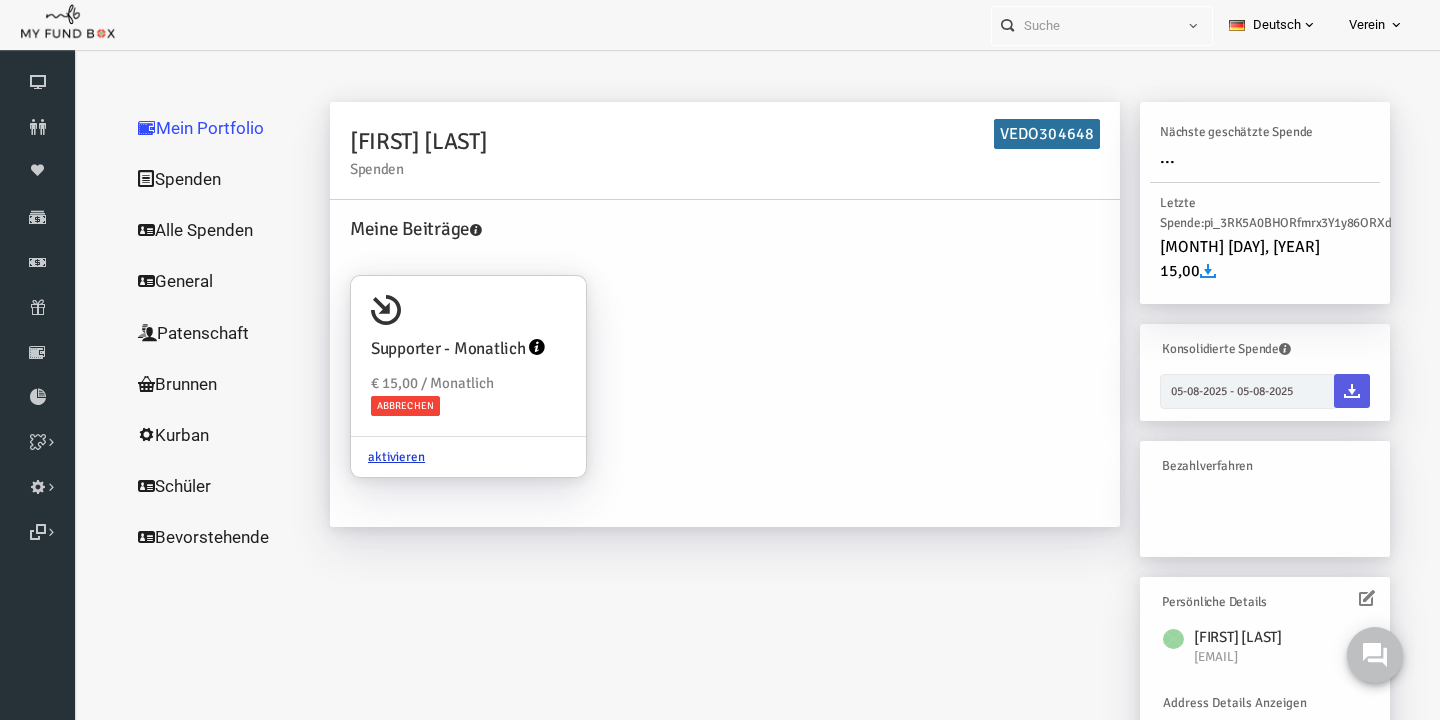 click at bounding box center [1339, 598] 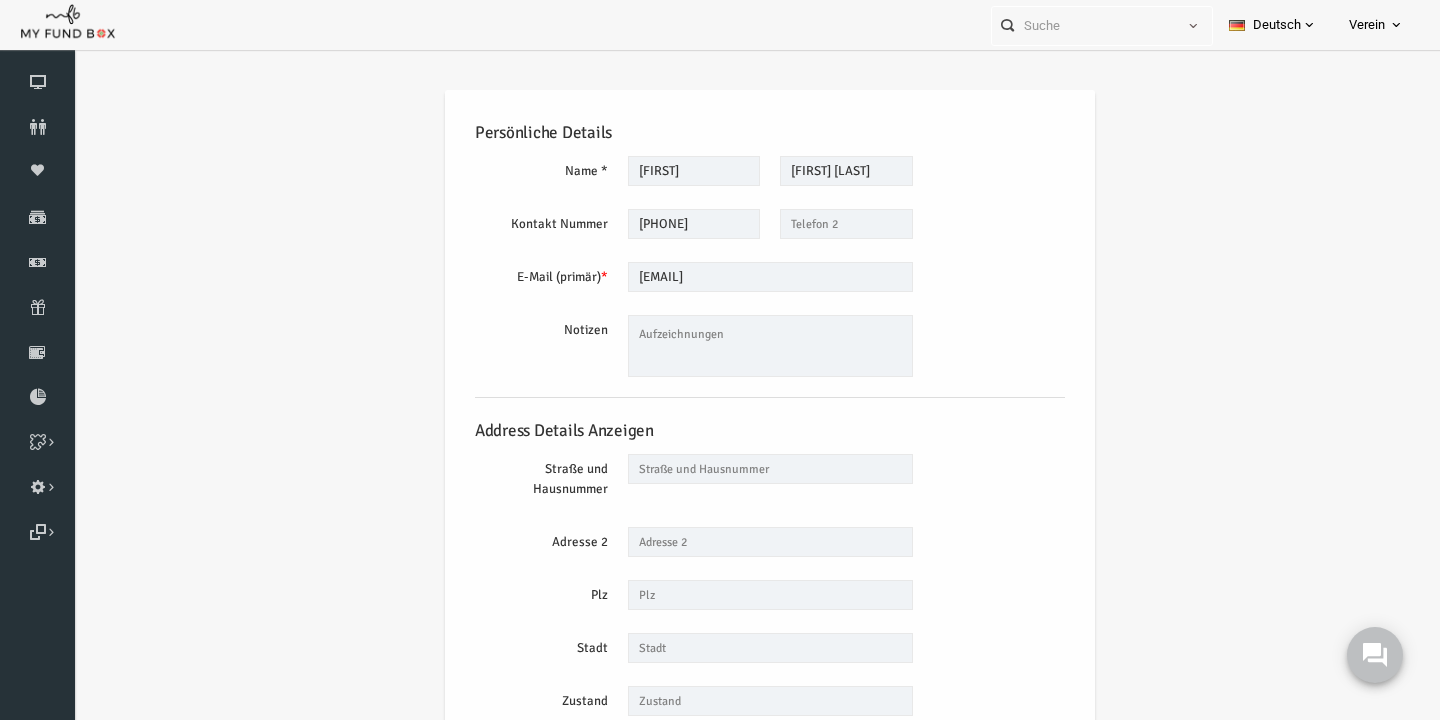 scroll, scrollTop: 0, scrollLeft: 0, axis: both 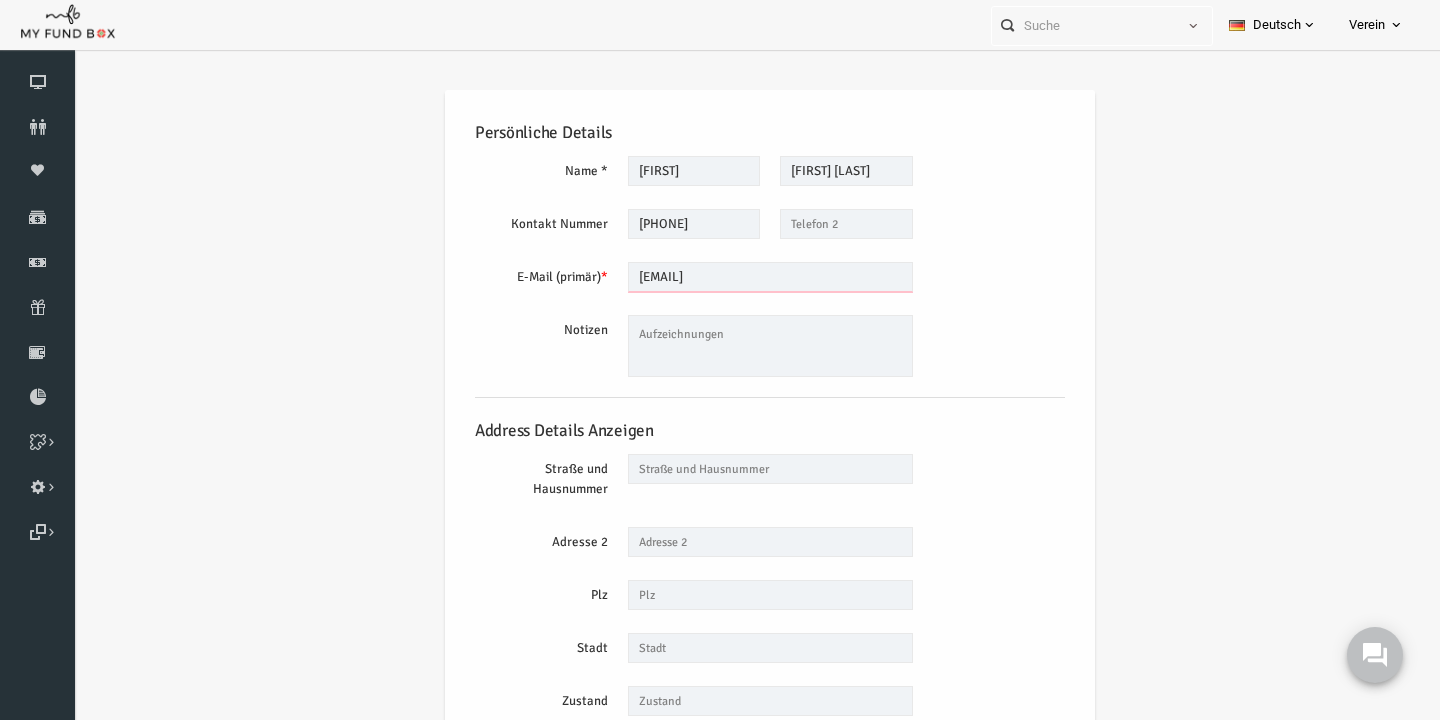click on "amd.alikozay@gmail.com" at bounding box center [742, 277] 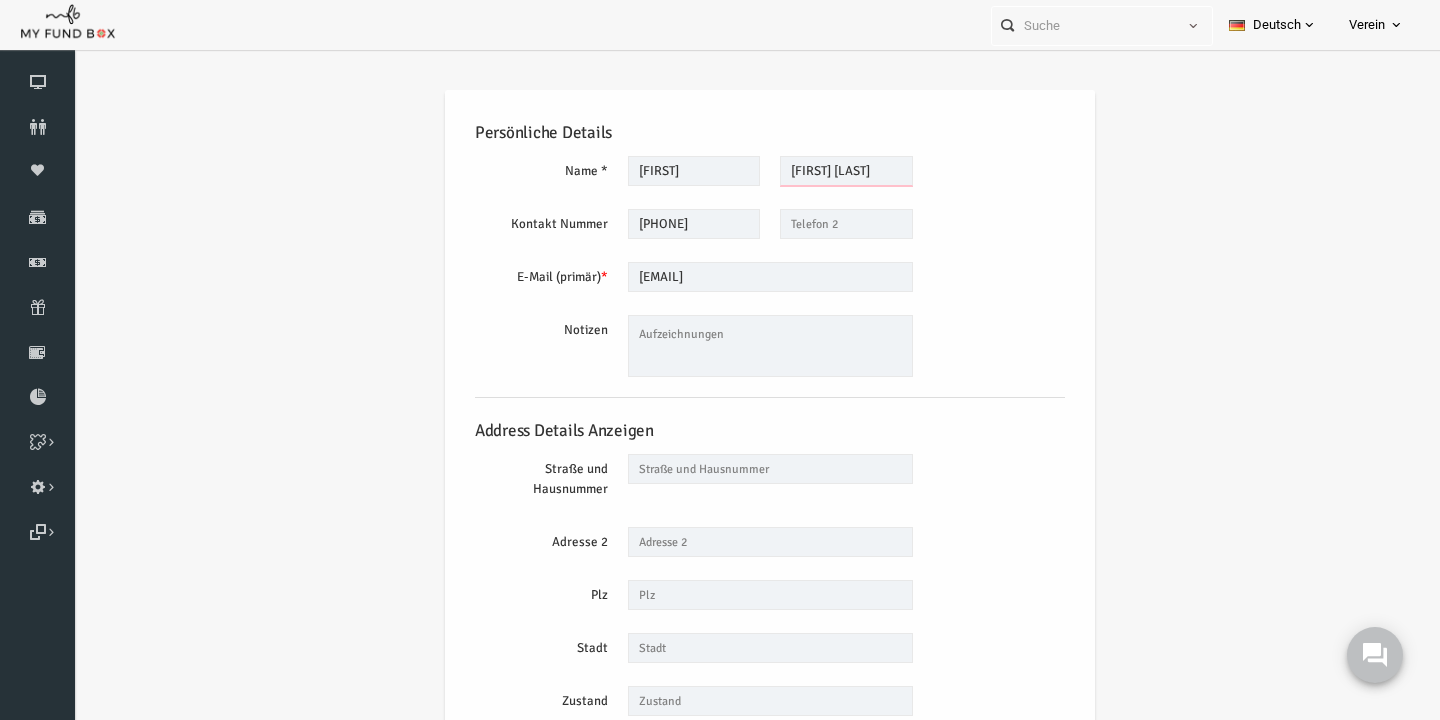 click on "AhmadPazuhmand" at bounding box center [818, 171] 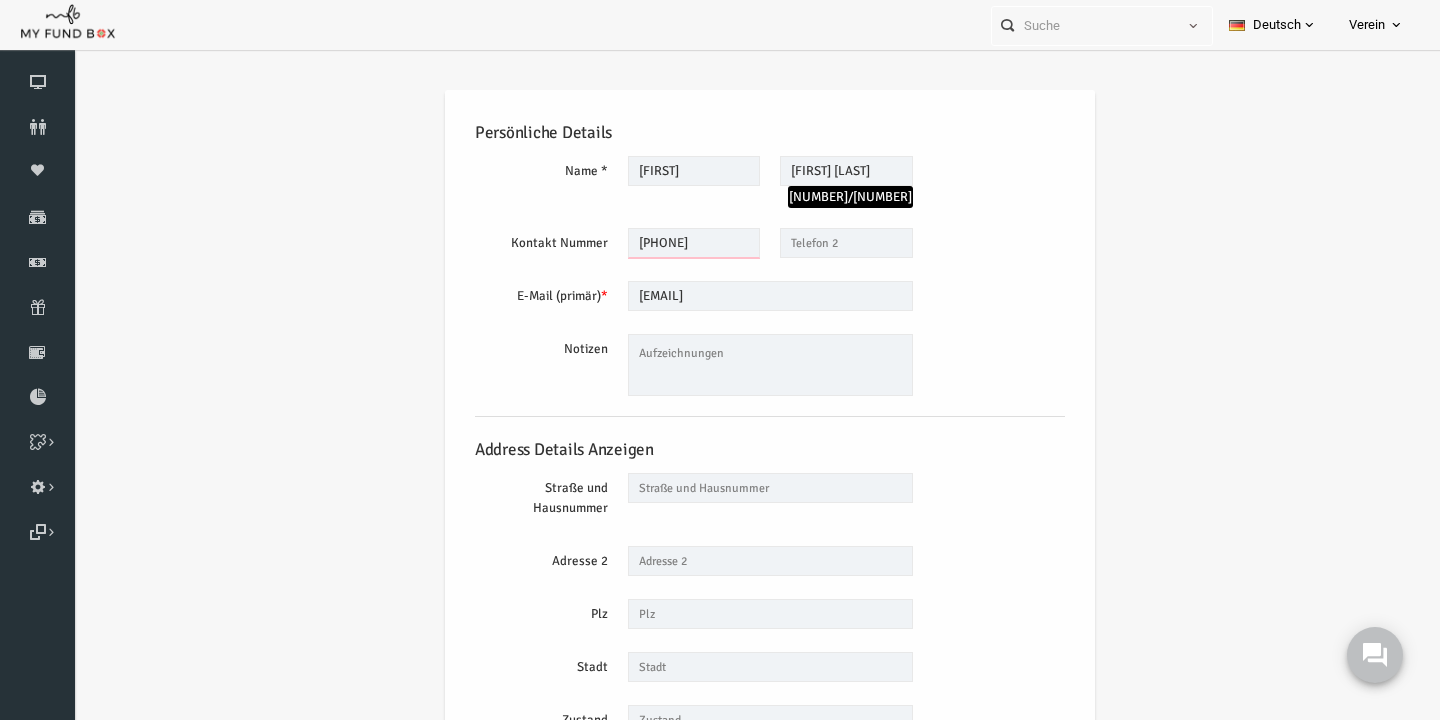 click on "015126196550" at bounding box center [666, 243] 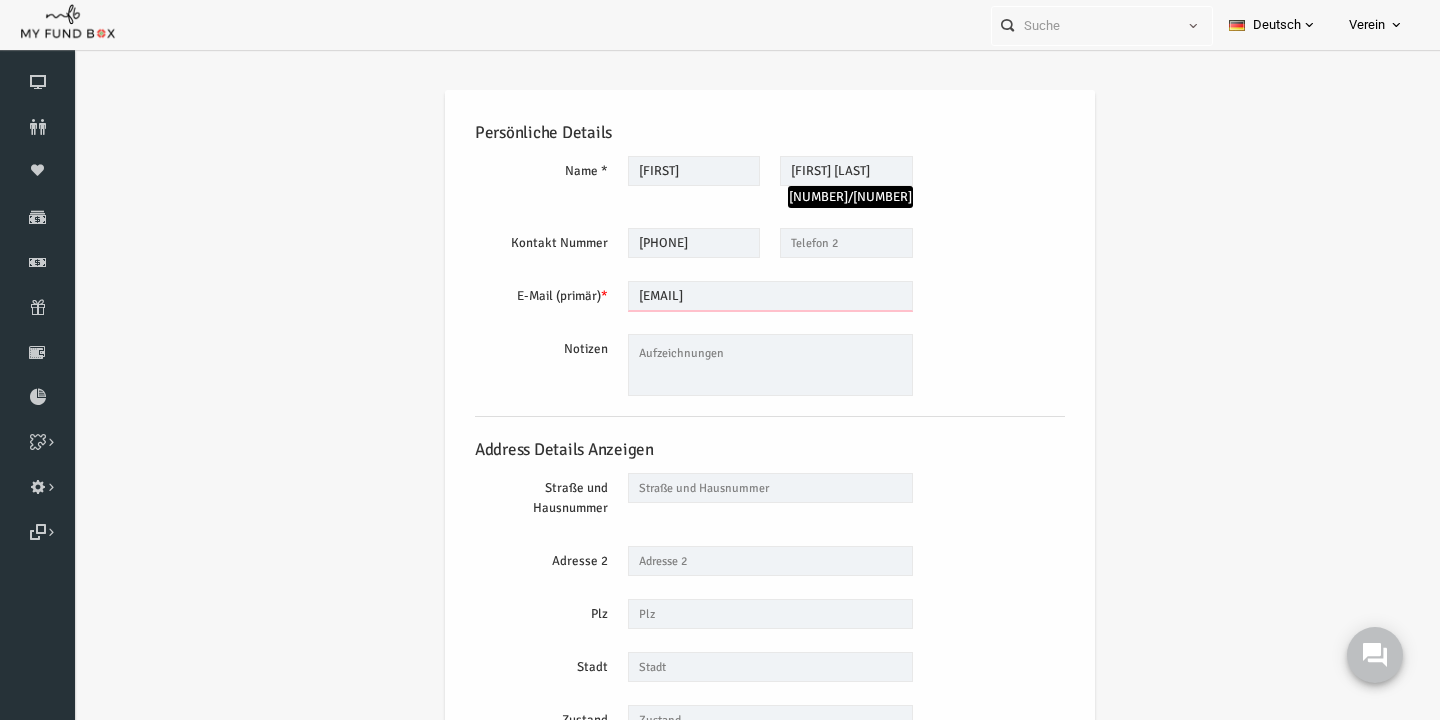 click on "amd.alikozay@gmail.com" at bounding box center (742, 296) 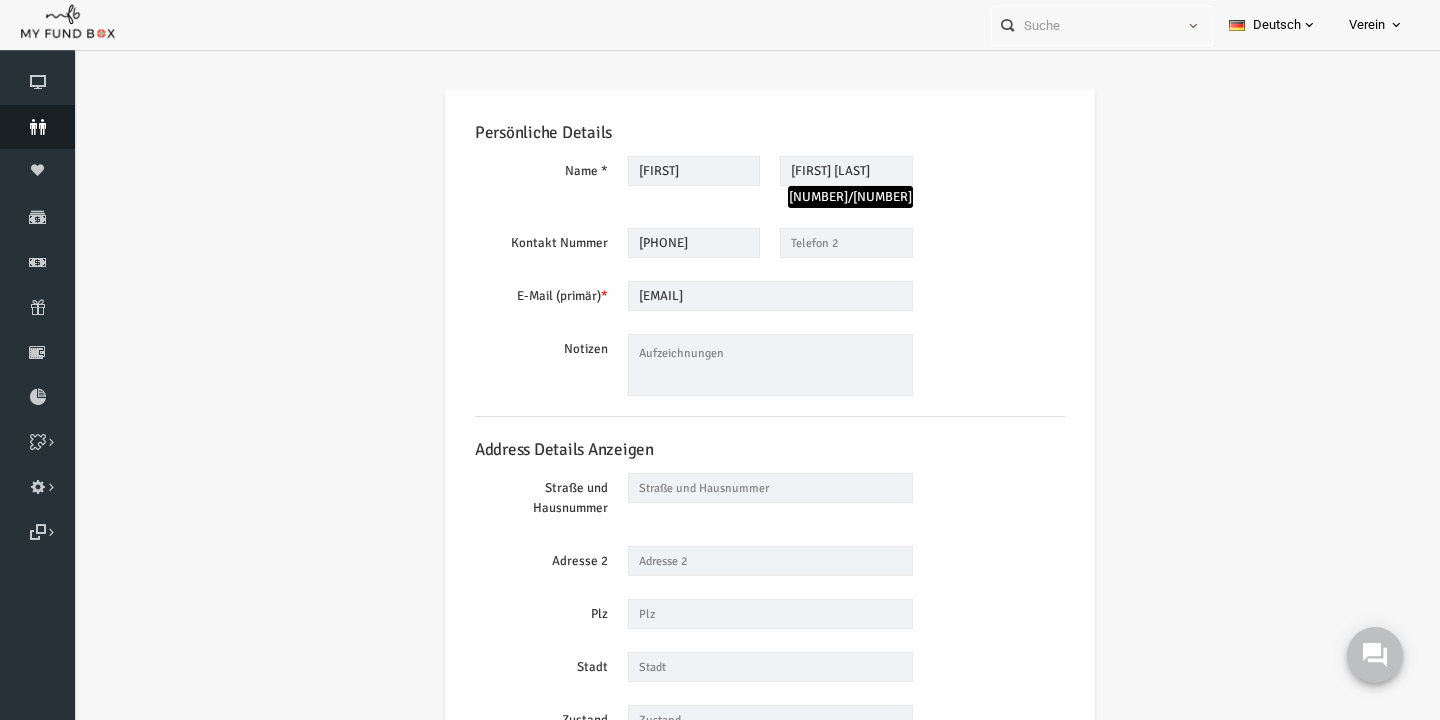 click on "Spender" at bounding box center [37, 127] 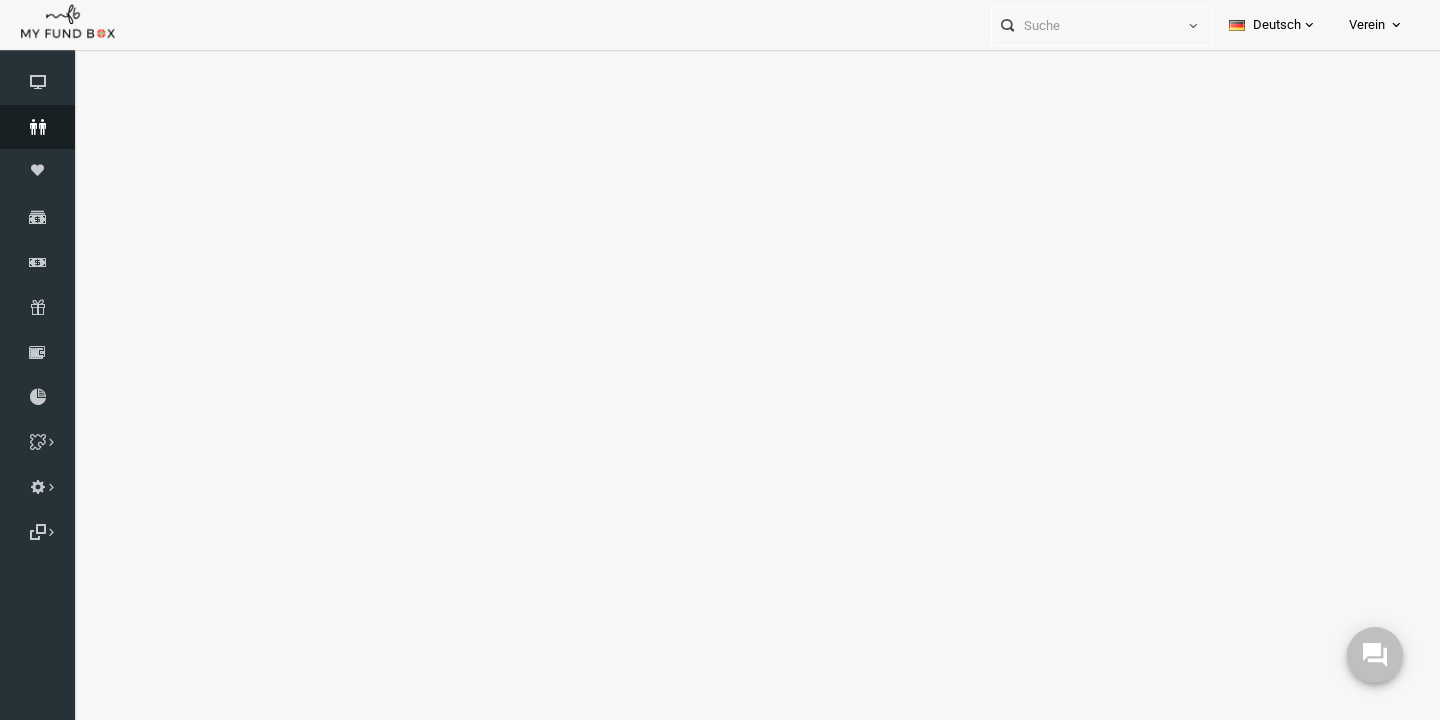 select on "100" 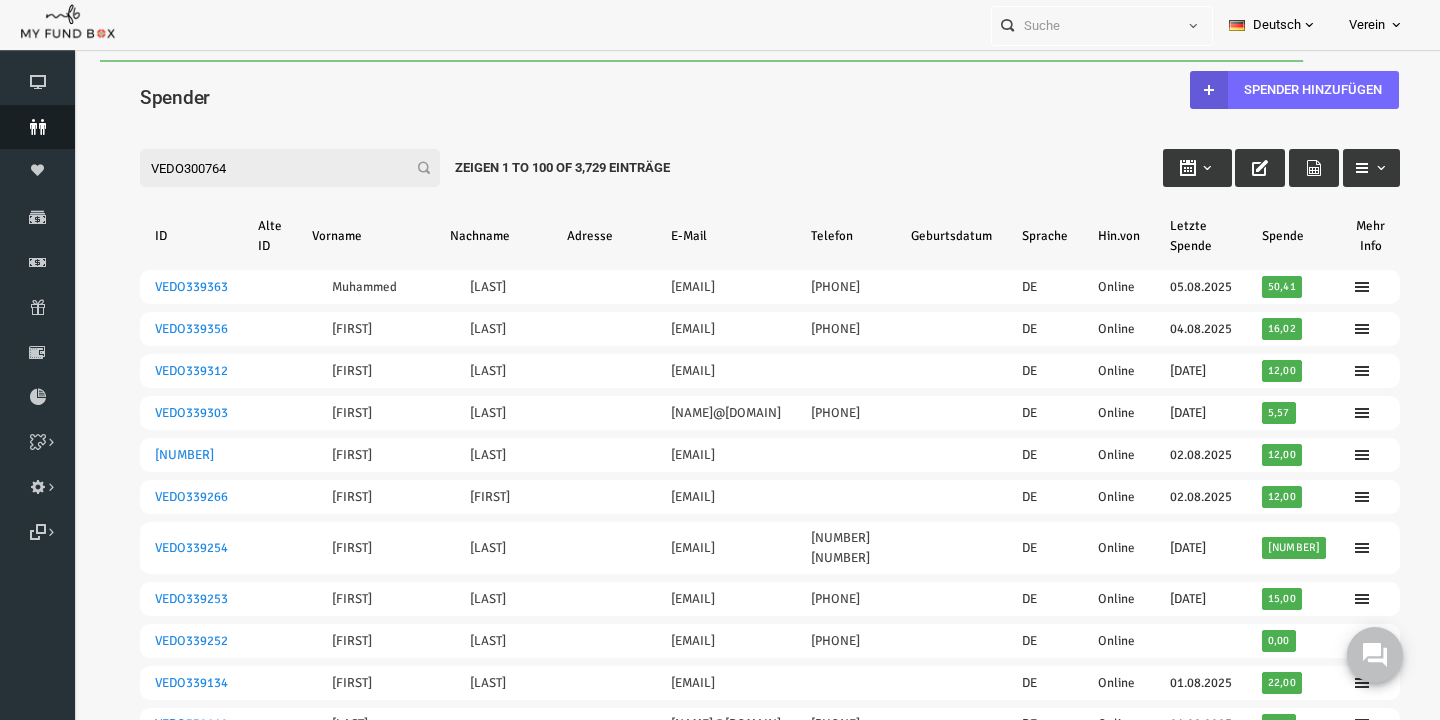 scroll, scrollTop: 0, scrollLeft: 0, axis: both 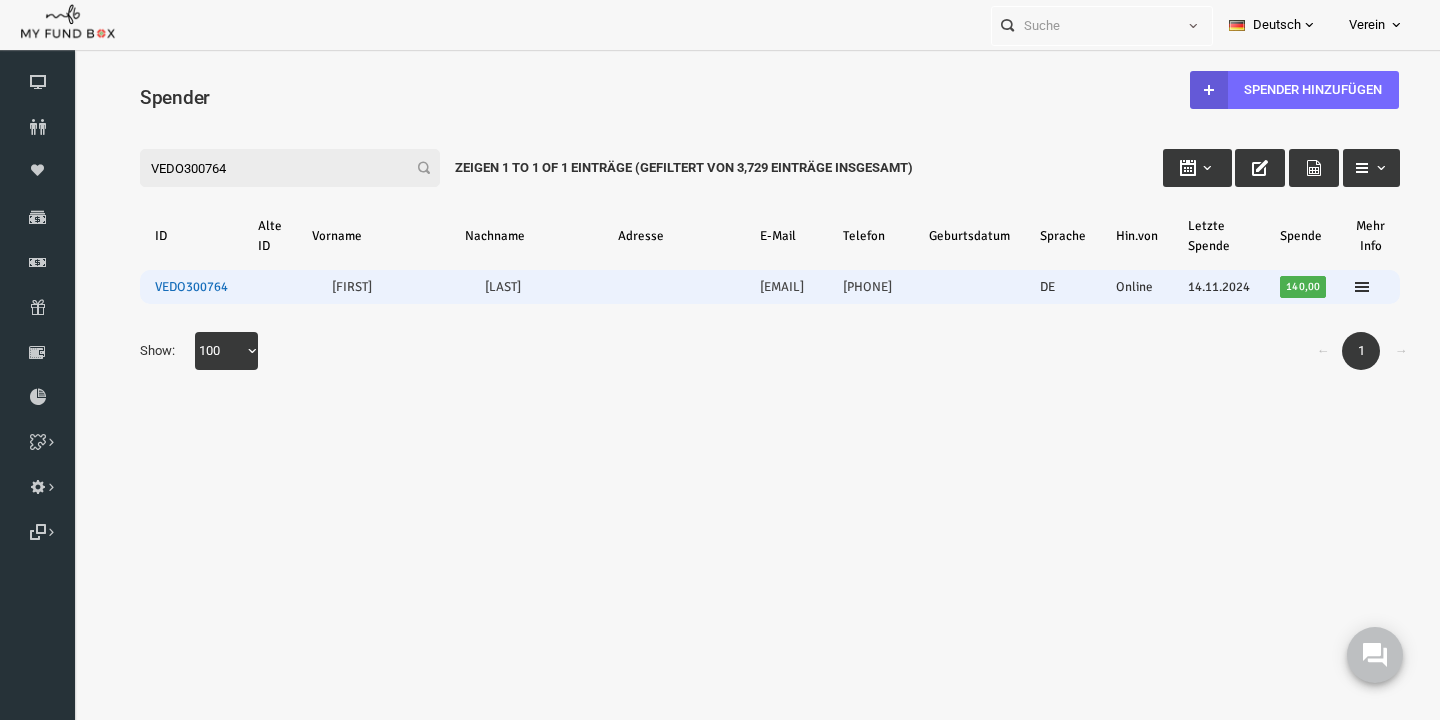 type on "VEDO300764" 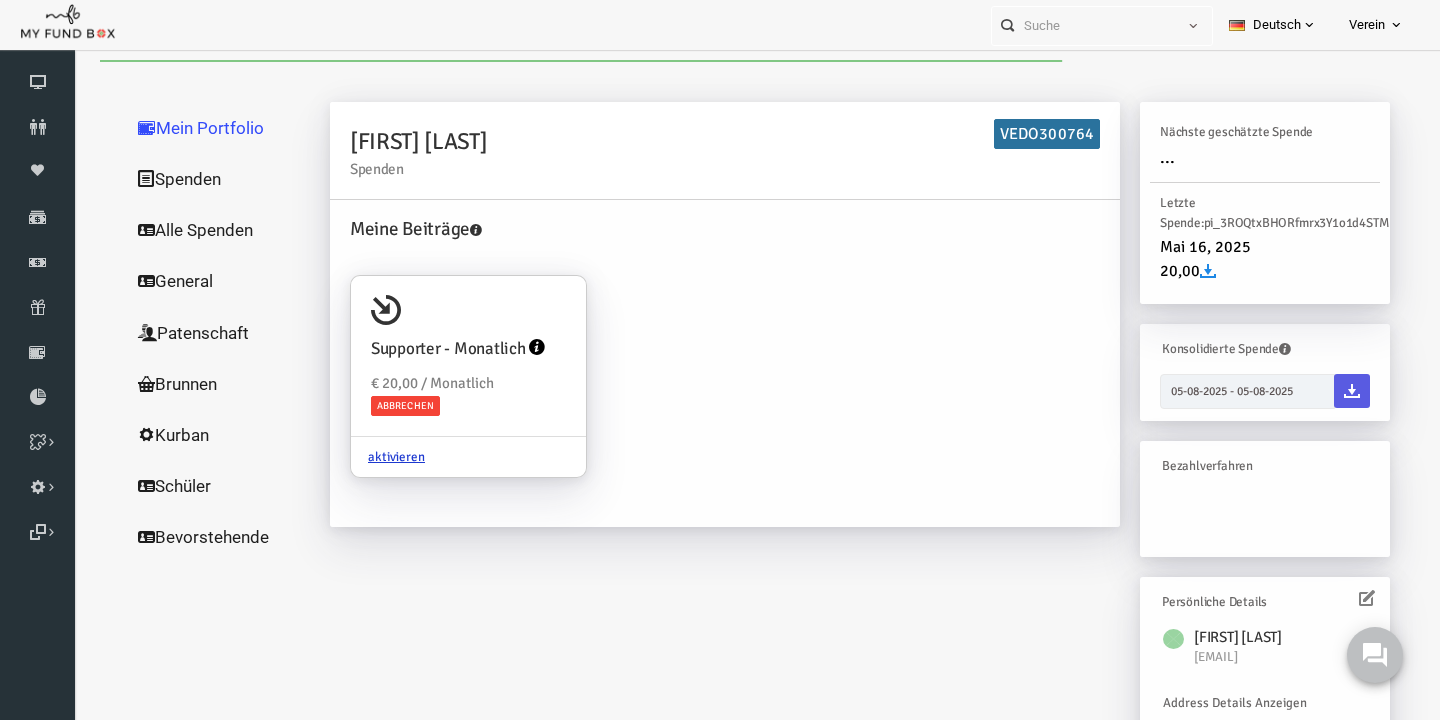 scroll, scrollTop: 23, scrollLeft: 0, axis: vertical 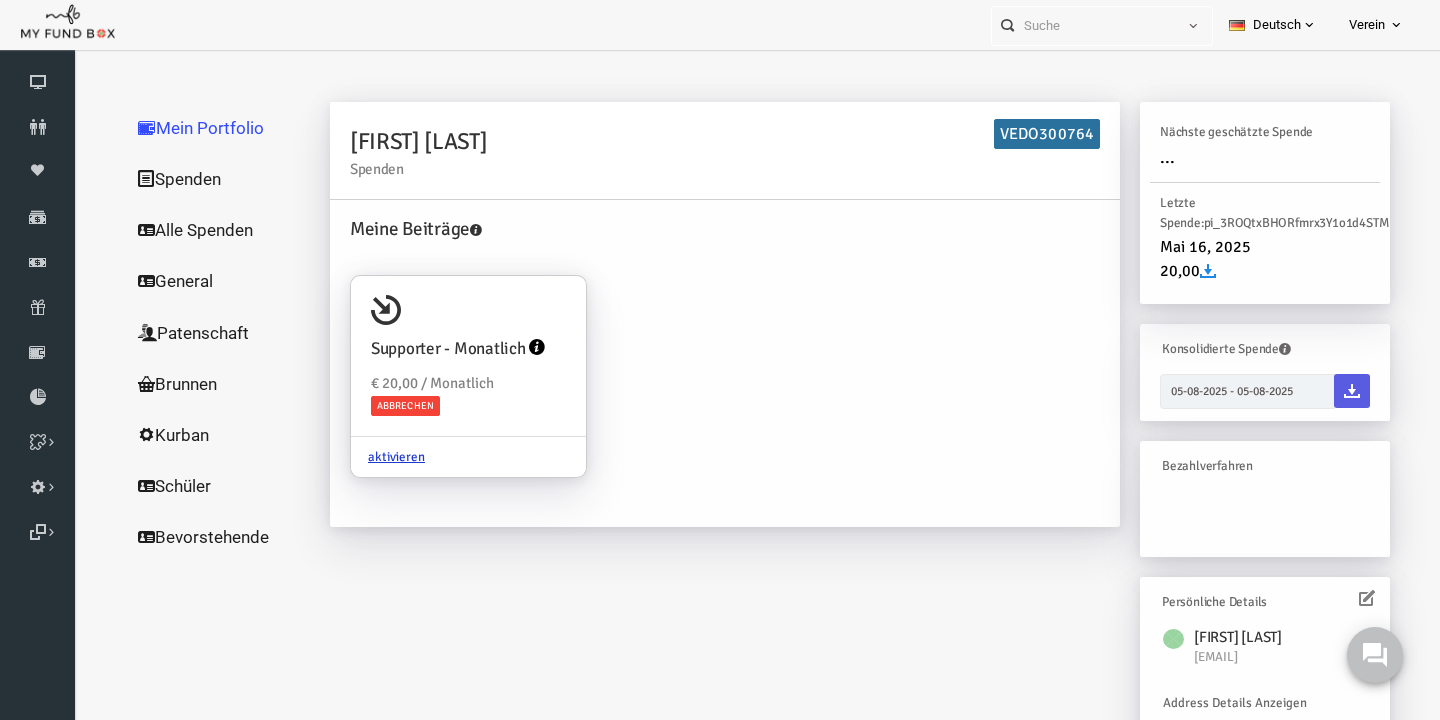 click at bounding box center (1339, 598) 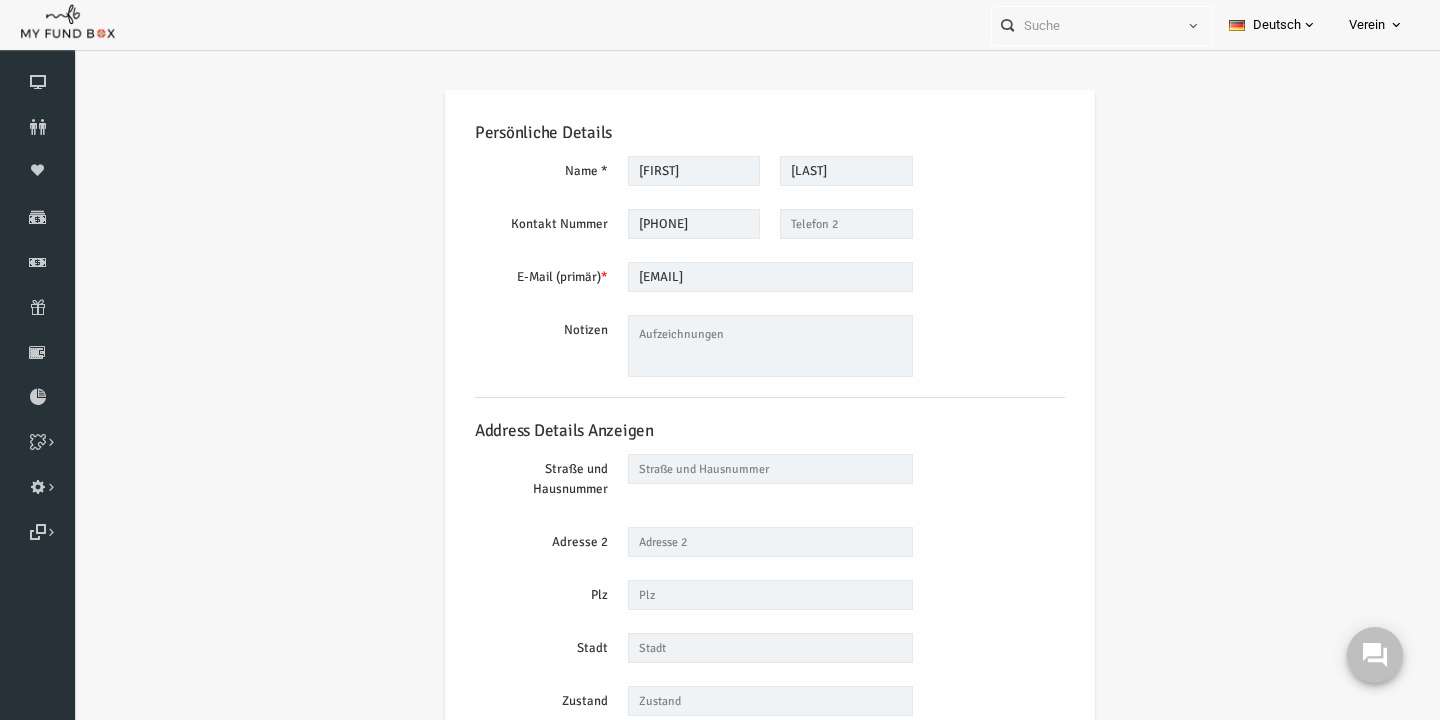 scroll, scrollTop: 0, scrollLeft: 0, axis: both 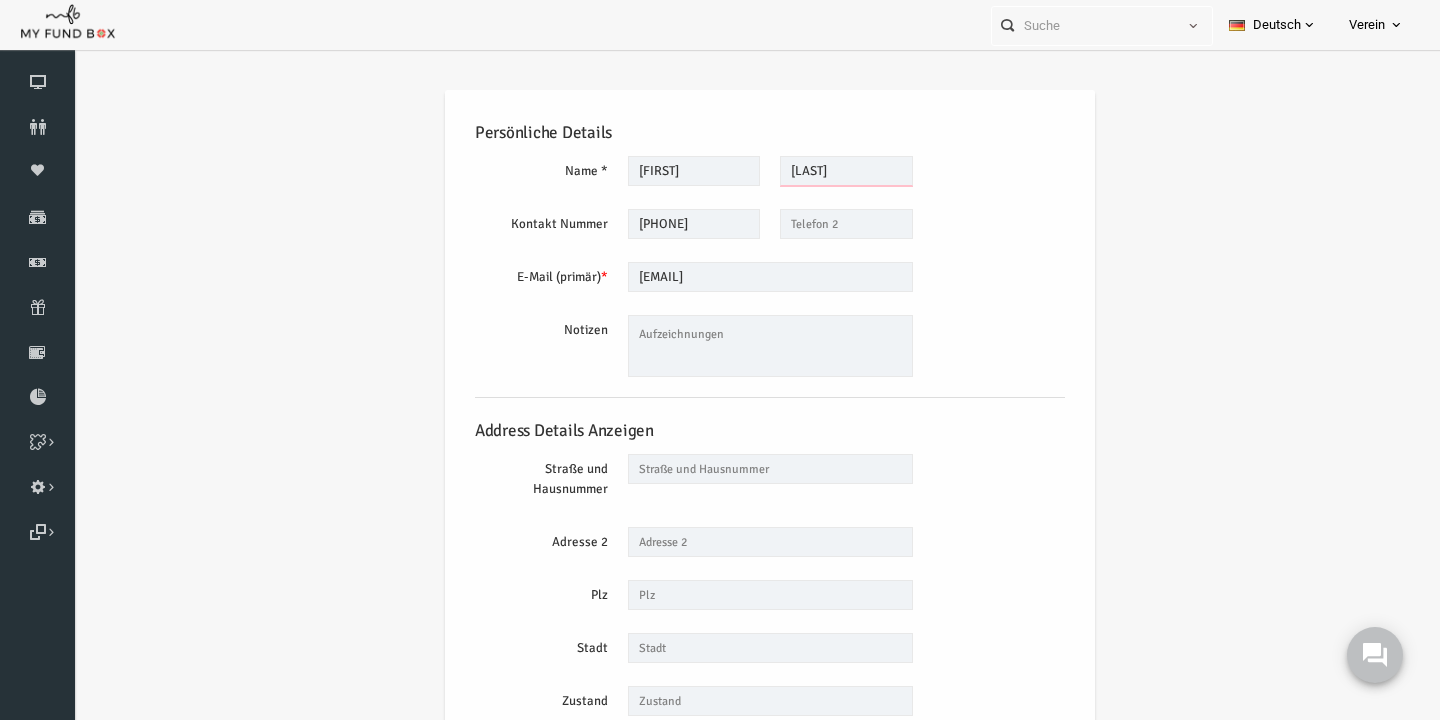 click on "Jashari" at bounding box center (818, 171) 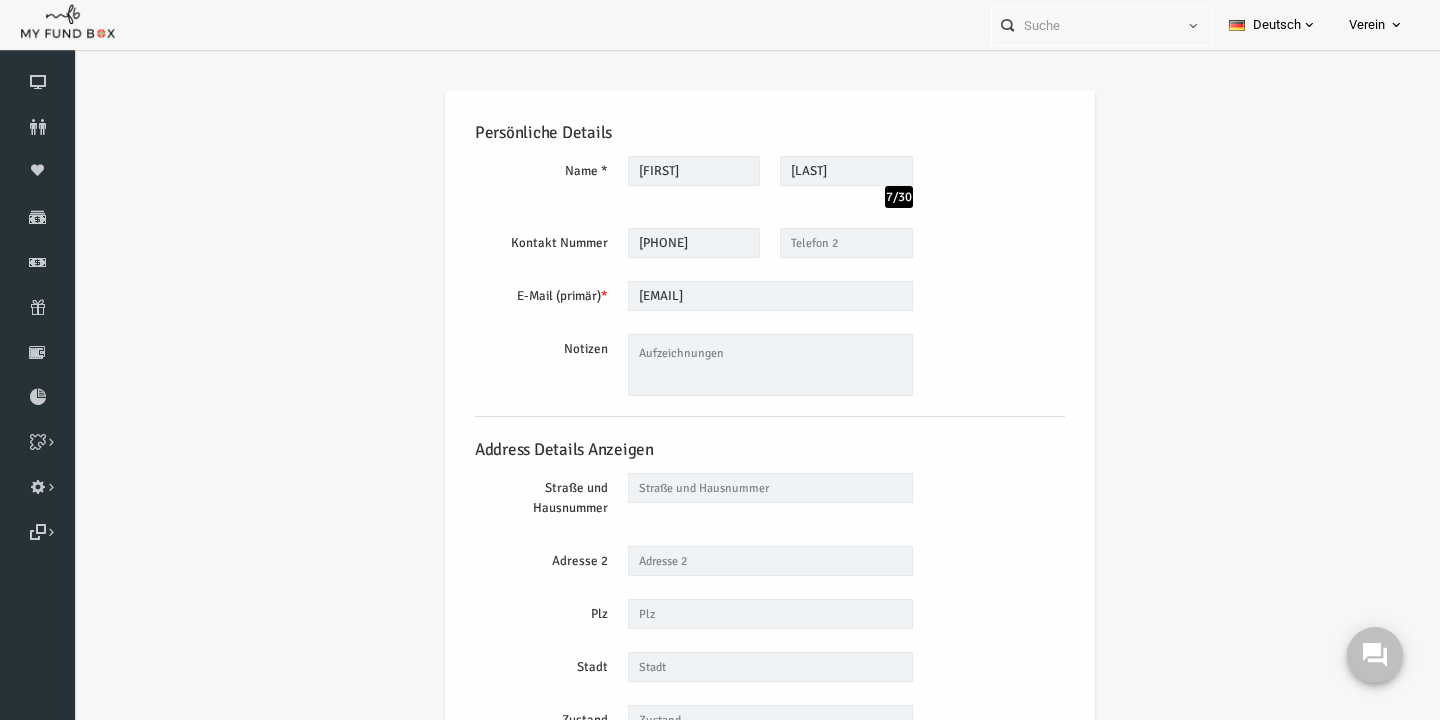 click on "Kontakt Nummer
015222632960
Dieses Feld wird benötigt
Dieses Feld wird benötigt" at bounding box center (742, 244) 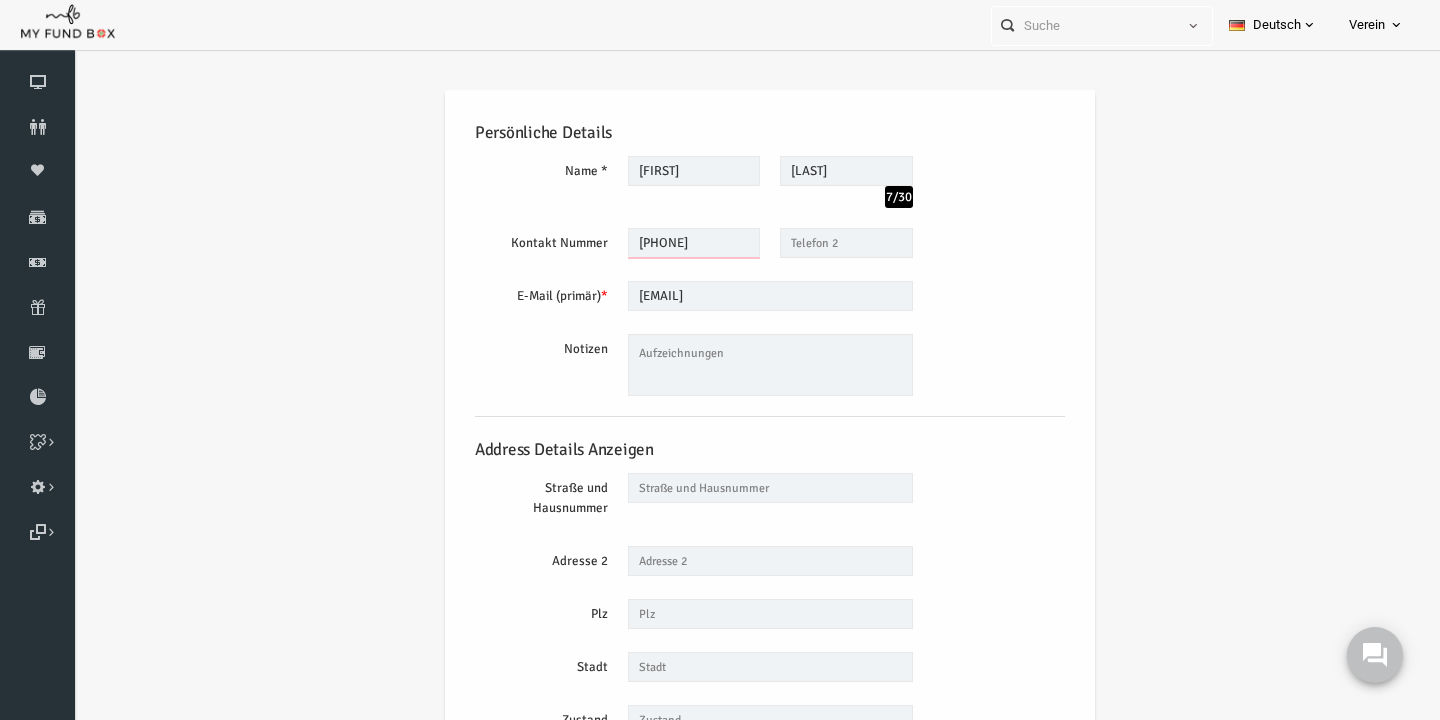 drag, startPoint x: 697, startPoint y: 251, endPoint x: 619, endPoint y: 240, distance: 78.77182 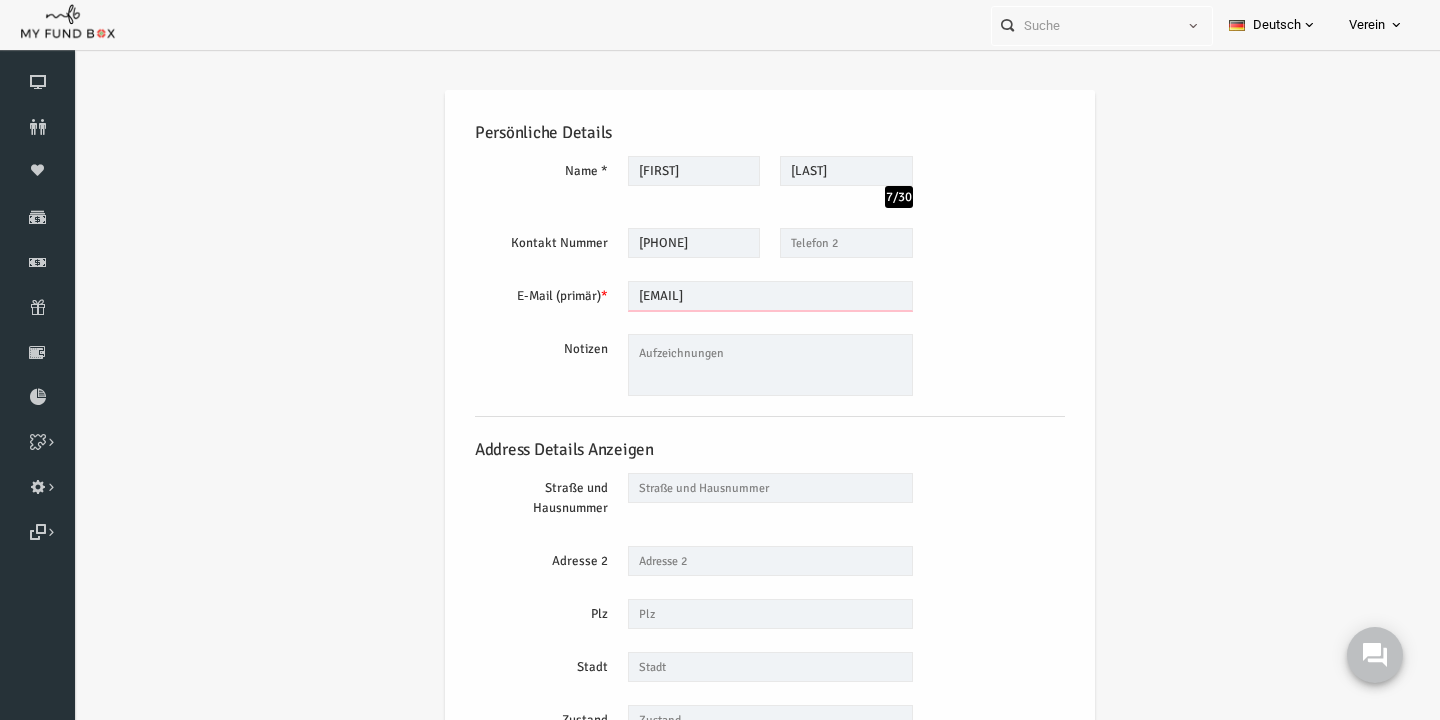 click on "arlindjashari1996@gmail.com" at bounding box center (742, 296) 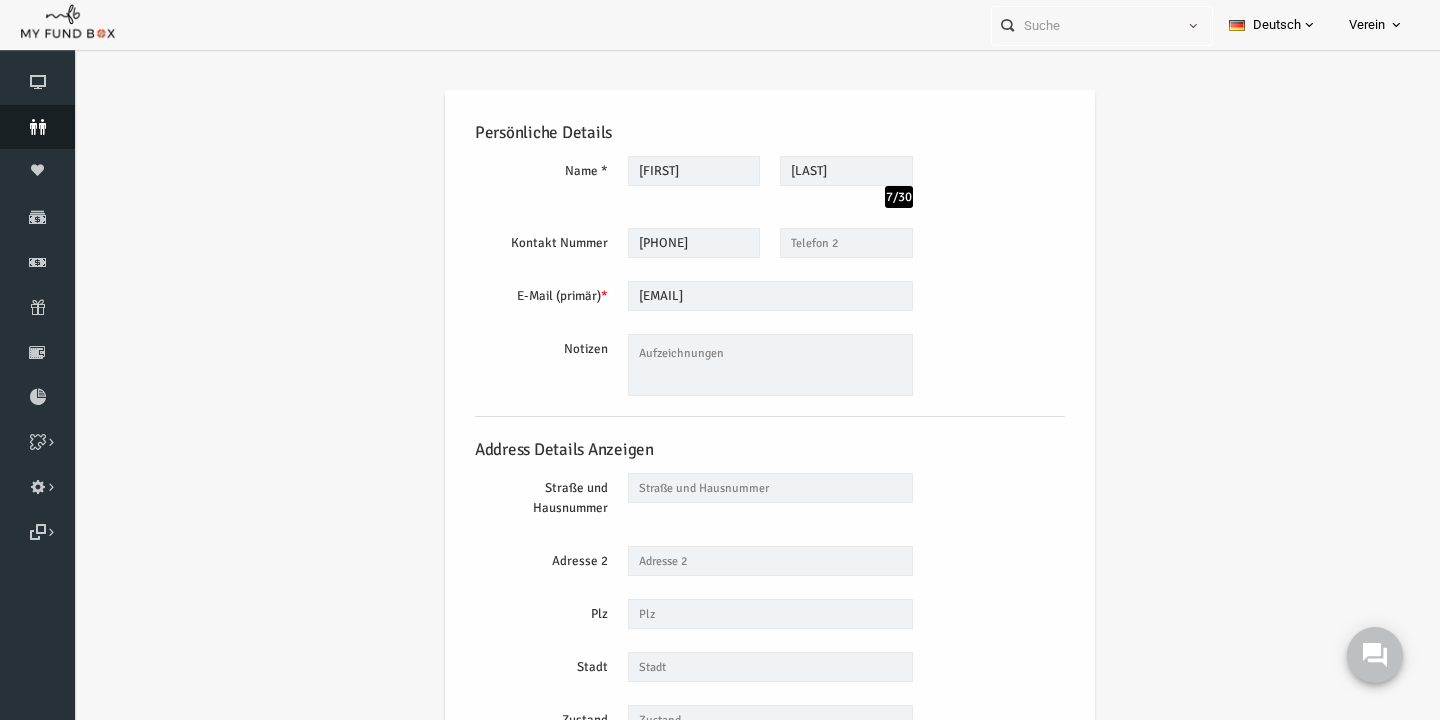click on "Spender" at bounding box center (37, 127) 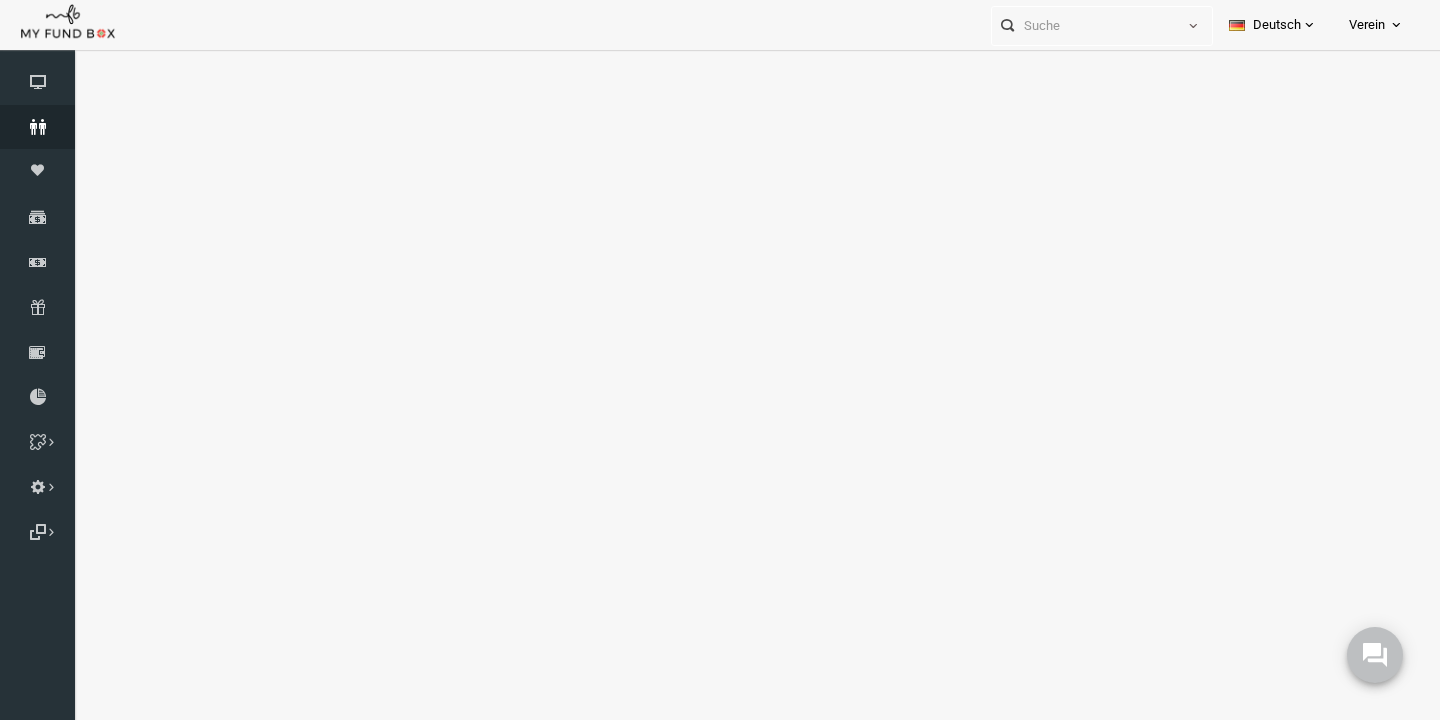 select on "100" 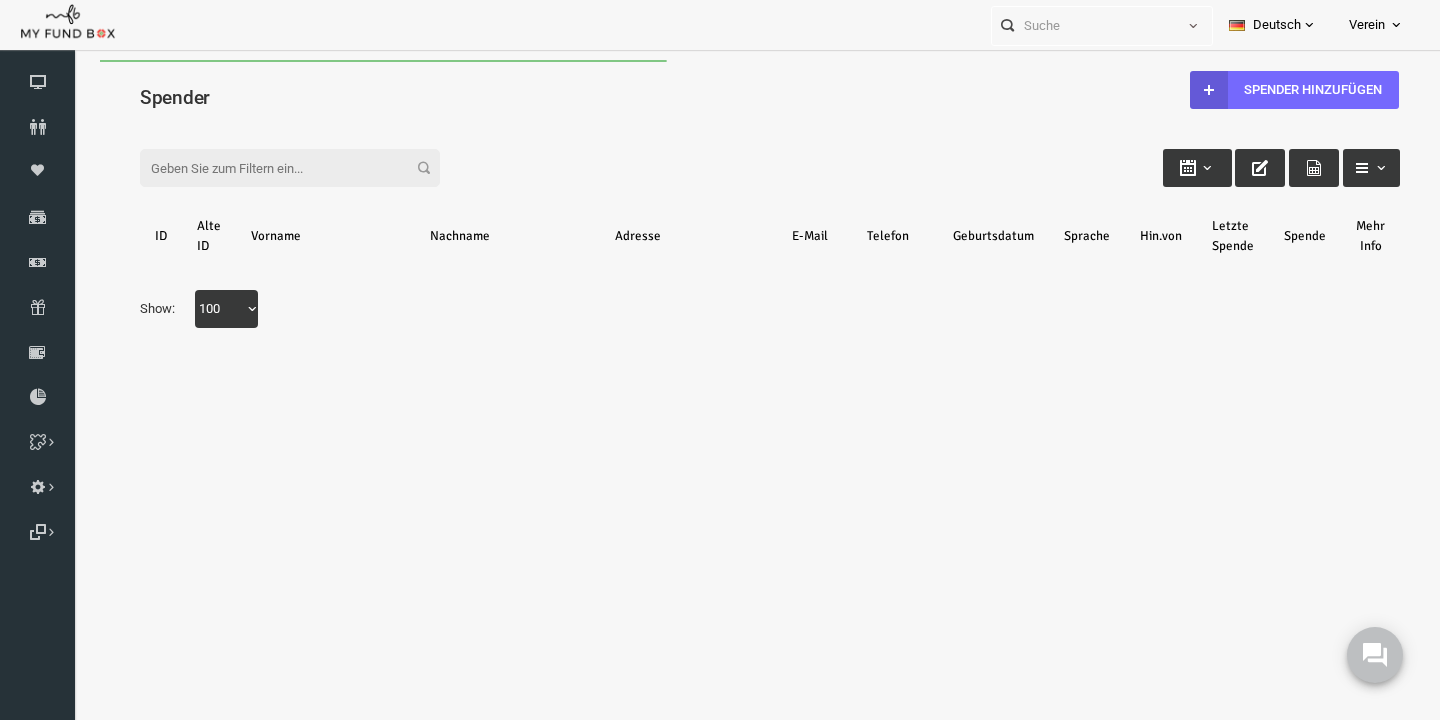 click on "Filter:" at bounding box center [262, 168] 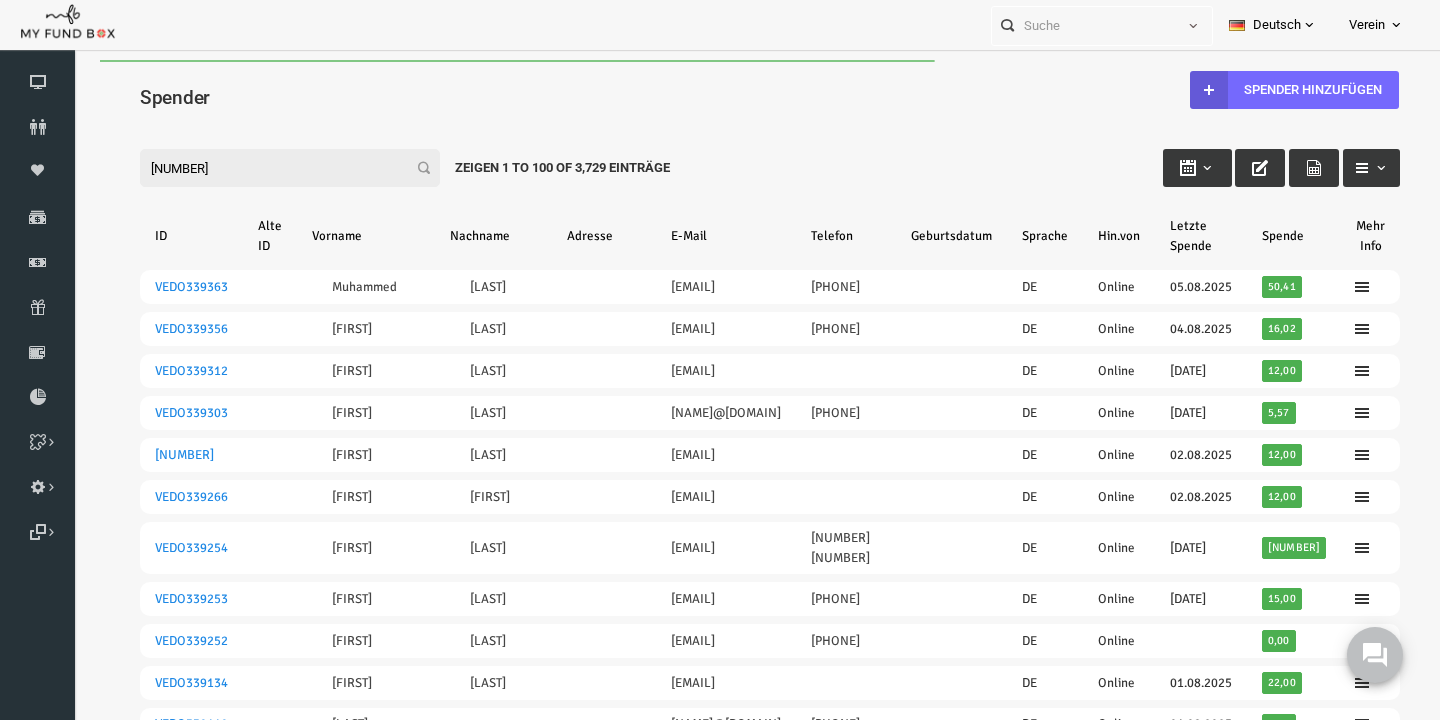 scroll, scrollTop: 0, scrollLeft: 0, axis: both 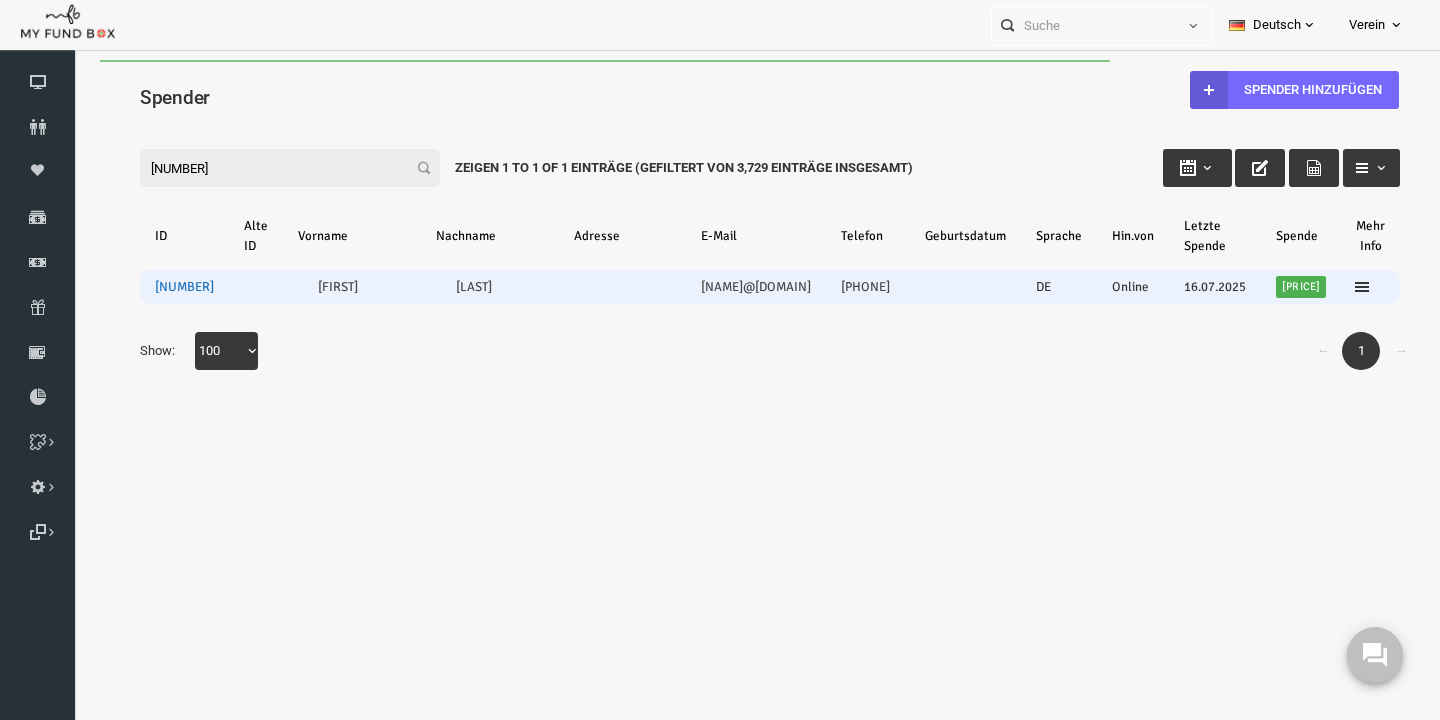 type on "VEDO297148" 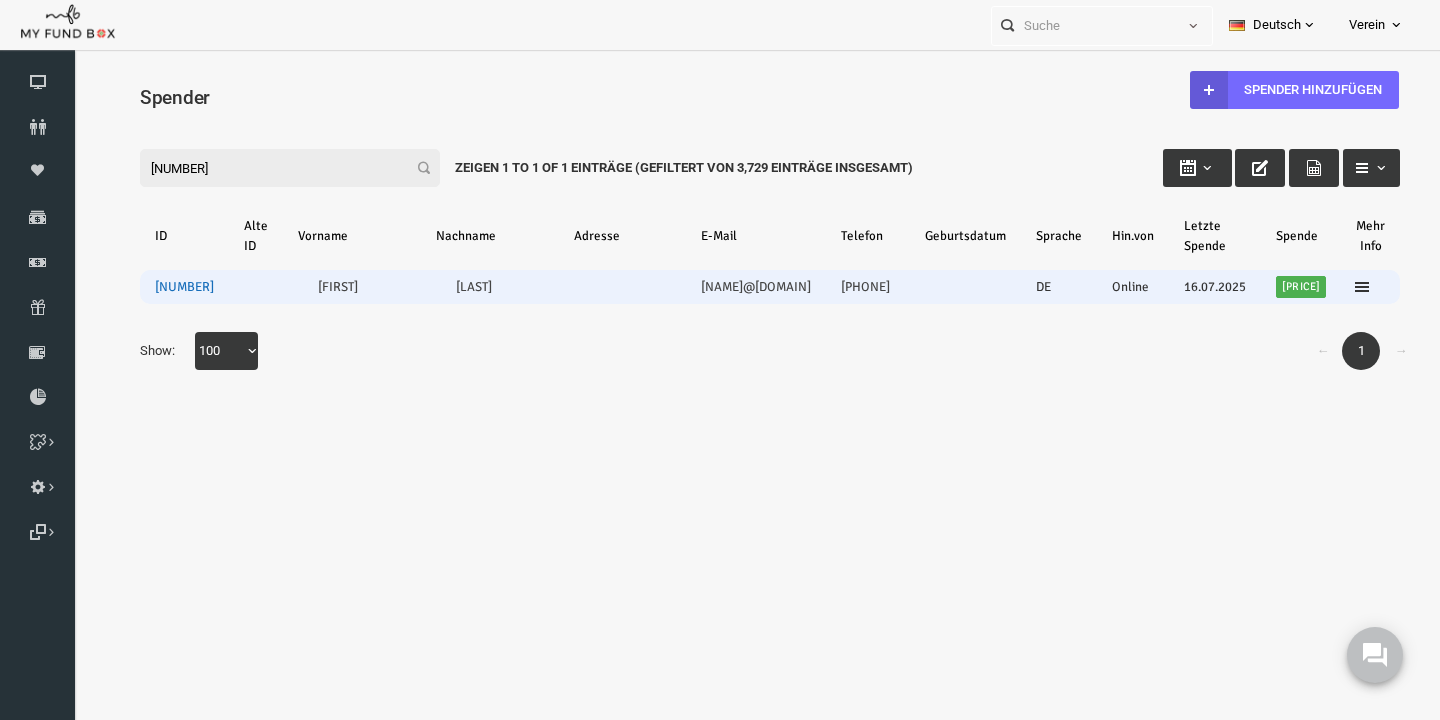 click on "VEDO297148" at bounding box center [156, 287] 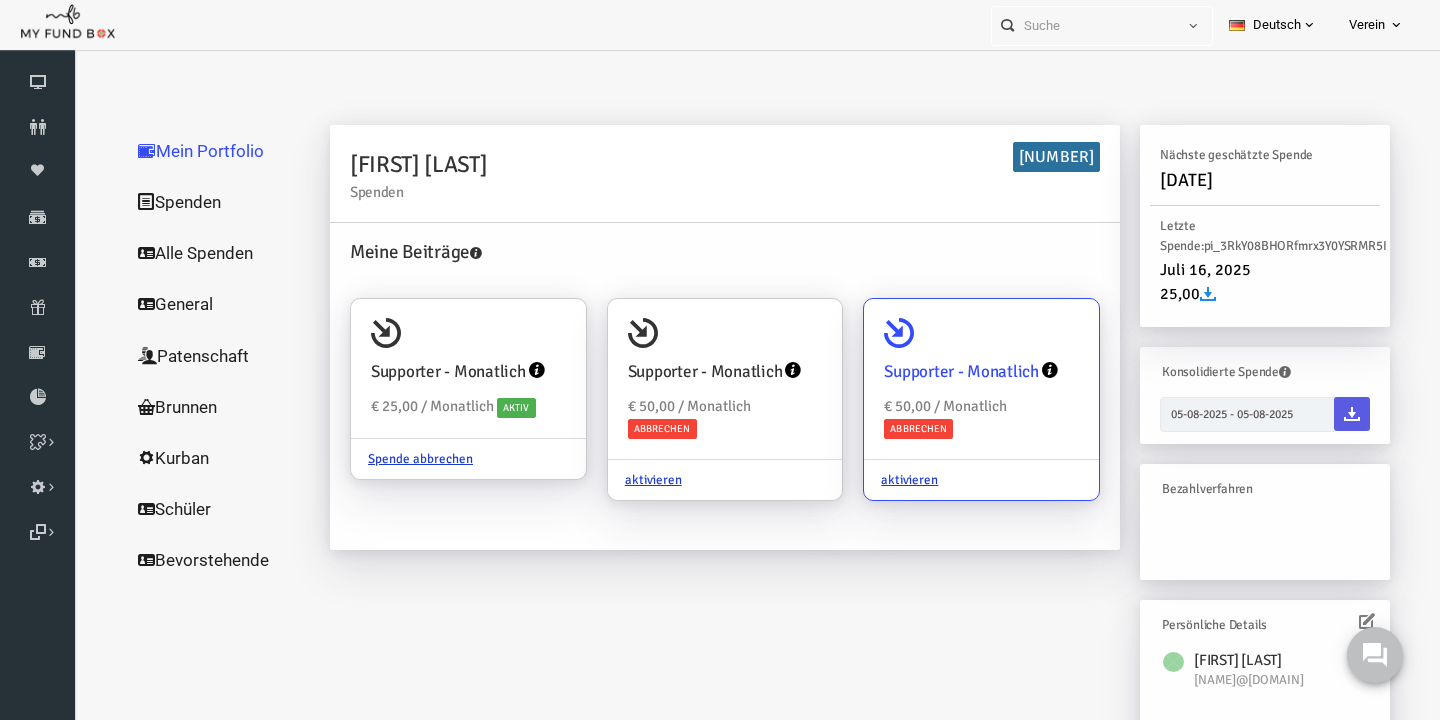 scroll, scrollTop: 23, scrollLeft: 0, axis: vertical 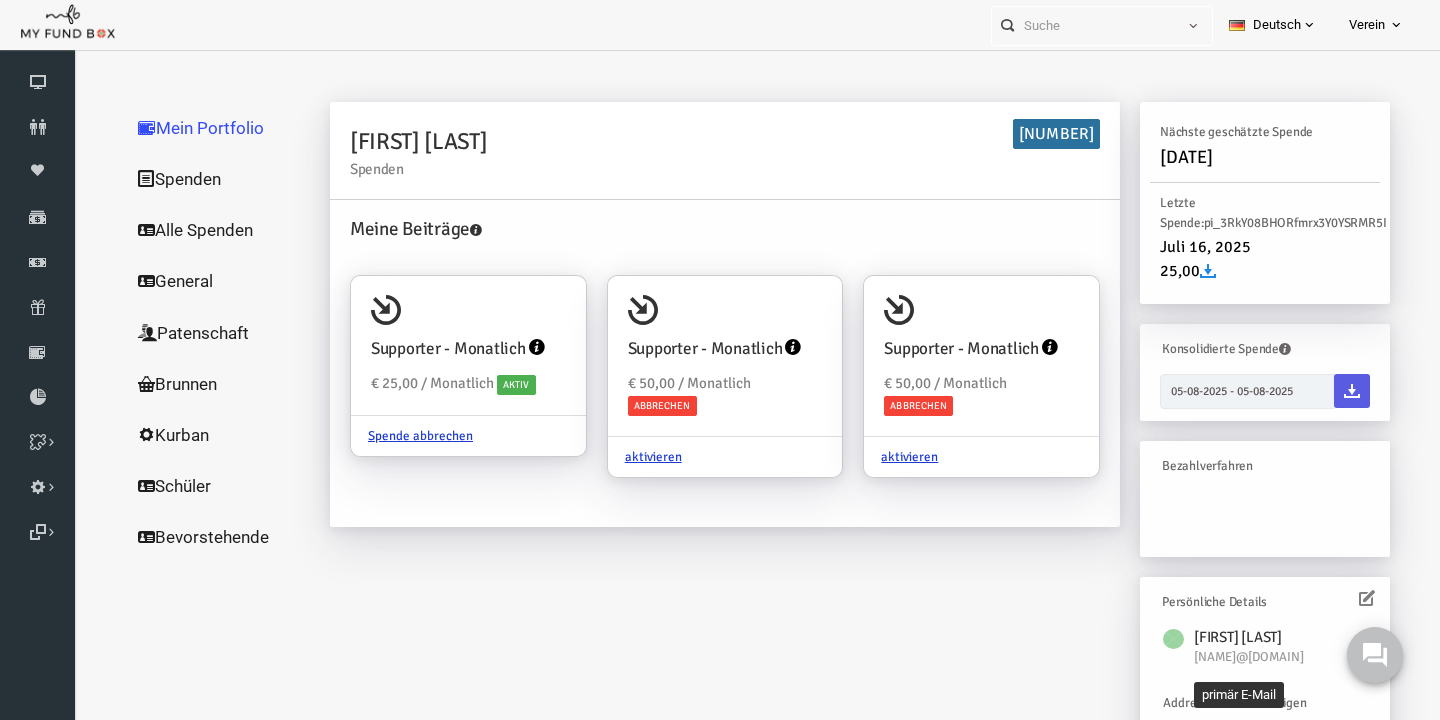 drag, startPoint x: 1285, startPoint y: 661, endPoint x: 1163, endPoint y: 662, distance: 122.0041 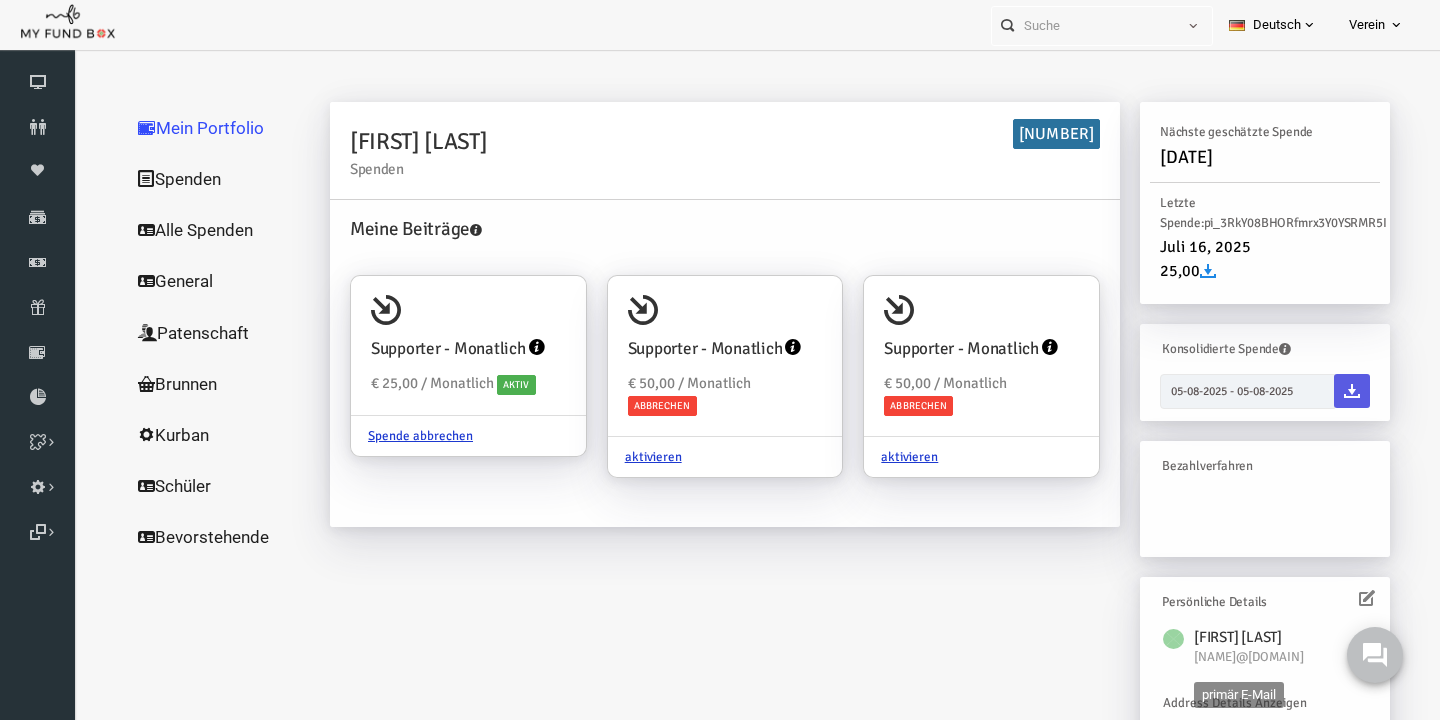 click at bounding box center (1150, 650) 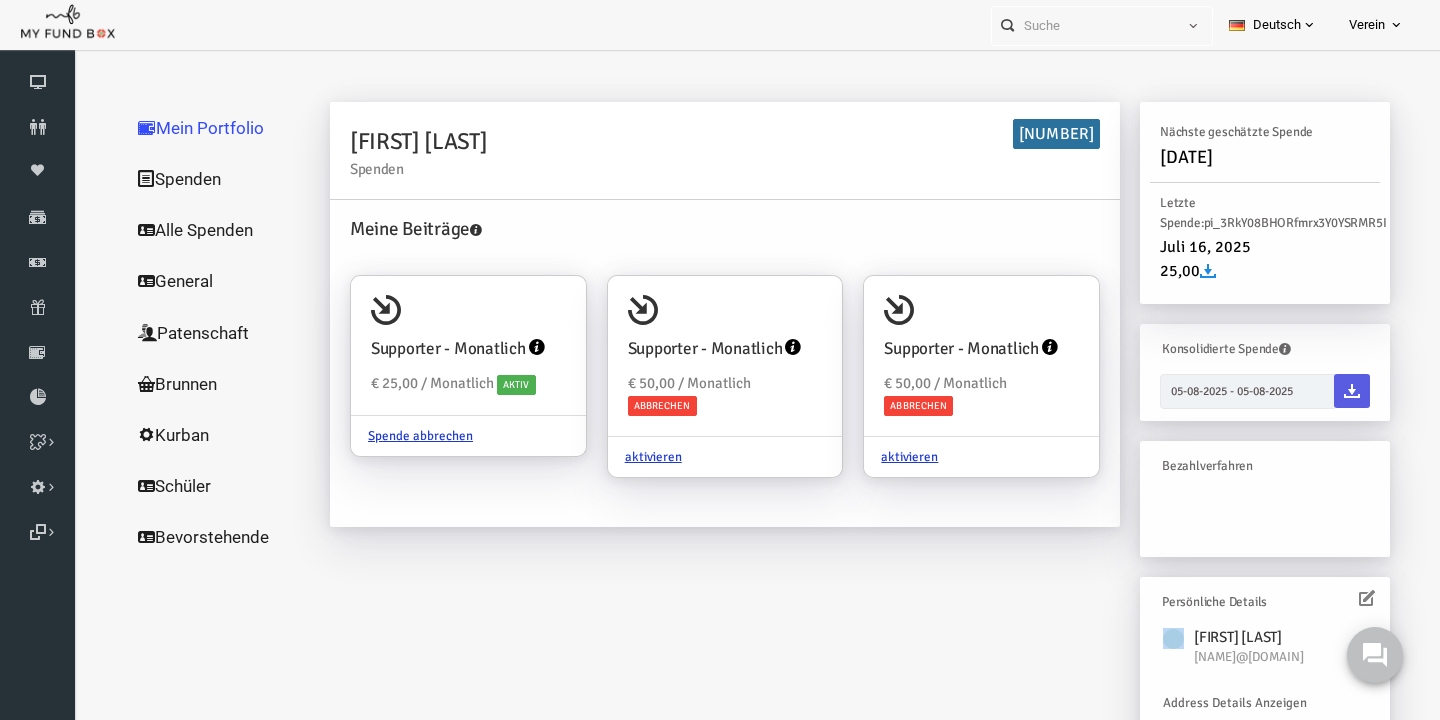 click at bounding box center (1150, 650) 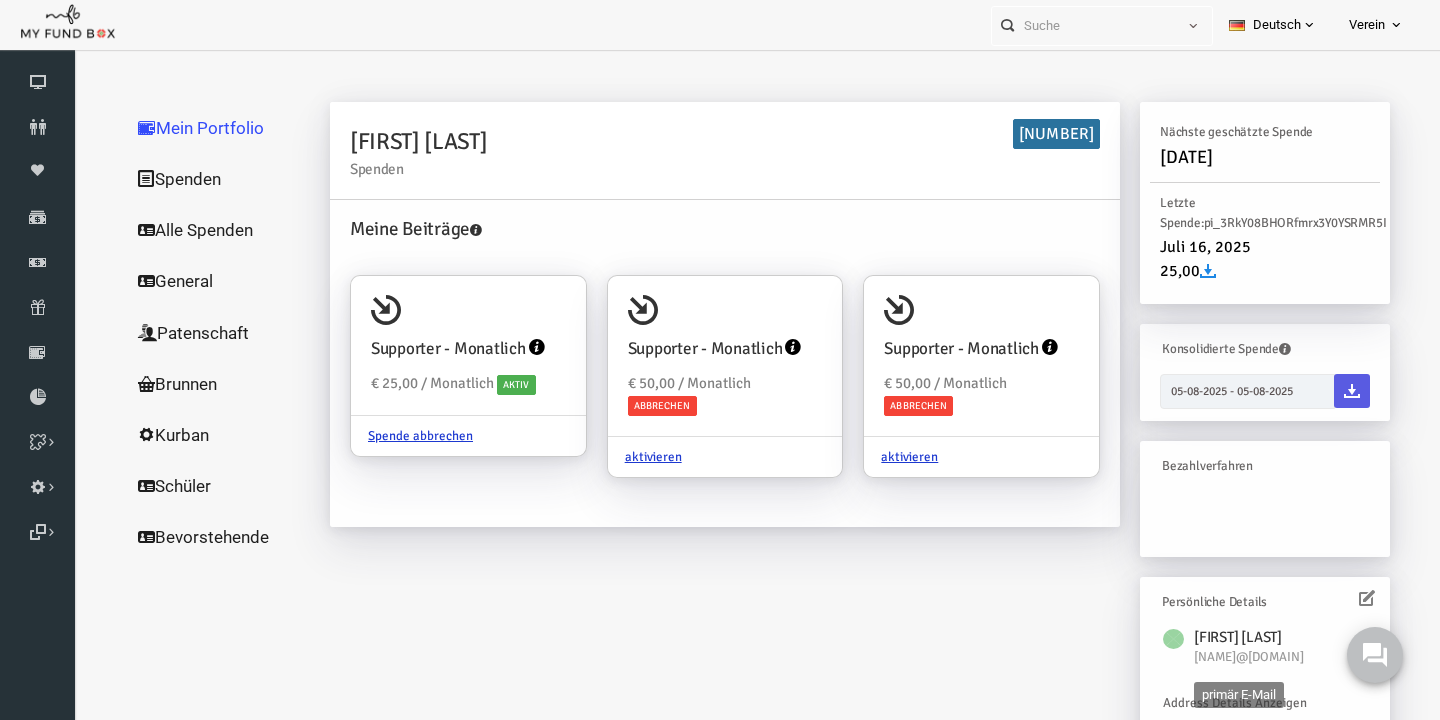 click on "t.inaloz@hotmail.de" at bounding box center [1241, 657] 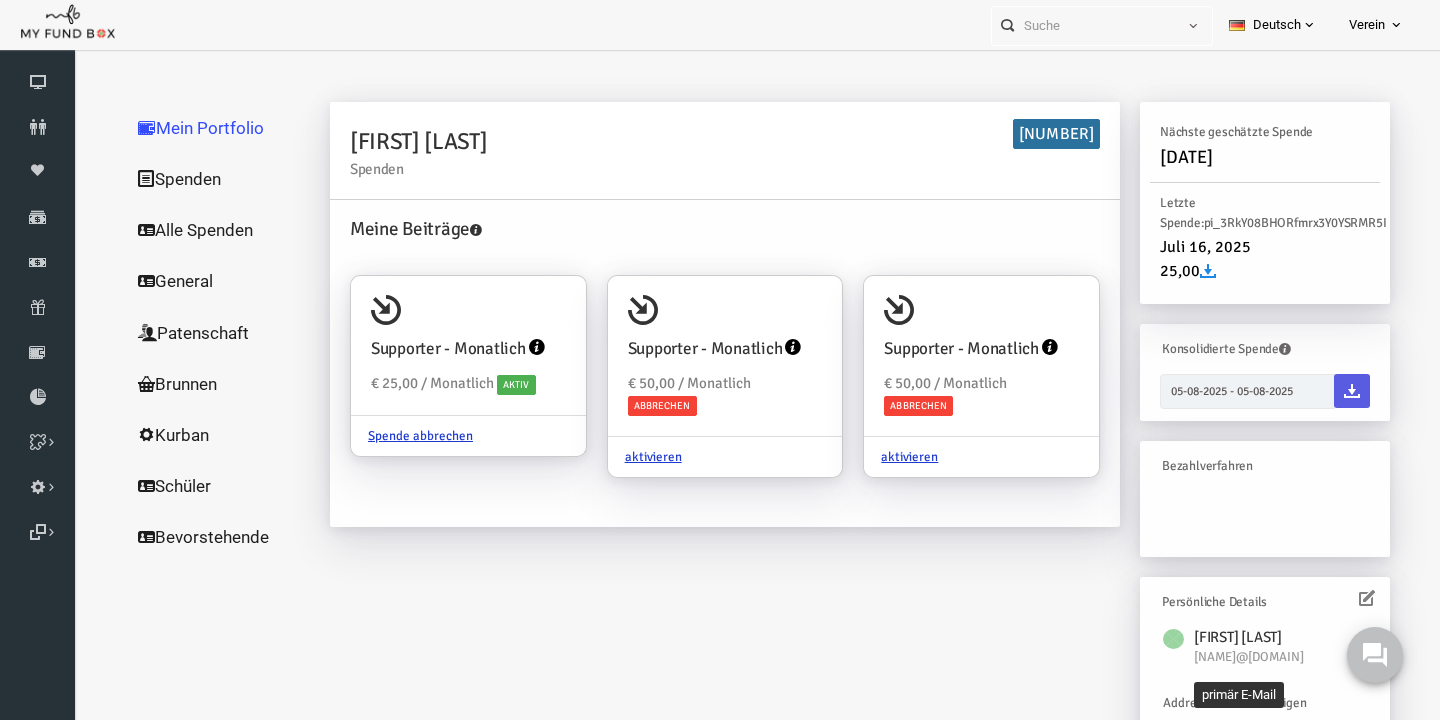 drag, startPoint x: 1168, startPoint y: 661, endPoint x: 1275, endPoint y: 660, distance: 107.00467 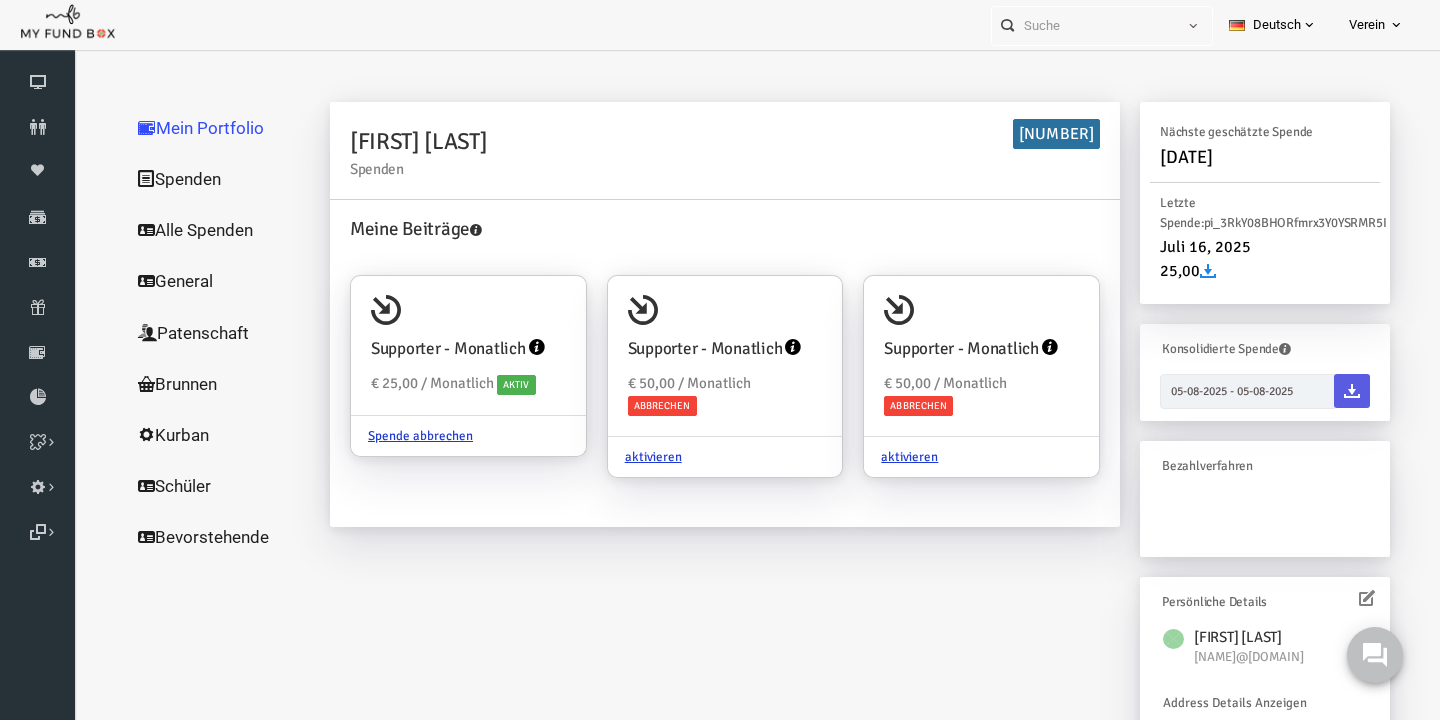 click on "Alle Spenden" at bounding box center [192, 230] 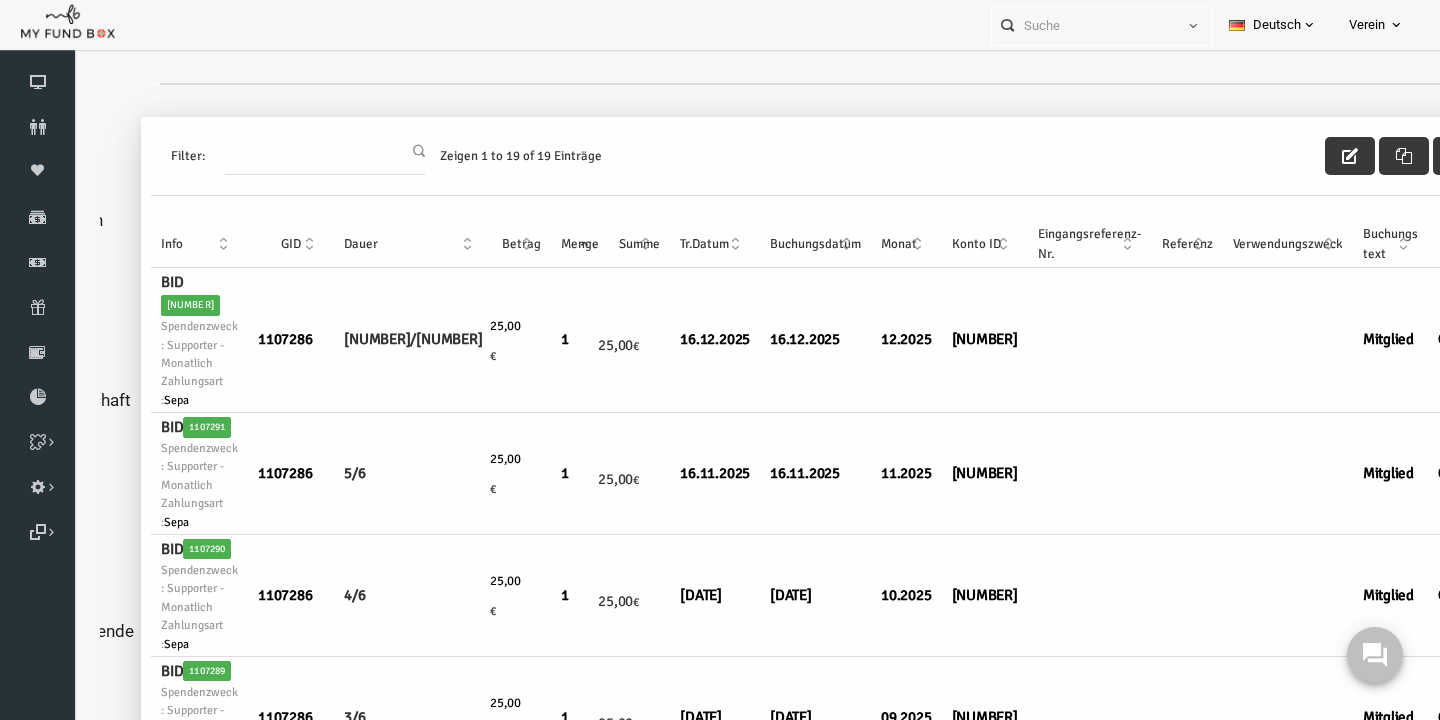 scroll, scrollTop: 0, scrollLeft: 118, axis: horizontal 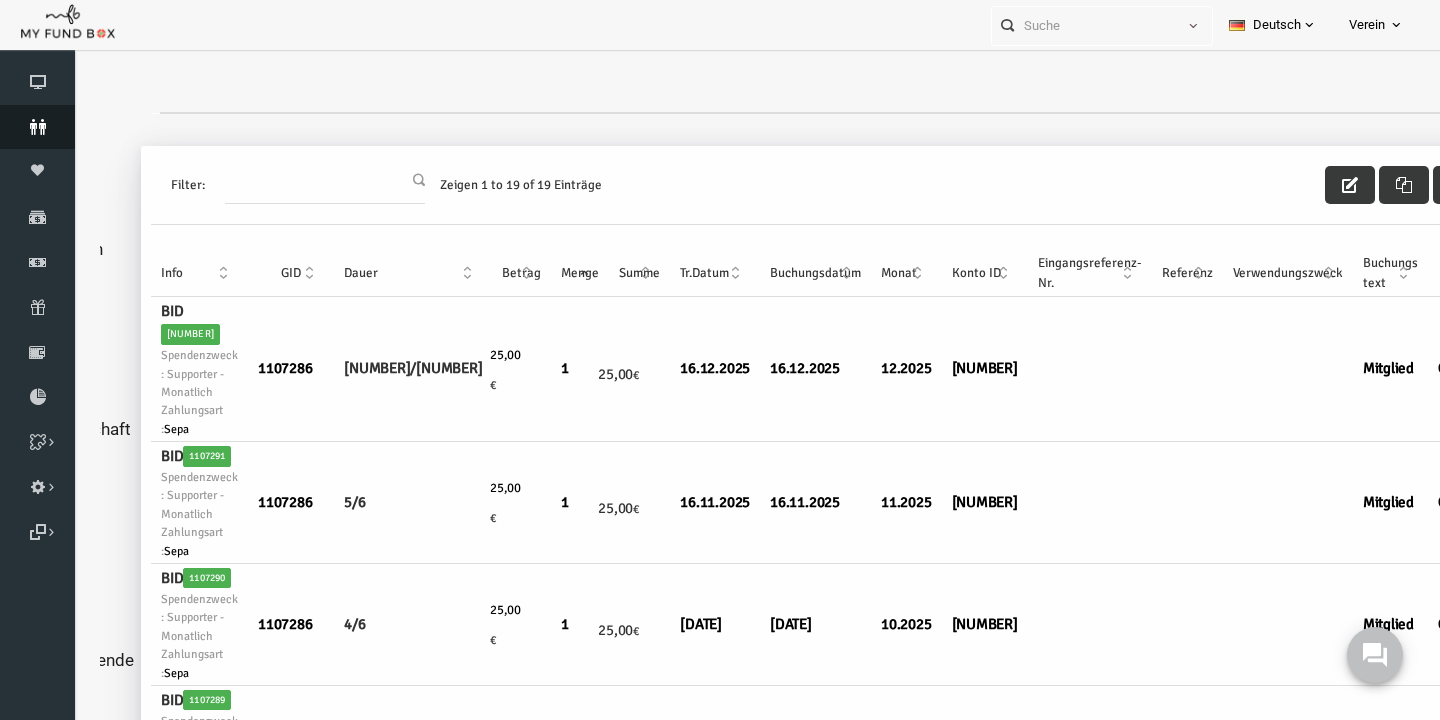 click on "Spender" at bounding box center (37, 127) 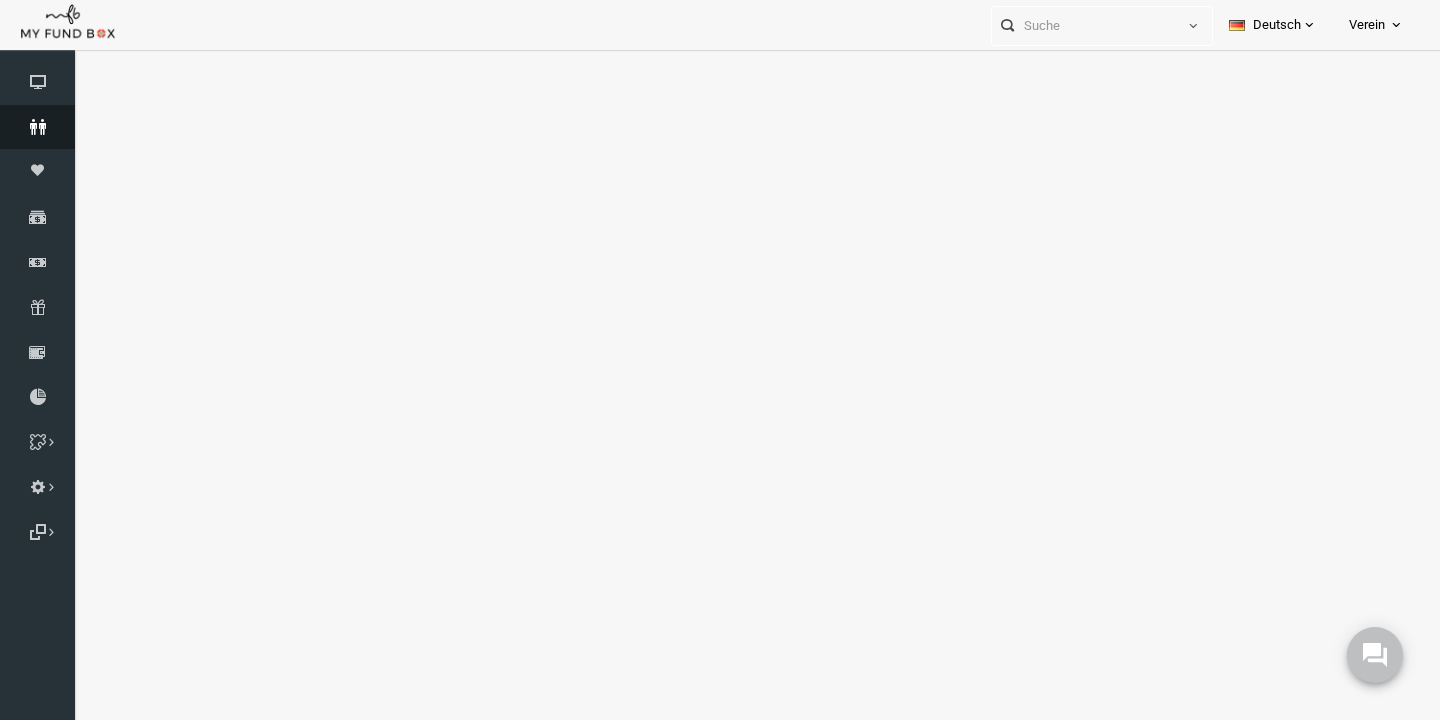 select on "100" 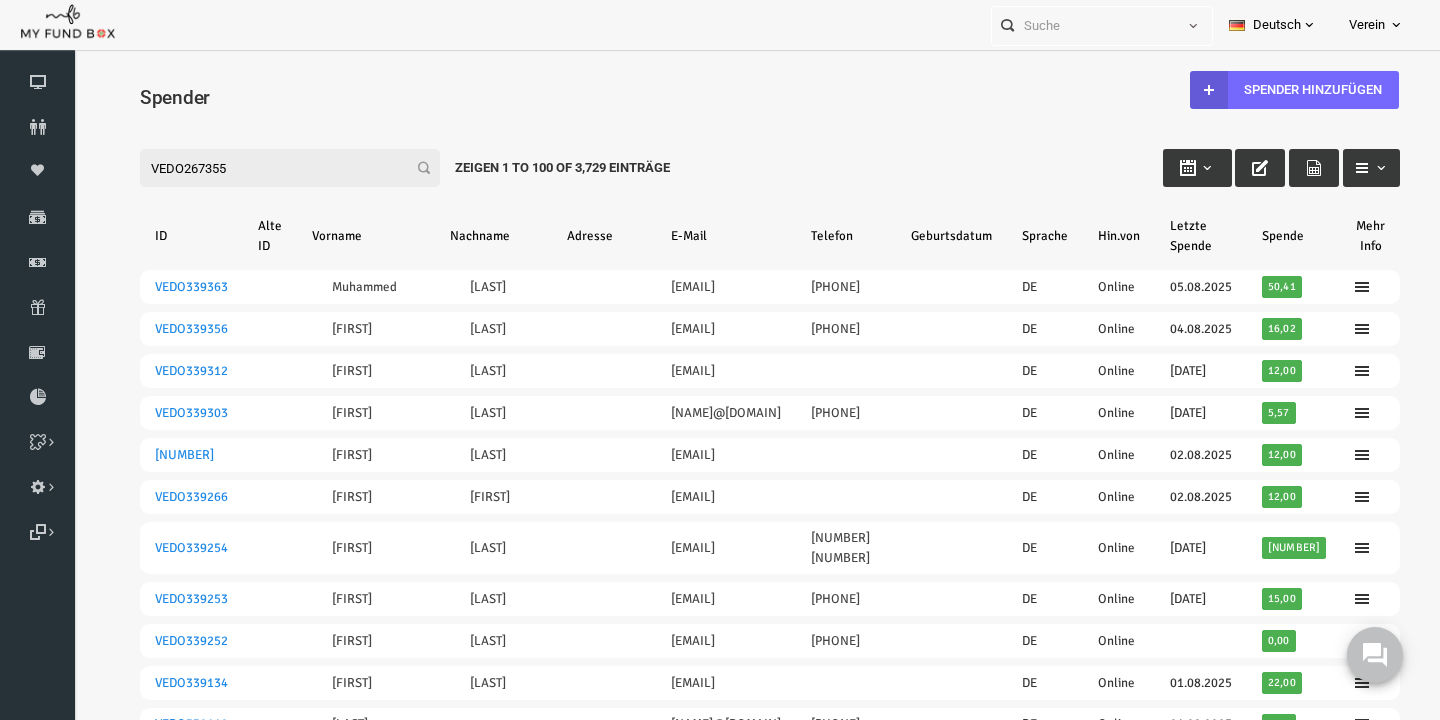 scroll, scrollTop: 0, scrollLeft: 0, axis: both 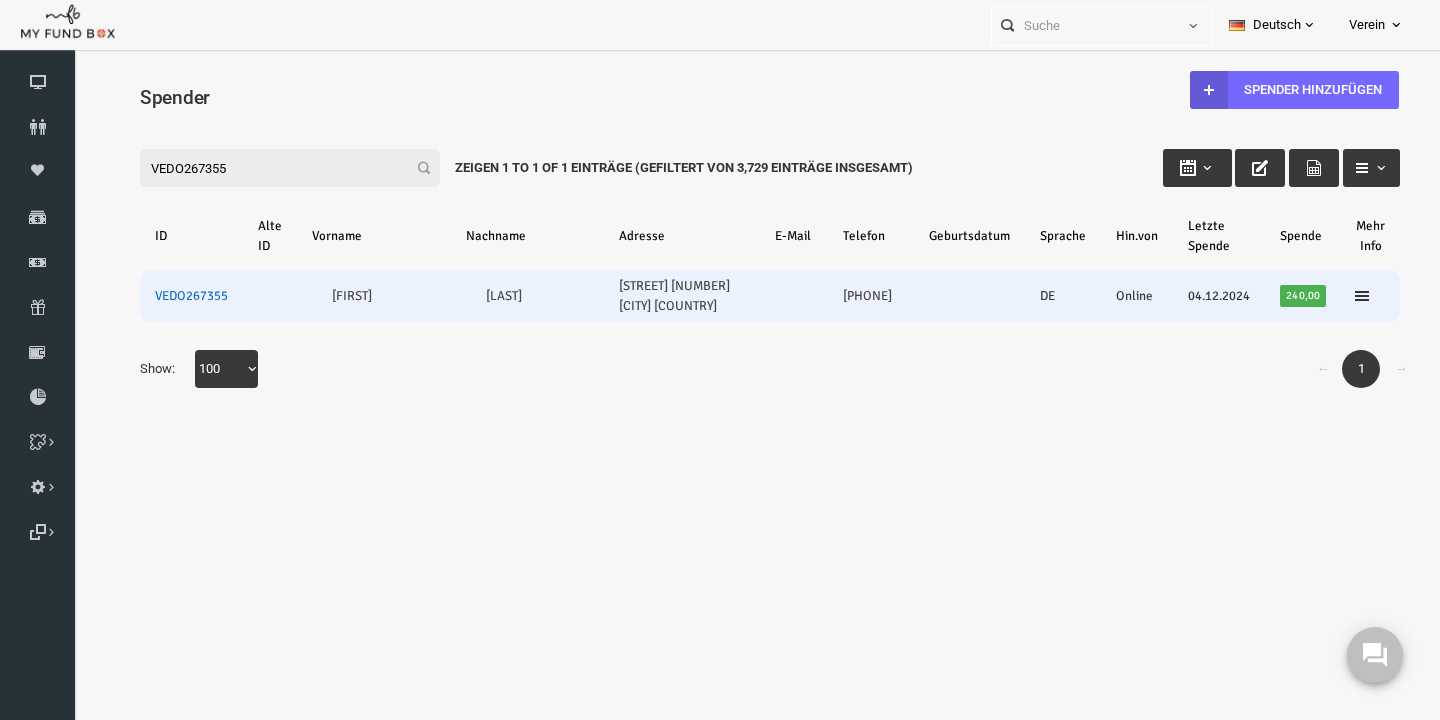 type on "VEDO267355" 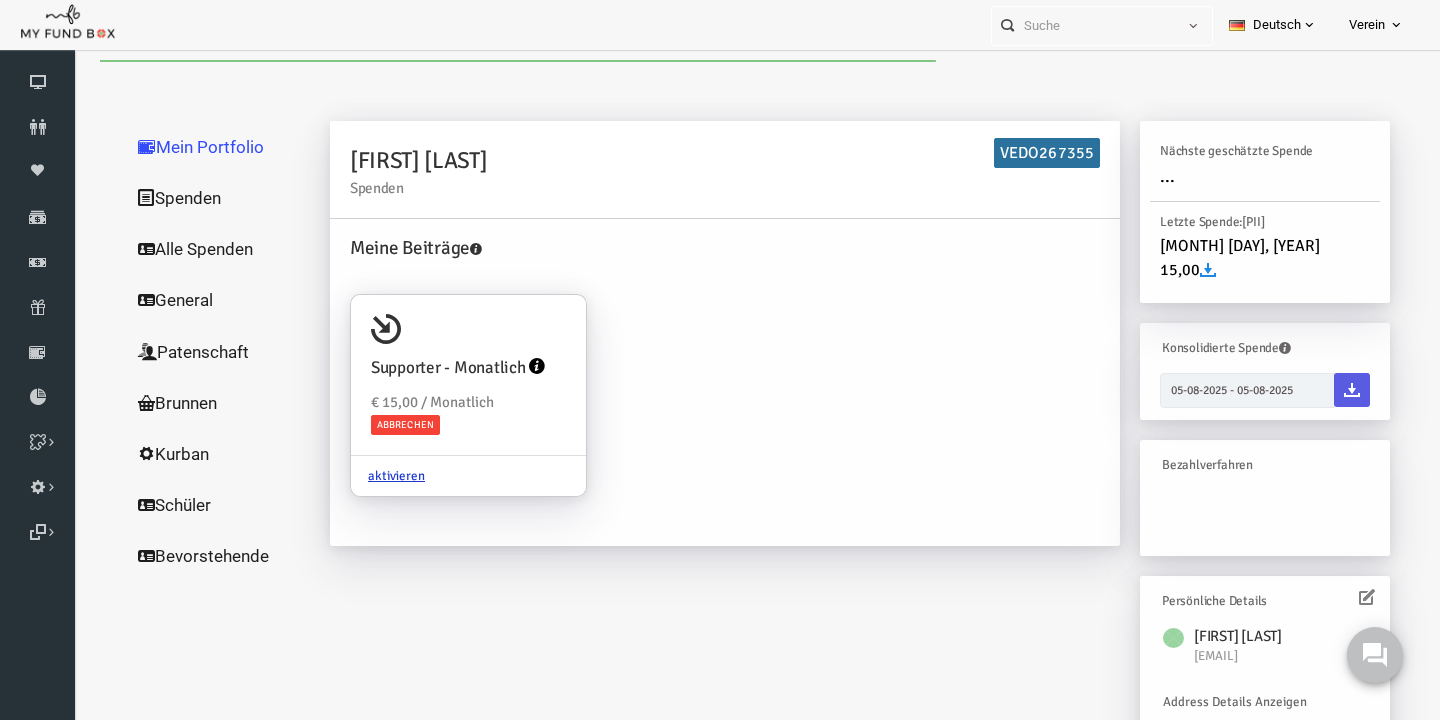 scroll, scrollTop: 23, scrollLeft: 0, axis: vertical 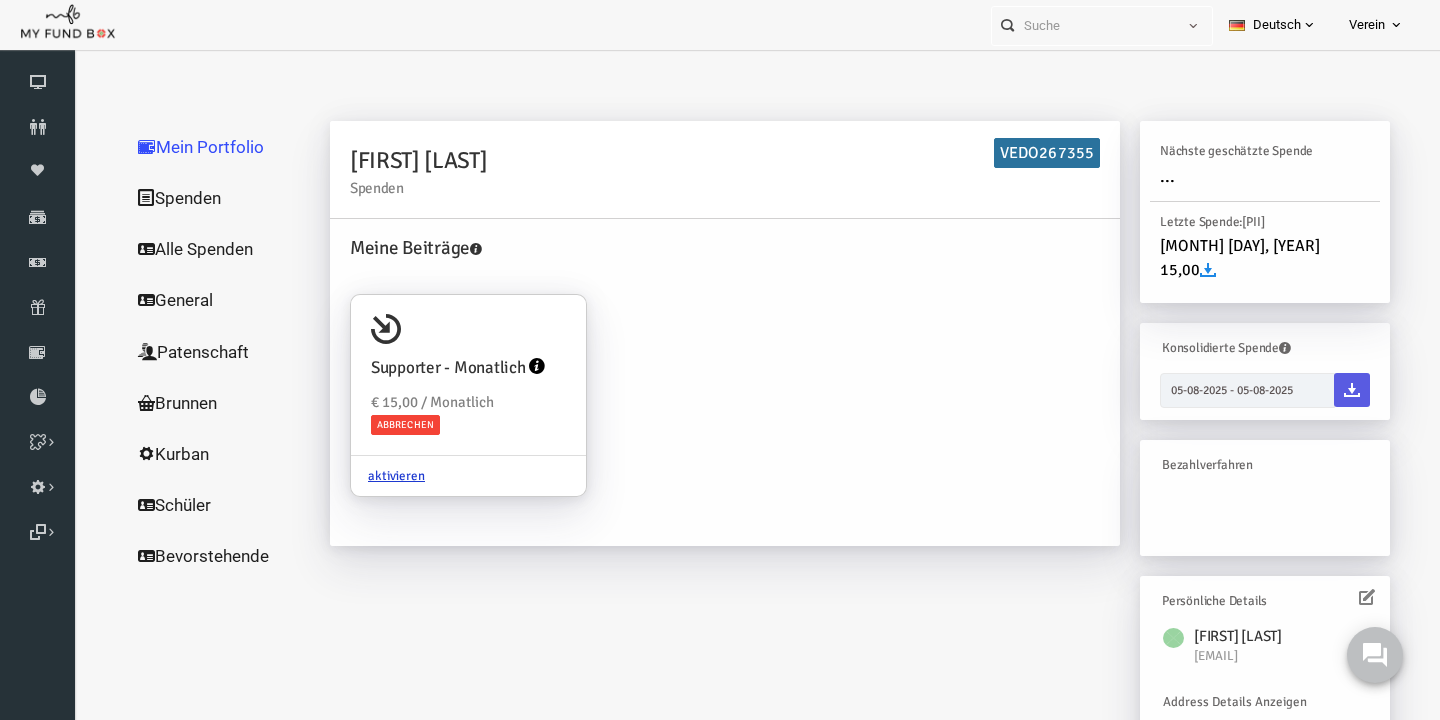 click at bounding box center [1339, 597] 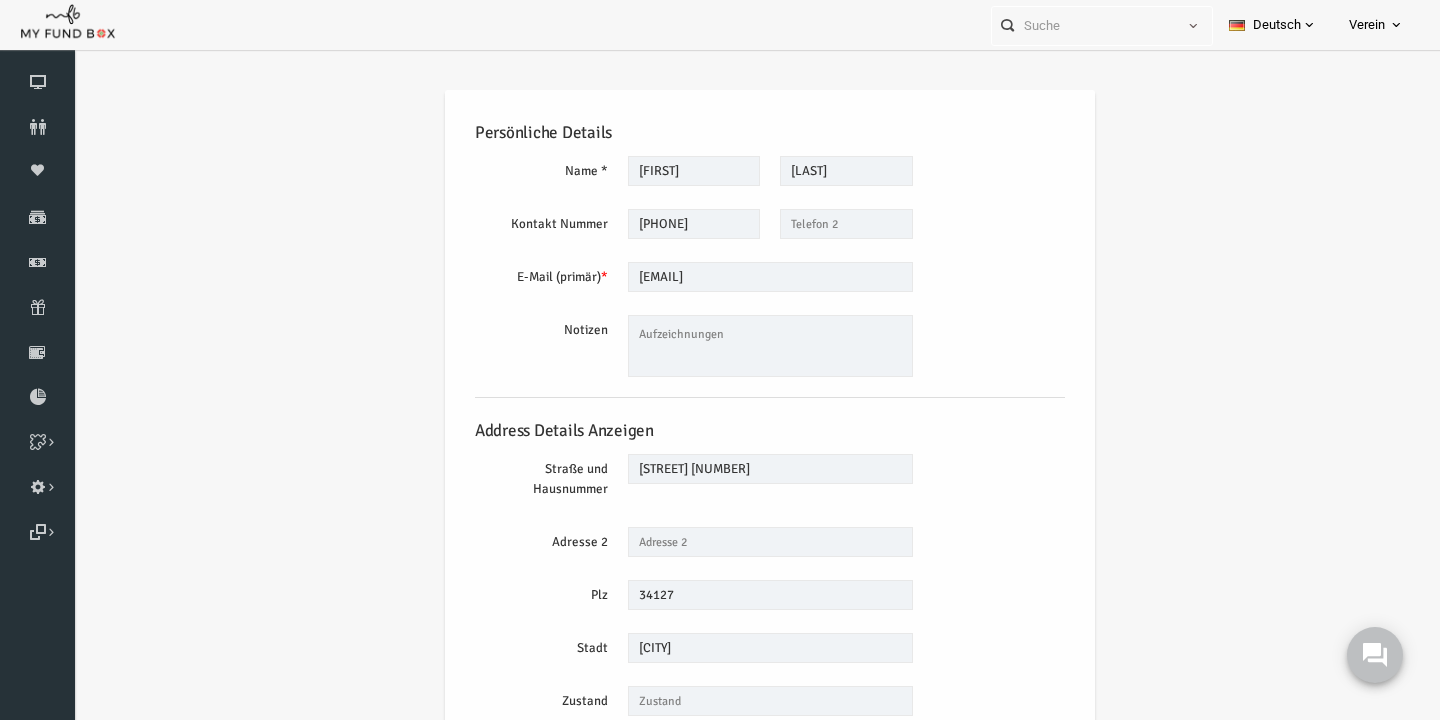 scroll, scrollTop: 0, scrollLeft: 0, axis: both 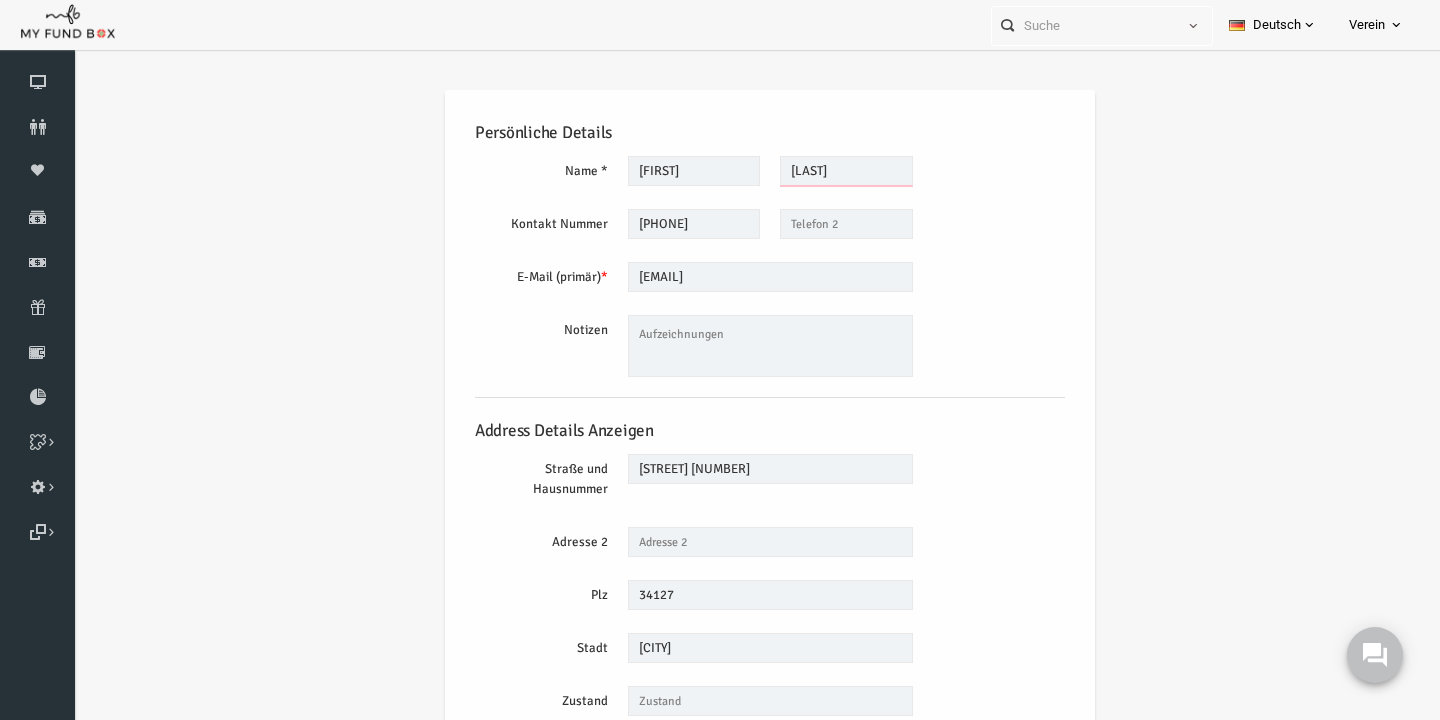 click on "[LAST]" at bounding box center [818, 171] 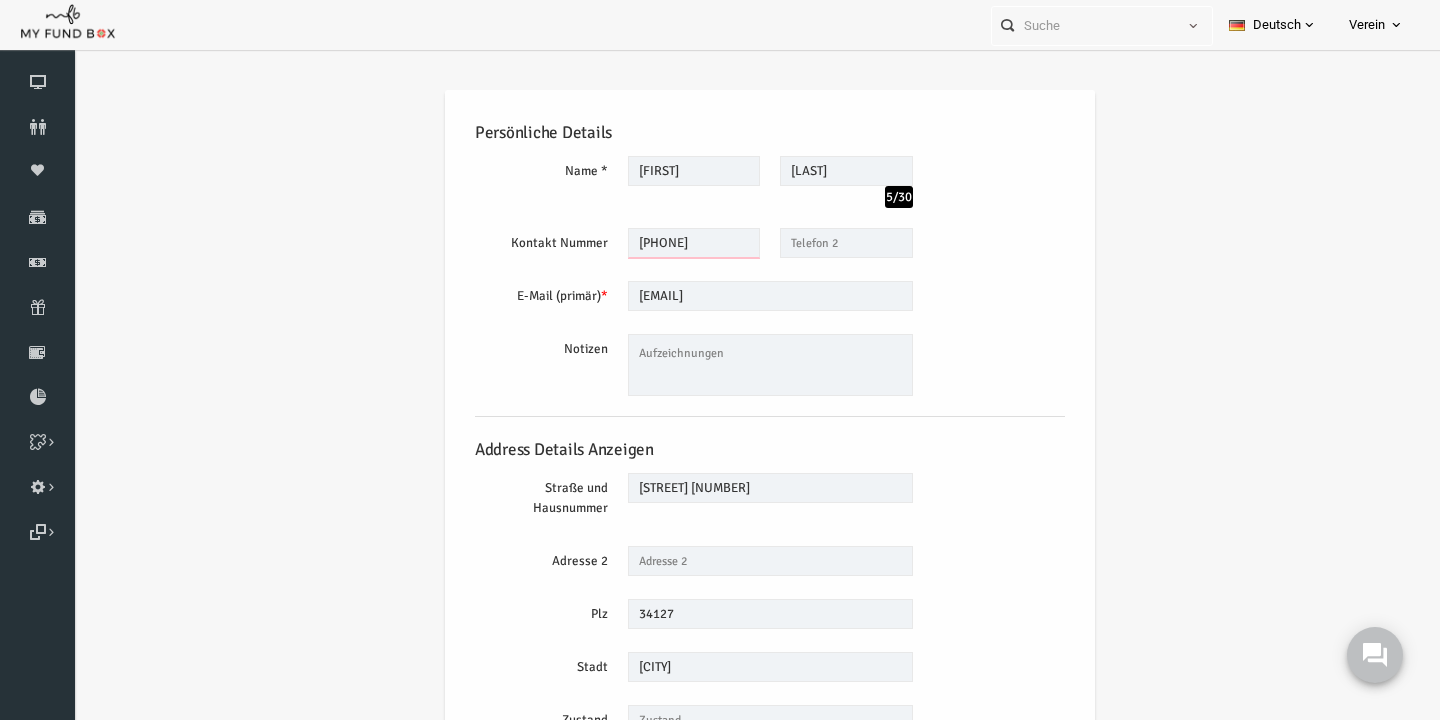 click on "017670962220" at bounding box center [666, 243] 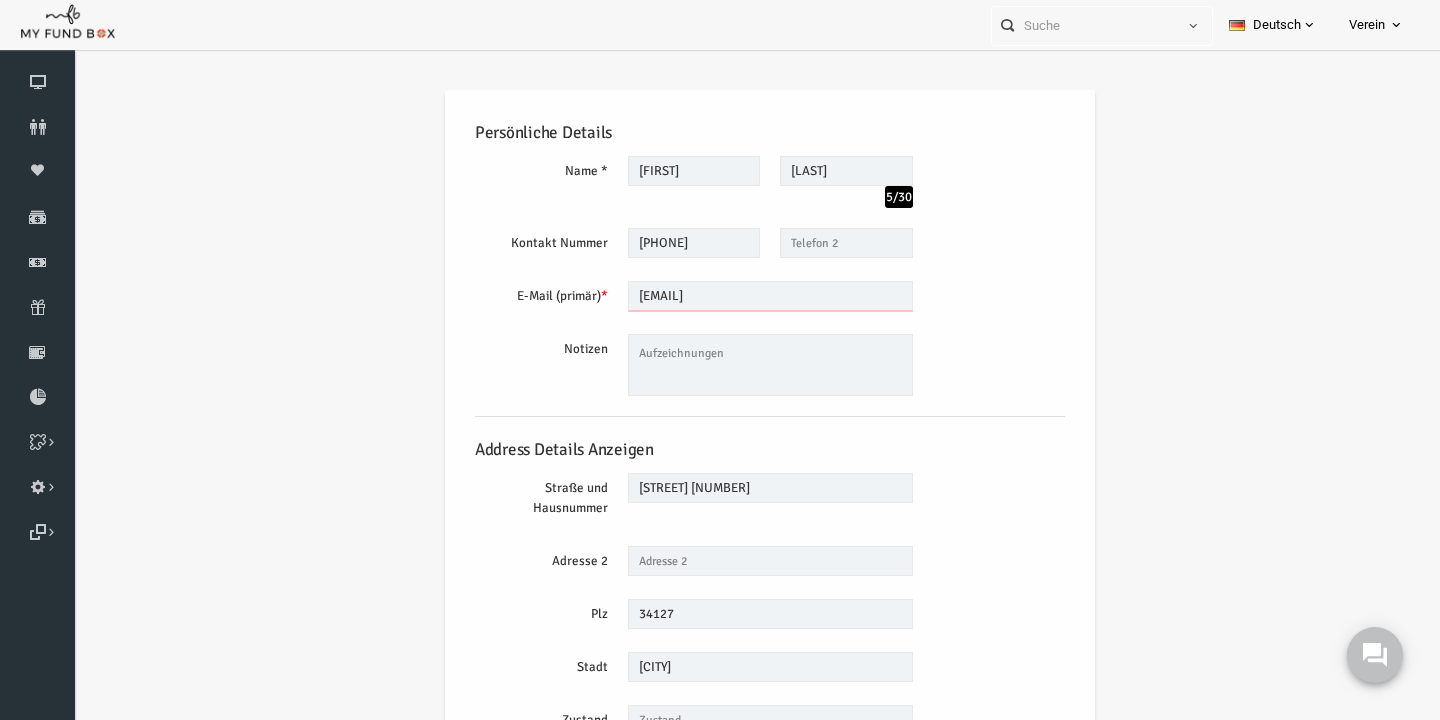 click on "atillapolat36@outlook.de" at bounding box center [742, 296] 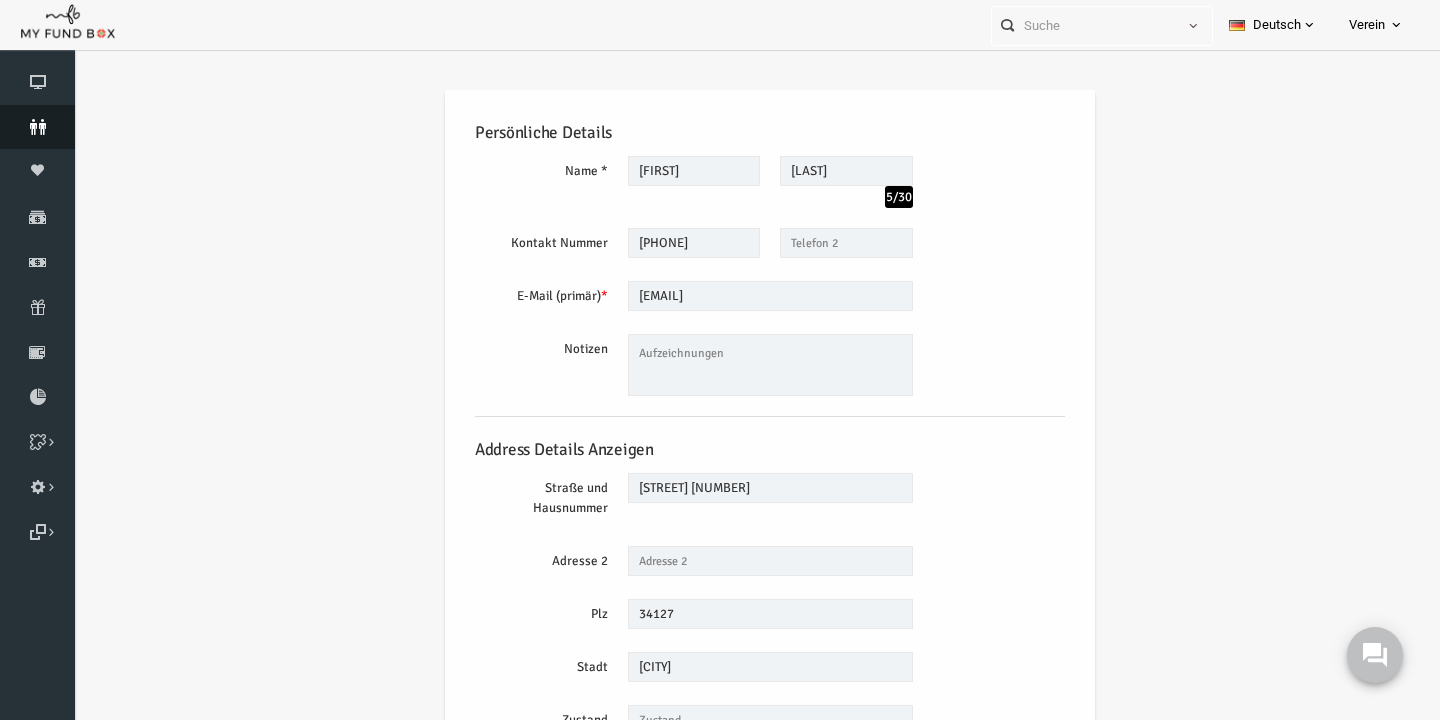 click at bounding box center [37, 127] 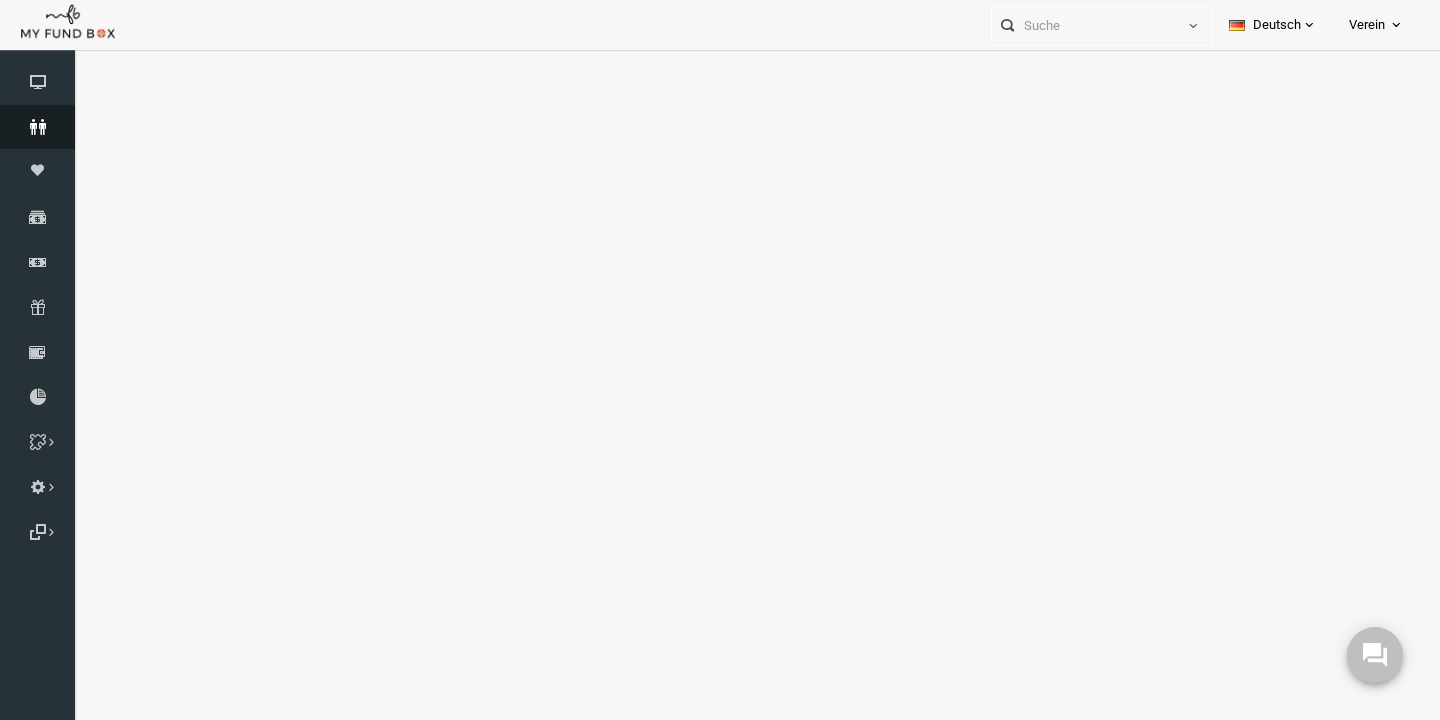 select on "100" 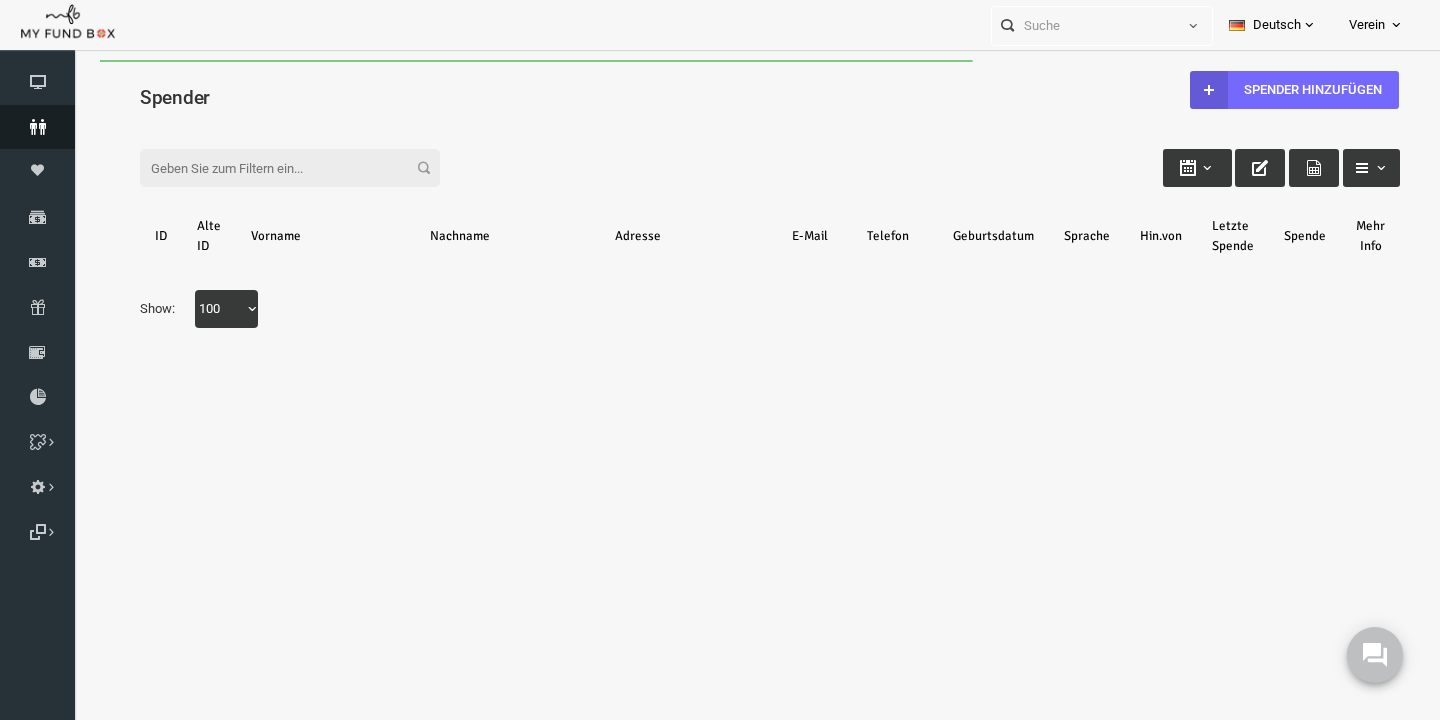 scroll, scrollTop: 0, scrollLeft: 0, axis: both 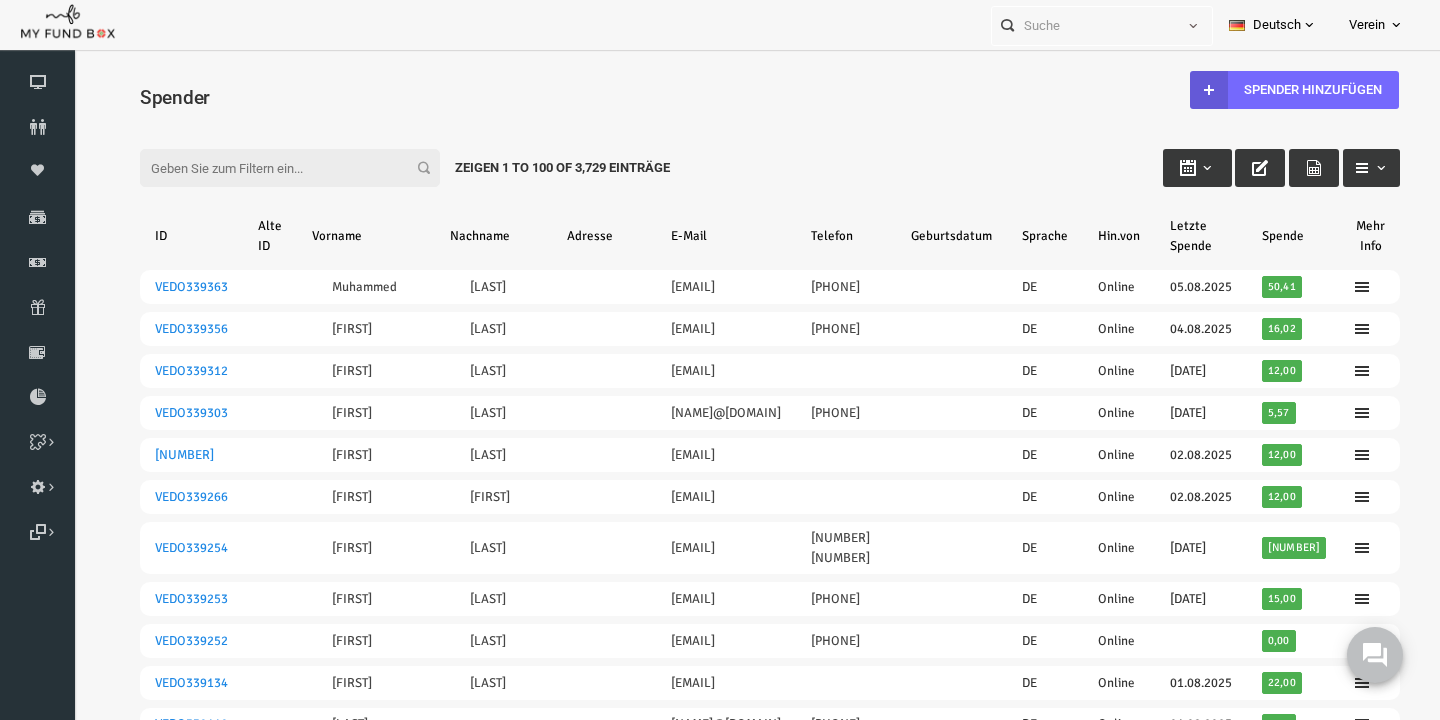 click on "Filter:" at bounding box center (262, 168) 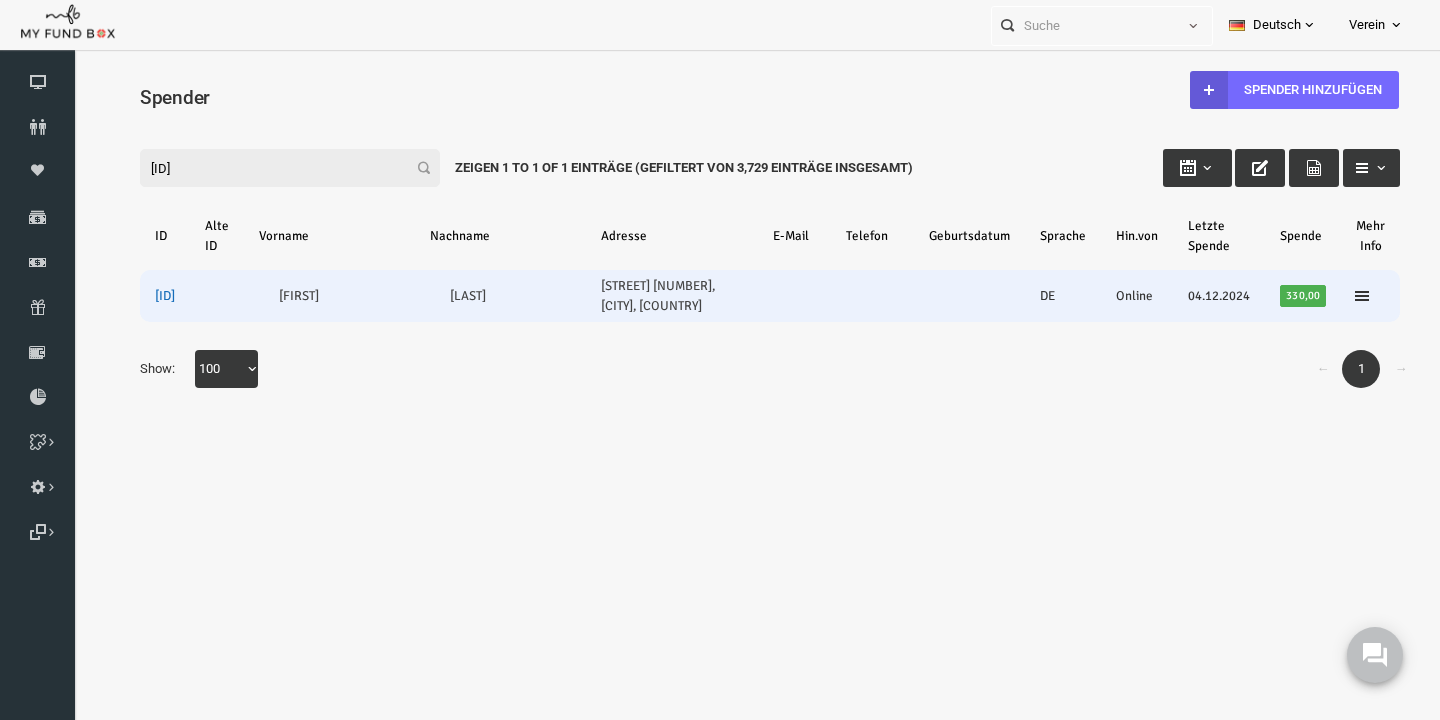 type on "VEDO254218" 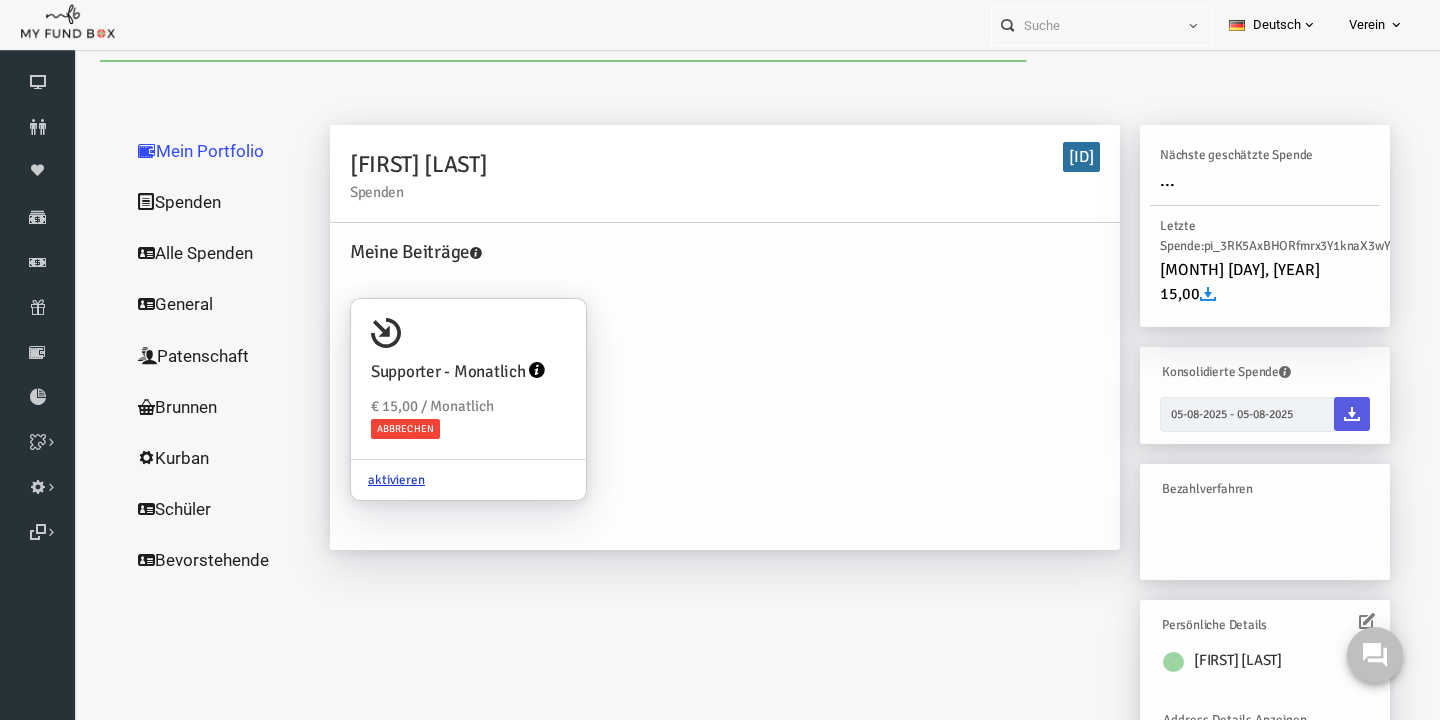 scroll, scrollTop: 23, scrollLeft: 0, axis: vertical 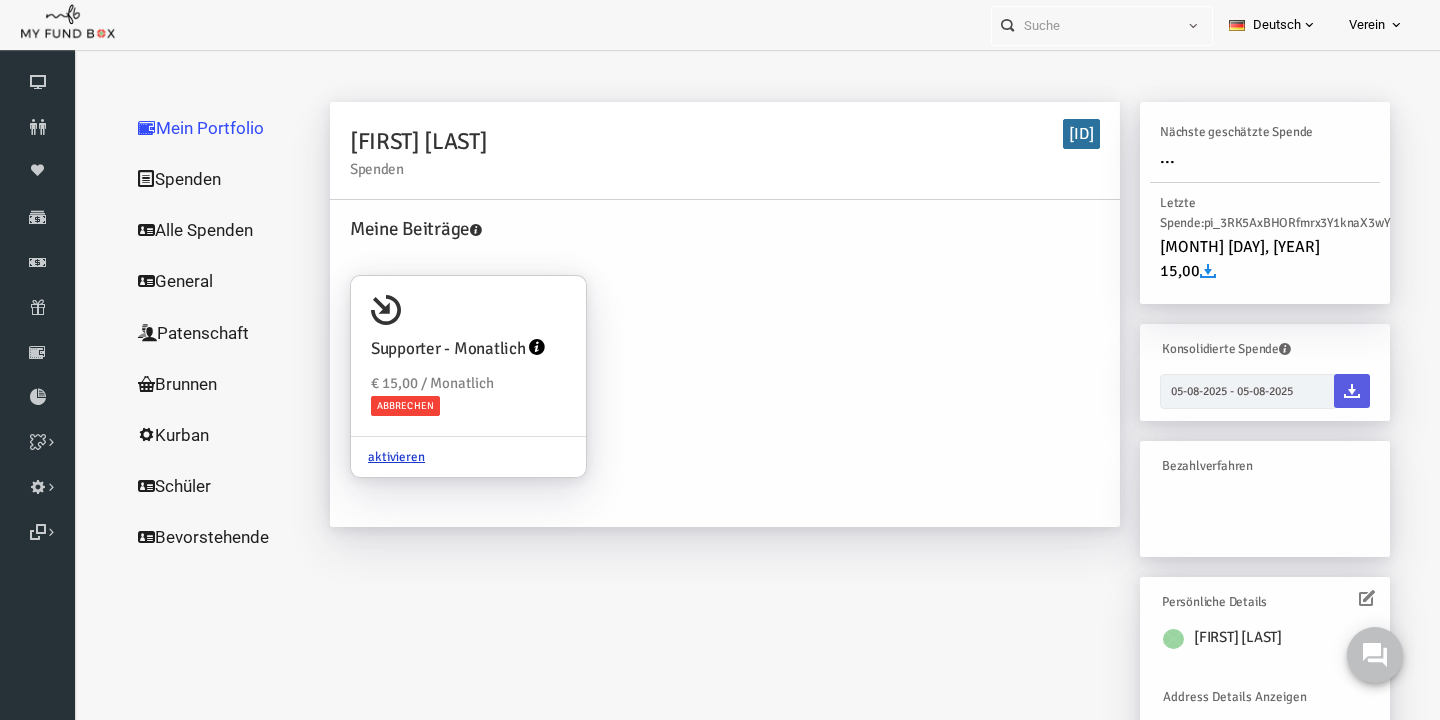 click at bounding box center (1339, 598) 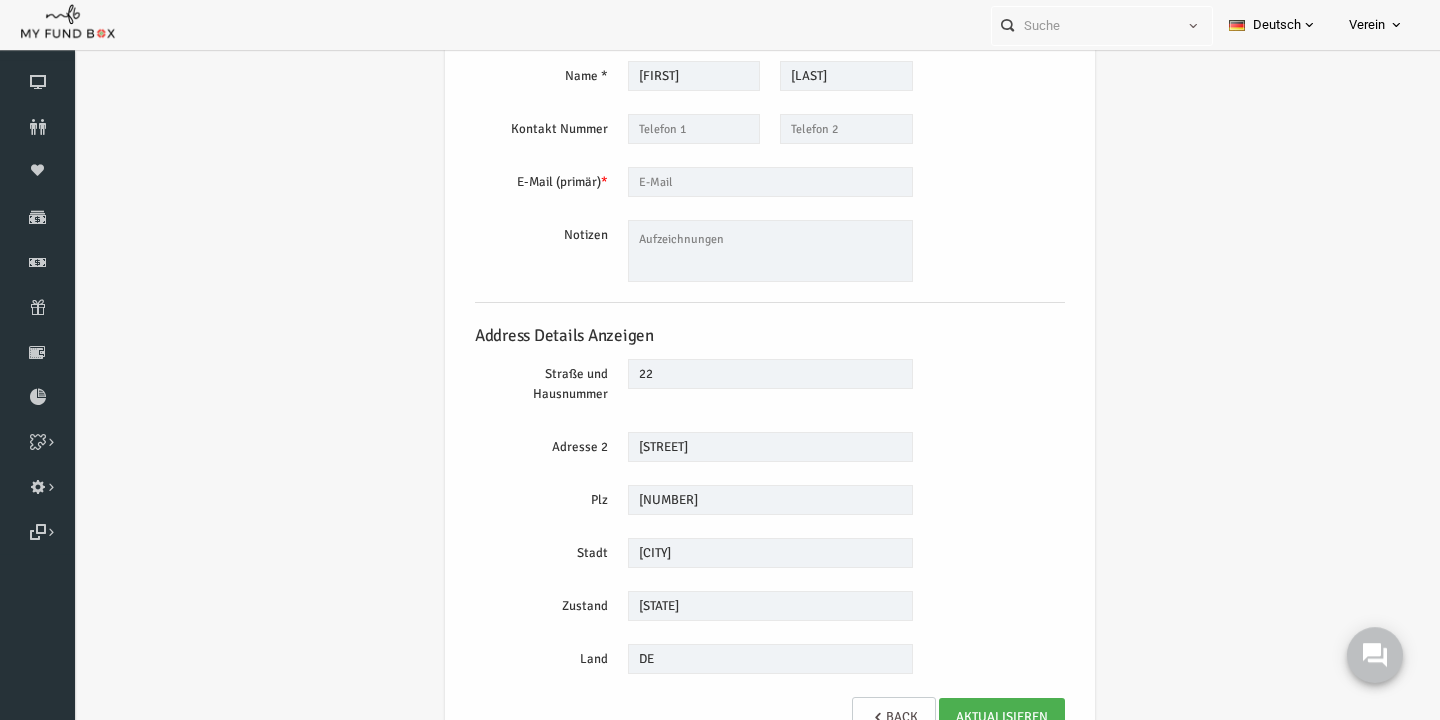scroll, scrollTop: 0, scrollLeft: 0, axis: both 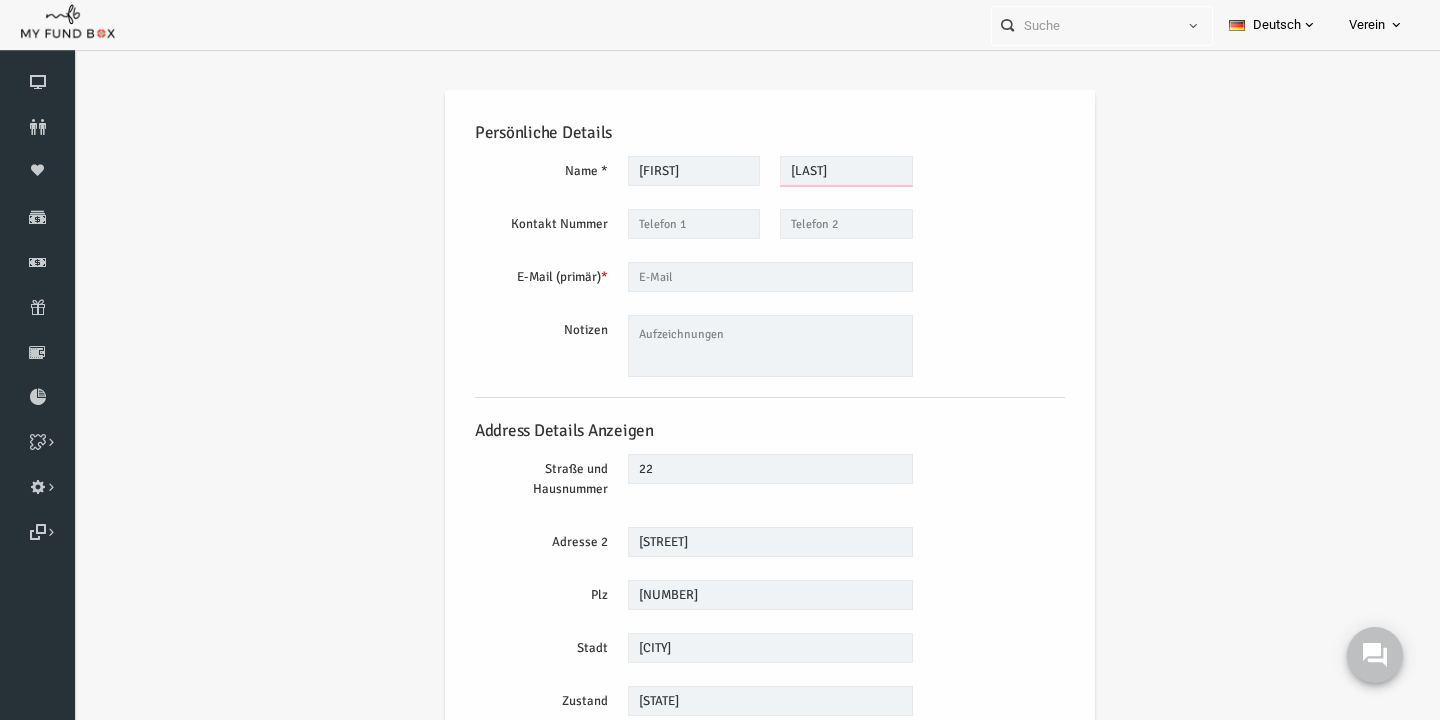 click on "Abroudi" at bounding box center [818, 171] 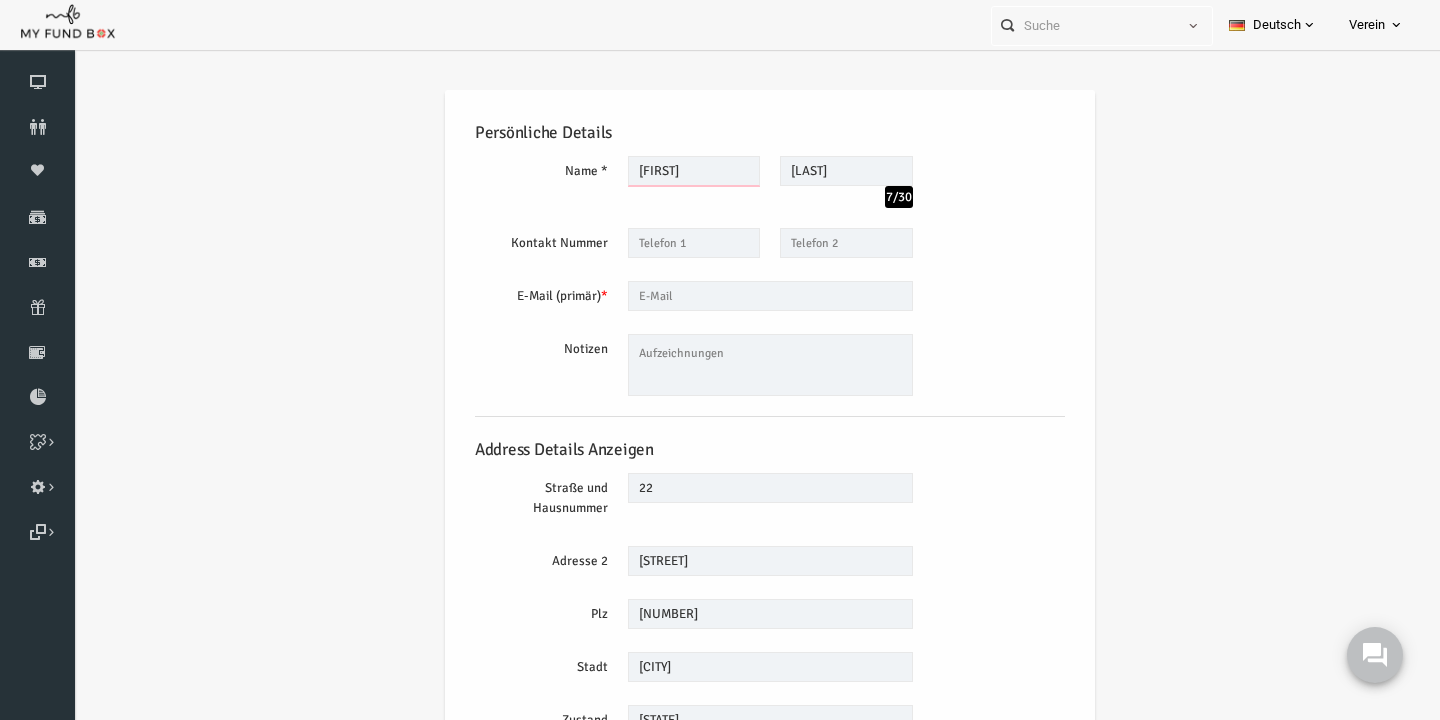 click on "Abdessamad" at bounding box center (666, 171) 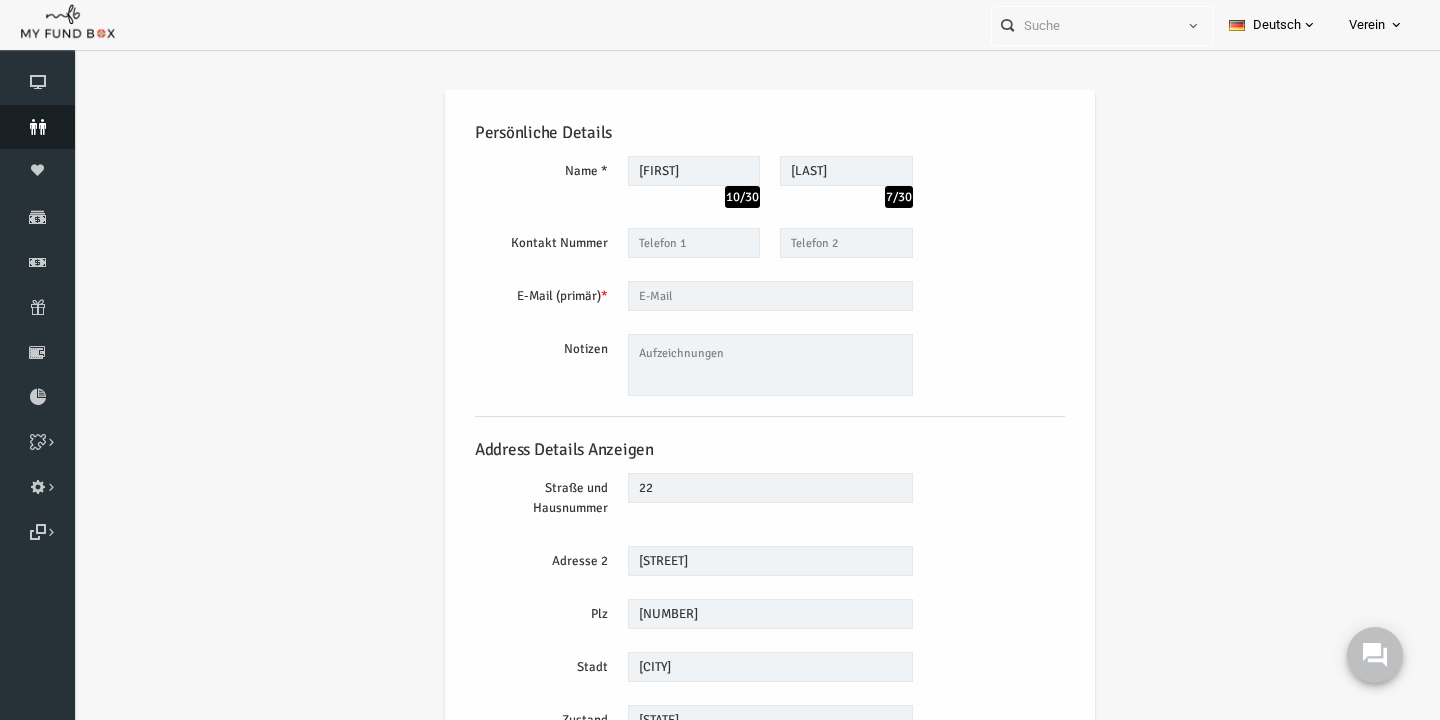 click on "Spender" at bounding box center [37, 127] 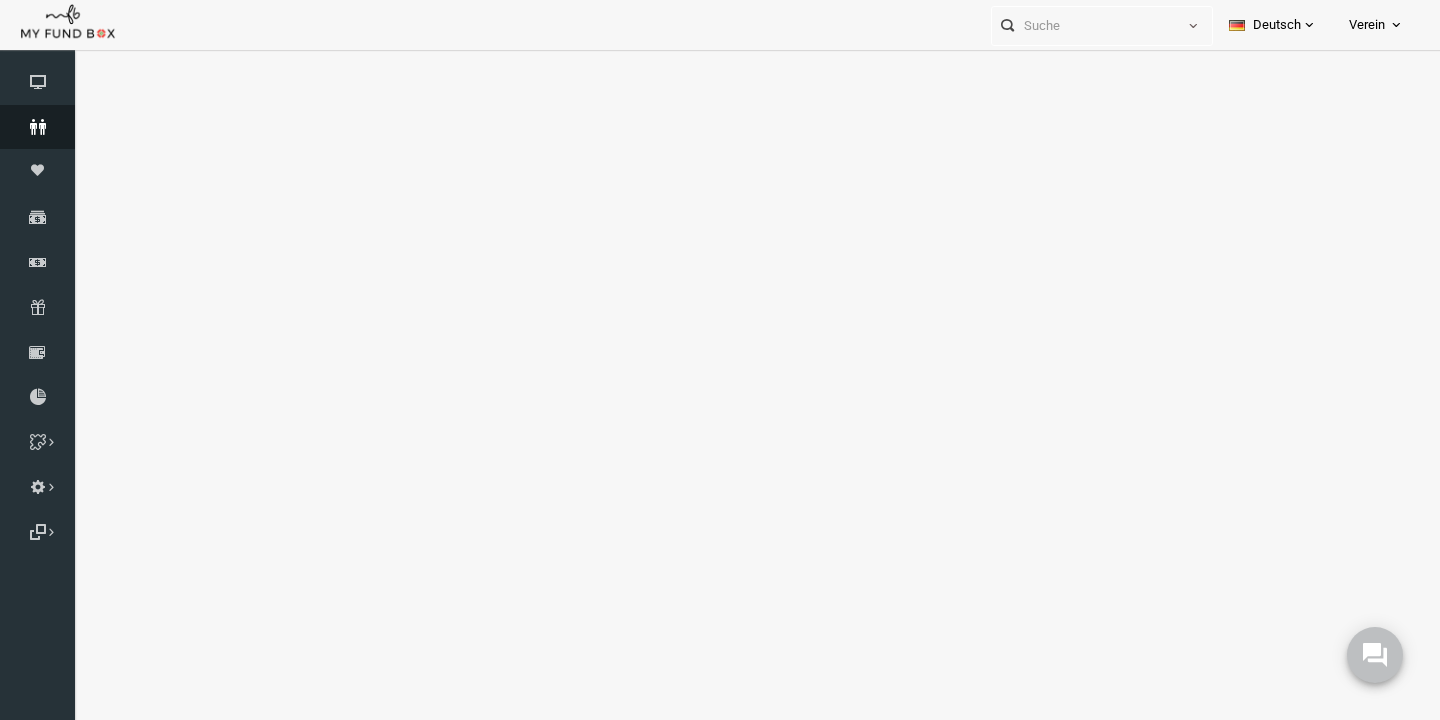 select on "100" 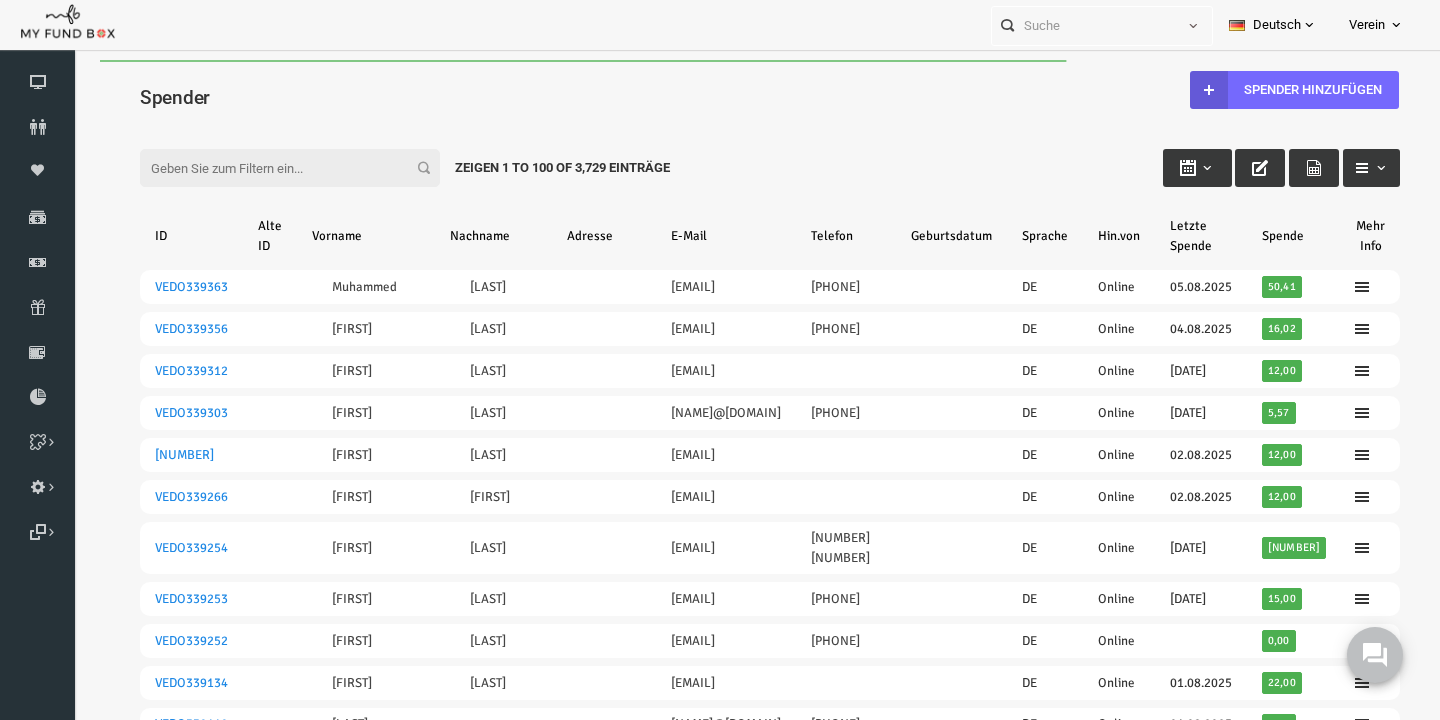 scroll, scrollTop: 0, scrollLeft: 0, axis: both 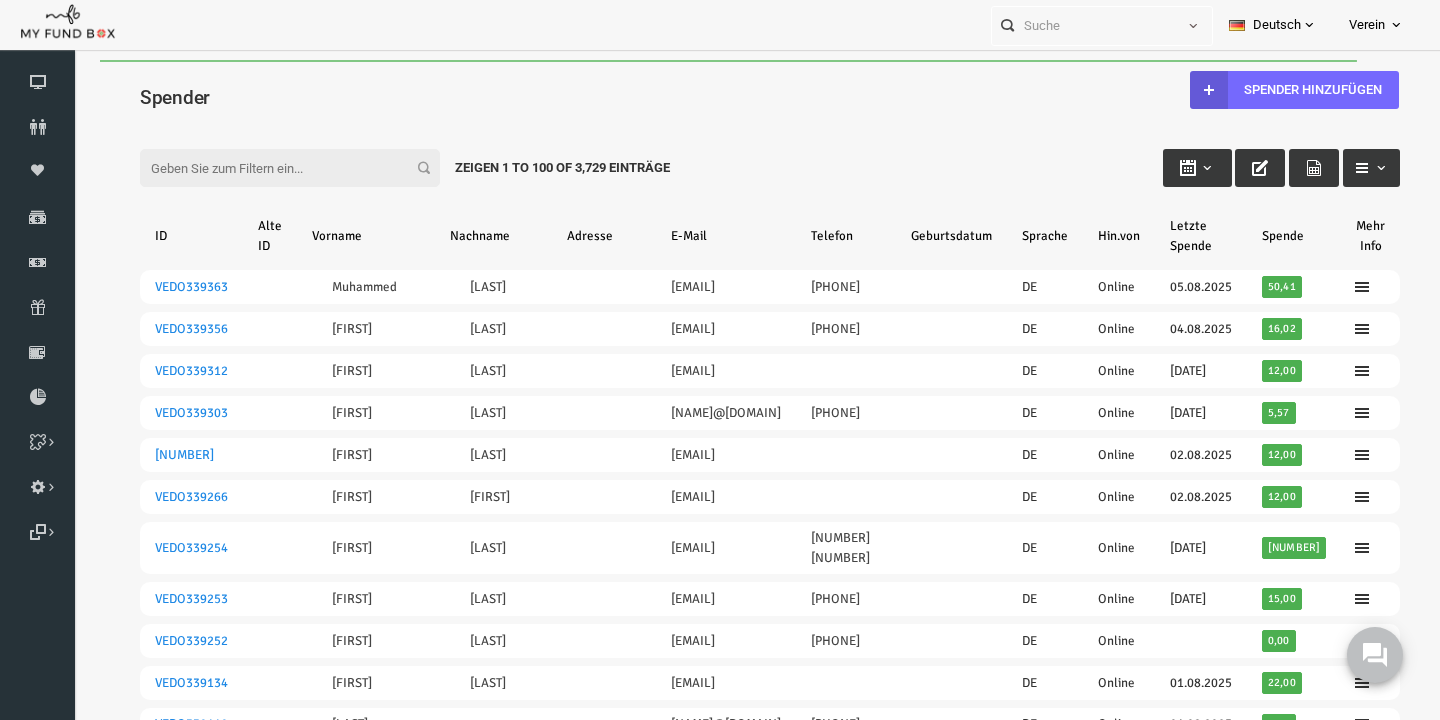 paste on "VEDO208834" 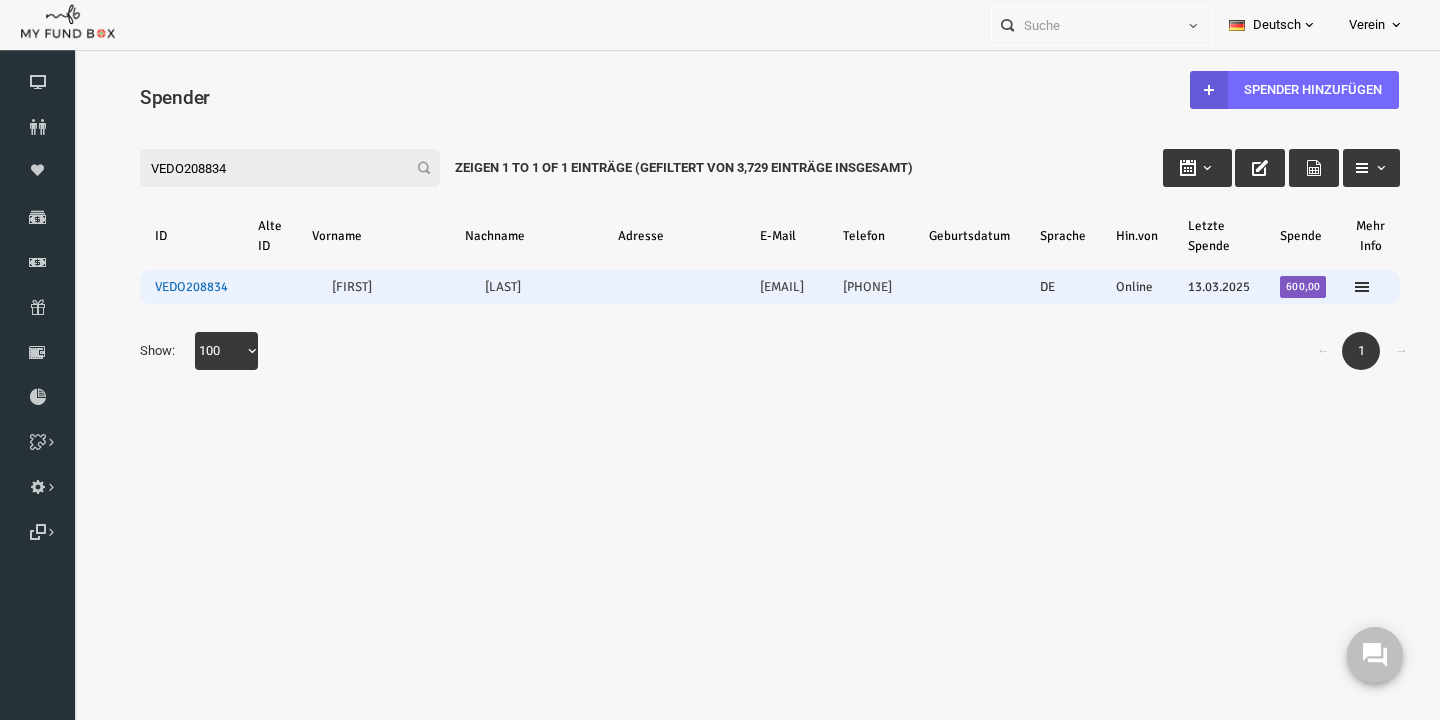 type on "VEDO208834" 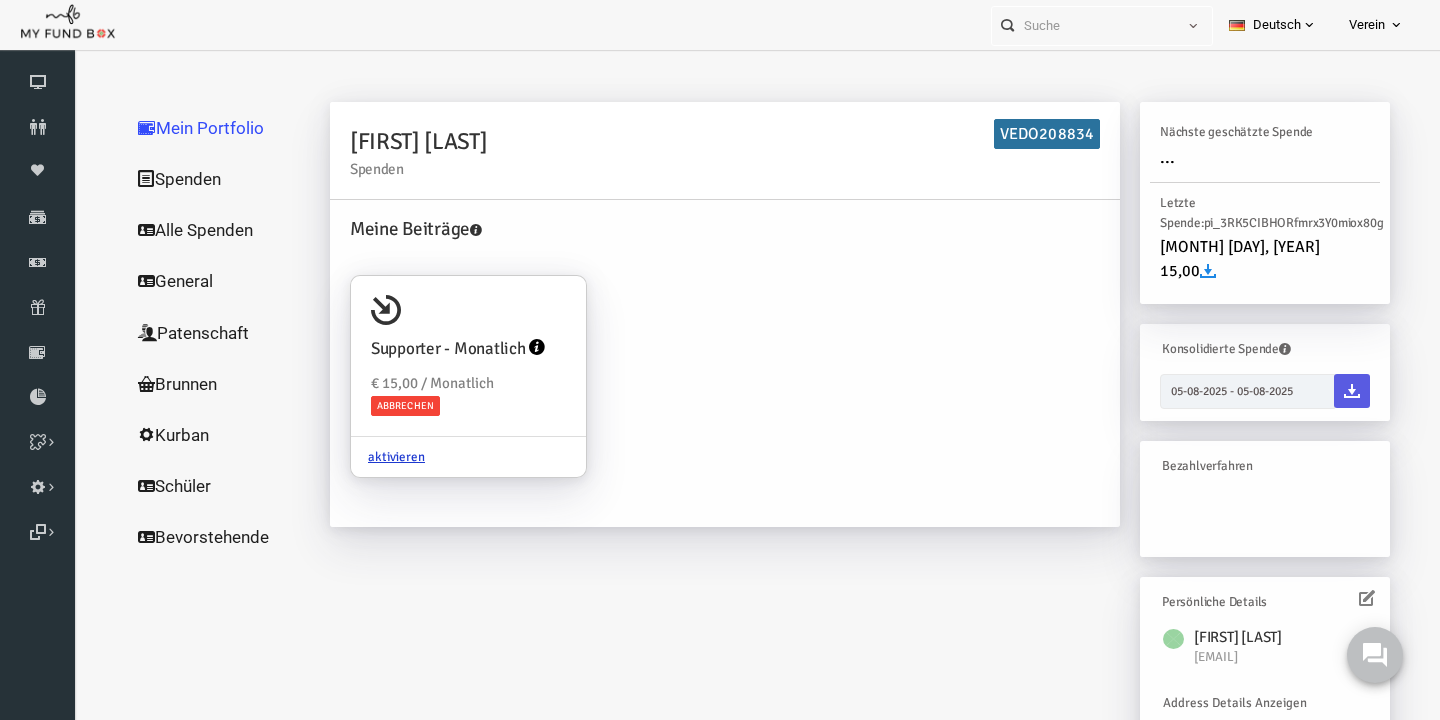 scroll, scrollTop: 23, scrollLeft: 0, axis: vertical 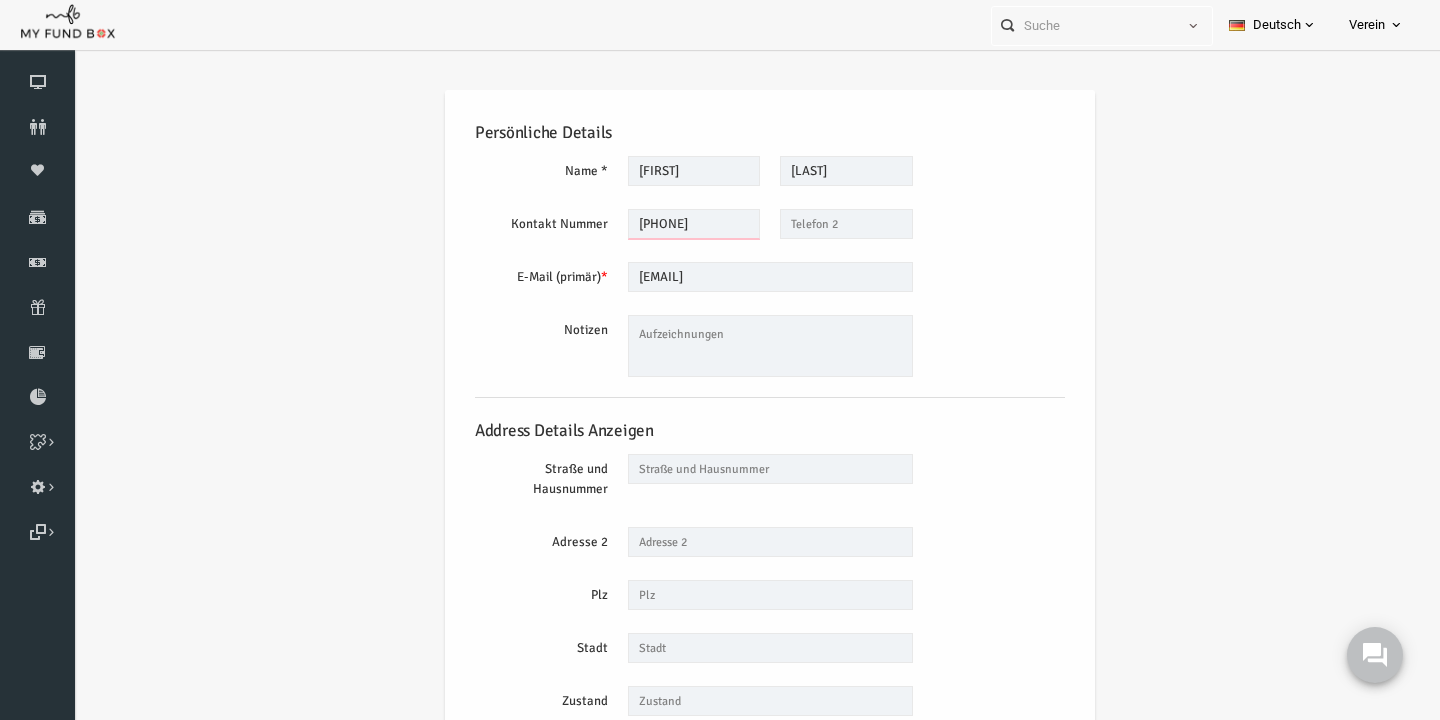 click on "01744159268" at bounding box center (666, 224) 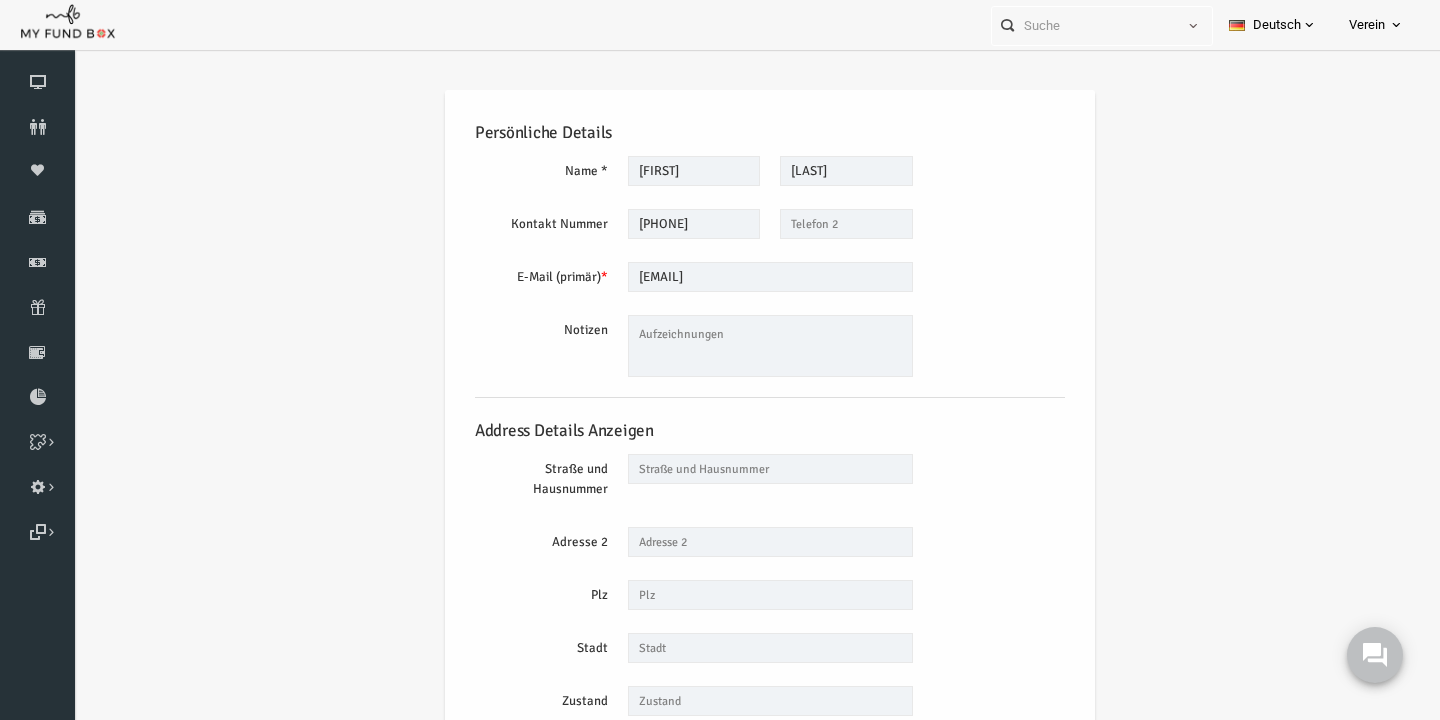 click on "E-Mail (primär) *
meheschristine@icloud.com
Wir werden Rechnungen an diese E-Mail senden
Bitte gültige E-Mail eingeben" at bounding box center [742, 278] 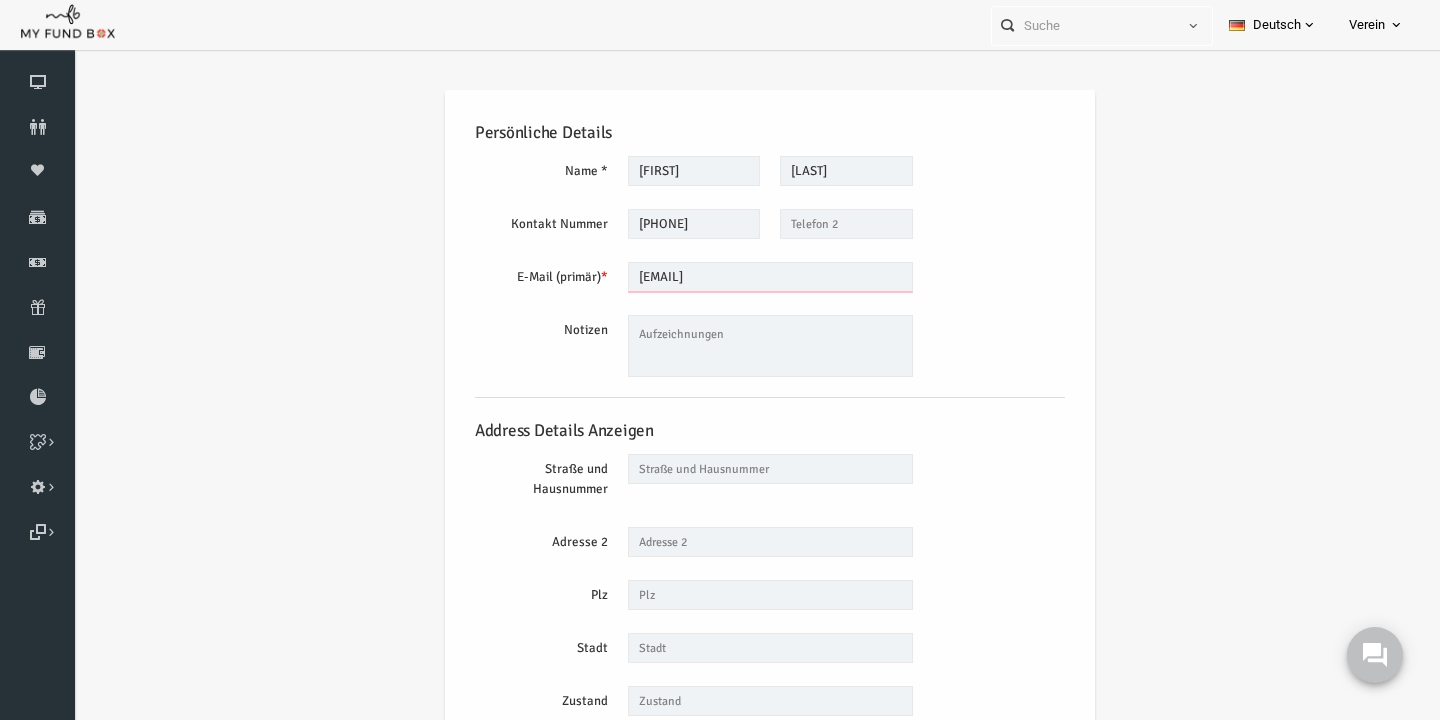 click on "meheschristine@icloud.com" at bounding box center (742, 277) 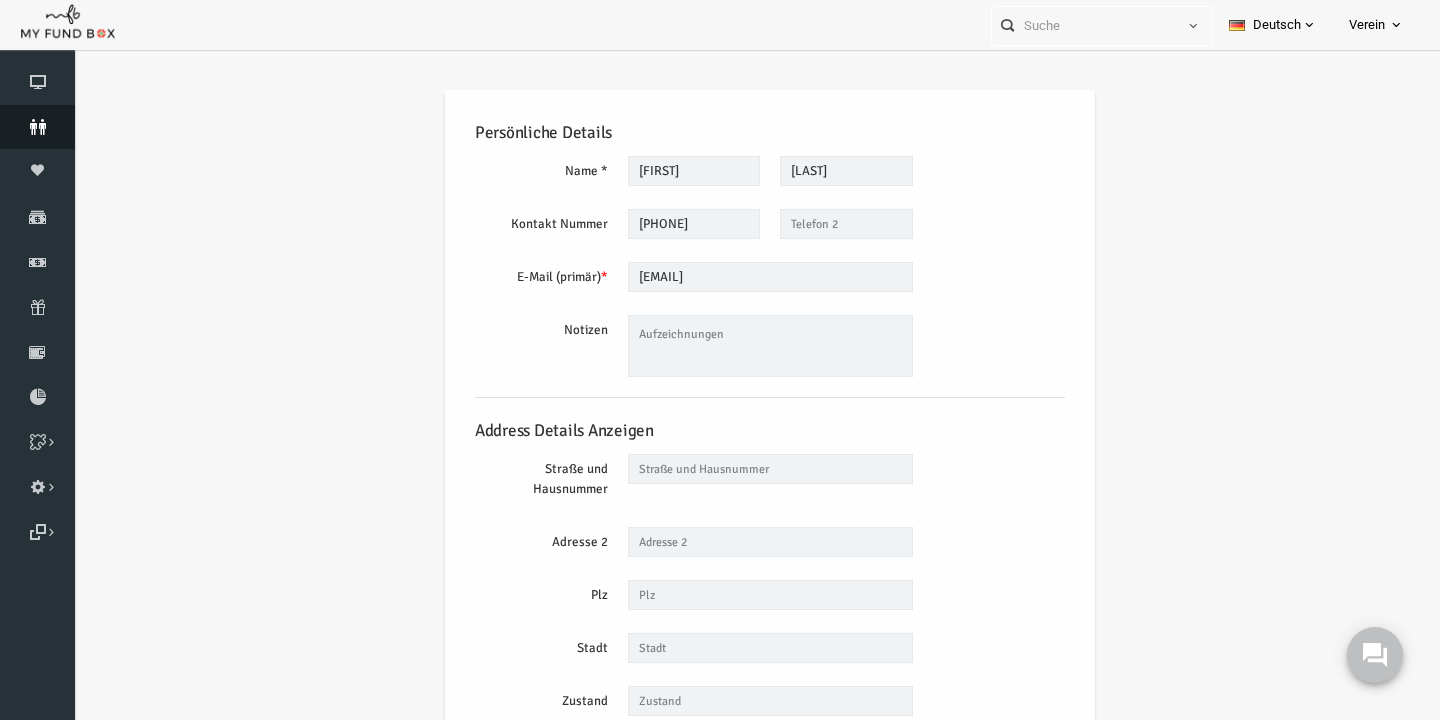 click at bounding box center [37, 127] 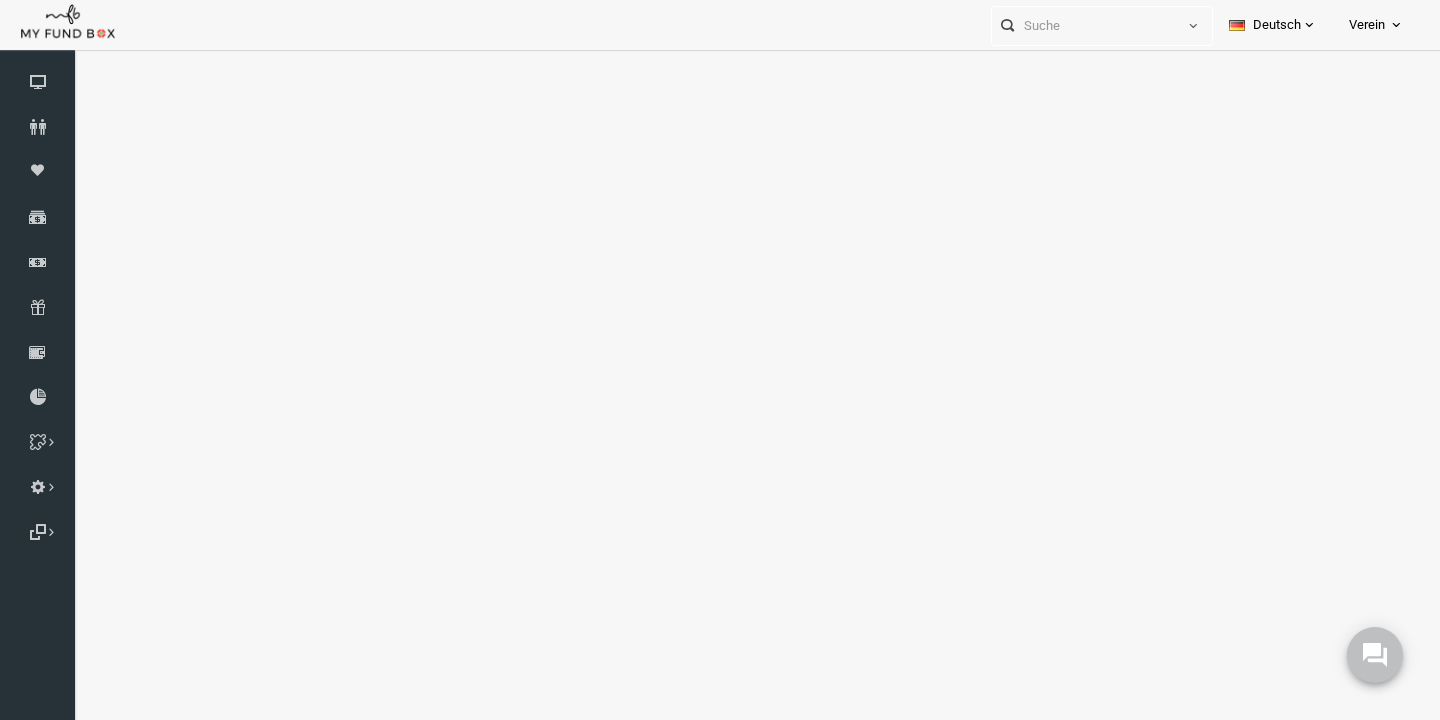 select on "100" 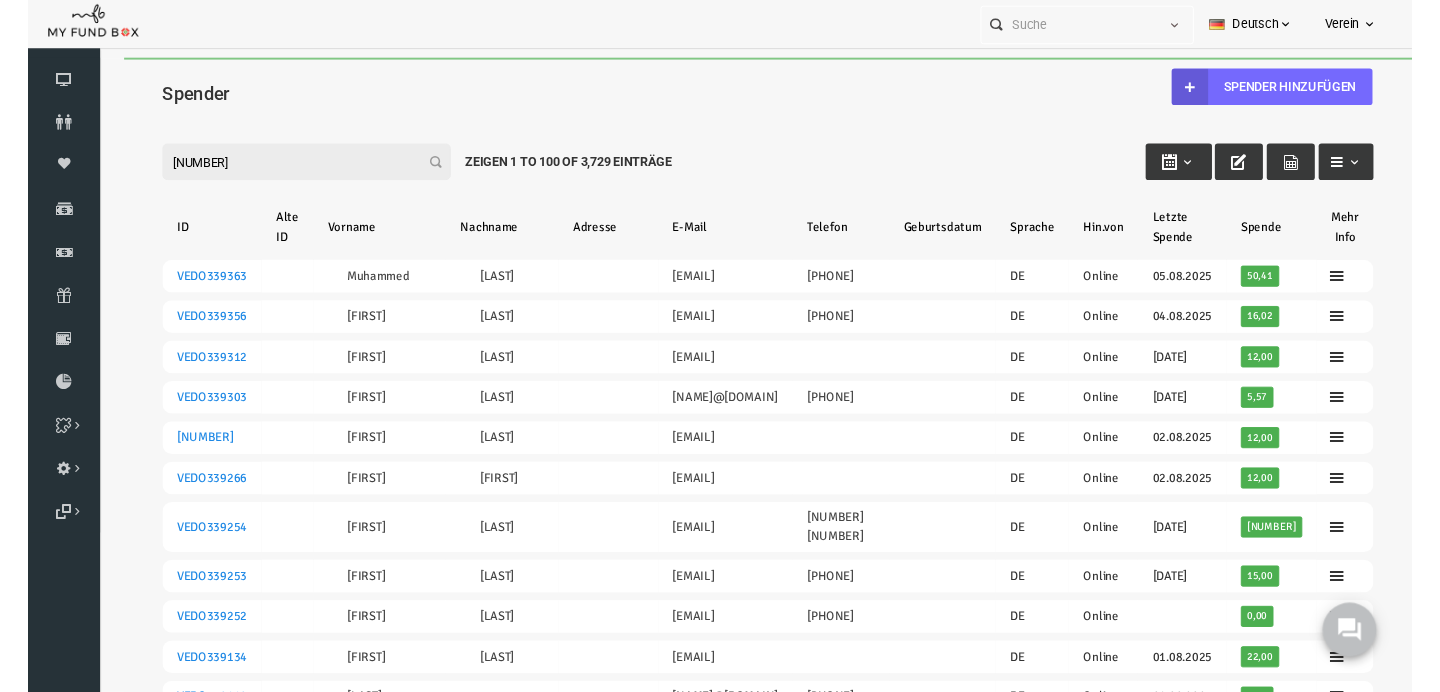 scroll, scrollTop: 0, scrollLeft: 0, axis: both 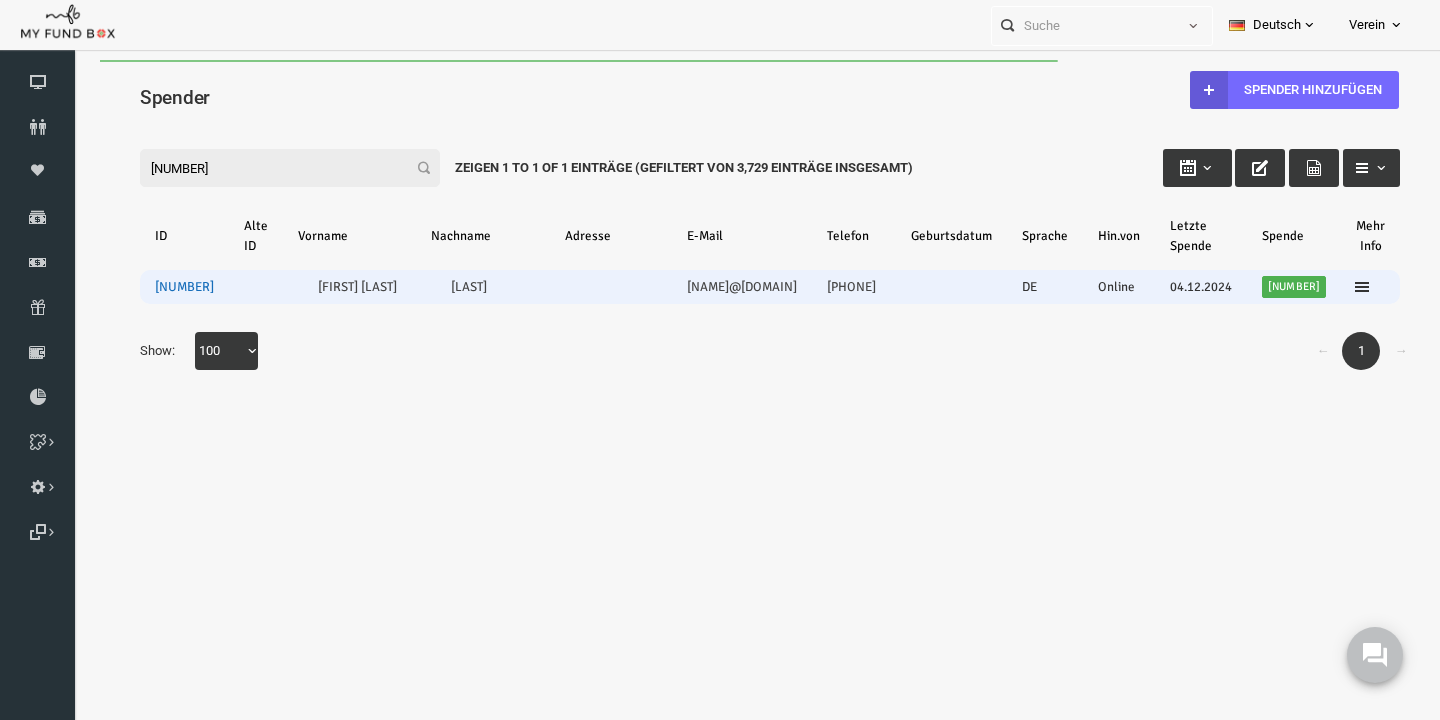 type on "VEDO200828" 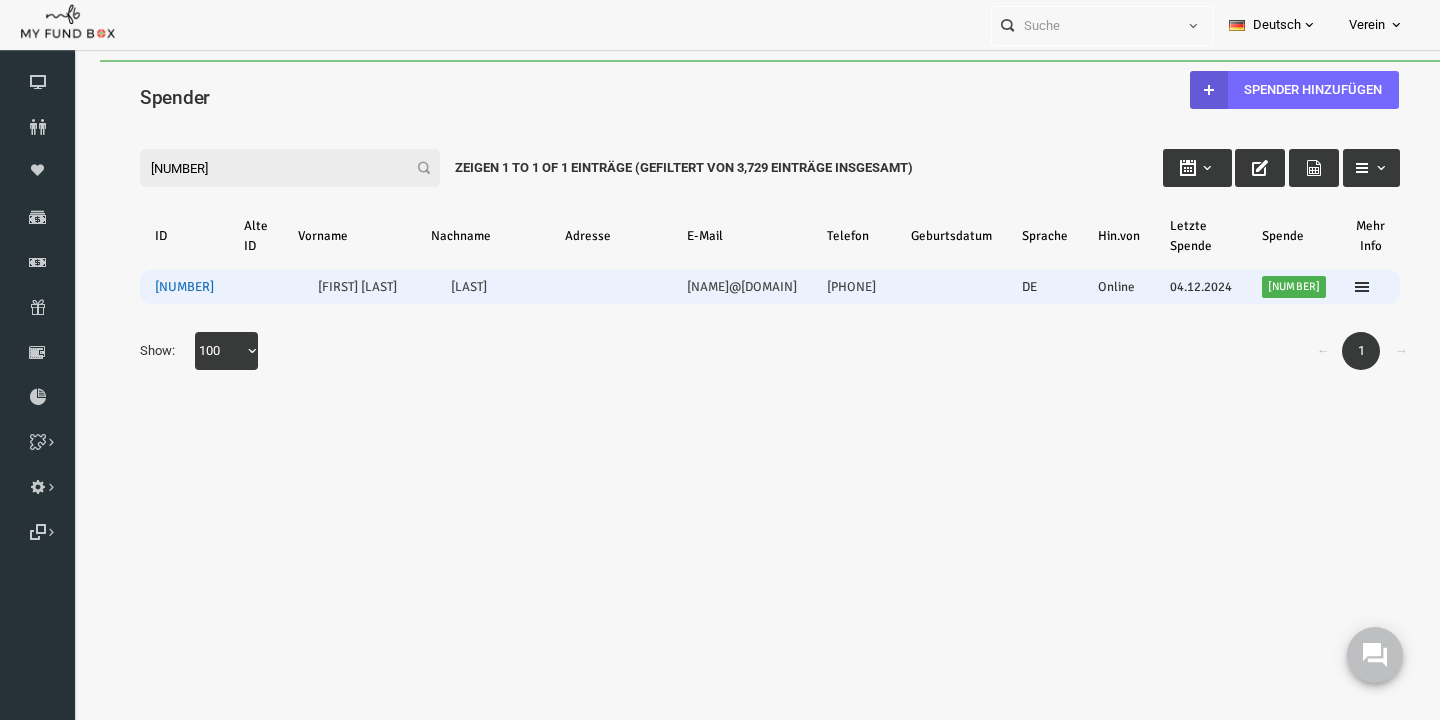 click on "VEDO200828" at bounding box center [156, 287] 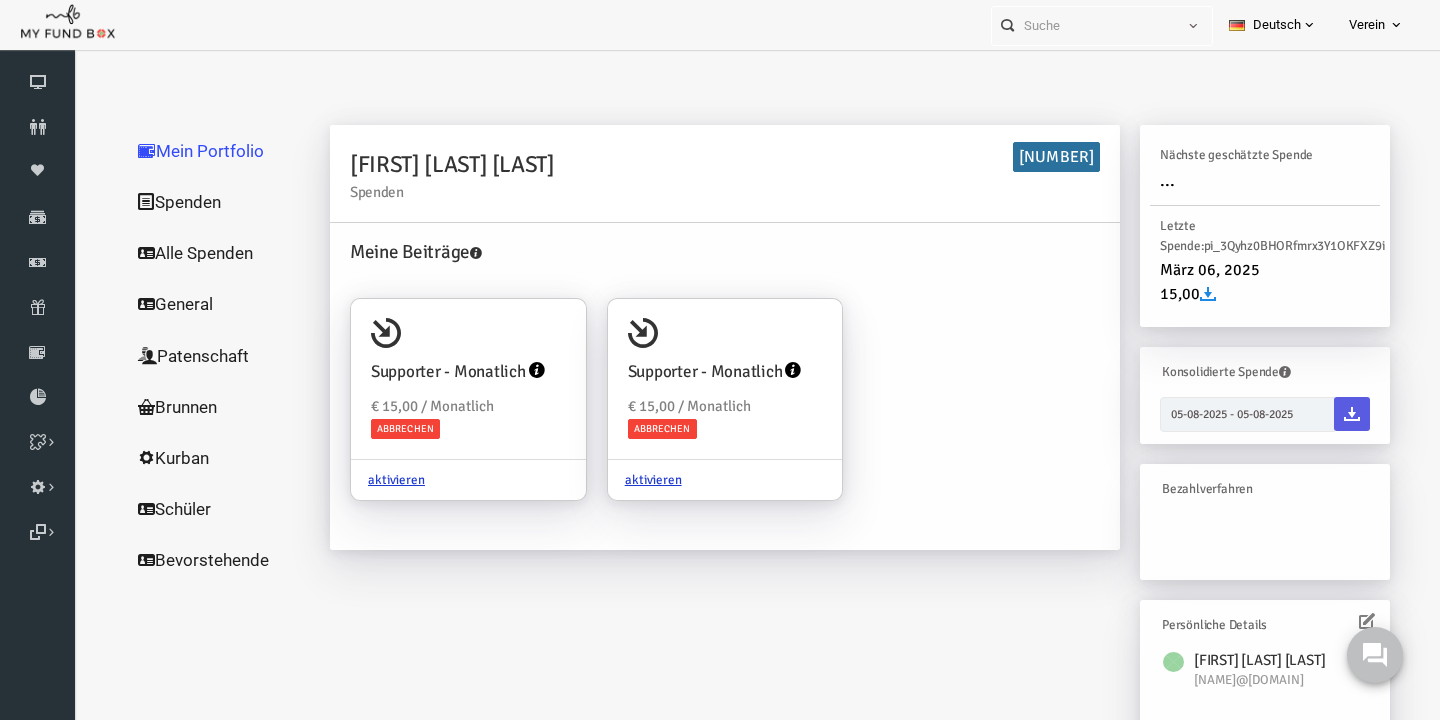 scroll, scrollTop: 23, scrollLeft: 0, axis: vertical 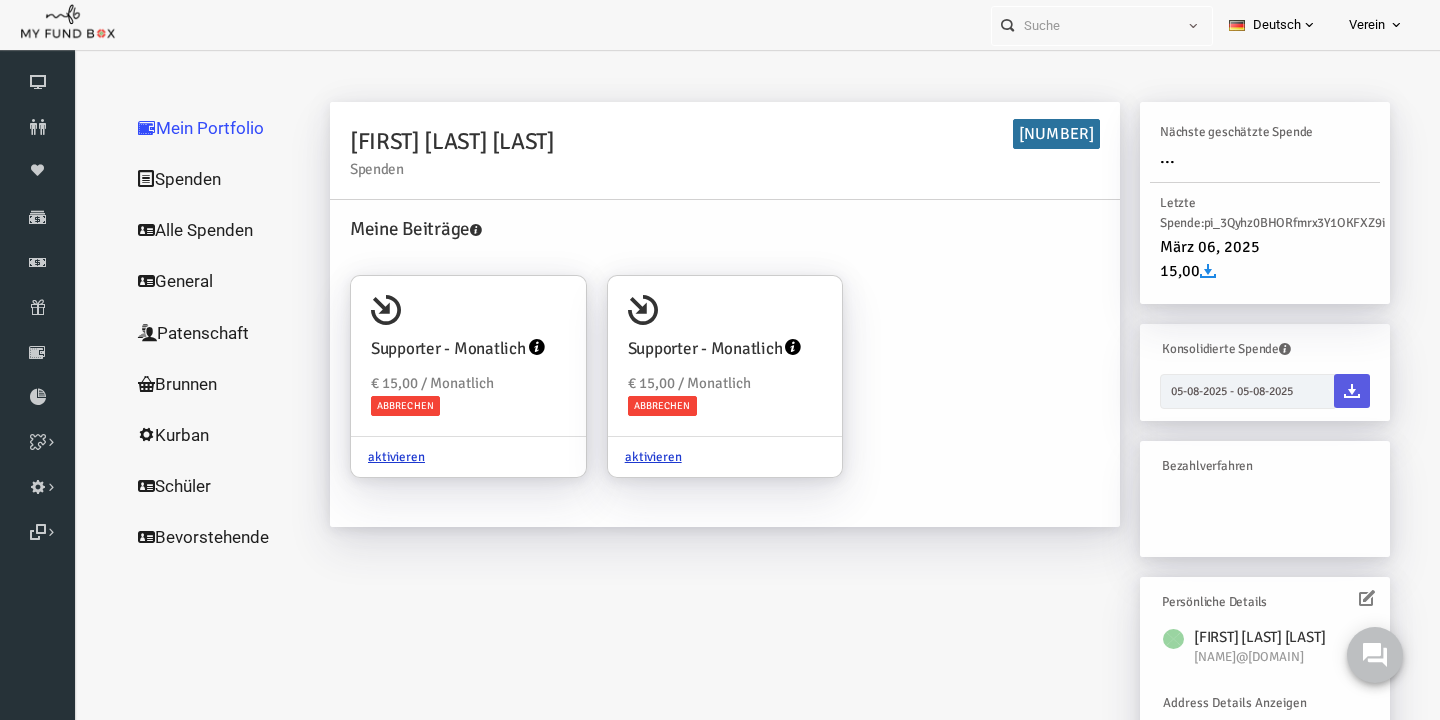 click at bounding box center [1339, 598] 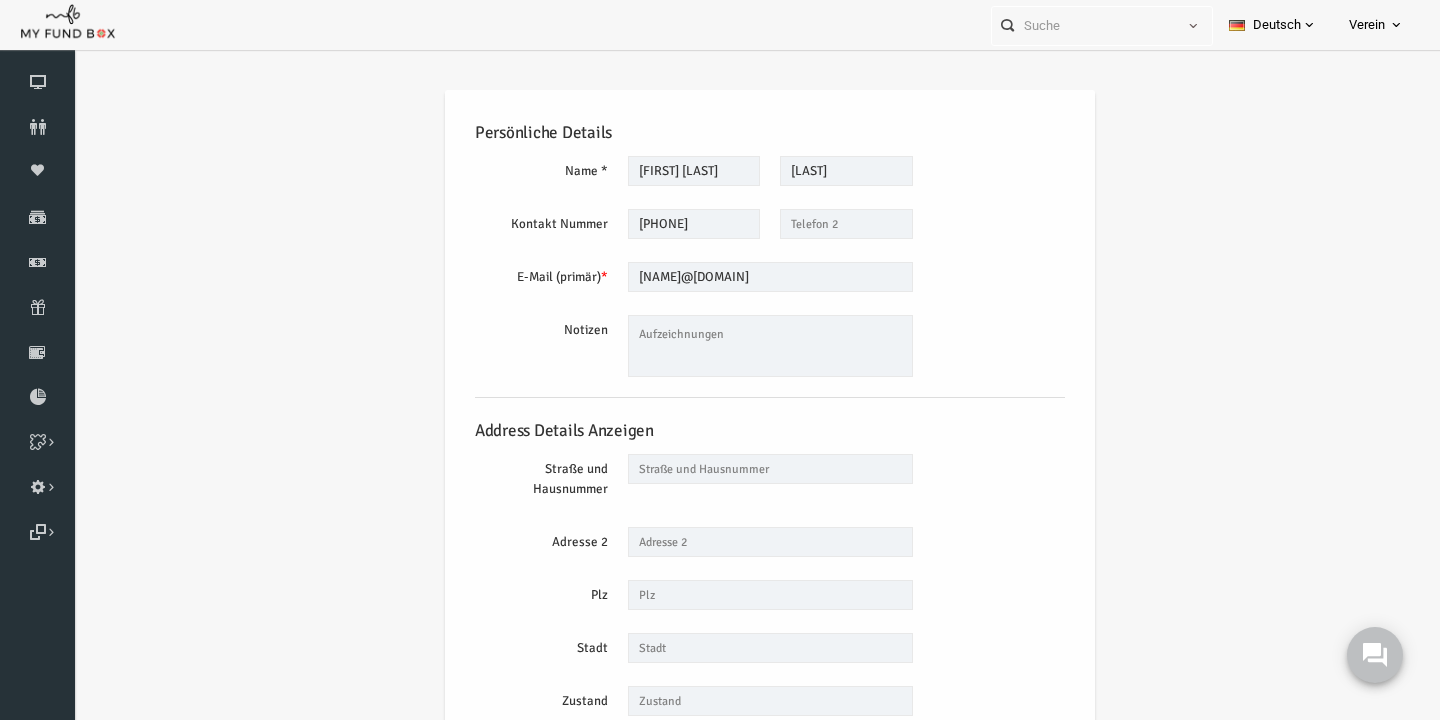 scroll, scrollTop: 0, scrollLeft: 0, axis: both 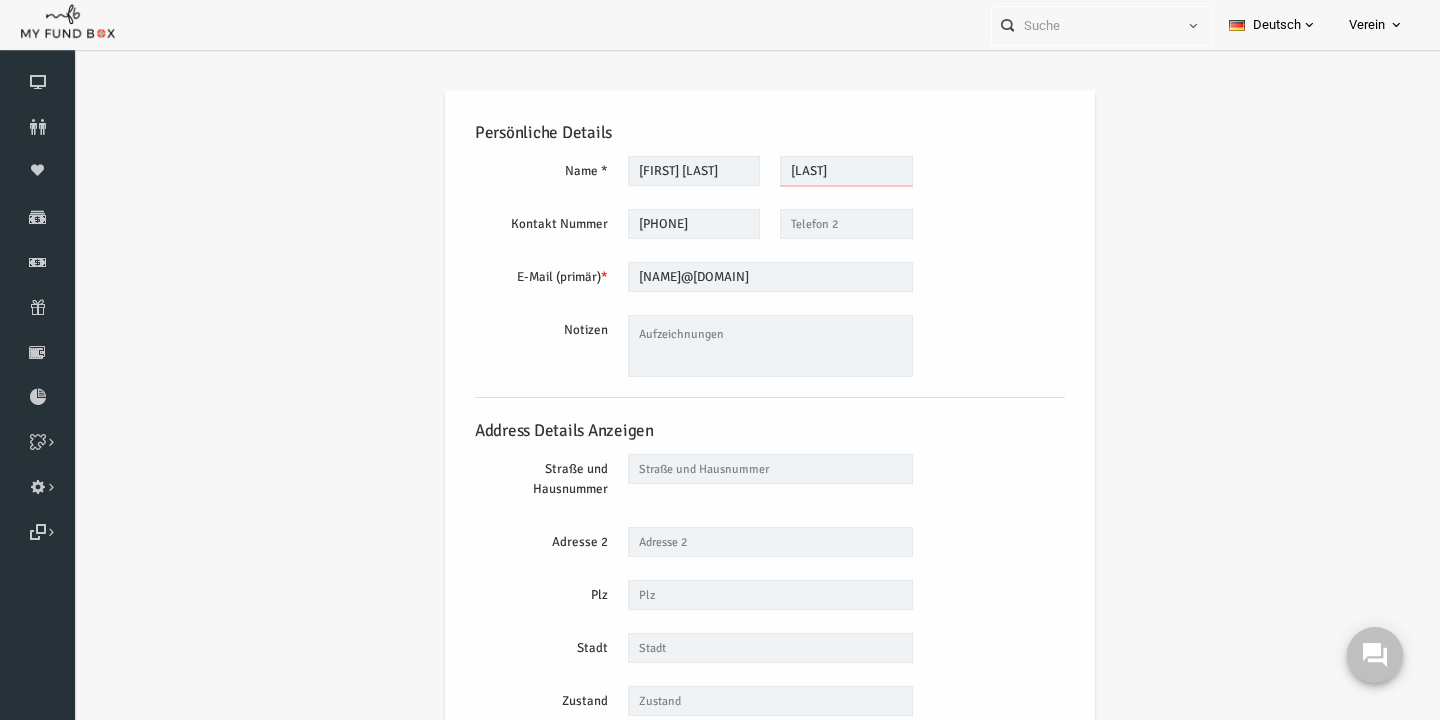 click on "Sidiqi" at bounding box center [818, 171] 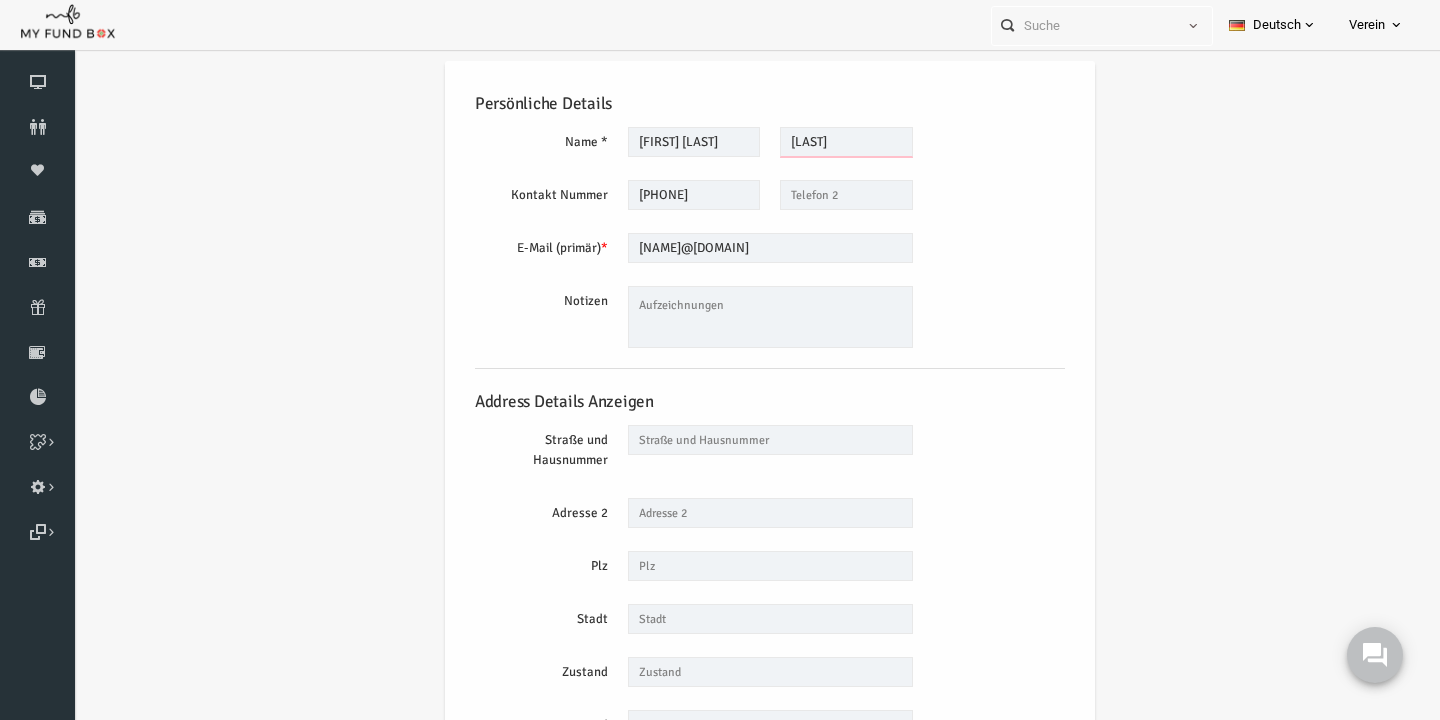 scroll, scrollTop: 0, scrollLeft: 0, axis: both 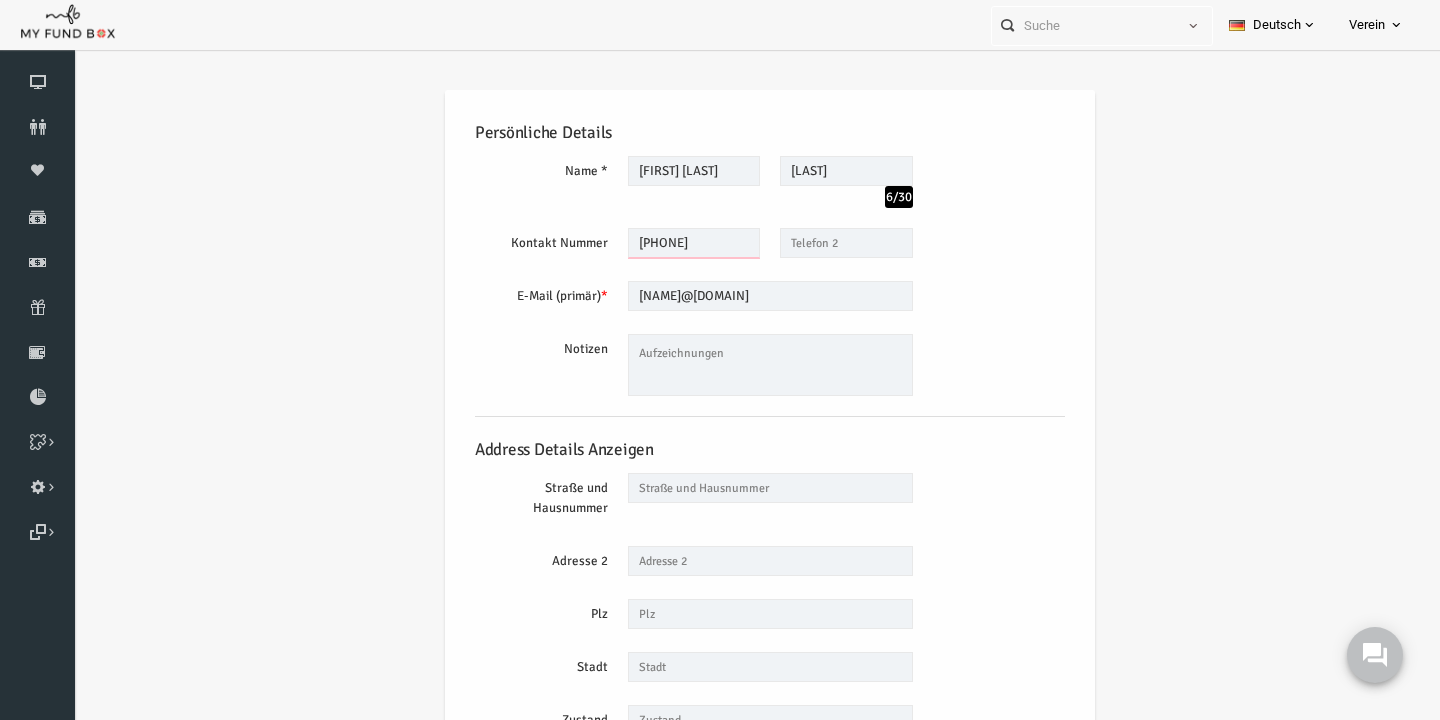click on "+41782571500" at bounding box center (666, 243) 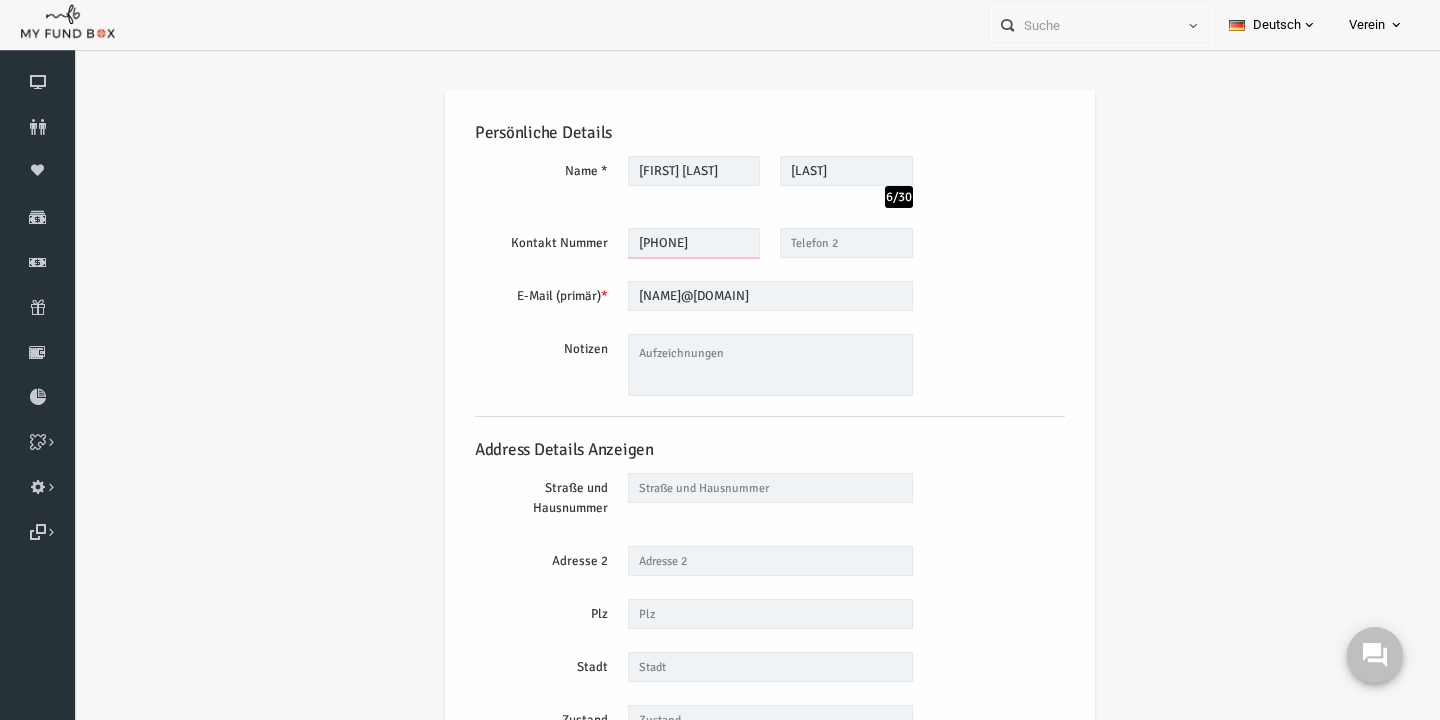 drag, startPoint x: 703, startPoint y: 242, endPoint x: 616, endPoint y: 244, distance: 87.02299 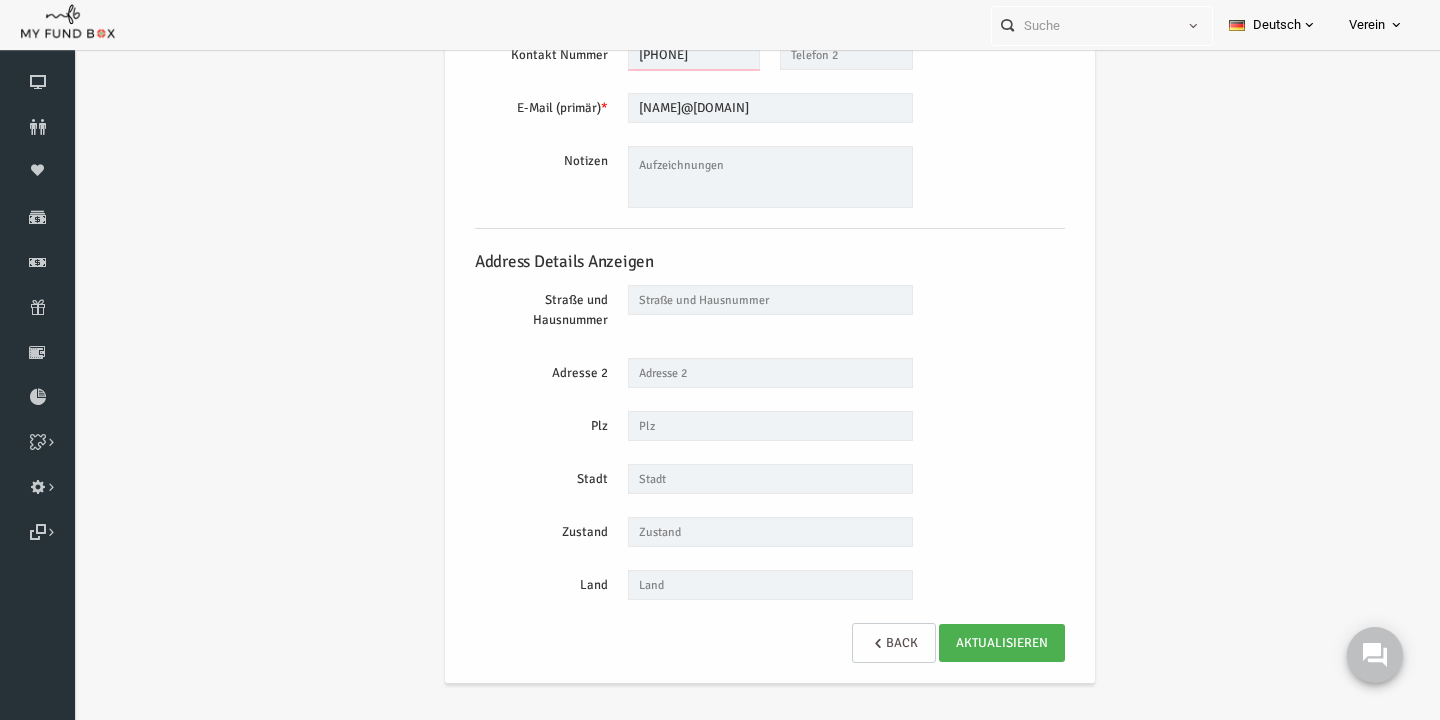 scroll, scrollTop: 0, scrollLeft: 0, axis: both 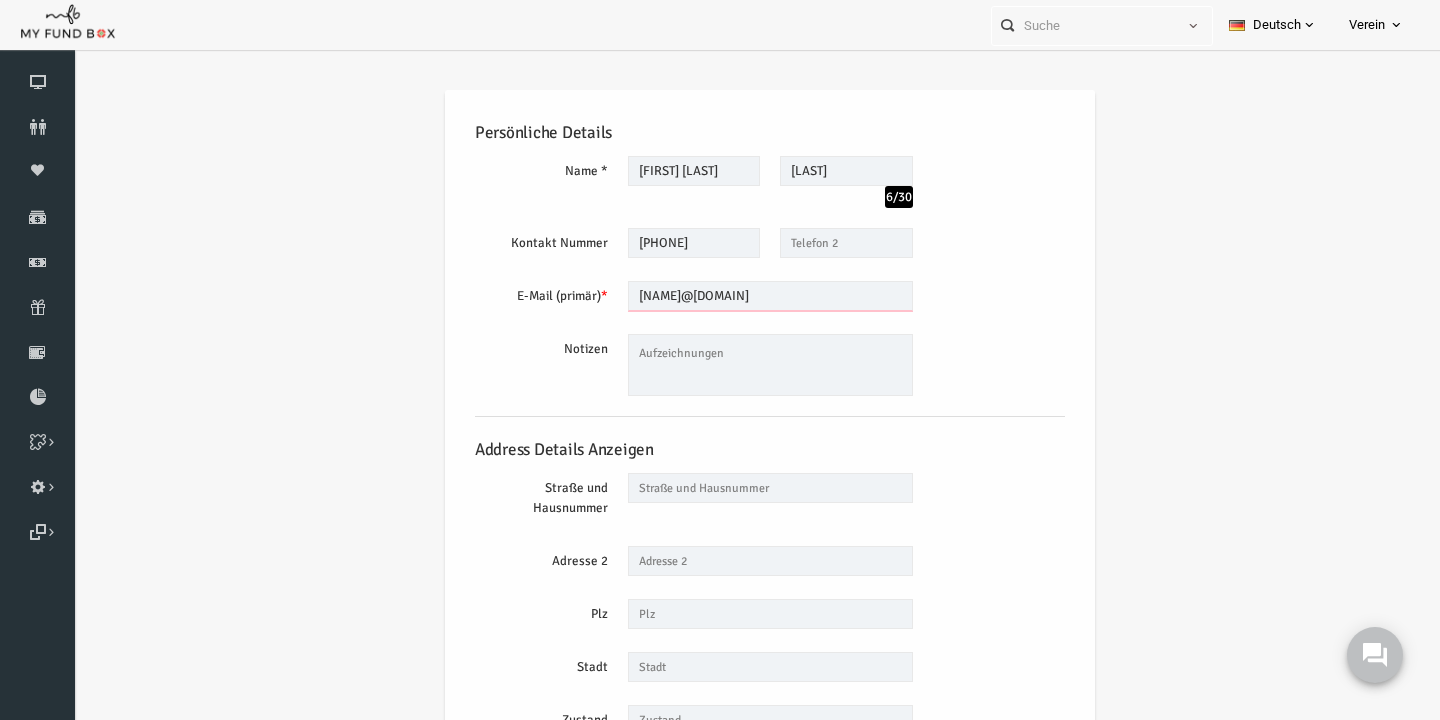 click on "sulaimansedqi@gmail.com" at bounding box center (742, 296) 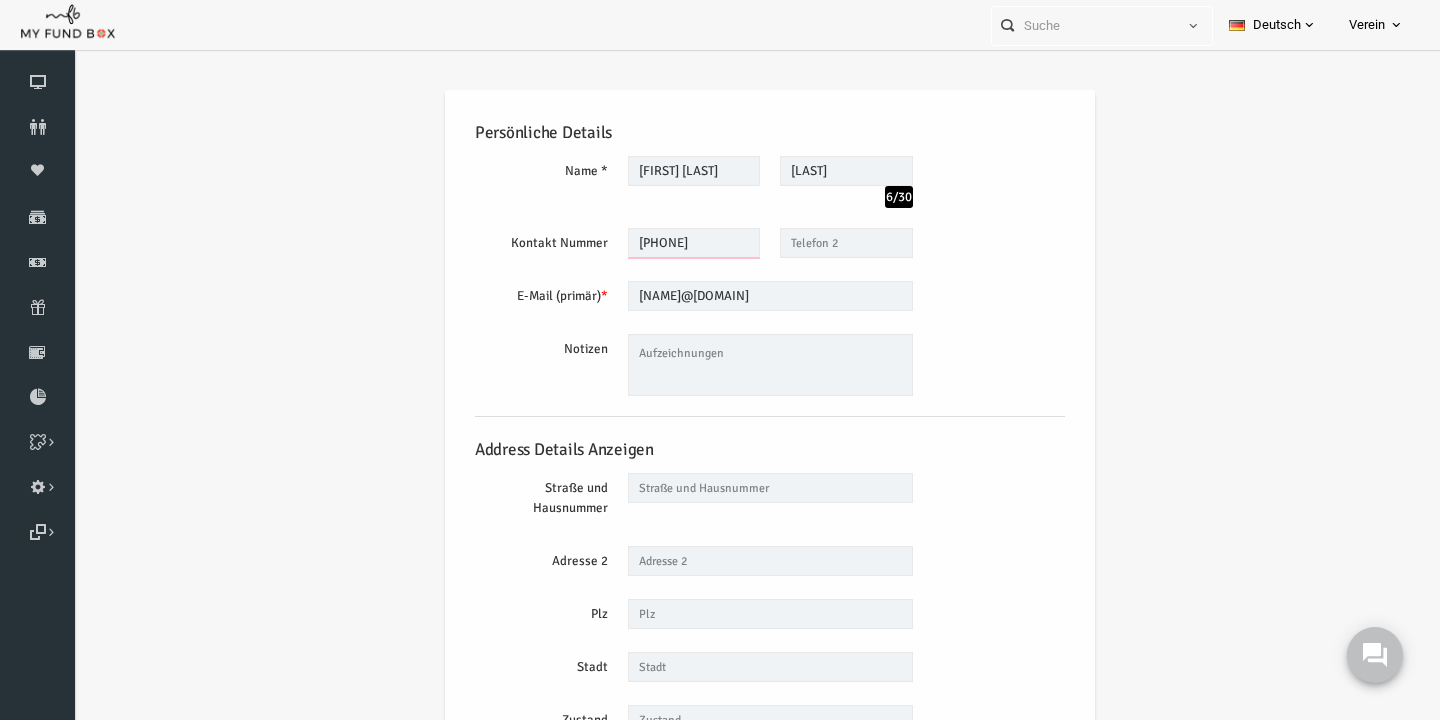 drag, startPoint x: 731, startPoint y: 253, endPoint x: 617, endPoint y: 249, distance: 114.07015 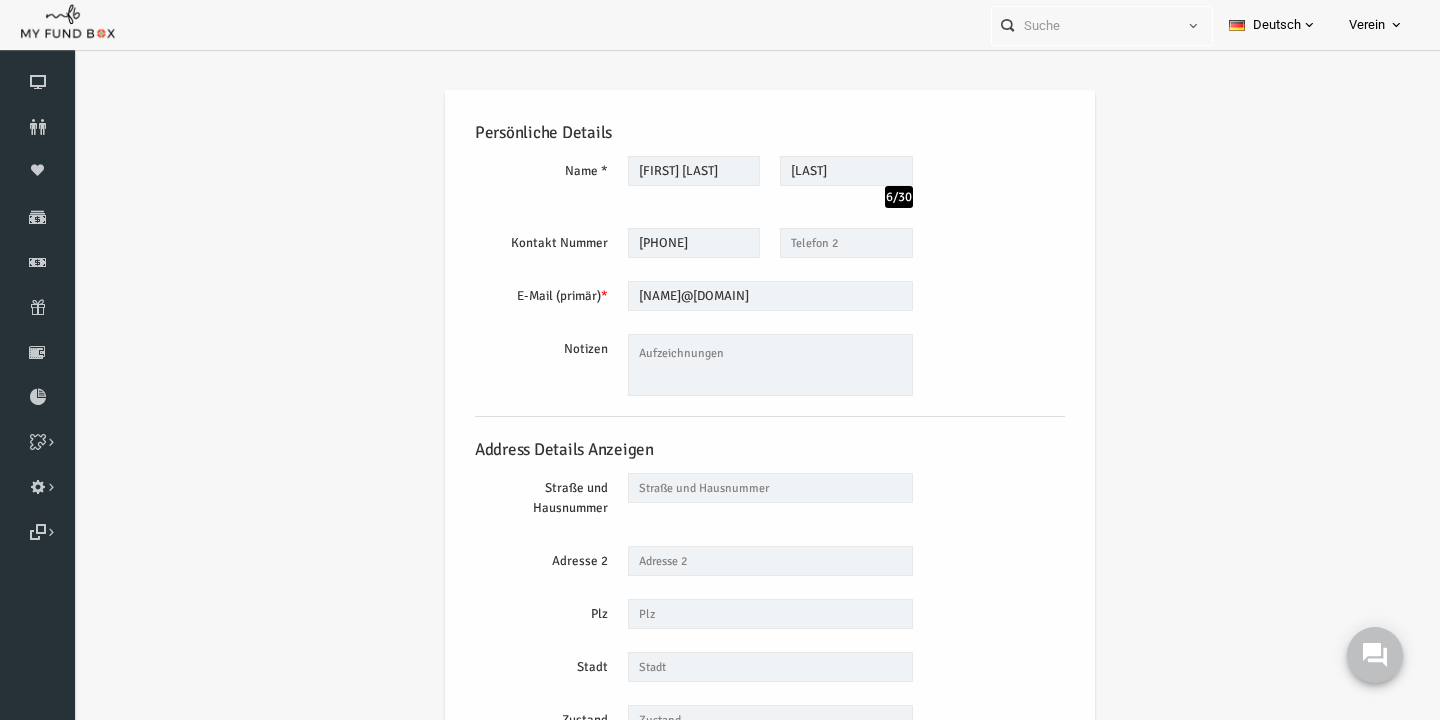 click on "Persönliche Details
Name *
Sulaiman Sidiqi
Maximal 255 Zeichen  Beschreibung erlaubt
Bitte füllen Sie dieses Feld aus
Name sollte mindestens 3 Zeichen lang sein
Sidiqi
6/30
Maximal 255 Zeichen  Beschreibung erlaubt
Firma
Bitte geben Sie Ihren Firmennamen mit mindestens drei Zeichen ein.
Maximal 255 Zeichen  Beschreibung erlaubt
Kontakt Nummer
* Plz" at bounding box center (742, 480) 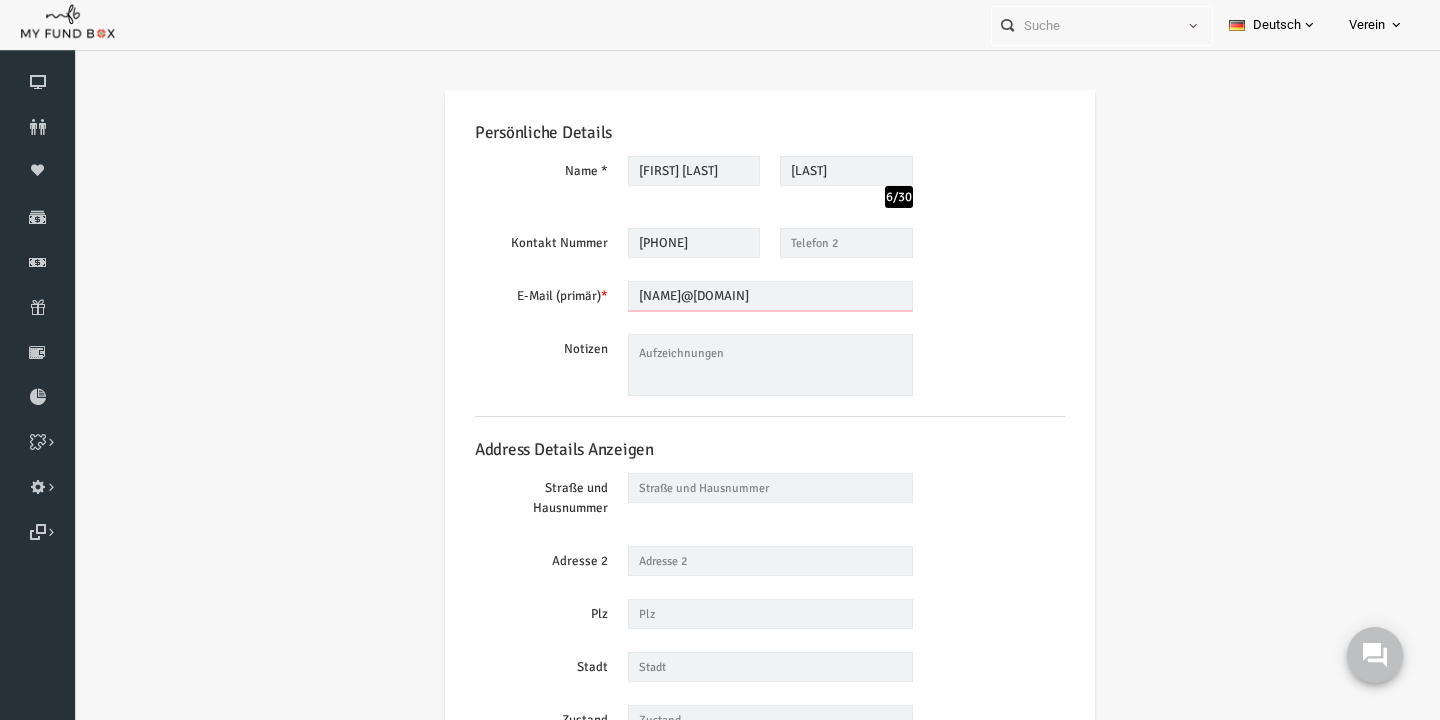 click on "sulaimansedqi@gmail.com" at bounding box center (742, 296) 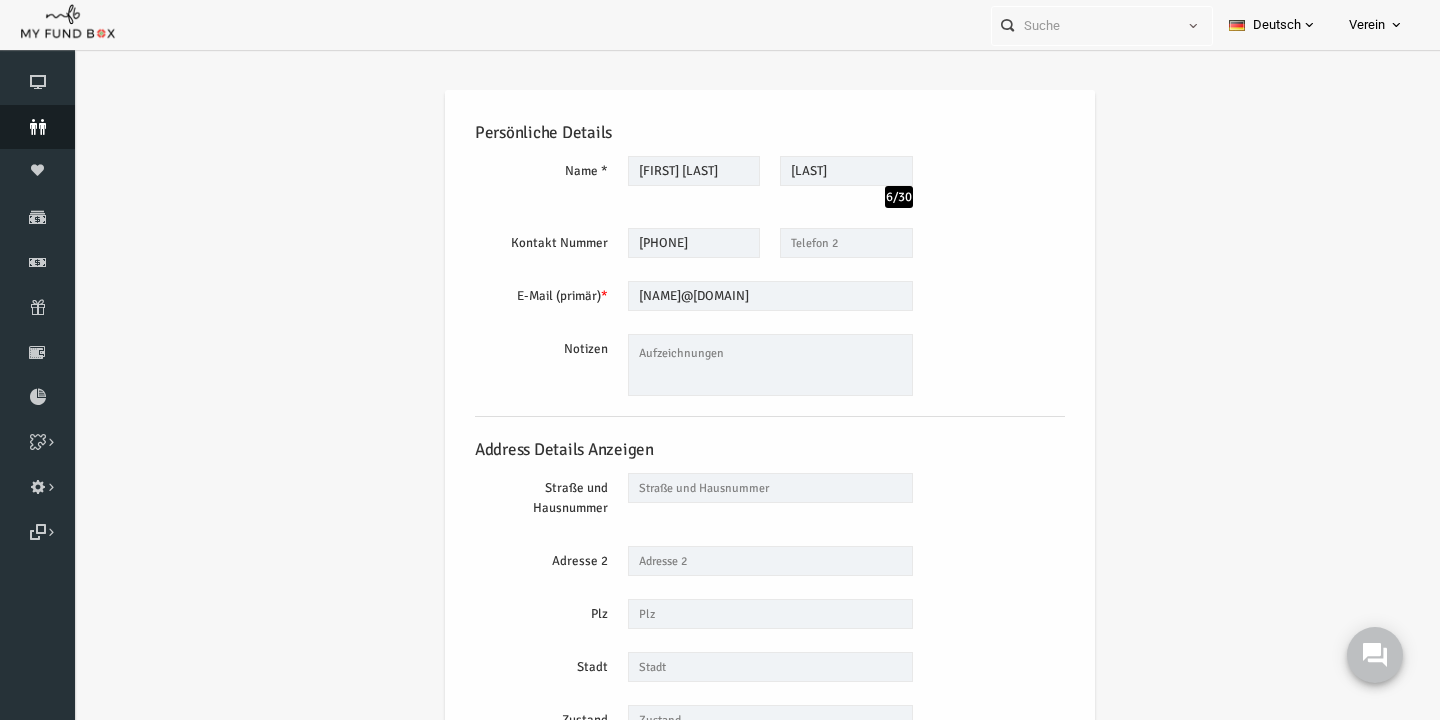 click at bounding box center (37, 127) 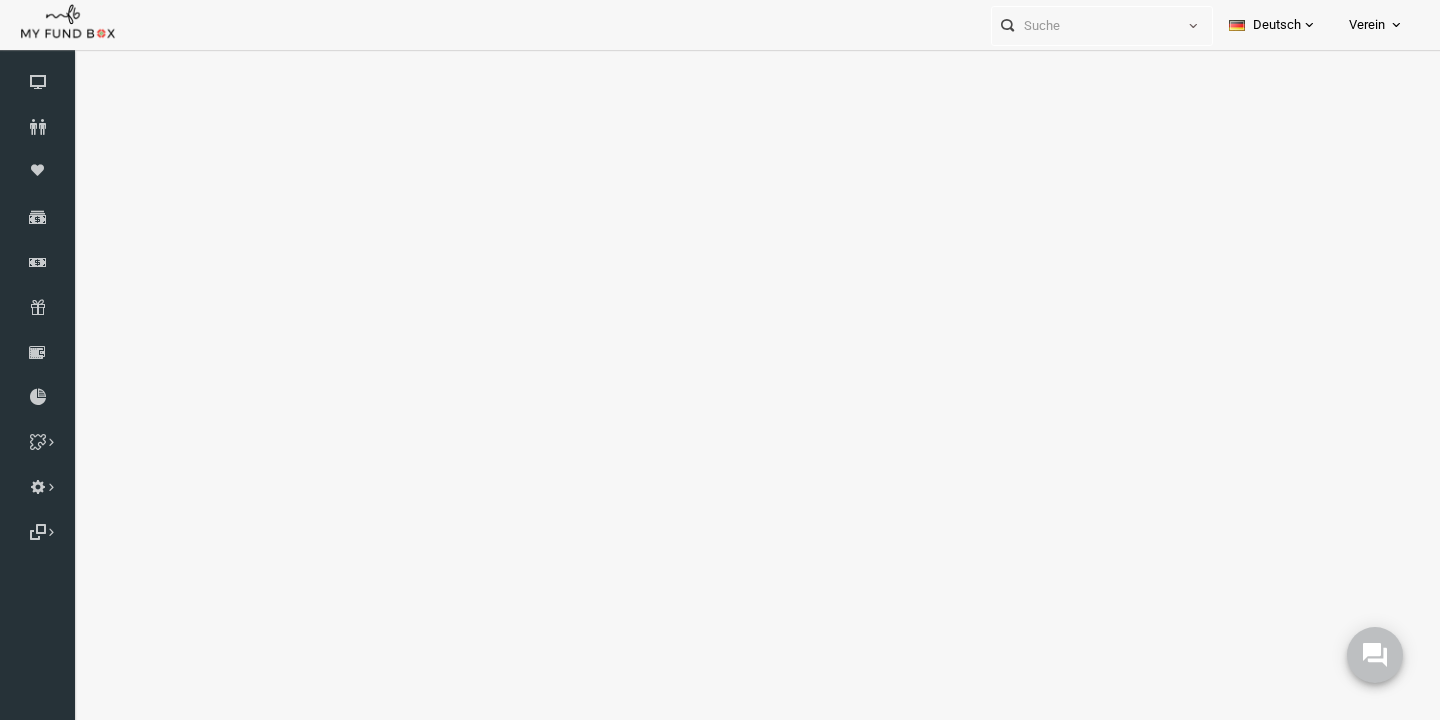select on "100" 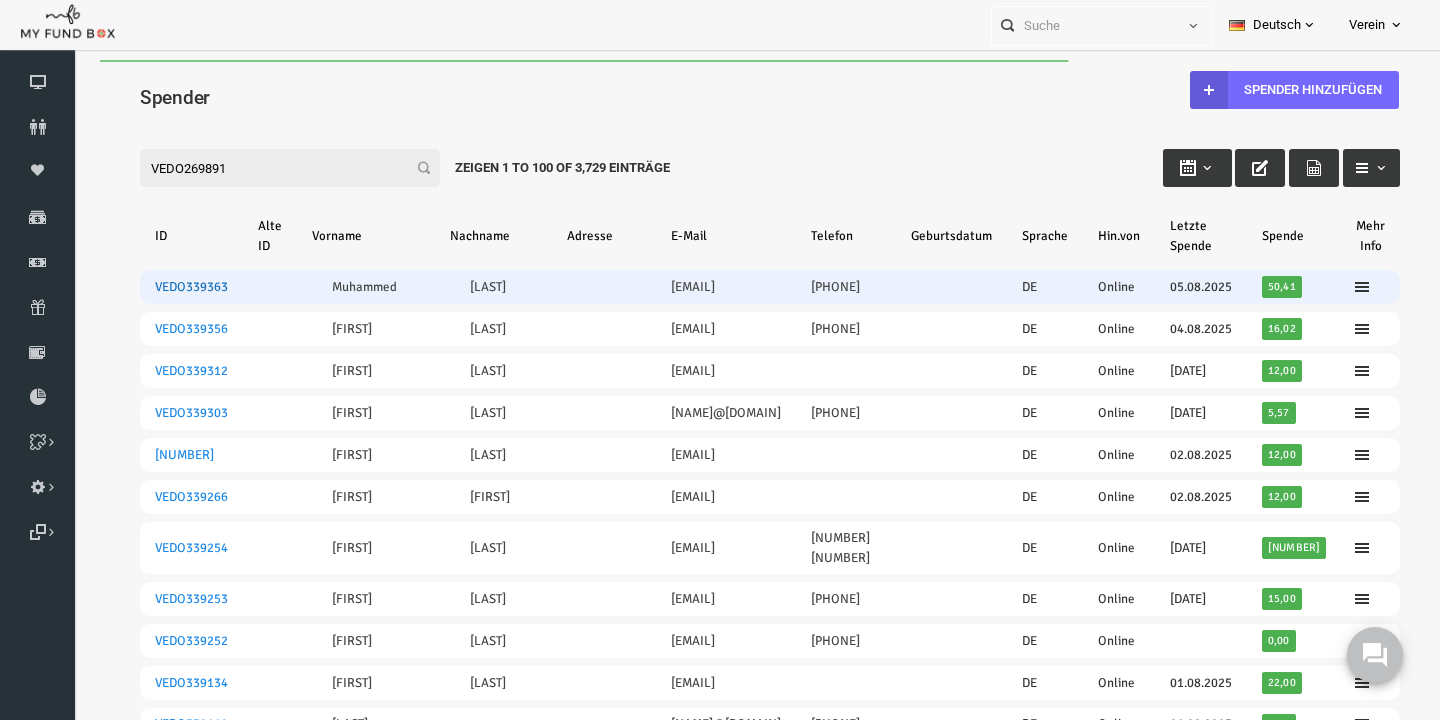 scroll, scrollTop: 0, scrollLeft: 0, axis: both 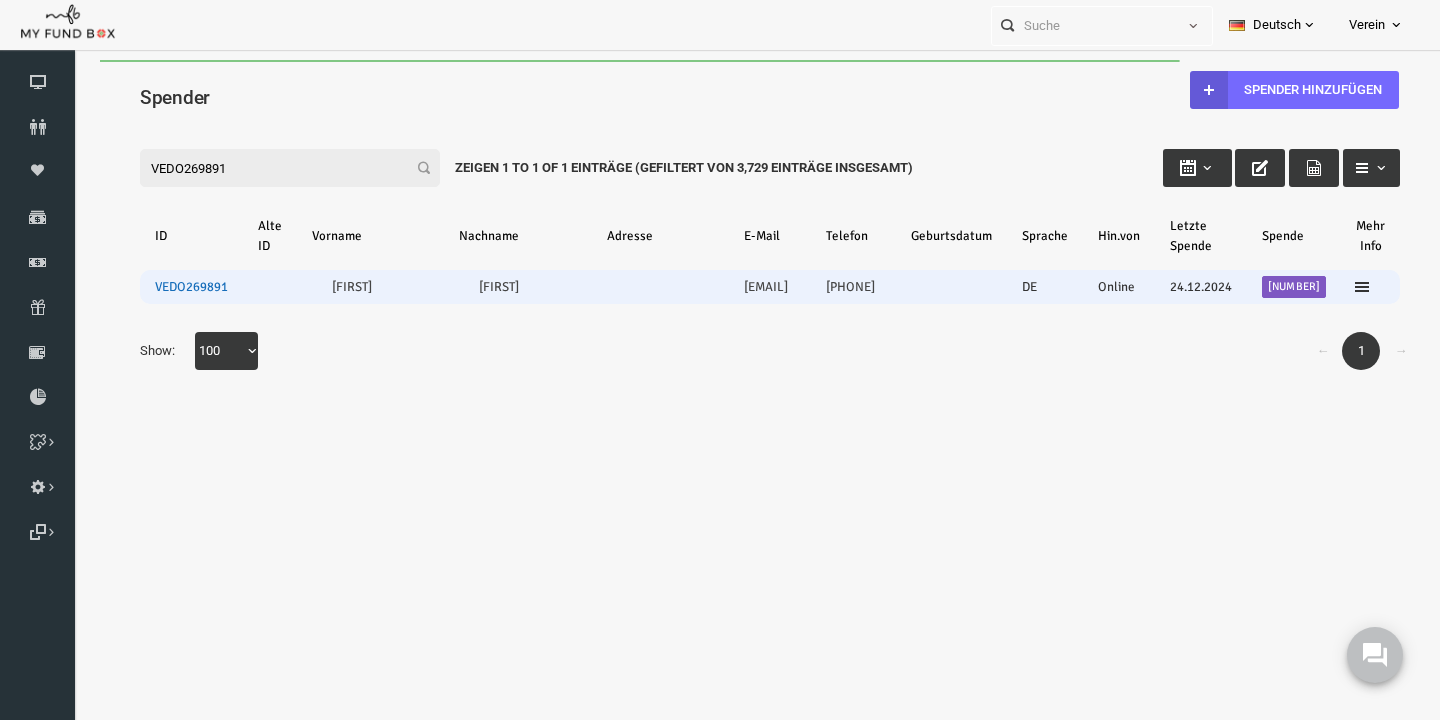 type on "VEDO269891" 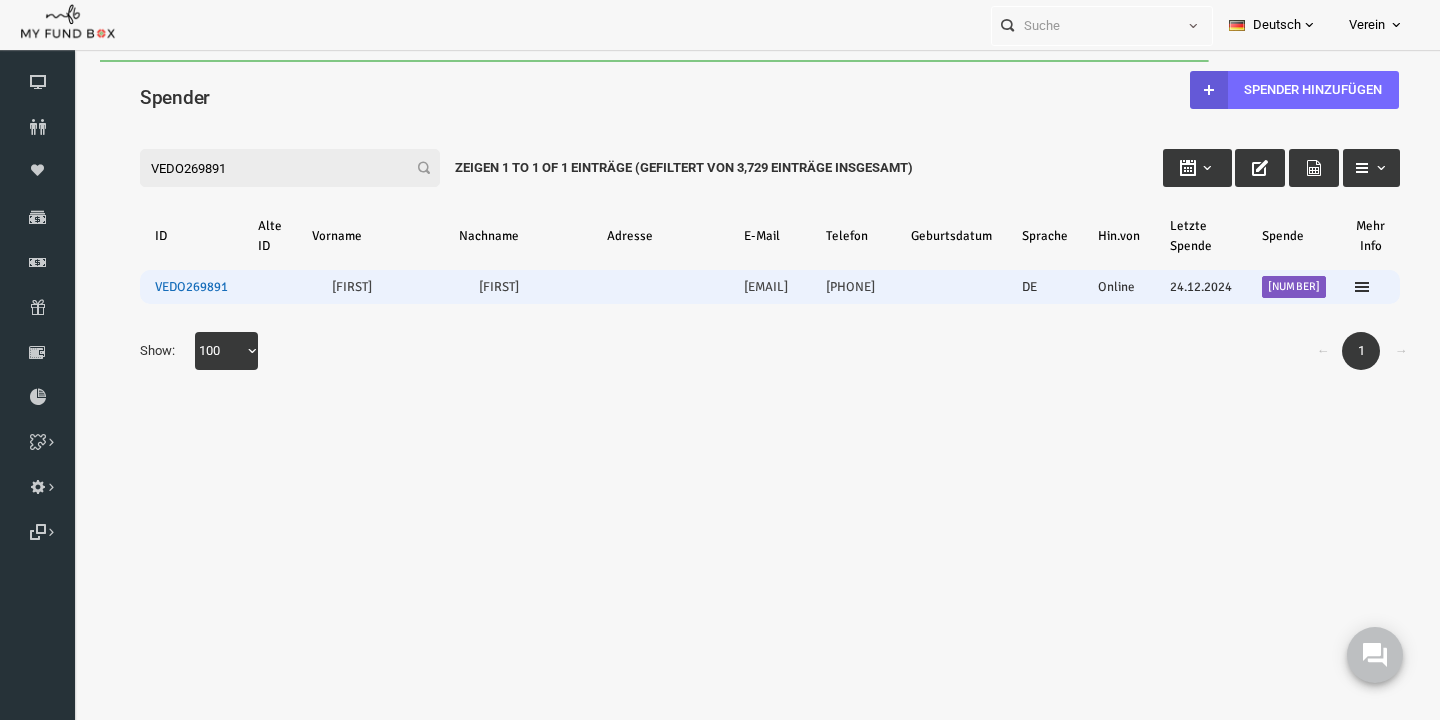 click on "VEDO269891" at bounding box center [163, 287] 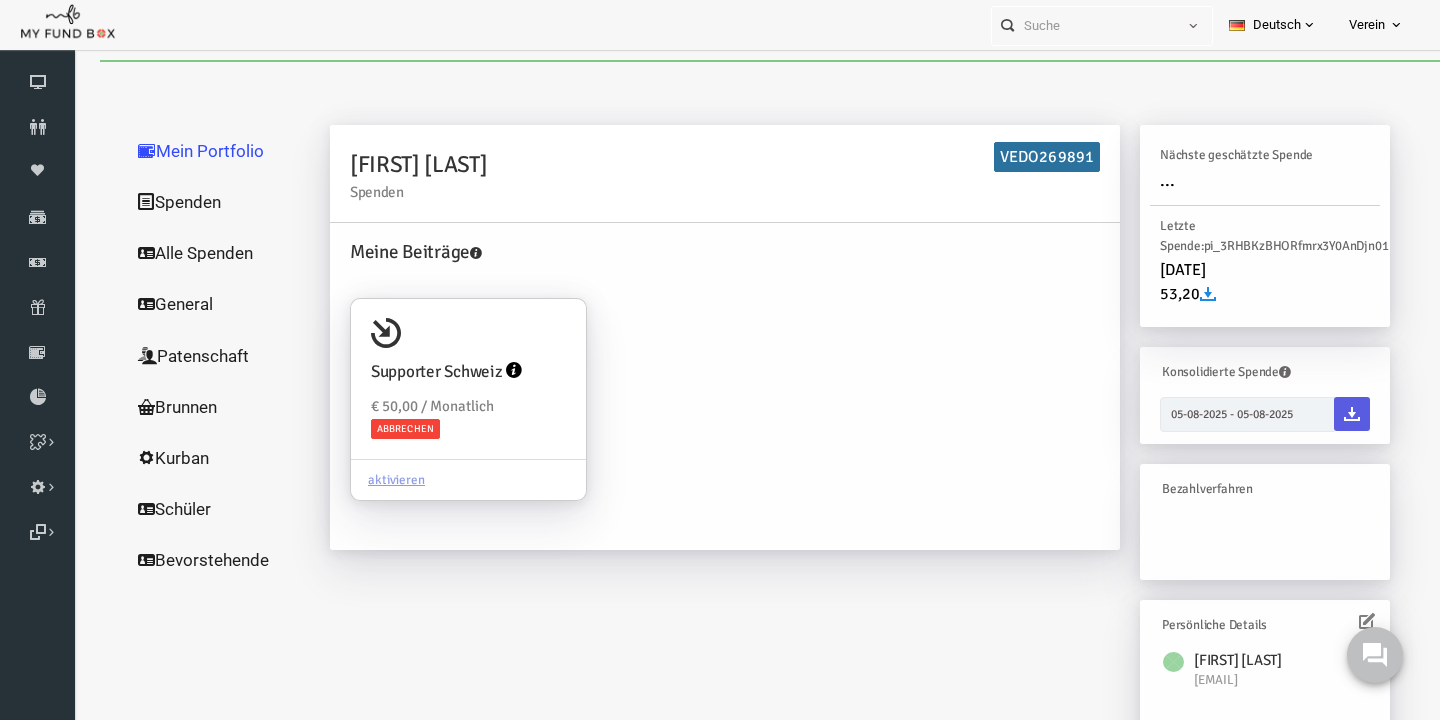 scroll, scrollTop: 23, scrollLeft: 0, axis: vertical 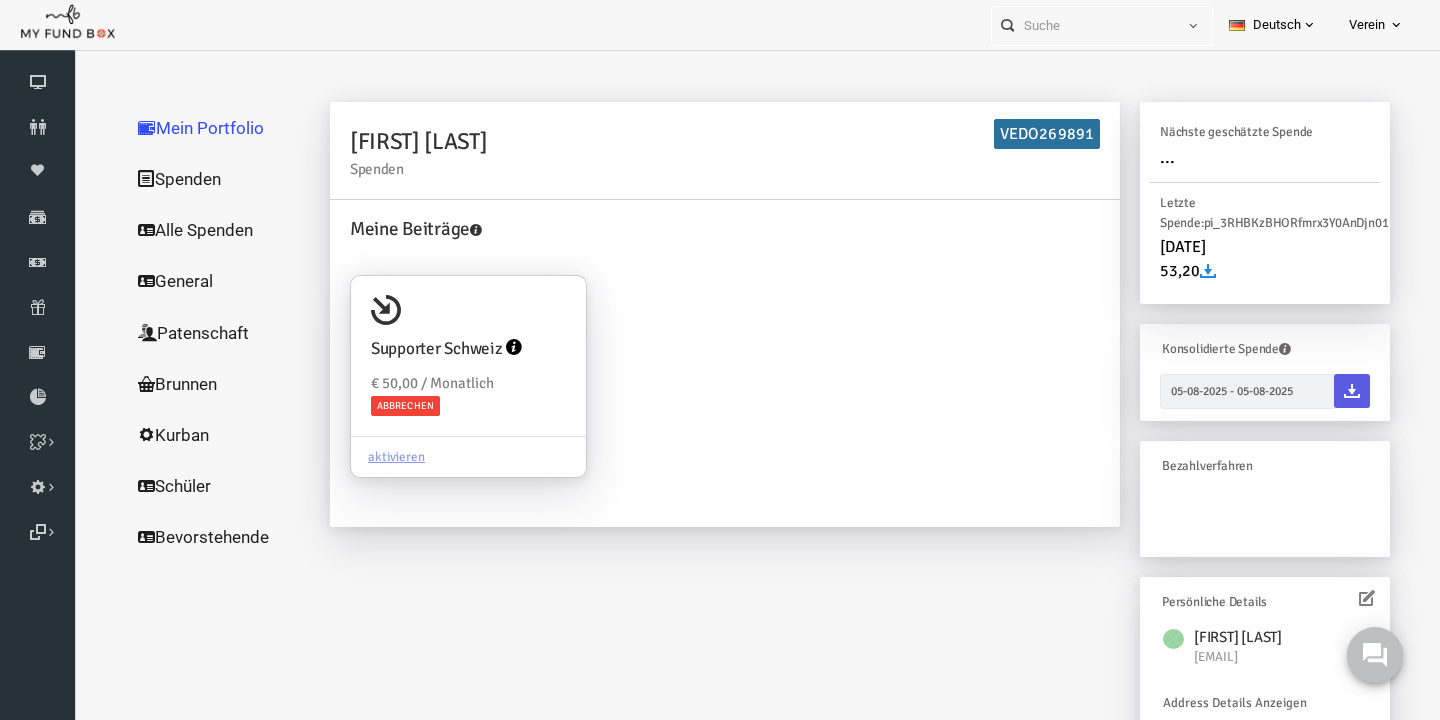 click at bounding box center (1339, 598) 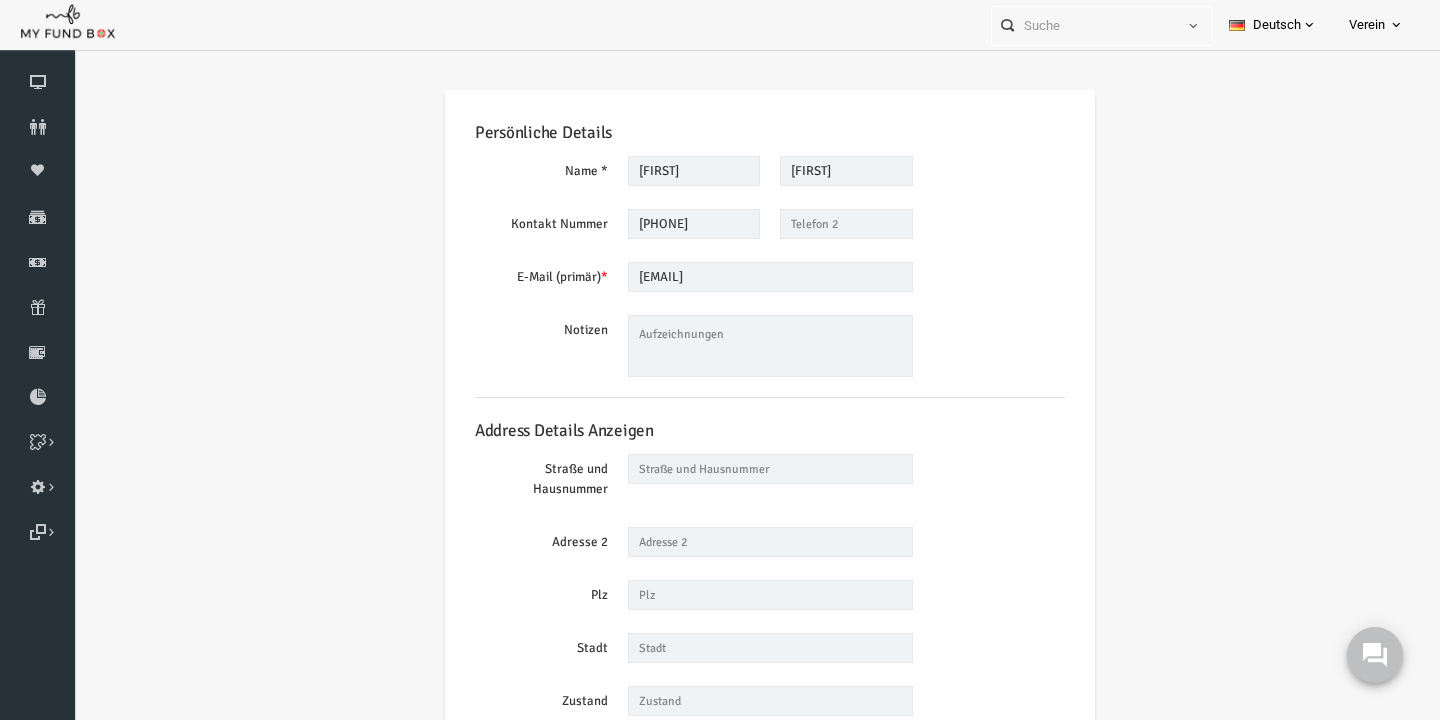 scroll, scrollTop: 0, scrollLeft: 0, axis: both 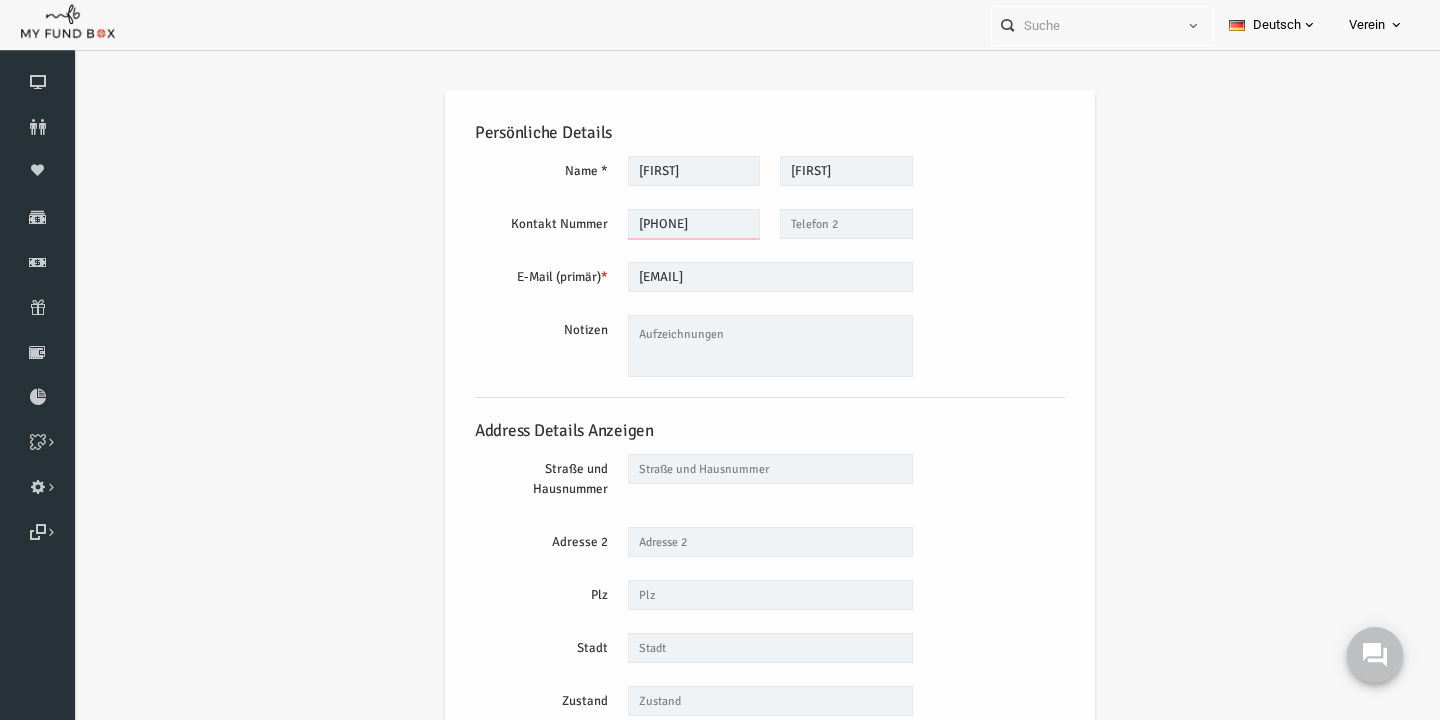 click on "0788083173" at bounding box center [666, 224] 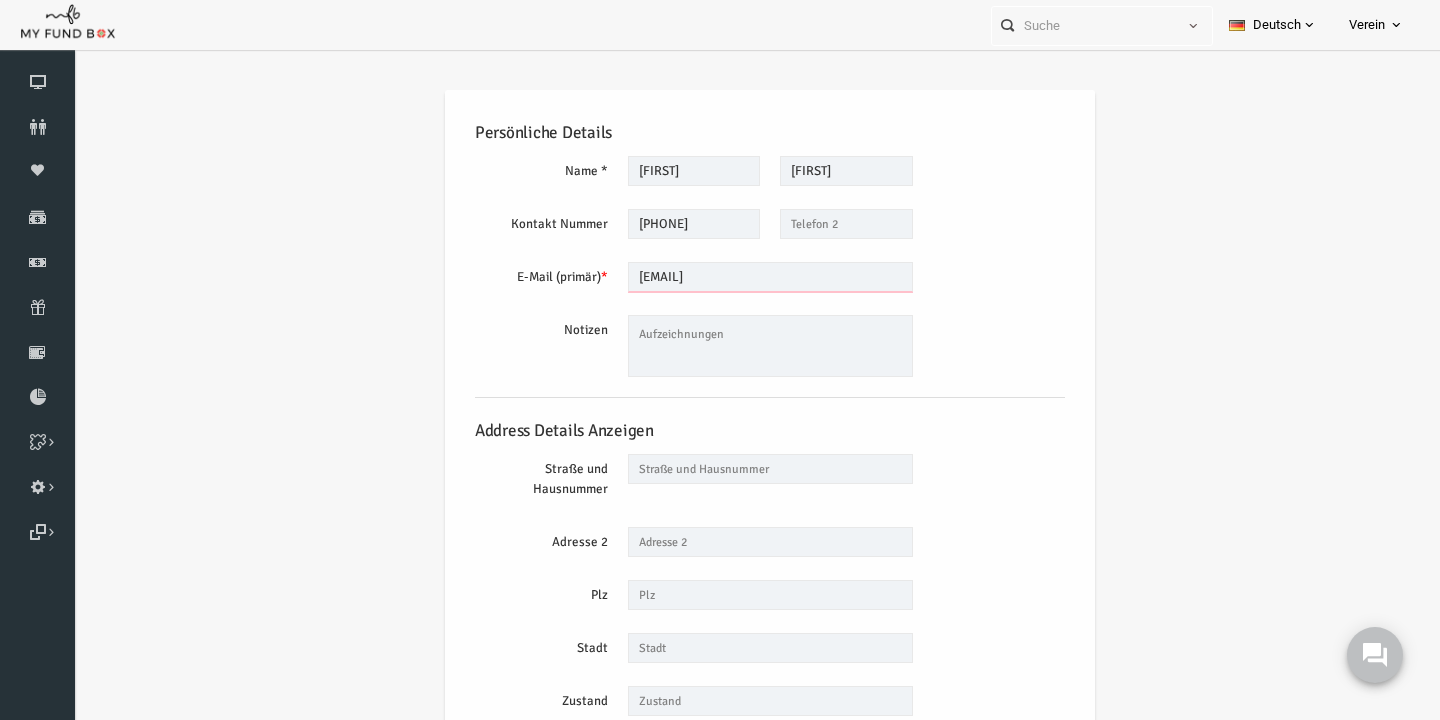 click on "Info@icelandgastro.ch" at bounding box center (742, 277) 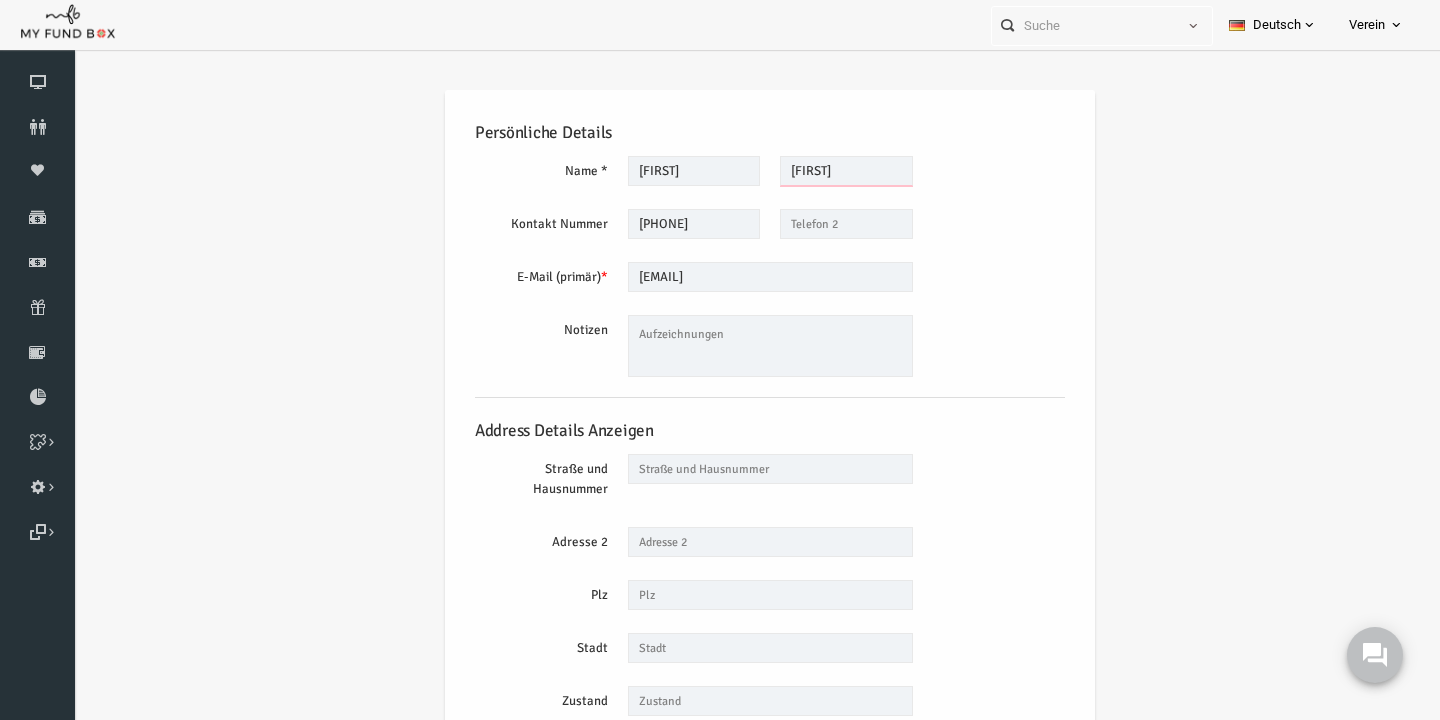 click on "Aboobuker" at bounding box center (818, 171) 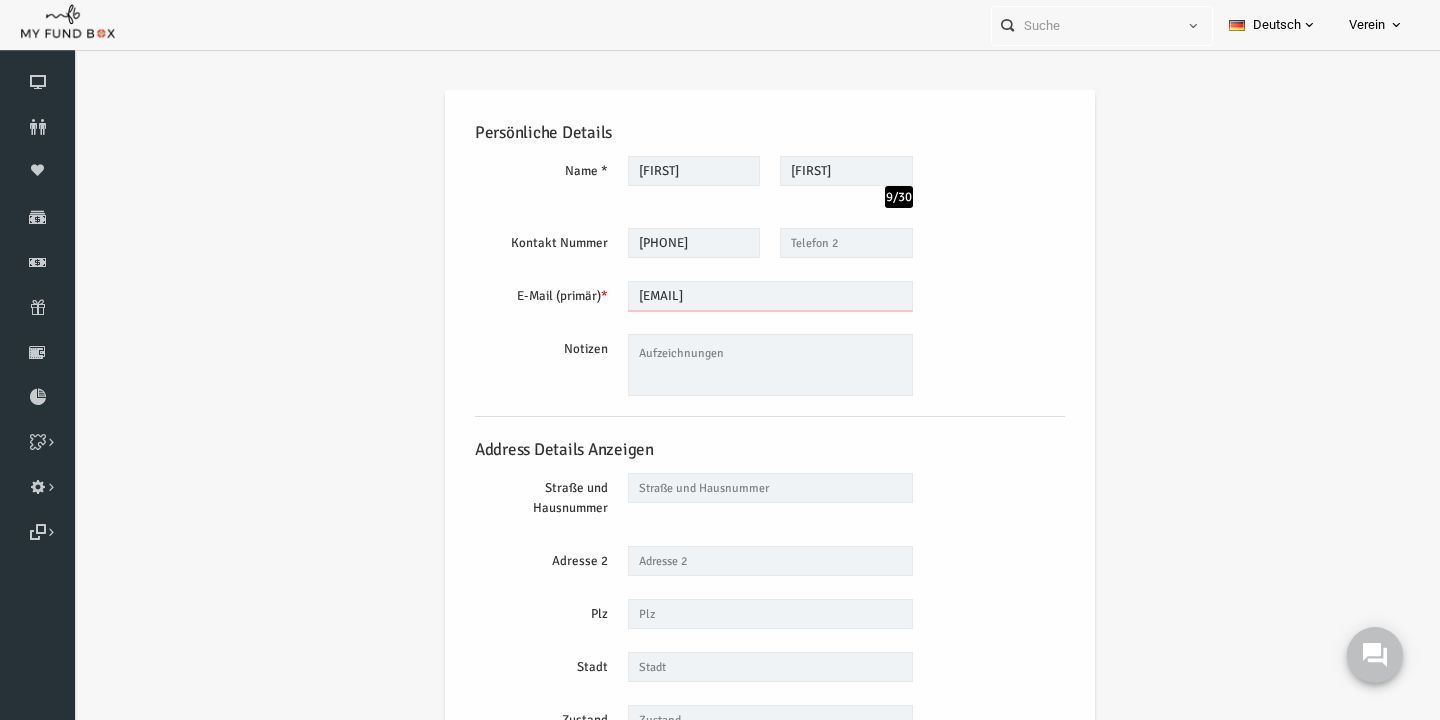 click on "Info@icelandgastro.ch" at bounding box center (742, 296) 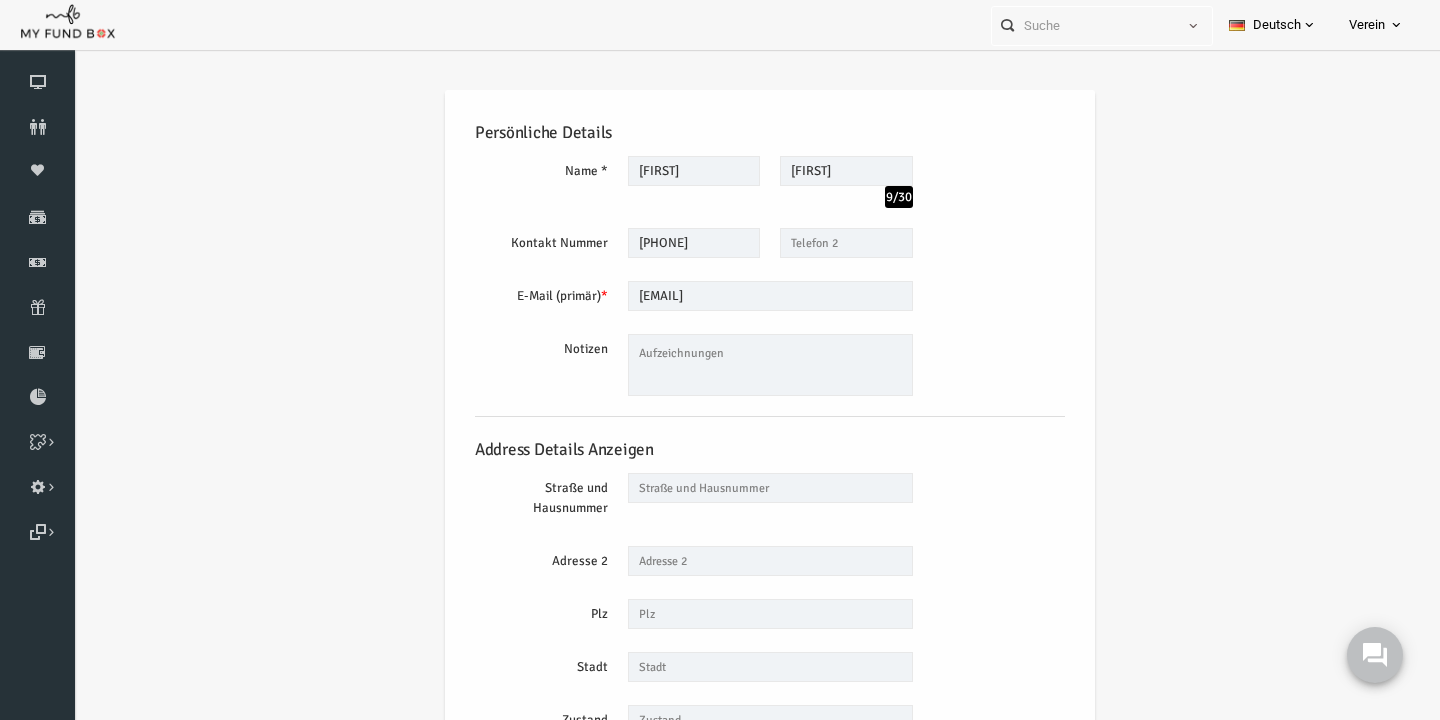 click on "Dieses Feld wird benötigt" at bounding box center [818, 243] 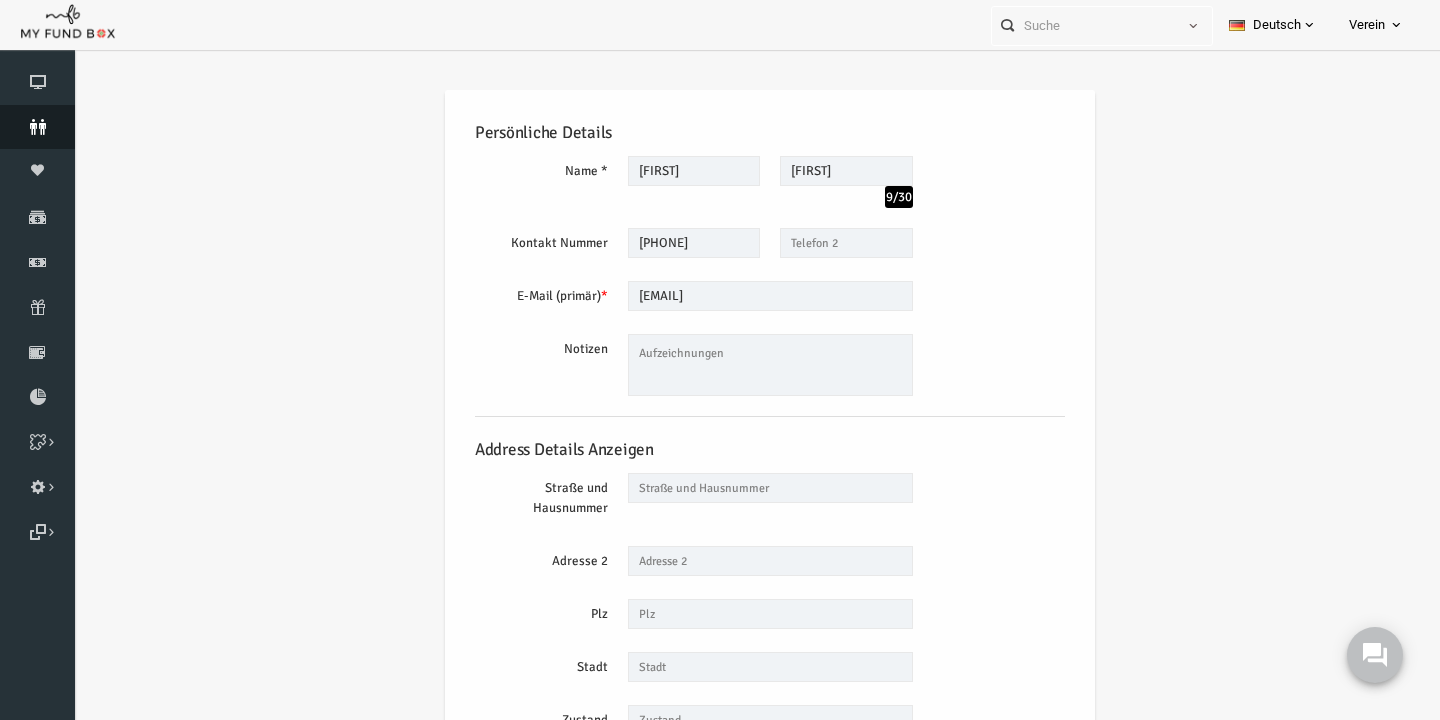 click at bounding box center [37, 127] 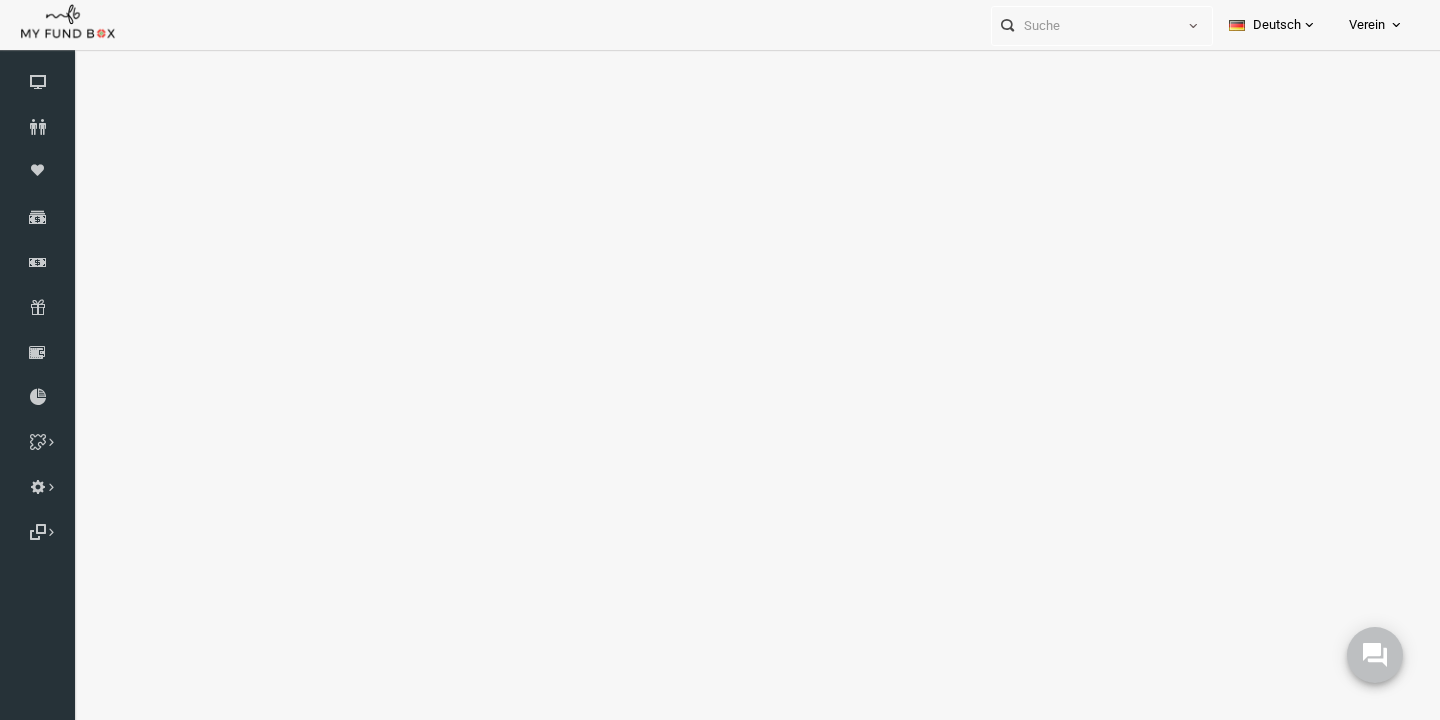 select on "100" 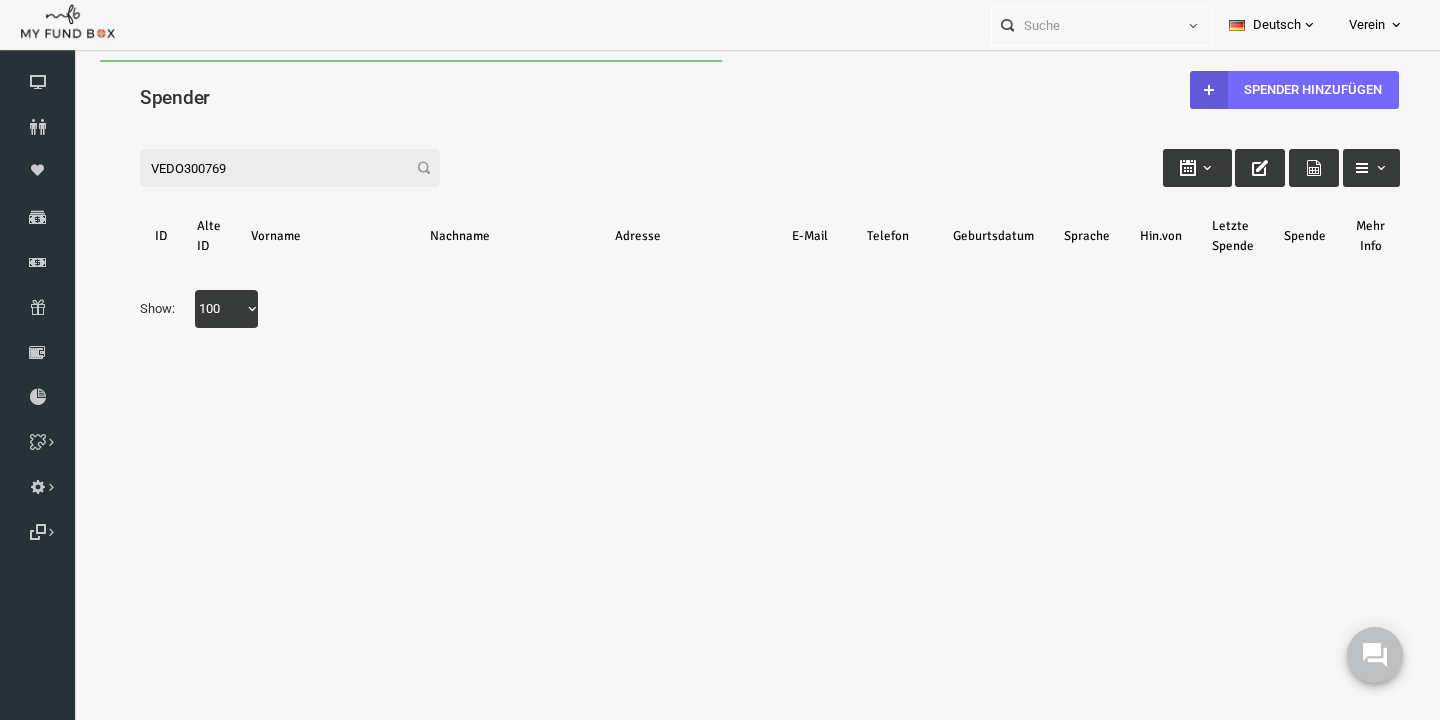 scroll, scrollTop: 0, scrollLeft: 0, axis: both 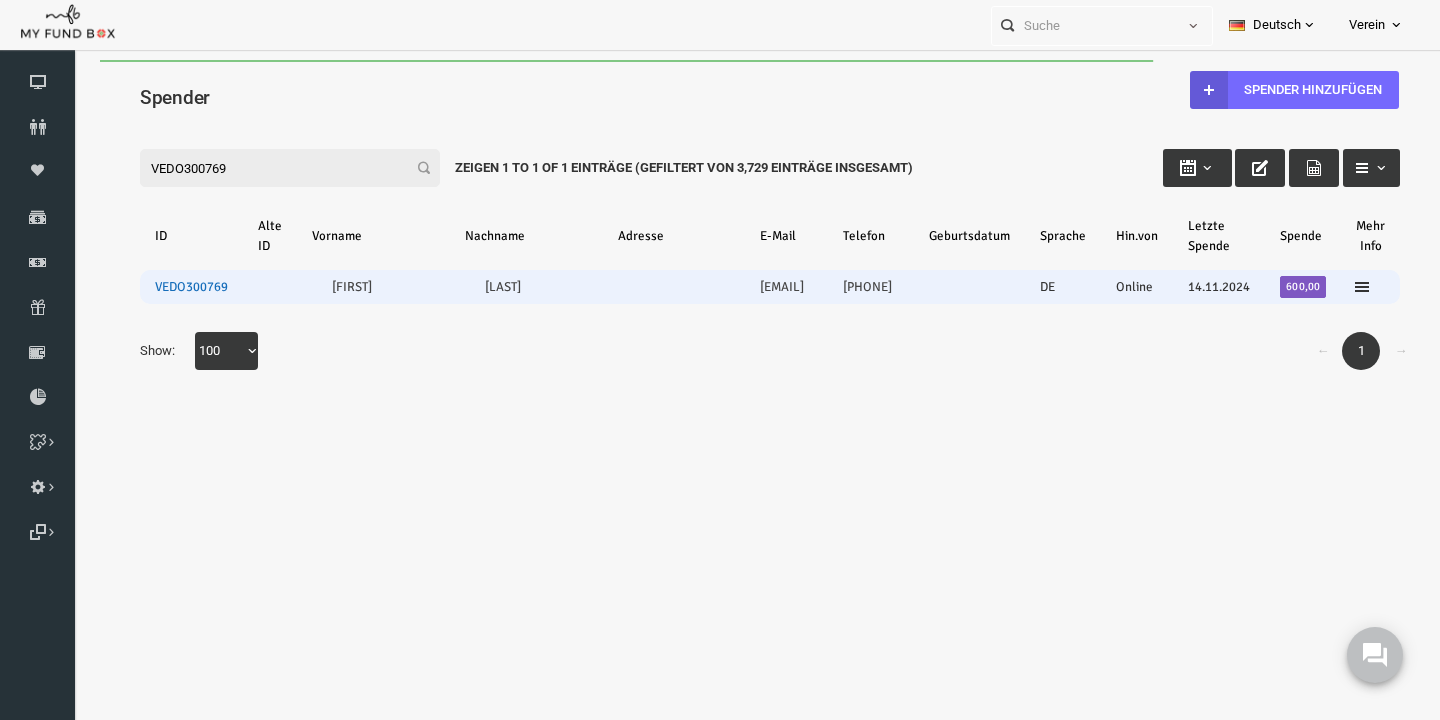 type on "VEDO300769" 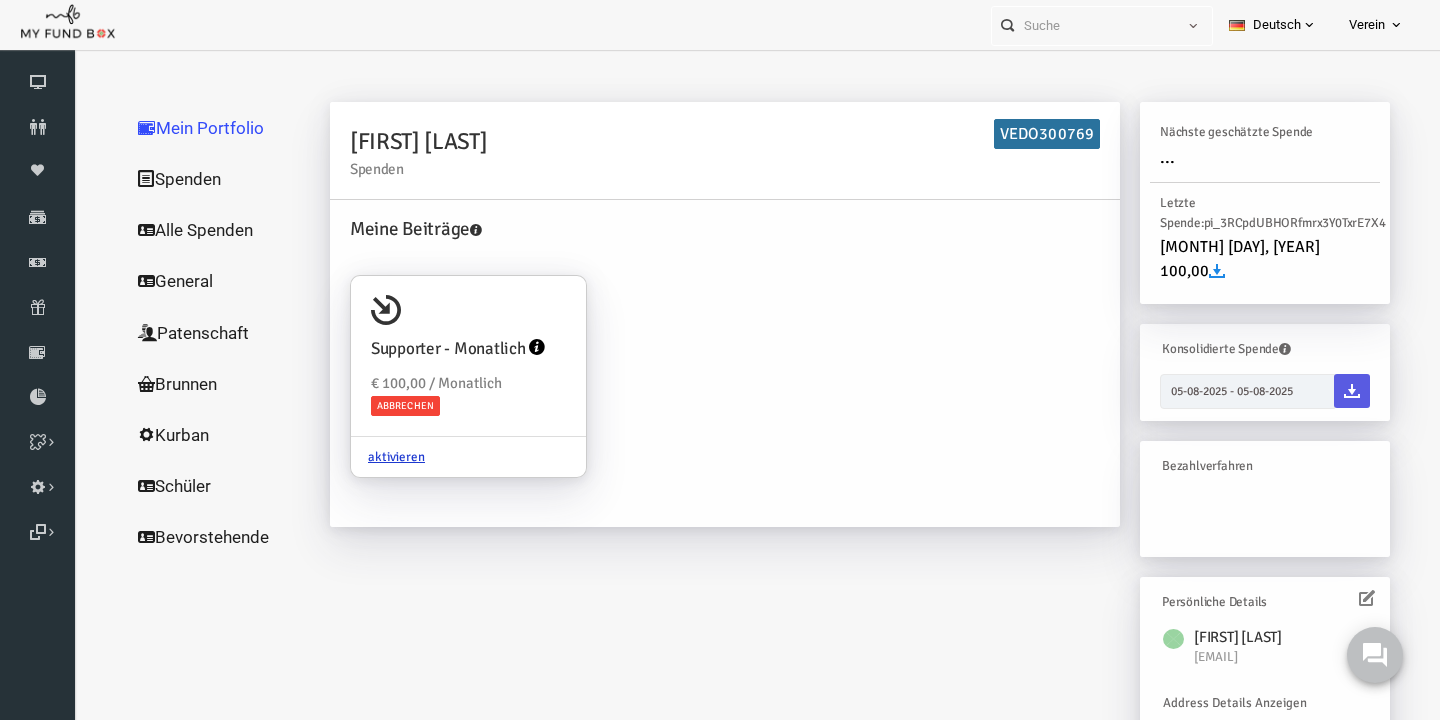 scroll, scrollTop: 141, scrollLeft: 0, axis: vertical 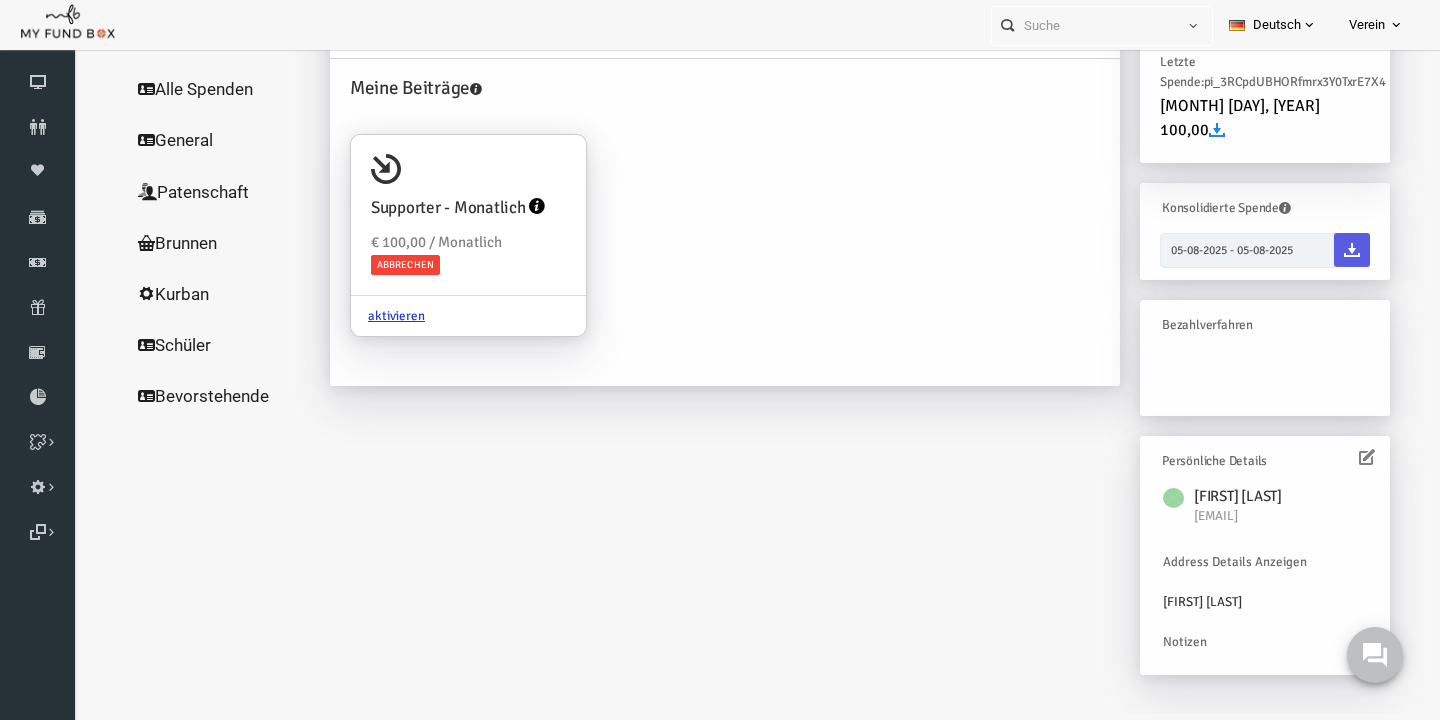 click on "Persönliche Details" at bounding box center [1237, 460] 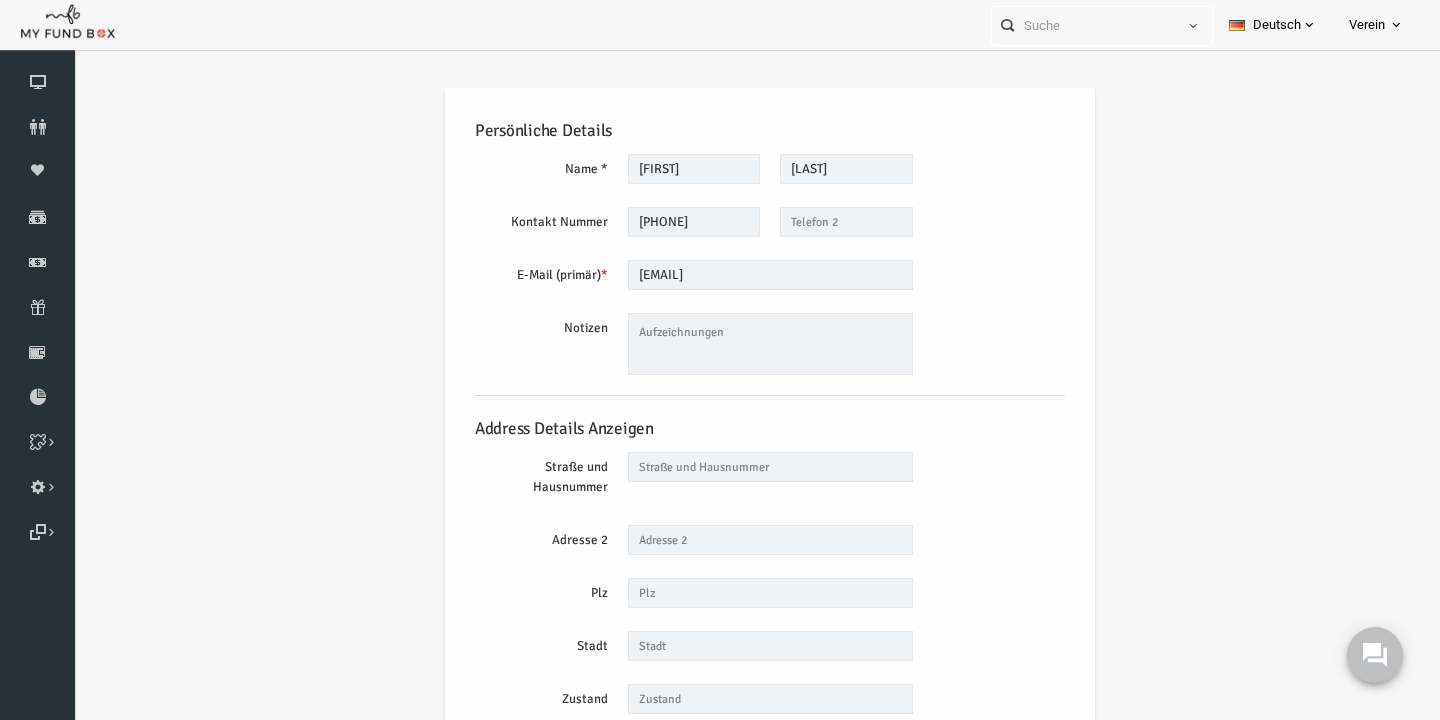 scroll, scrollTop: 0, scrollLeft: 0, axis: both 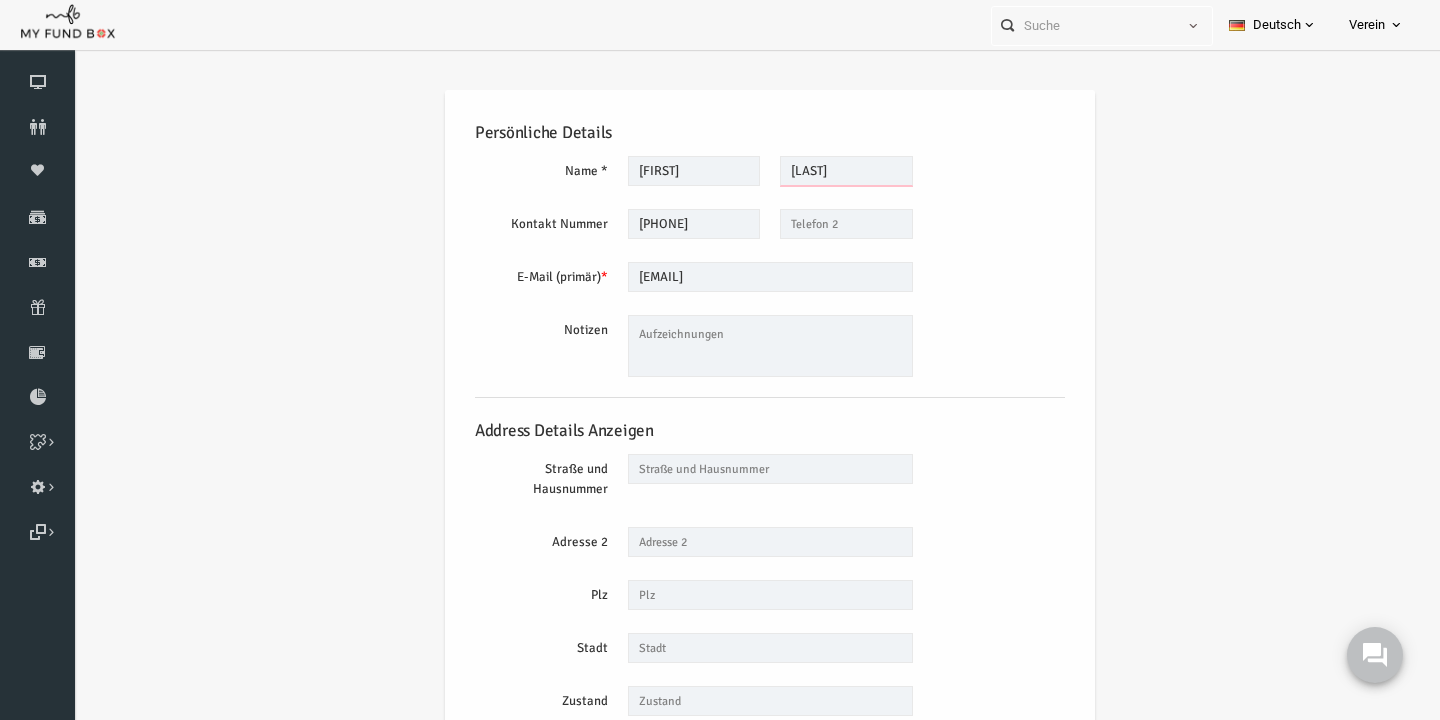 click on "Adhami" at bounding box center [818, 171] 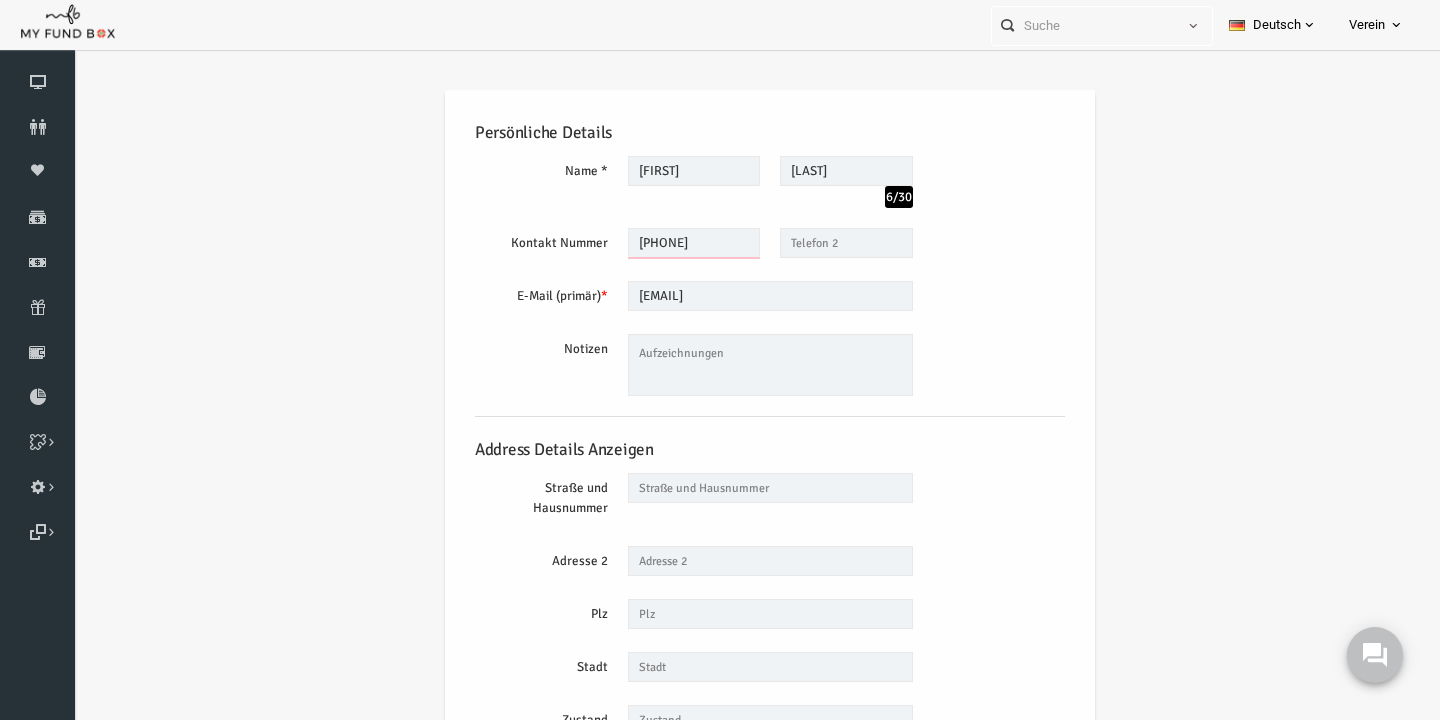 drag, startPoint x: 708, startPoint y: 237, endPoint x: 634, endPoint y: 244, distance: 74.330345 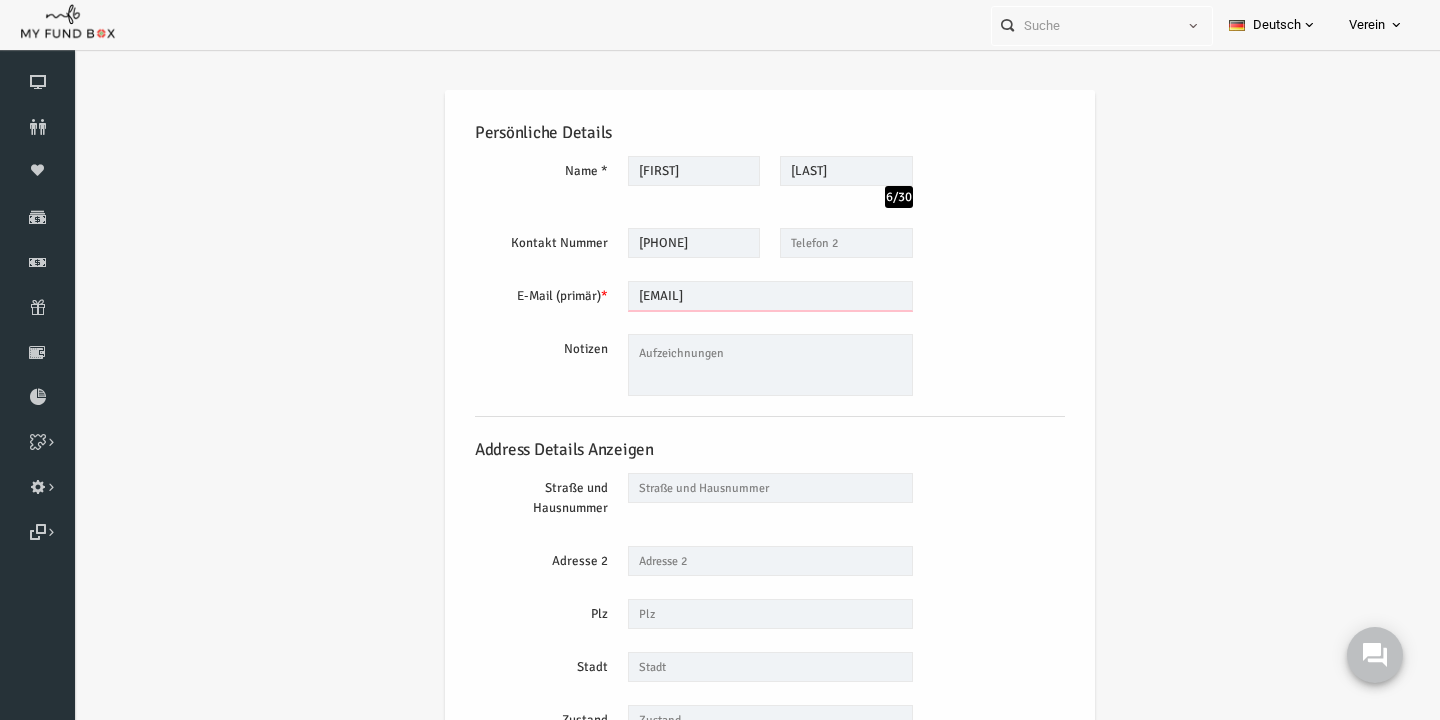 click on "yusof.adhami@hotmail.de" at bounding box center [742, 296] 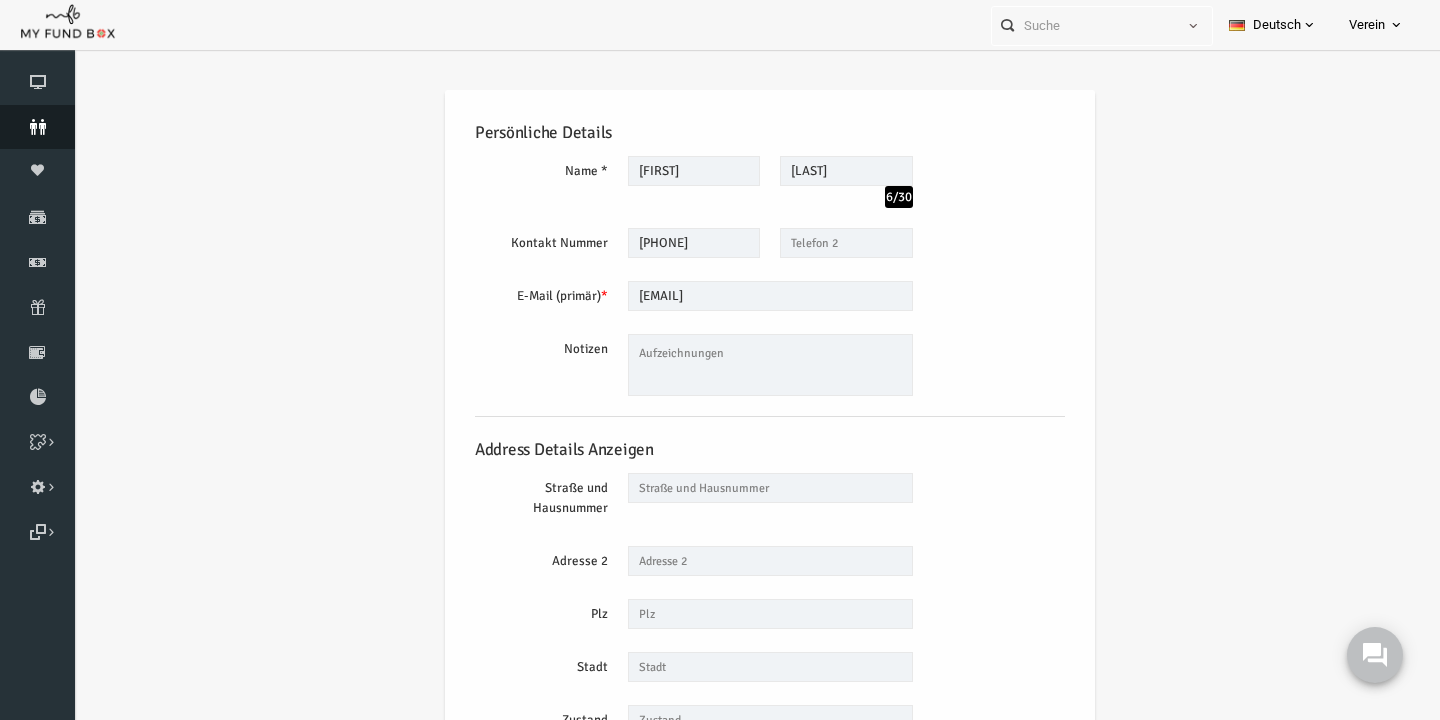 click on "Spender" at bounding box center (37, 127) 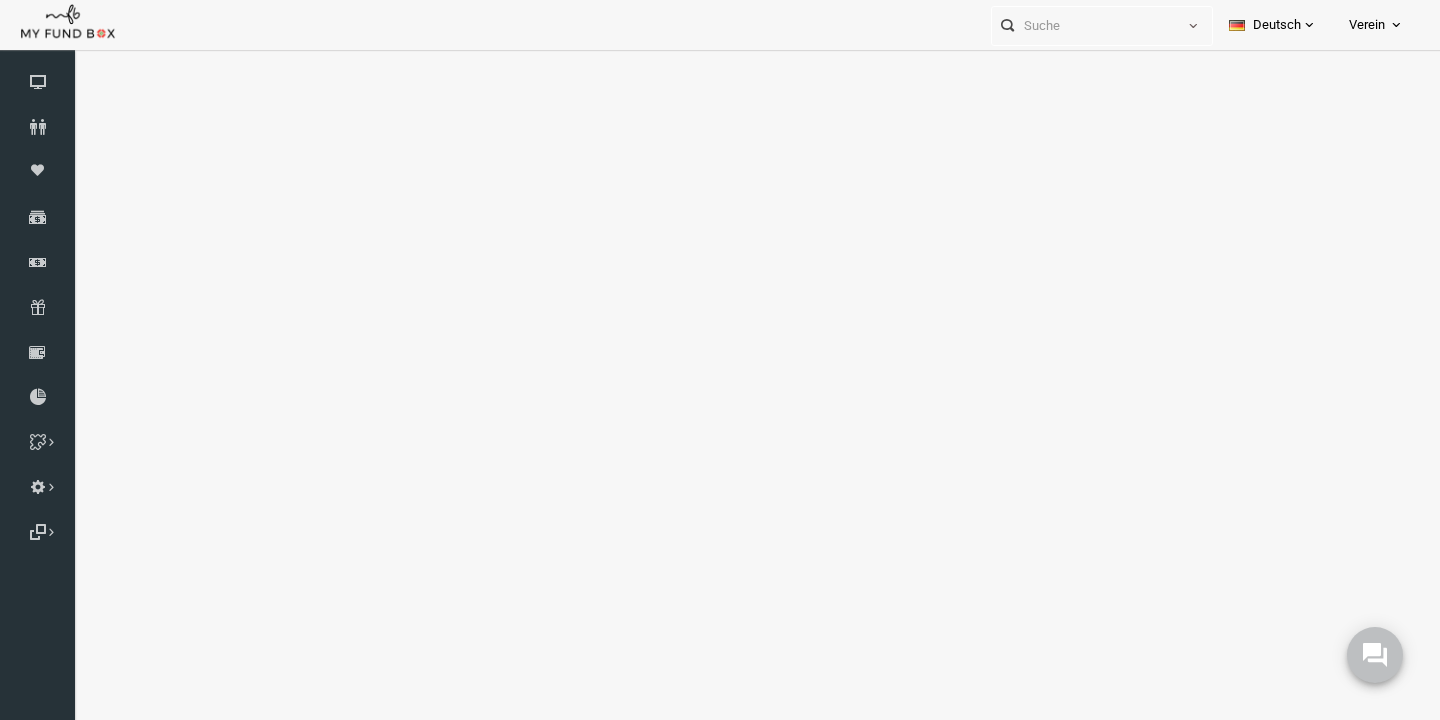 select on "100" 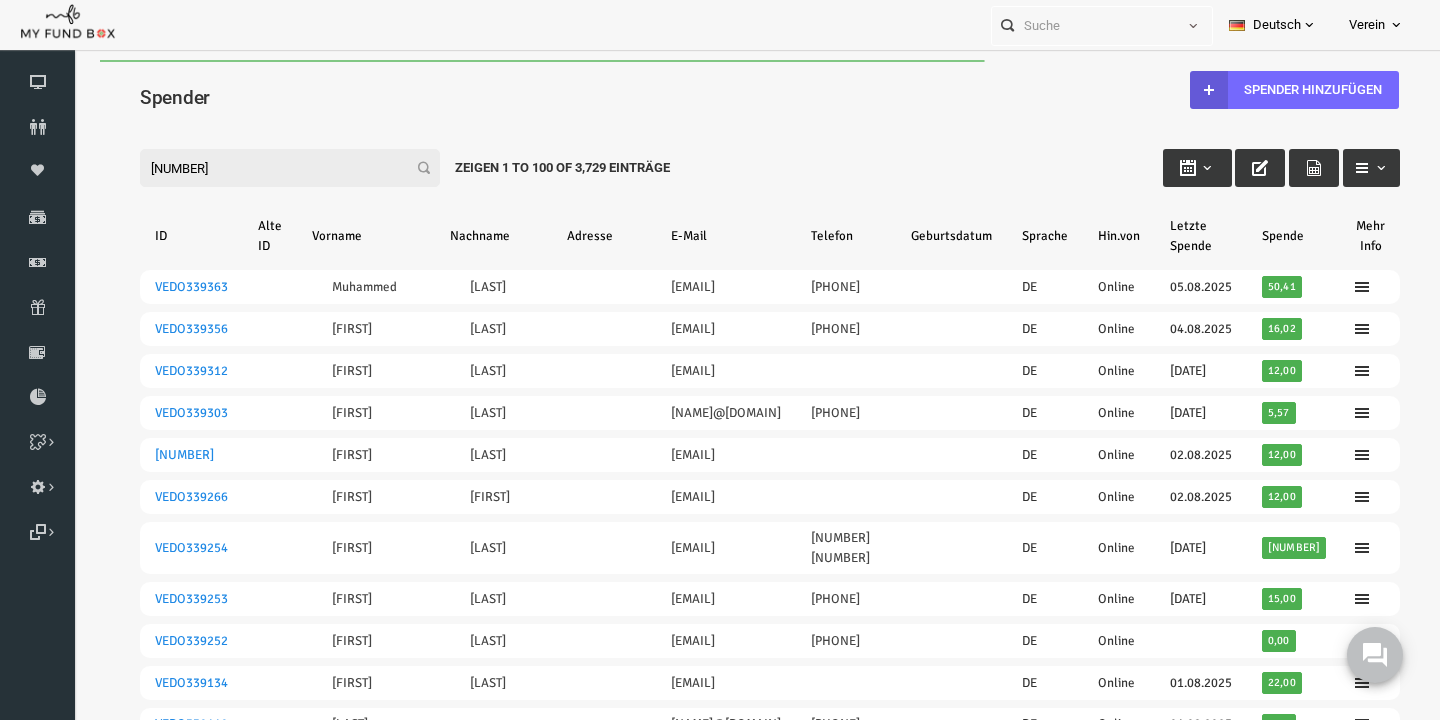 scroll, scrollTop: 0, scrollLeft: 0, axis: both 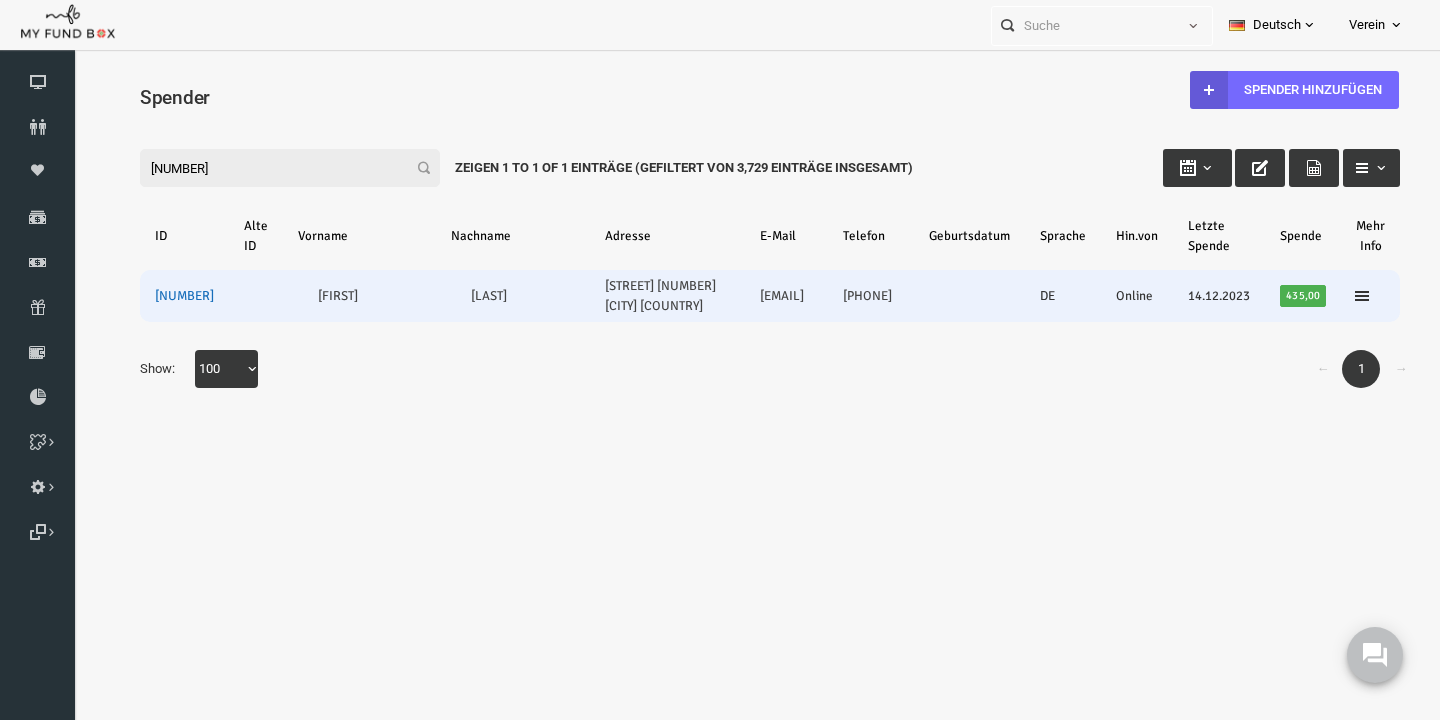type on "[NUMBER]" 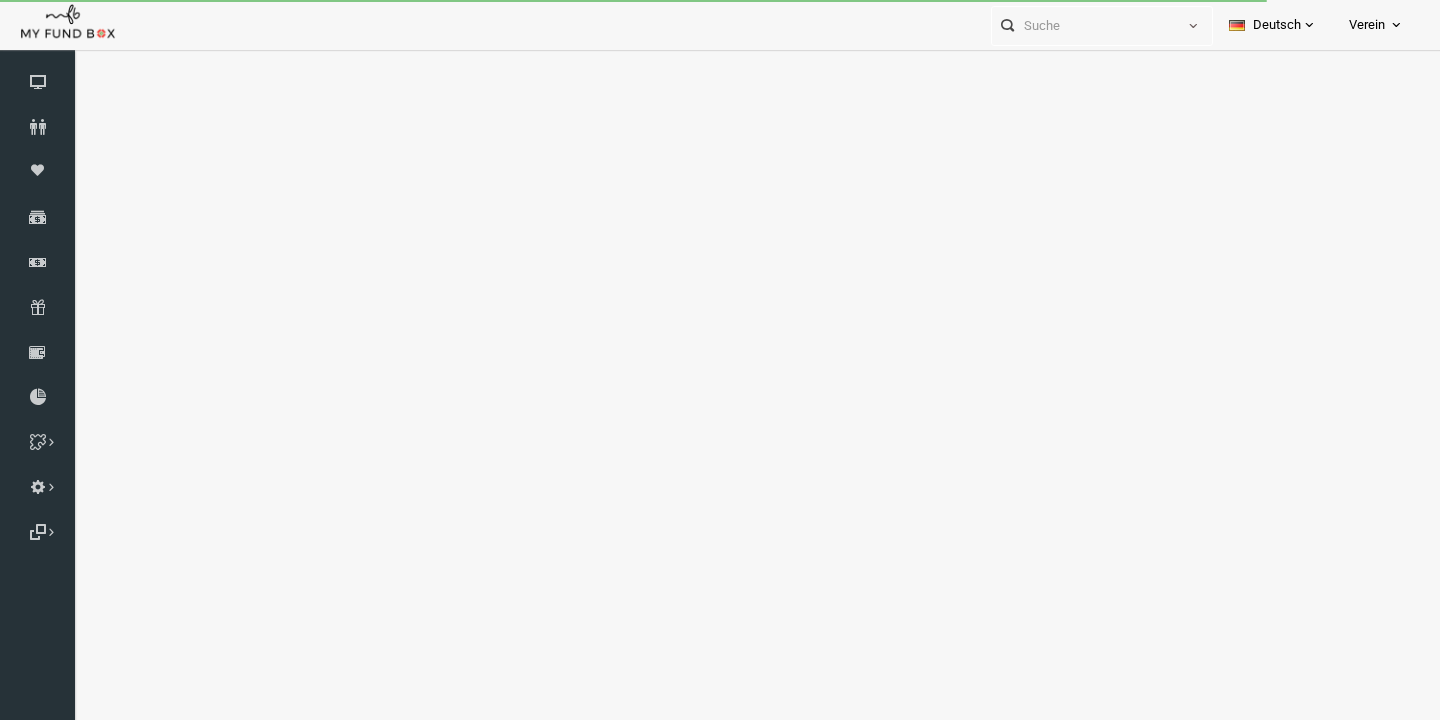 scroll, scrollTop: 0, scrollLeft: 0, axis: both 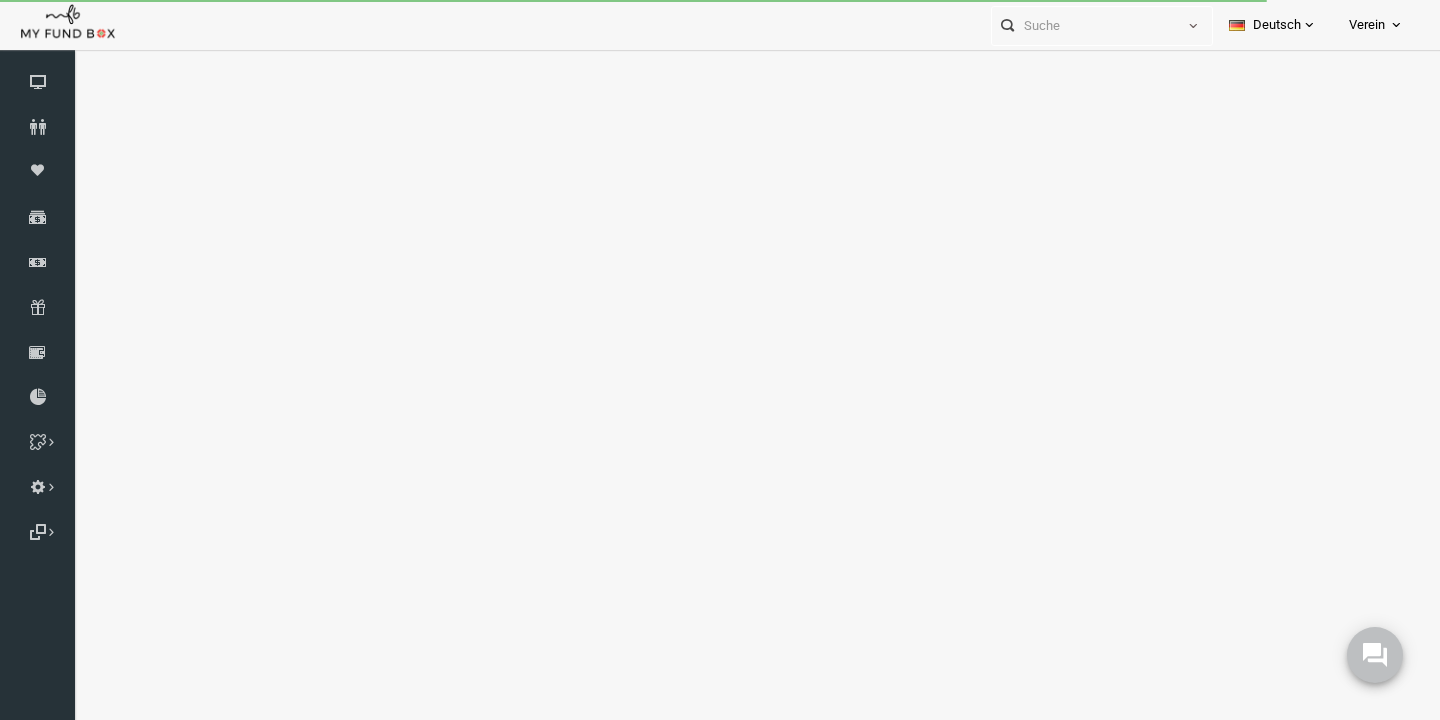 select on "100" 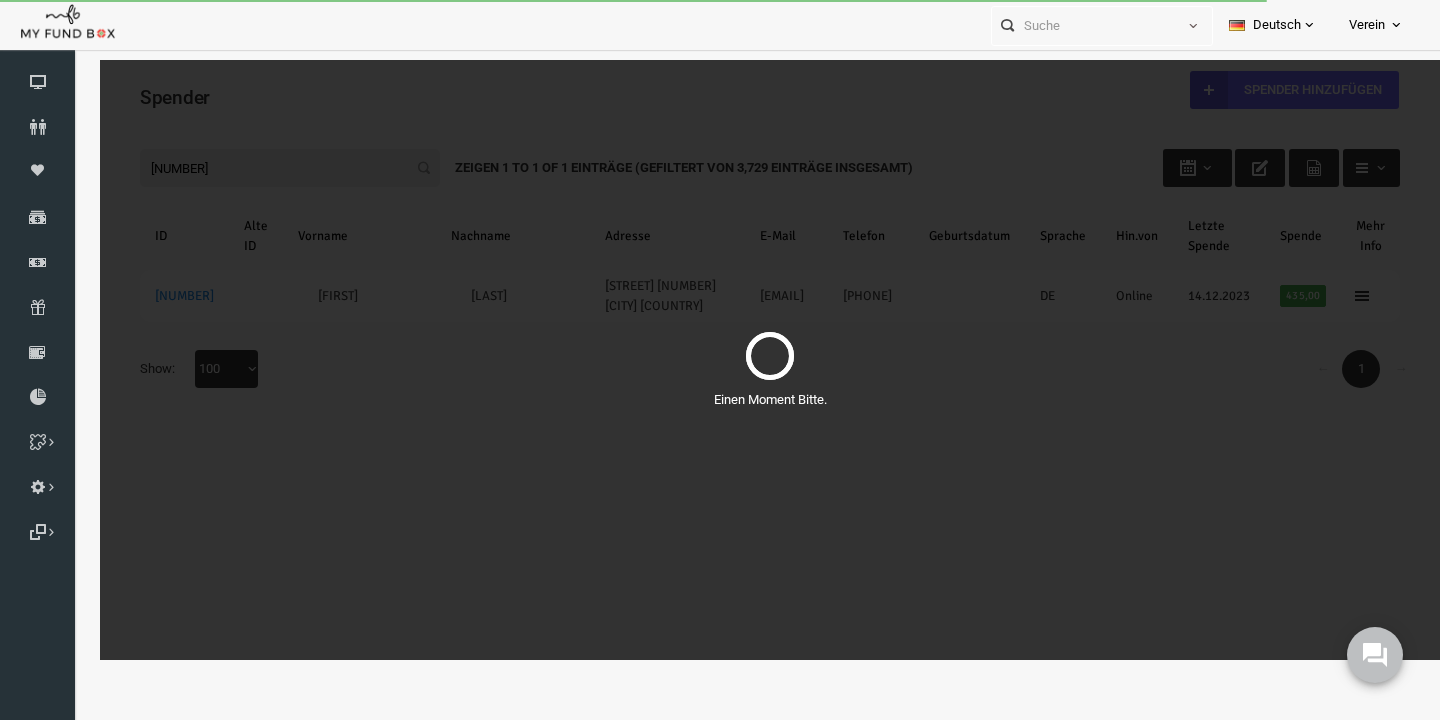 scroll, scrollTop: 0, scrollLeft: 0, axis: both 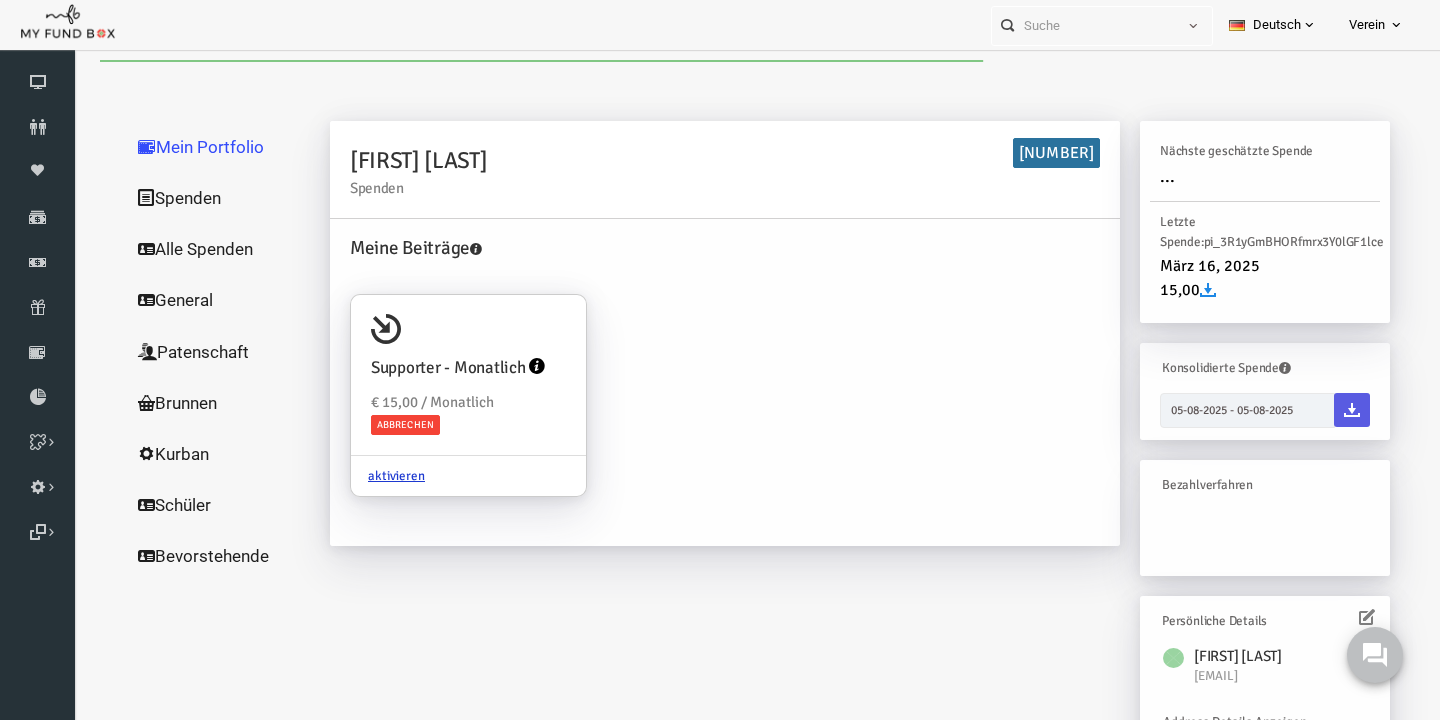 click at bounding box center (1339, 617) 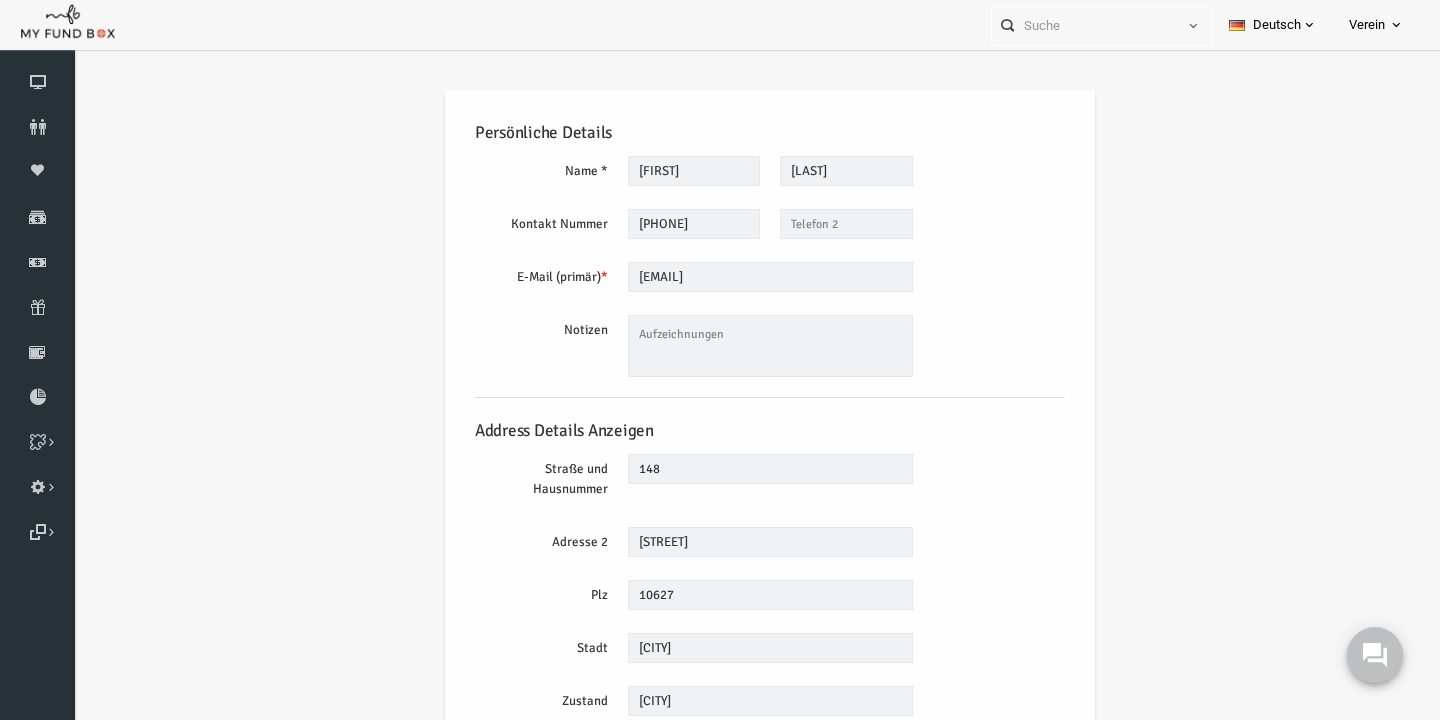 scroll, scrollTop: 0, scrollLeft: 0, axis: both 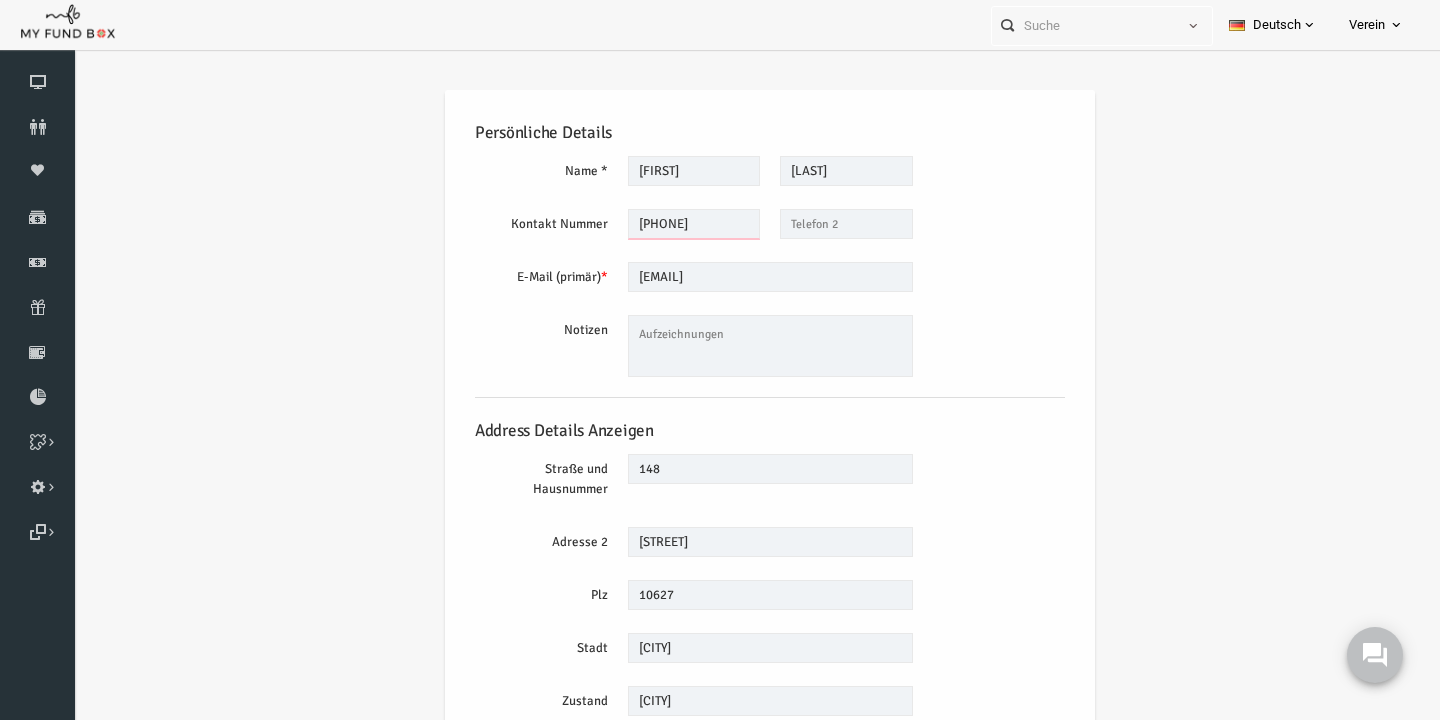 drag, startPoint x: 696, startPoint y: 223, endPoint x: 618, endPoint y: 226, distance: 78.05767 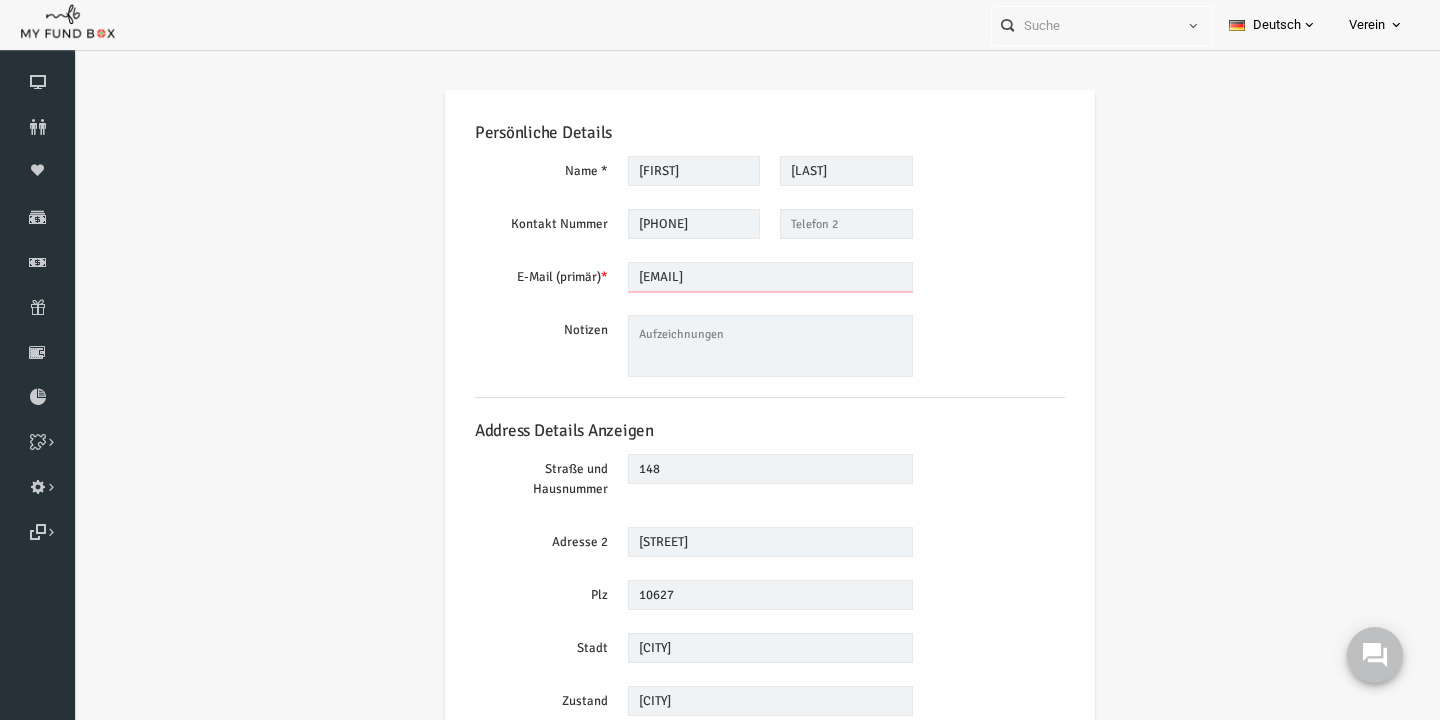 click on "[EMAIL]" at bounding box center [742, 277] 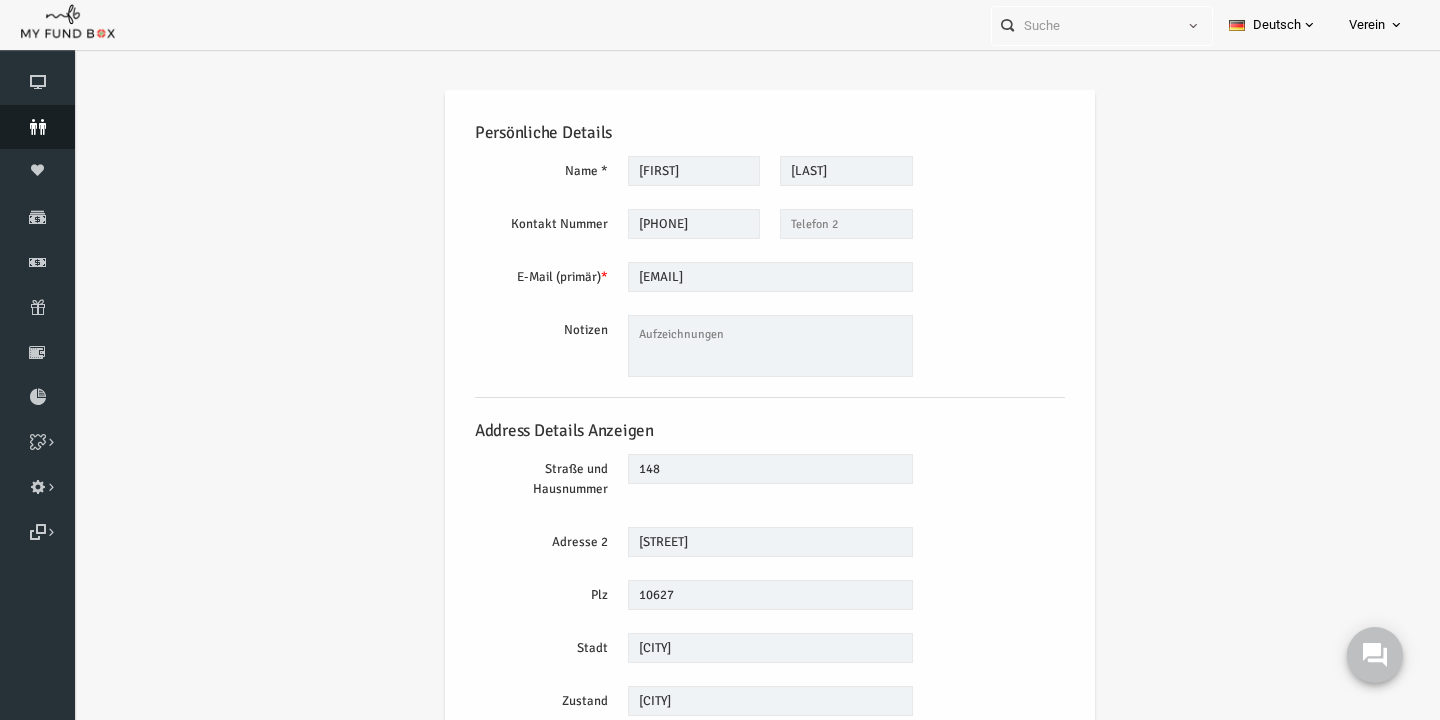 click at bounding box center (37, 127) 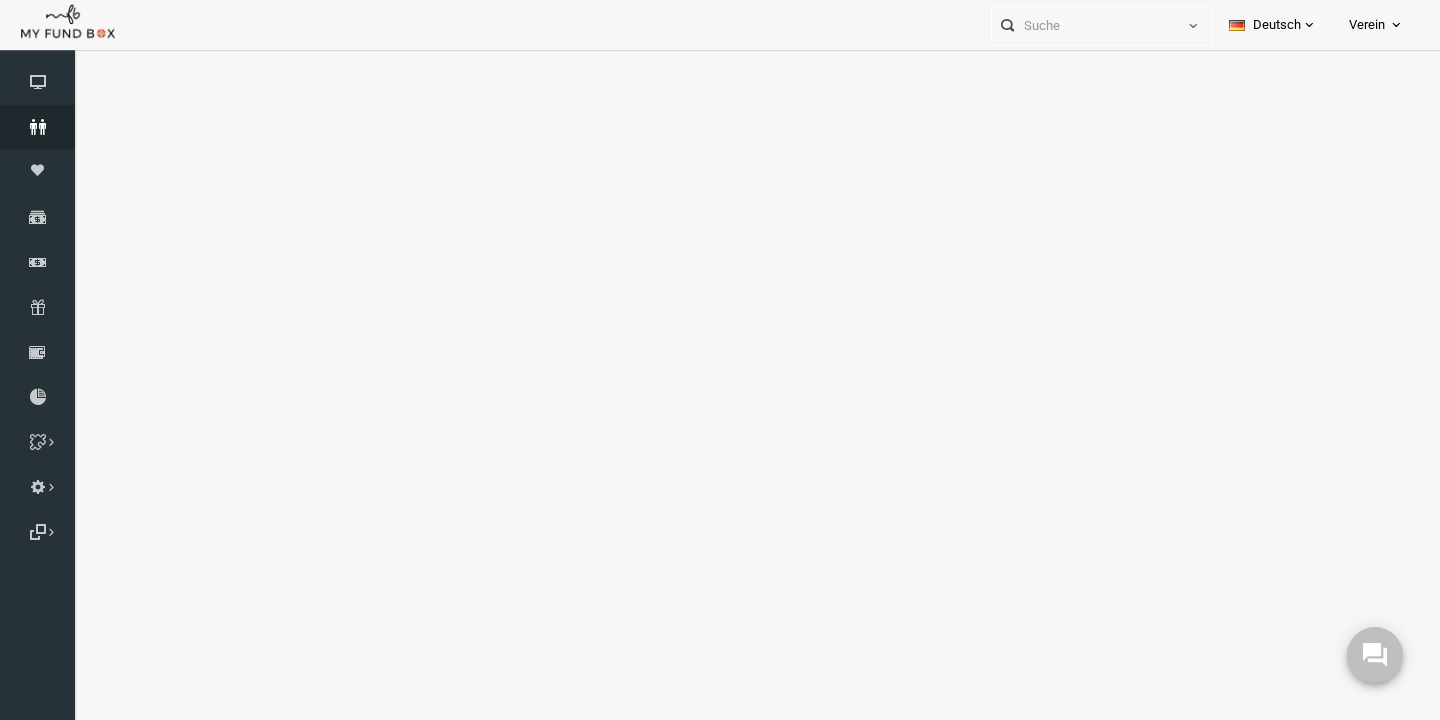 select on "100" 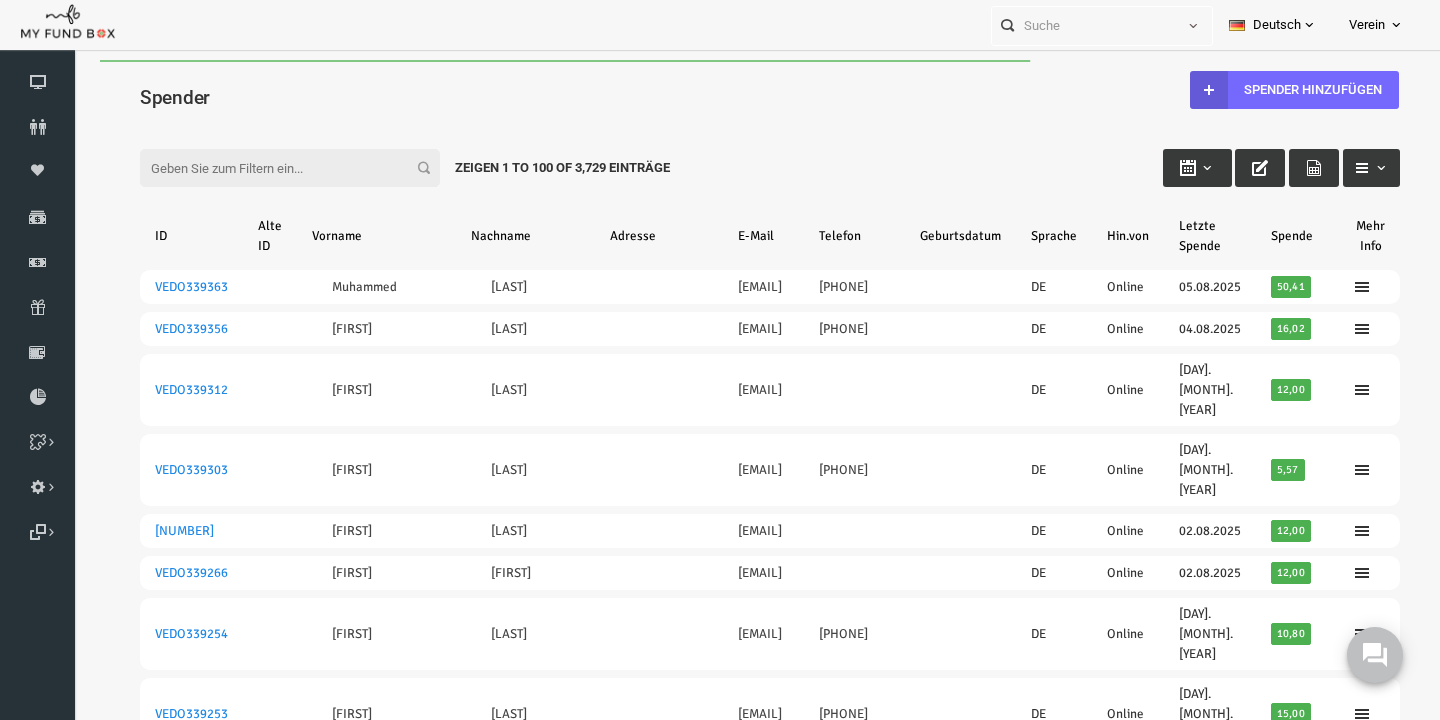 click on "Filter:" at bounding box center (262, 168) 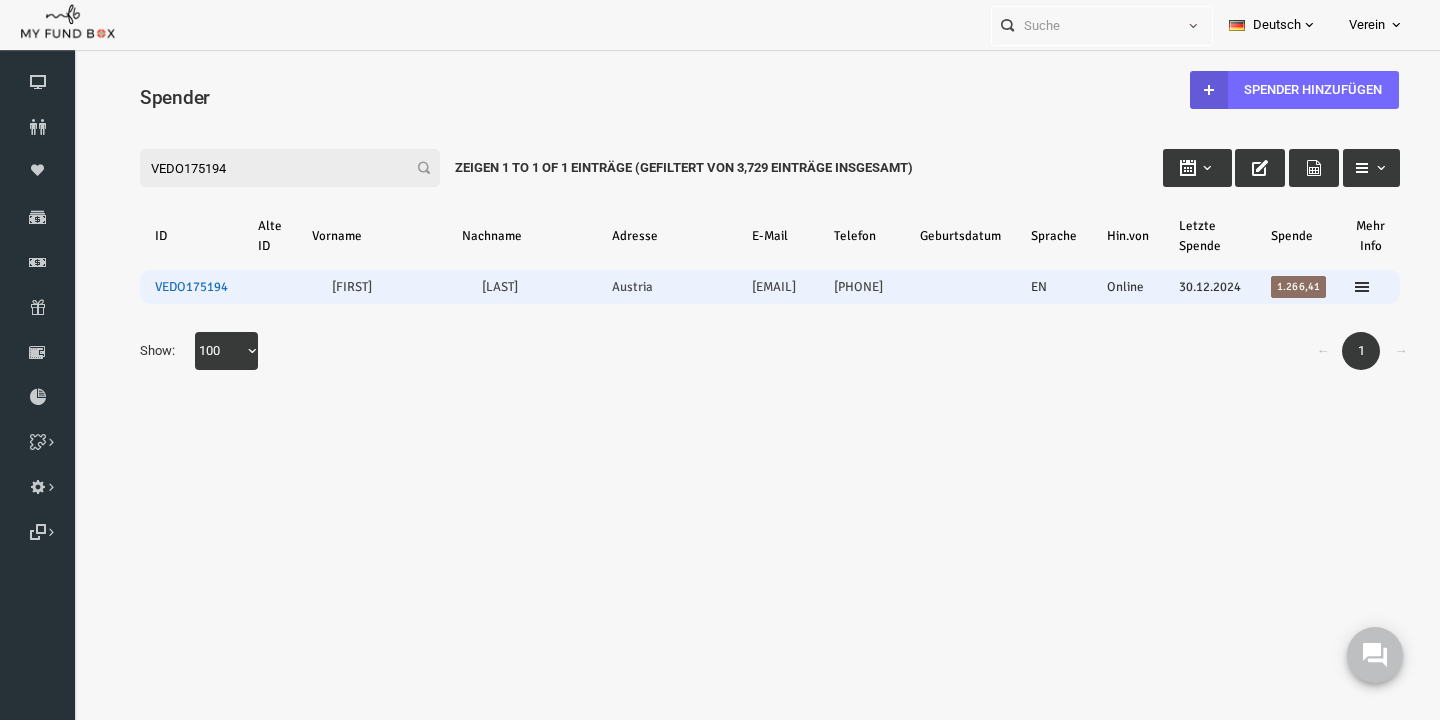 type on "VEDO175194" 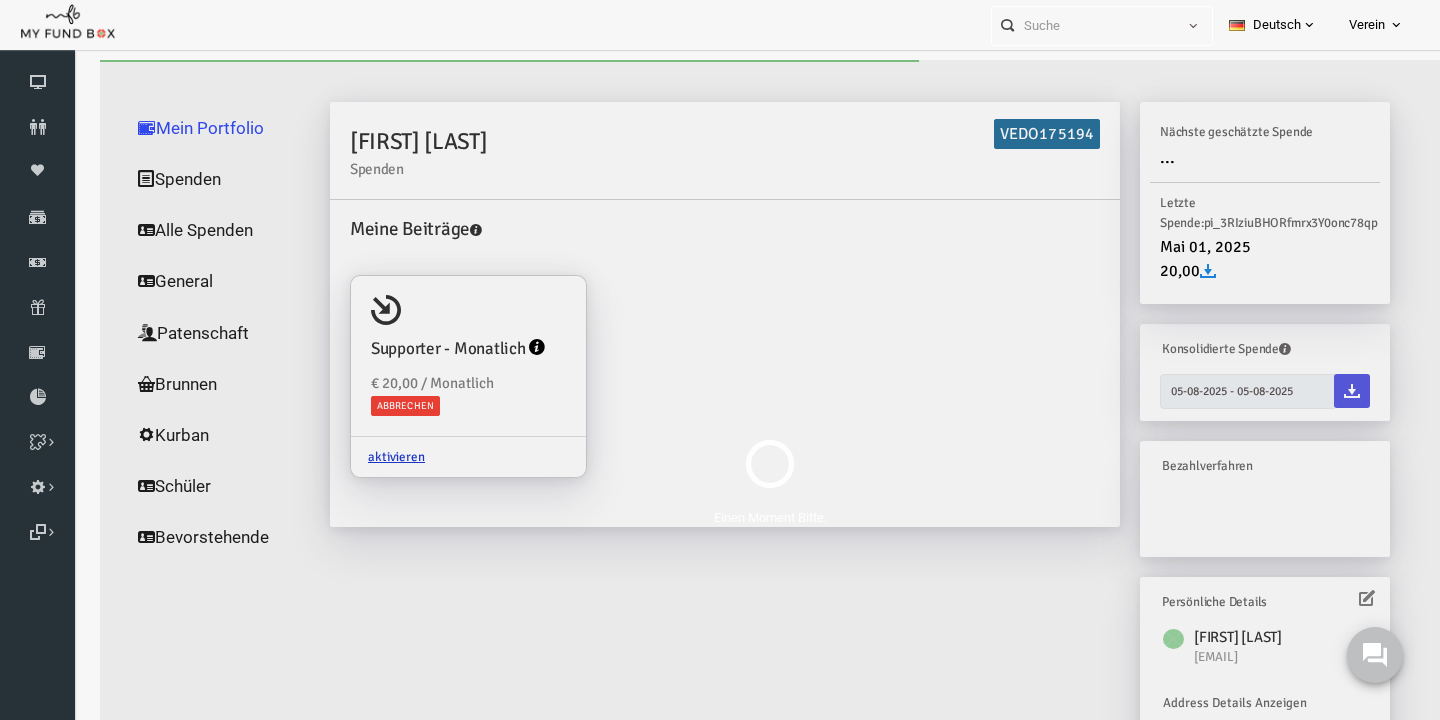 scroll, scrollTop: 23, scrollLeft: 0, axis: vertical 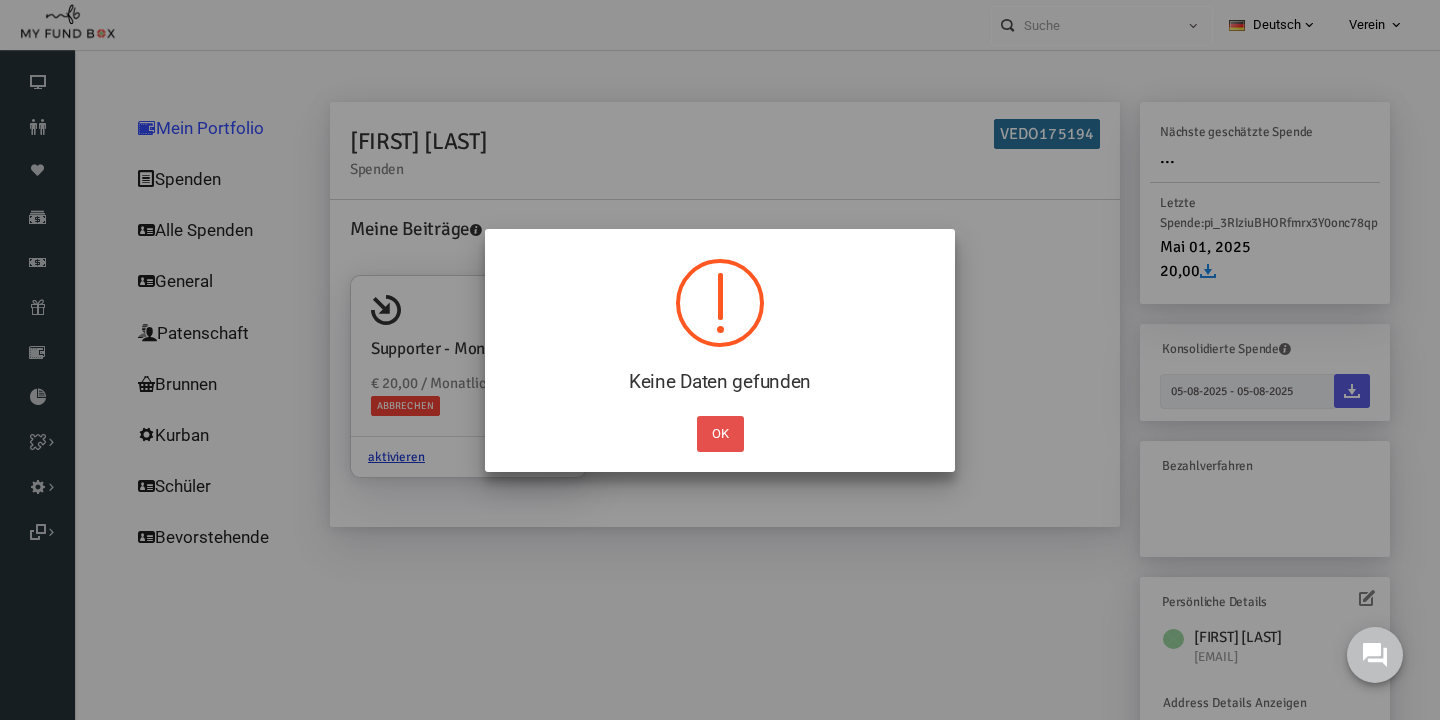 click on "OK" at bounding box center (720, 434) 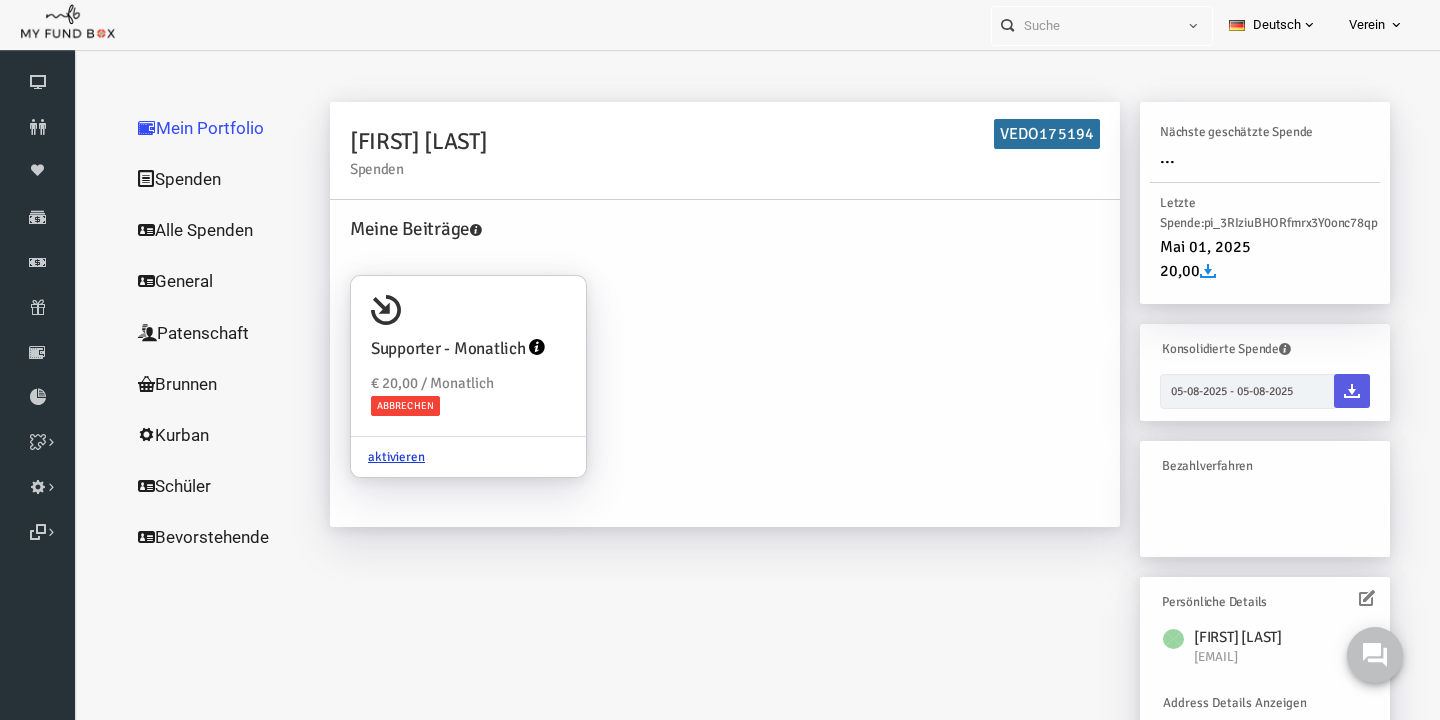 scroll, scrollTop: 161, scrollLeft: 0, axis: vertical 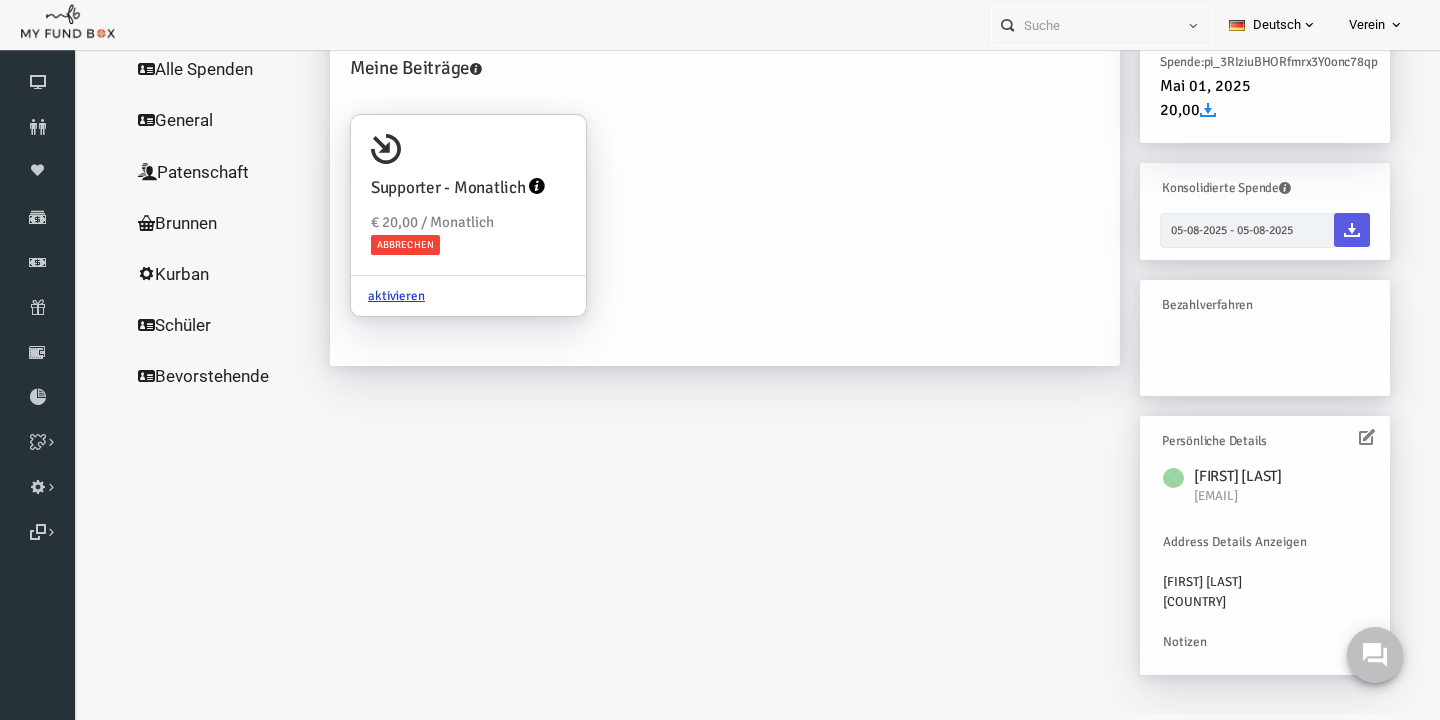 click at bounding box center [1339, 437] 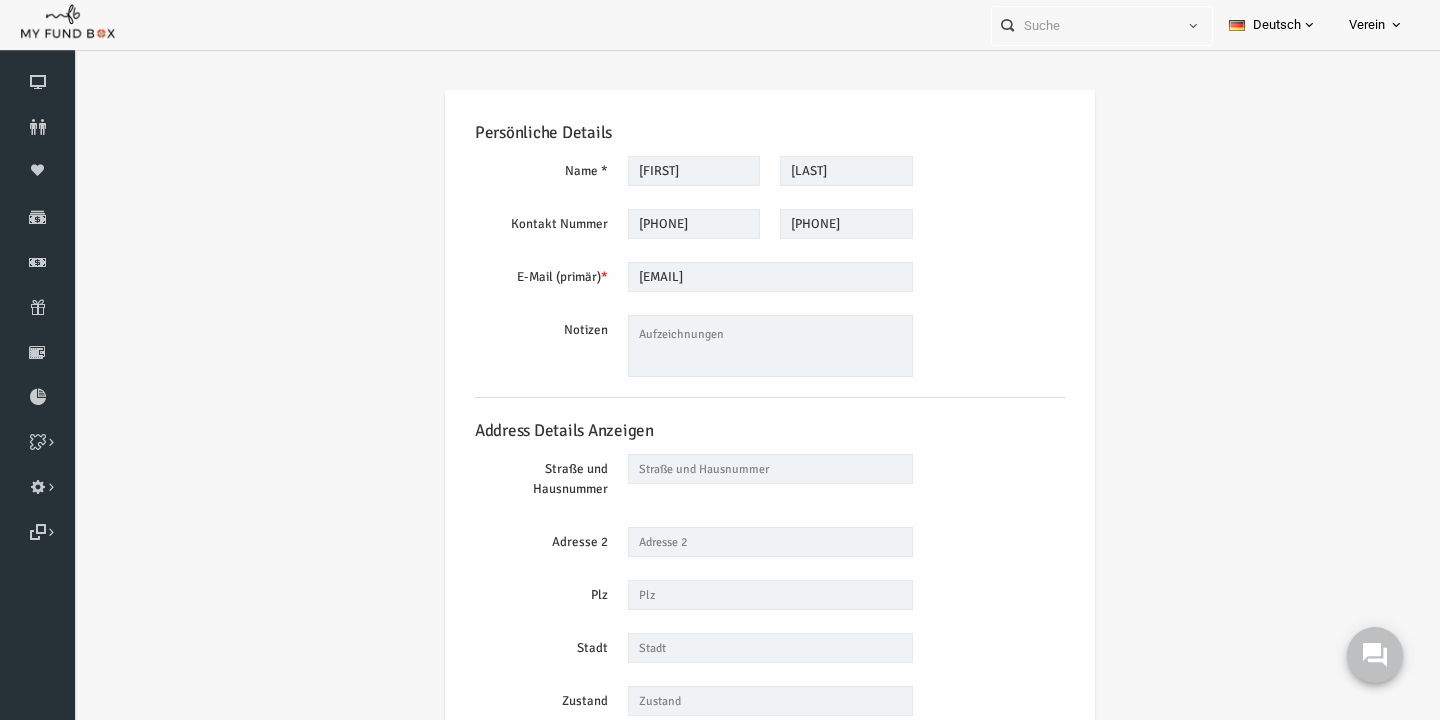 scroll, scrollTop: 0, scrollLeft: 0, axis: both 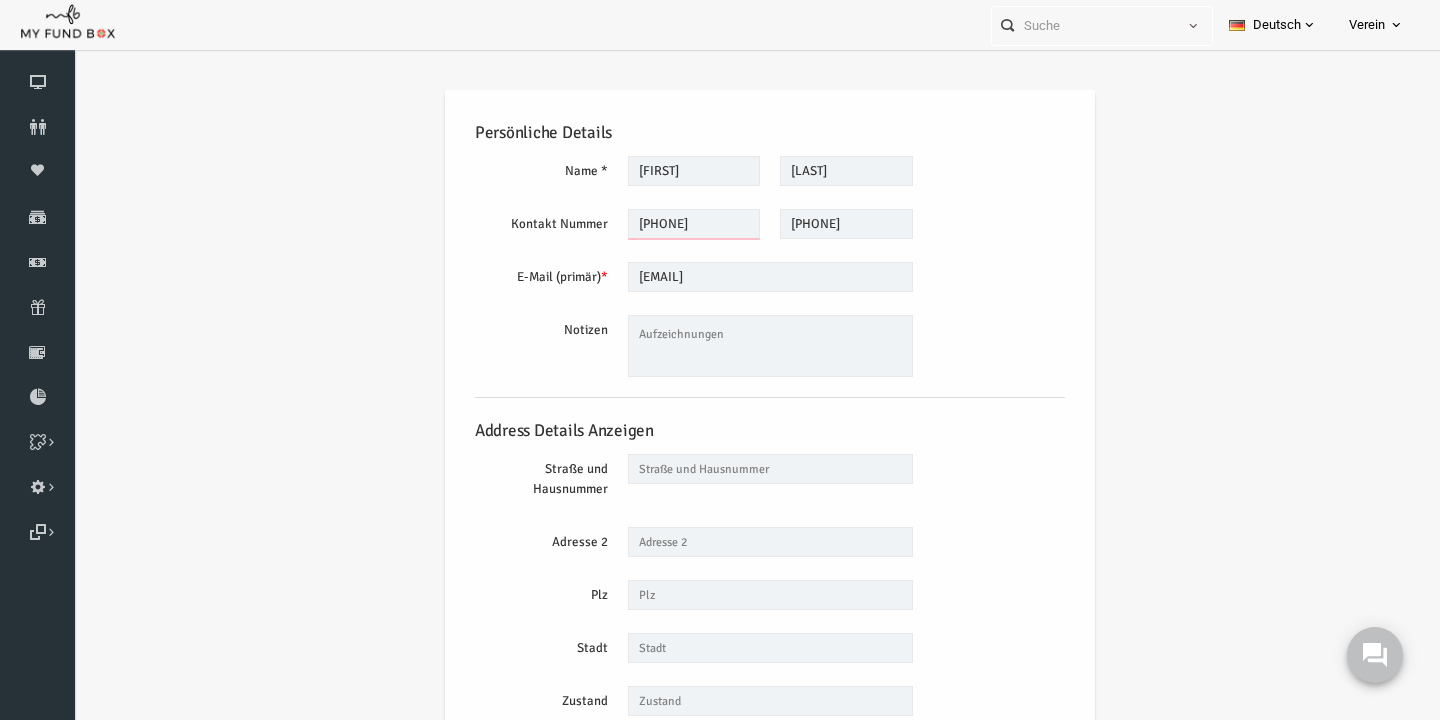 drag, startPoint x: 720, startPoint y: 227, endPoint x: 666, endPoint y: 227, distance: 54 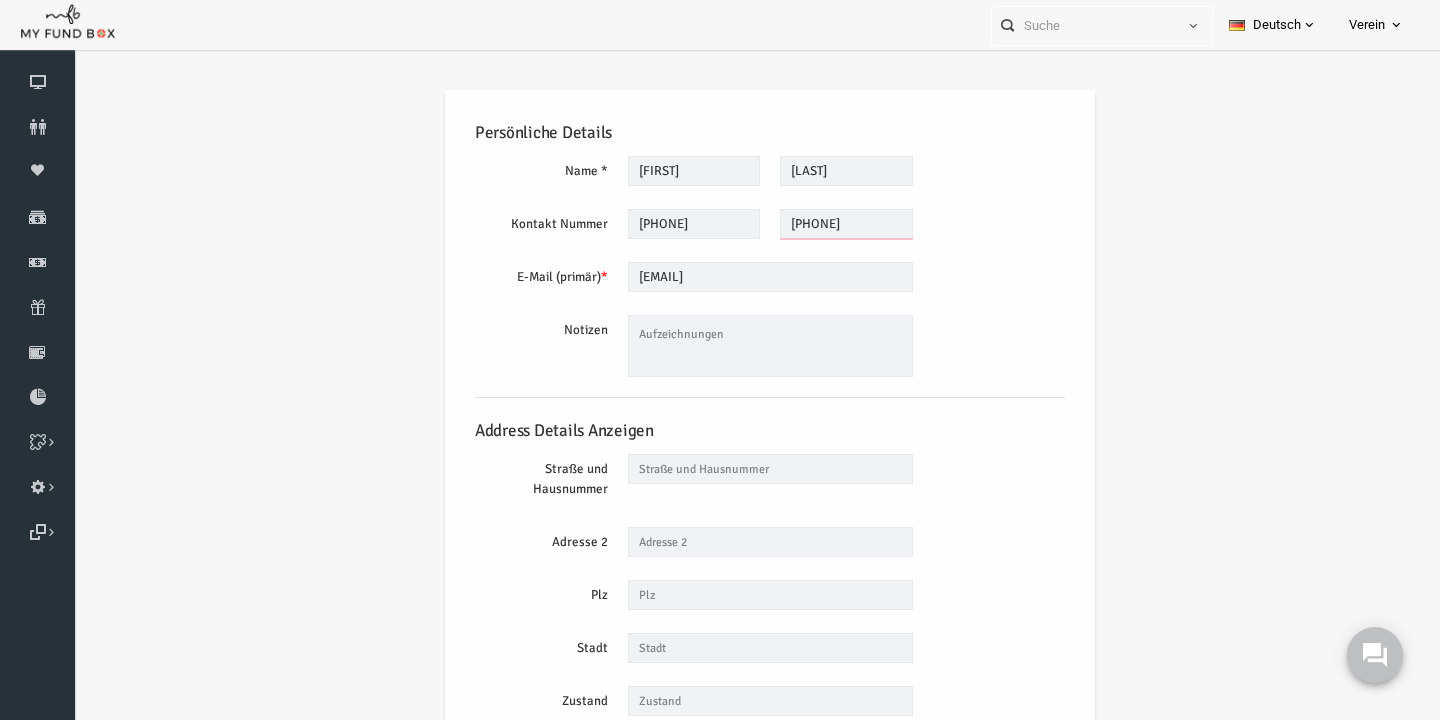 drag, startPoint x: 874, startPoint y: 226, endPoint x: 775, endPoint y: 228, distance: 99.0202 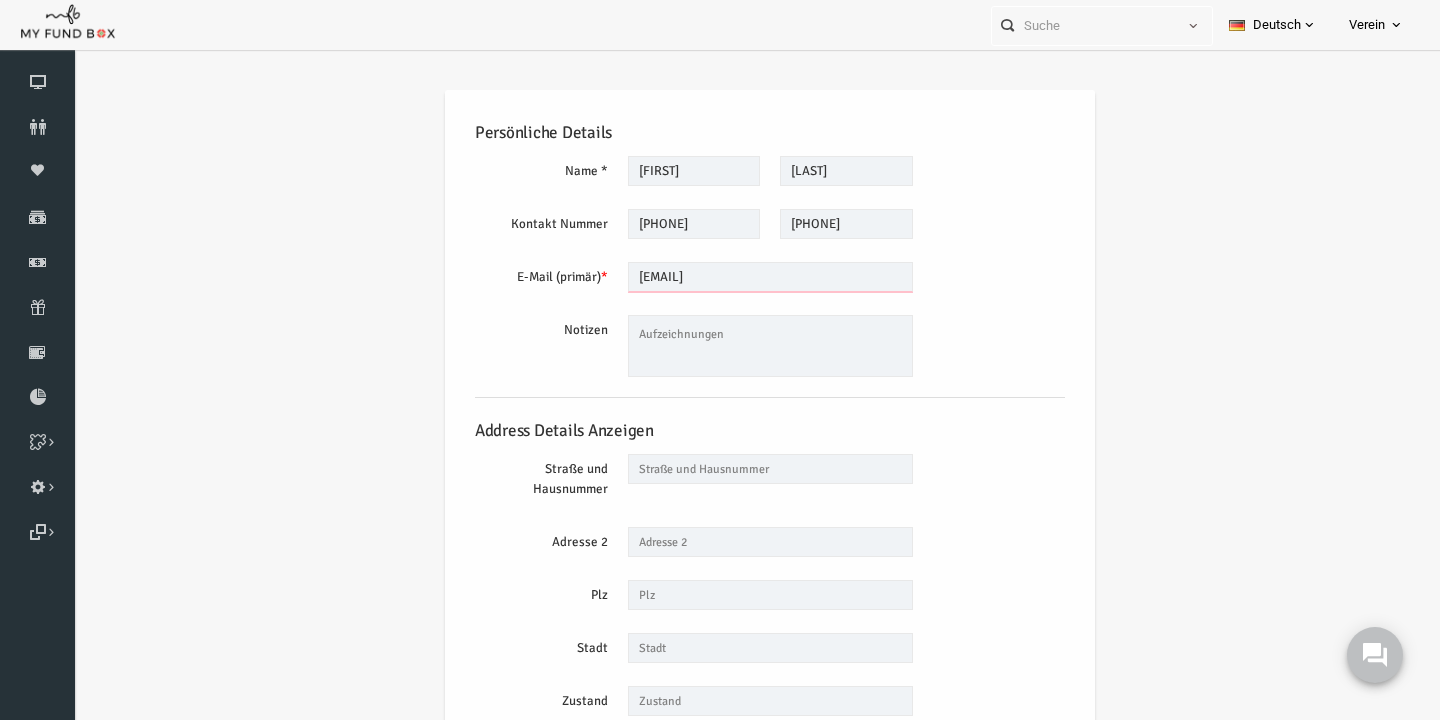 drag, startPoint x: 763, startPoint y: 276, endPoint x: 523, endPoint y: 290, distance: 240.40799 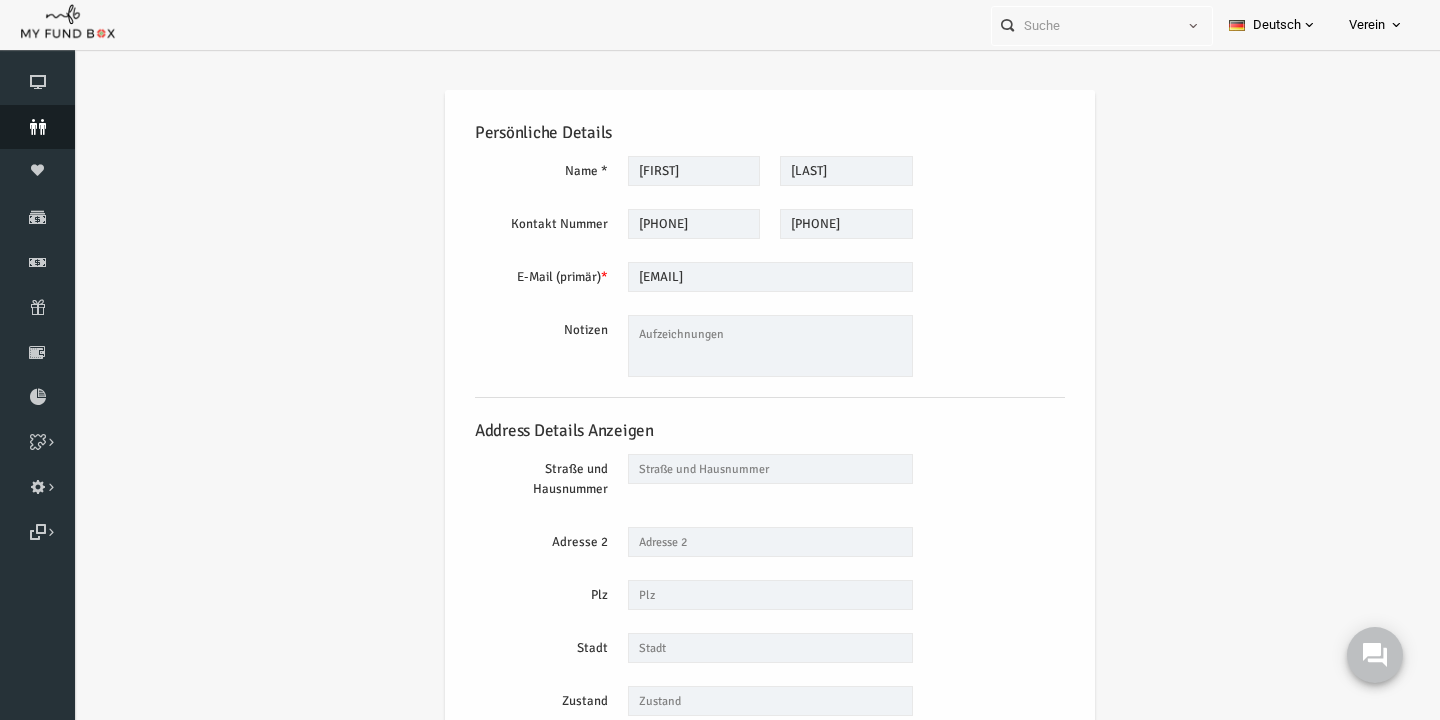 click on "Spender" at bounding box center [37, 127] 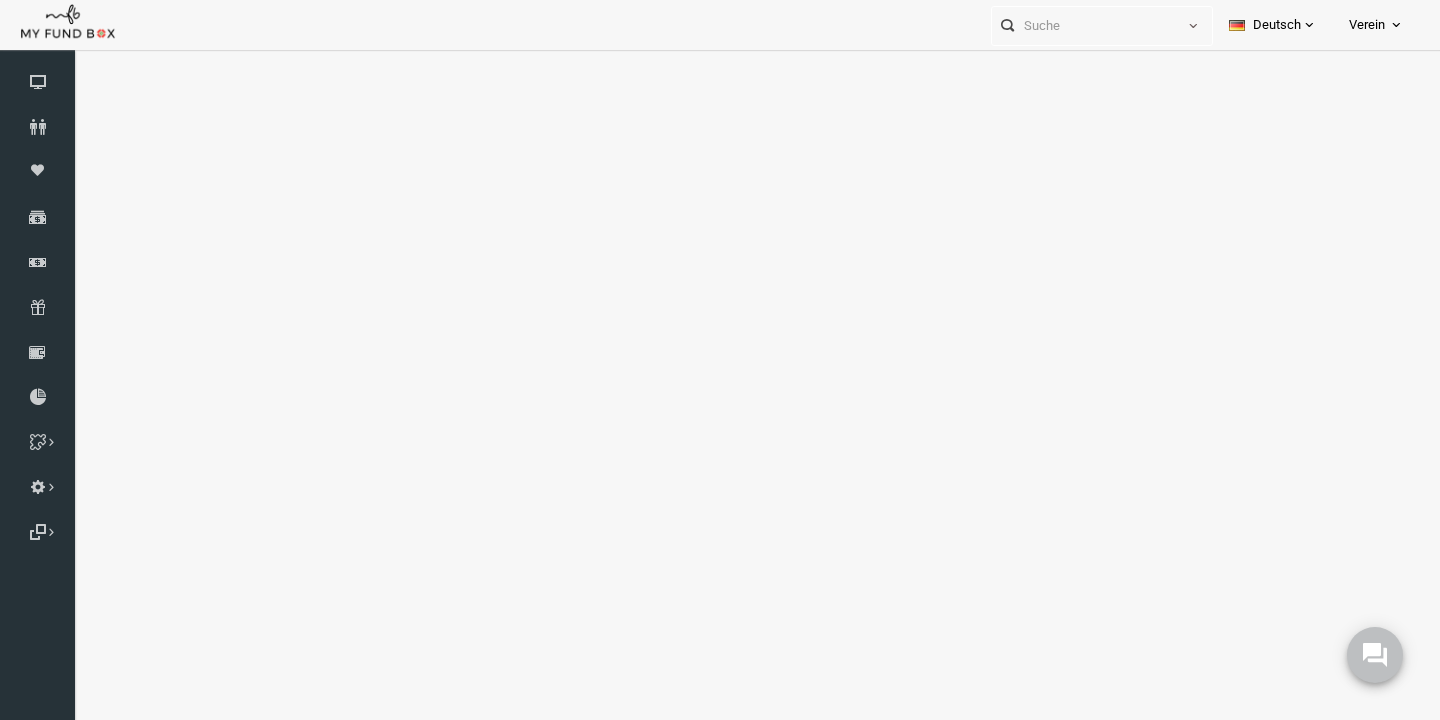 select on "100" 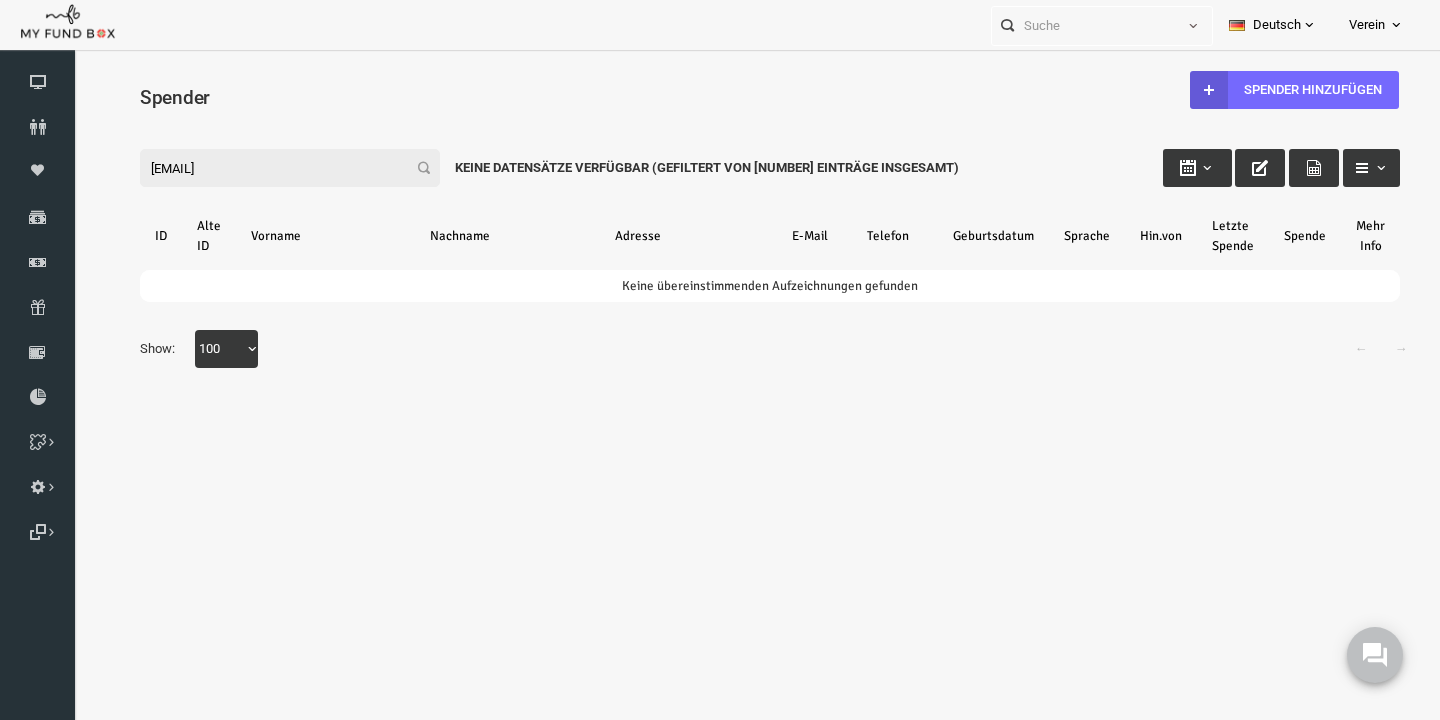 scroll, scrollTop: 0, scrollLeft: 0, axis: both 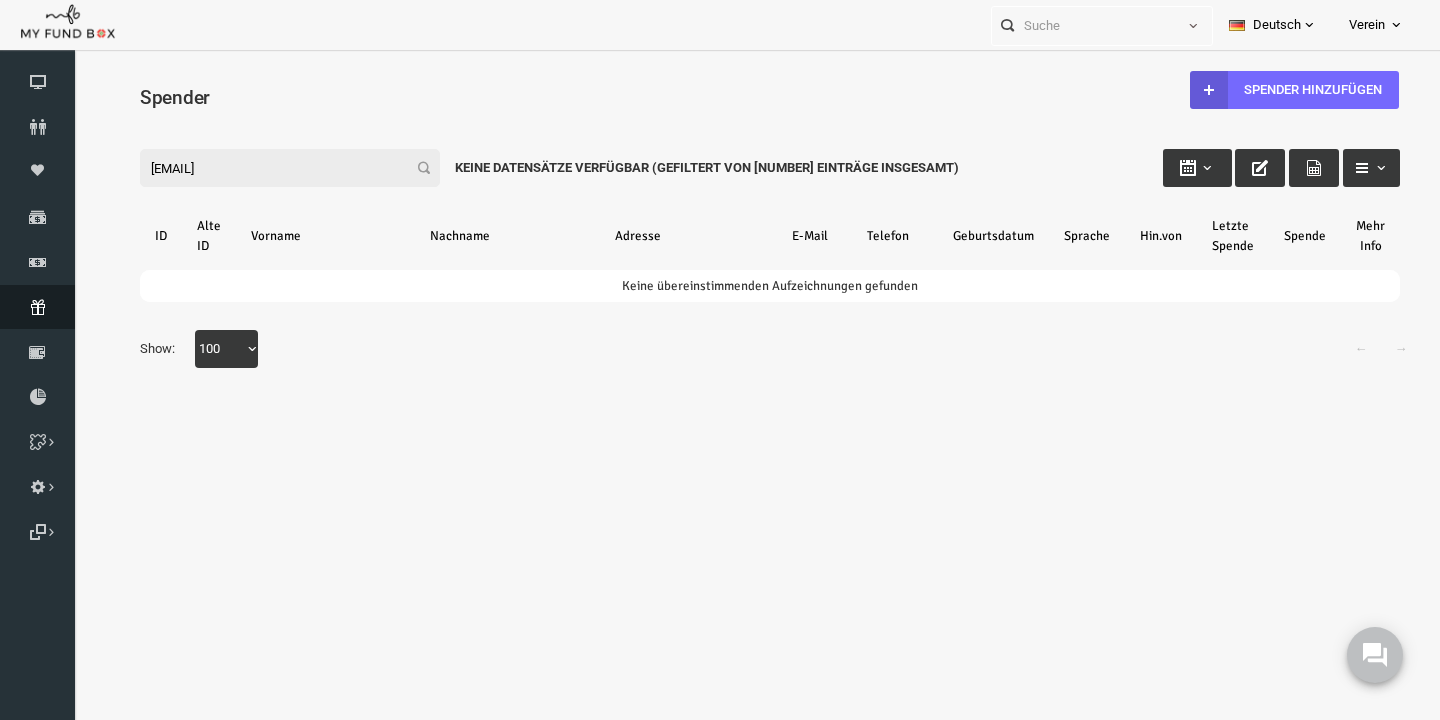 type on "[EMAIL]" 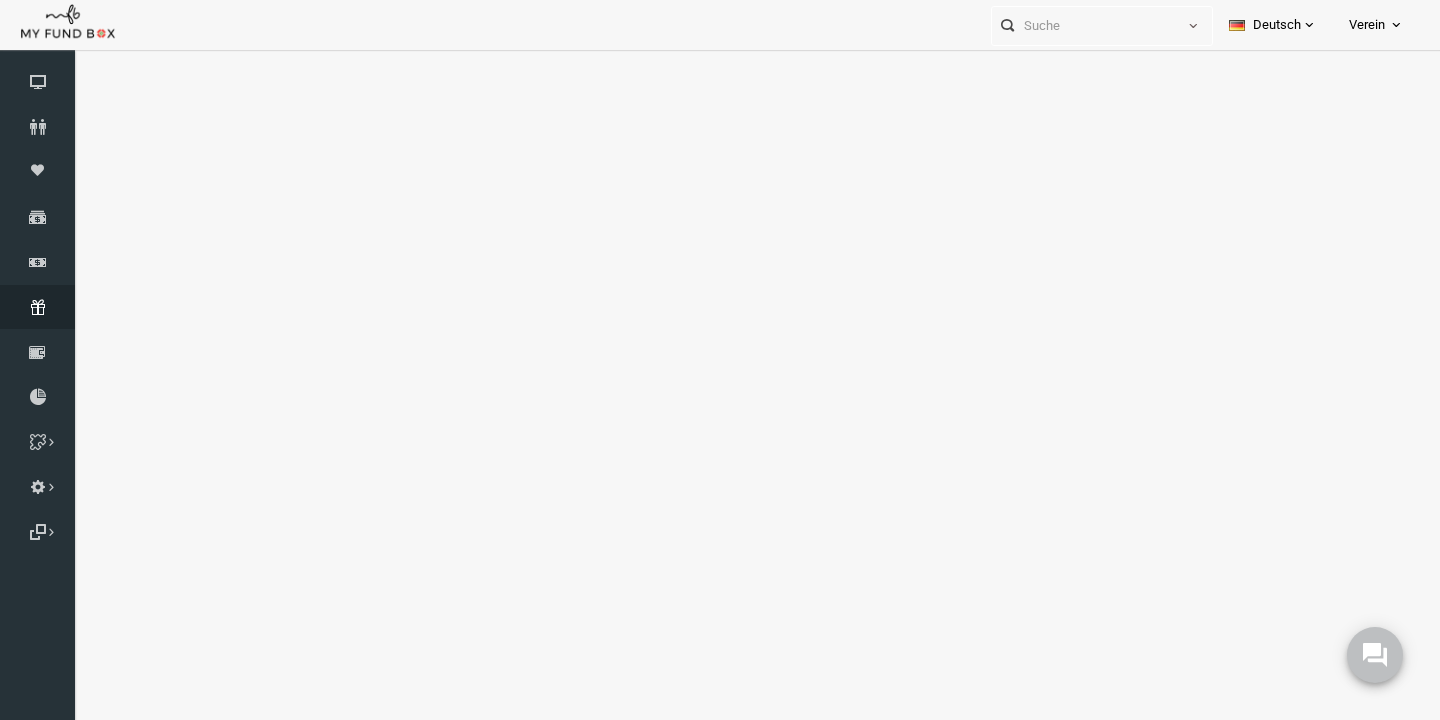 select on "100" 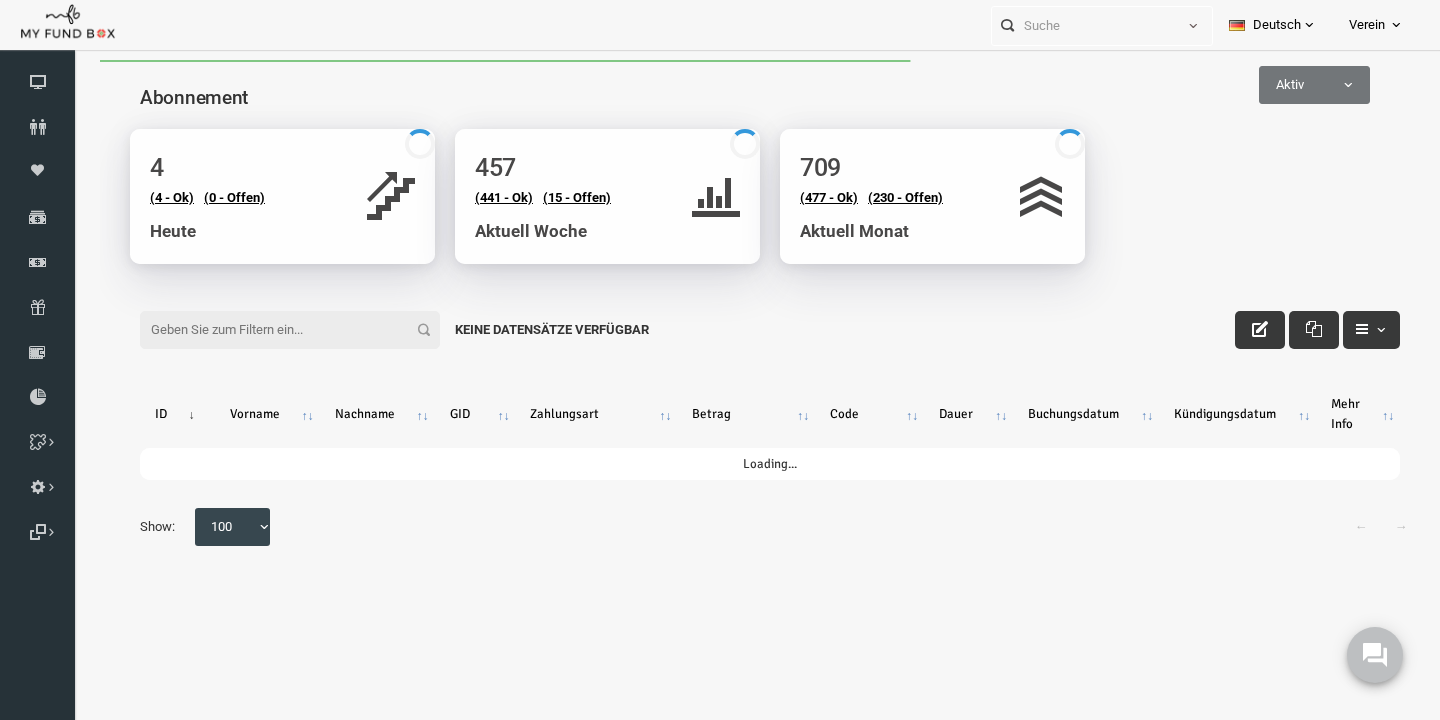 click on "Aktiv" at bounding box center (1286, 85) 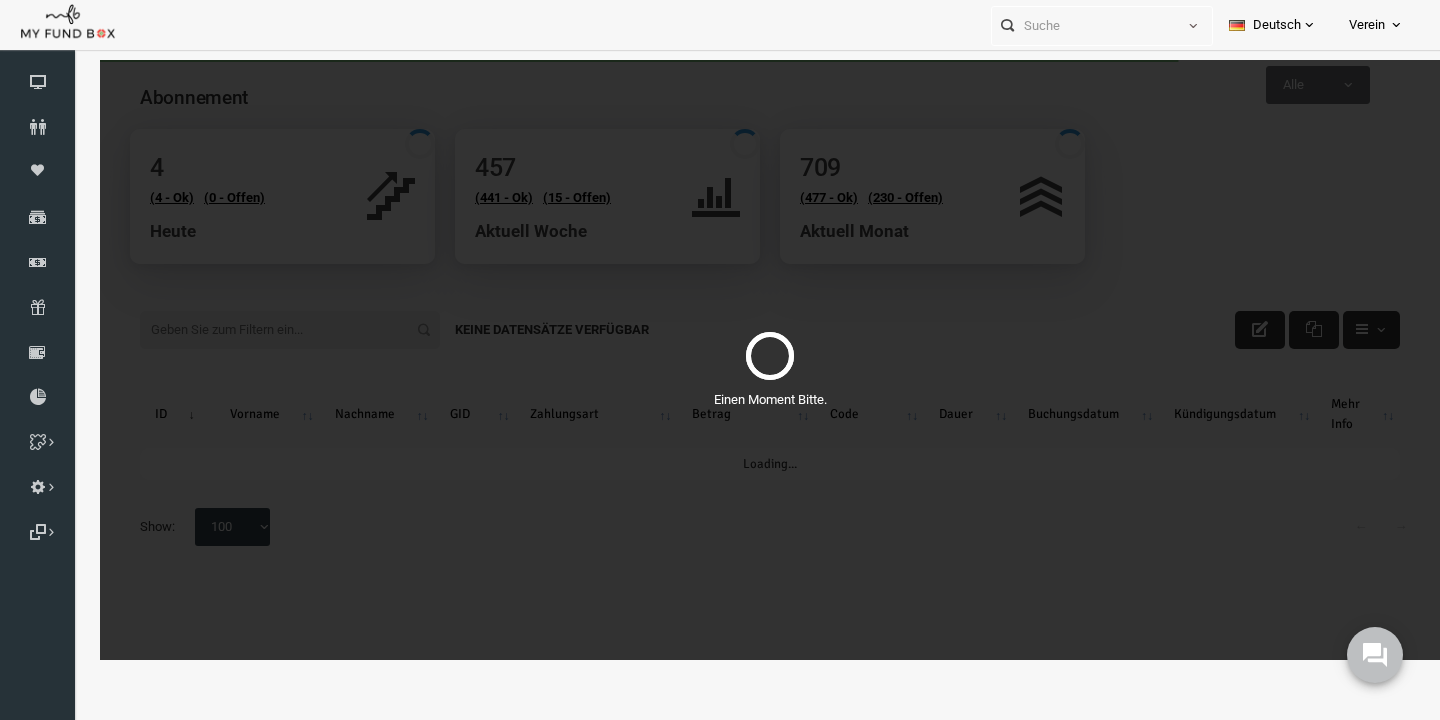 select on "all" 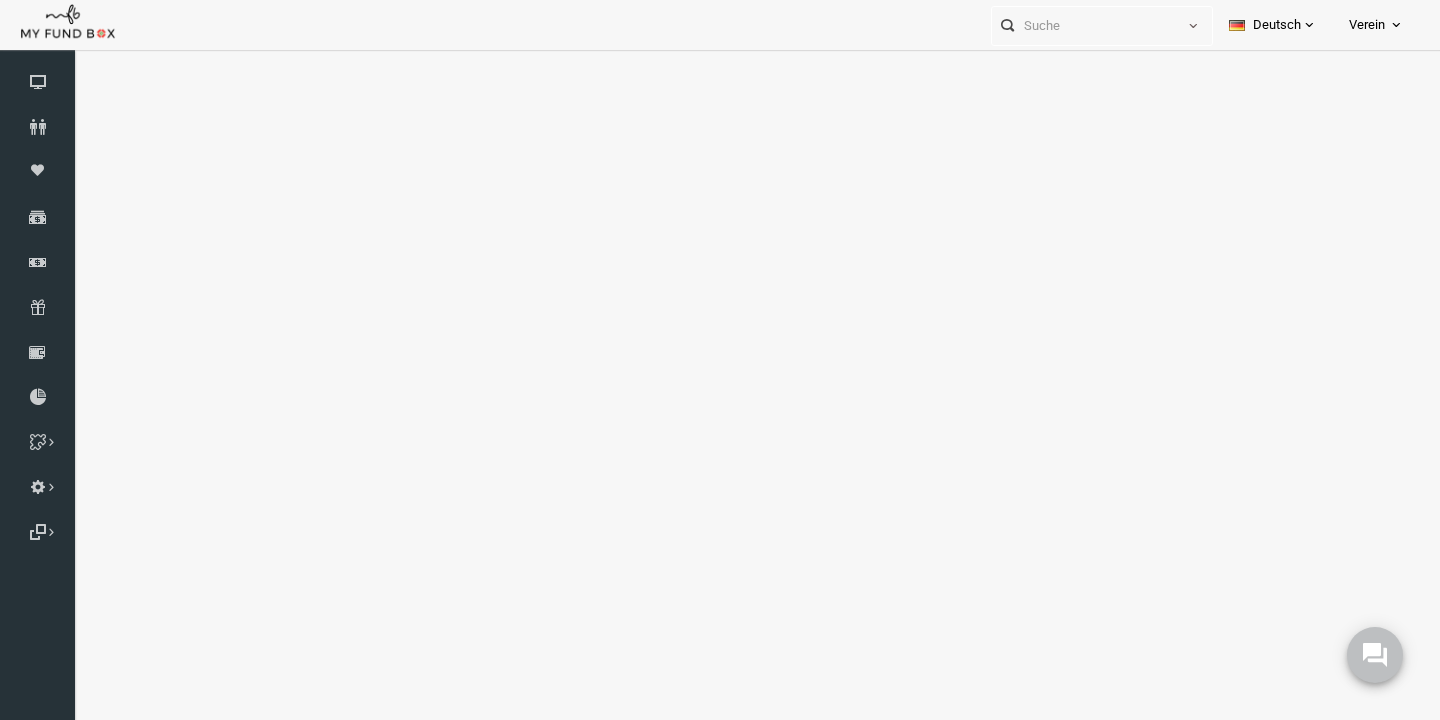 select on "100" 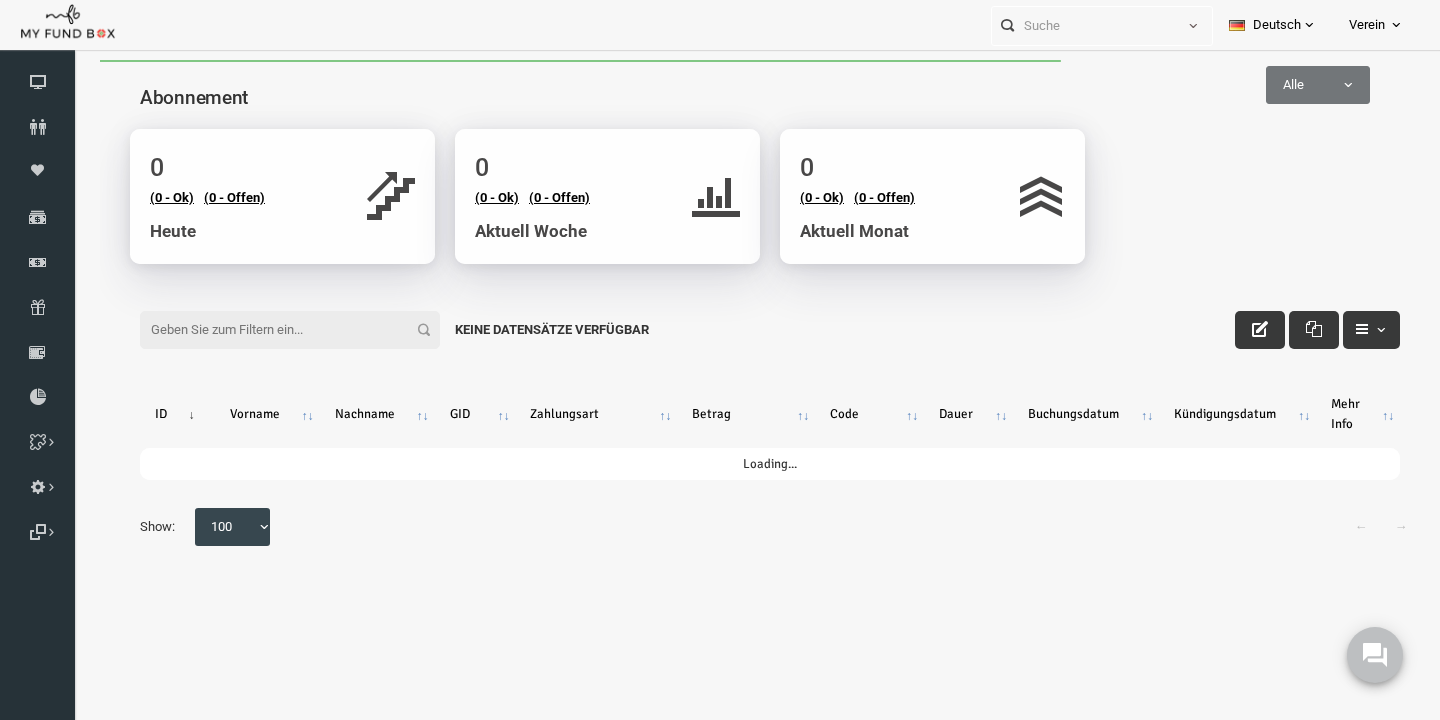 click on "Filter:" at bounding box center (262, 330) 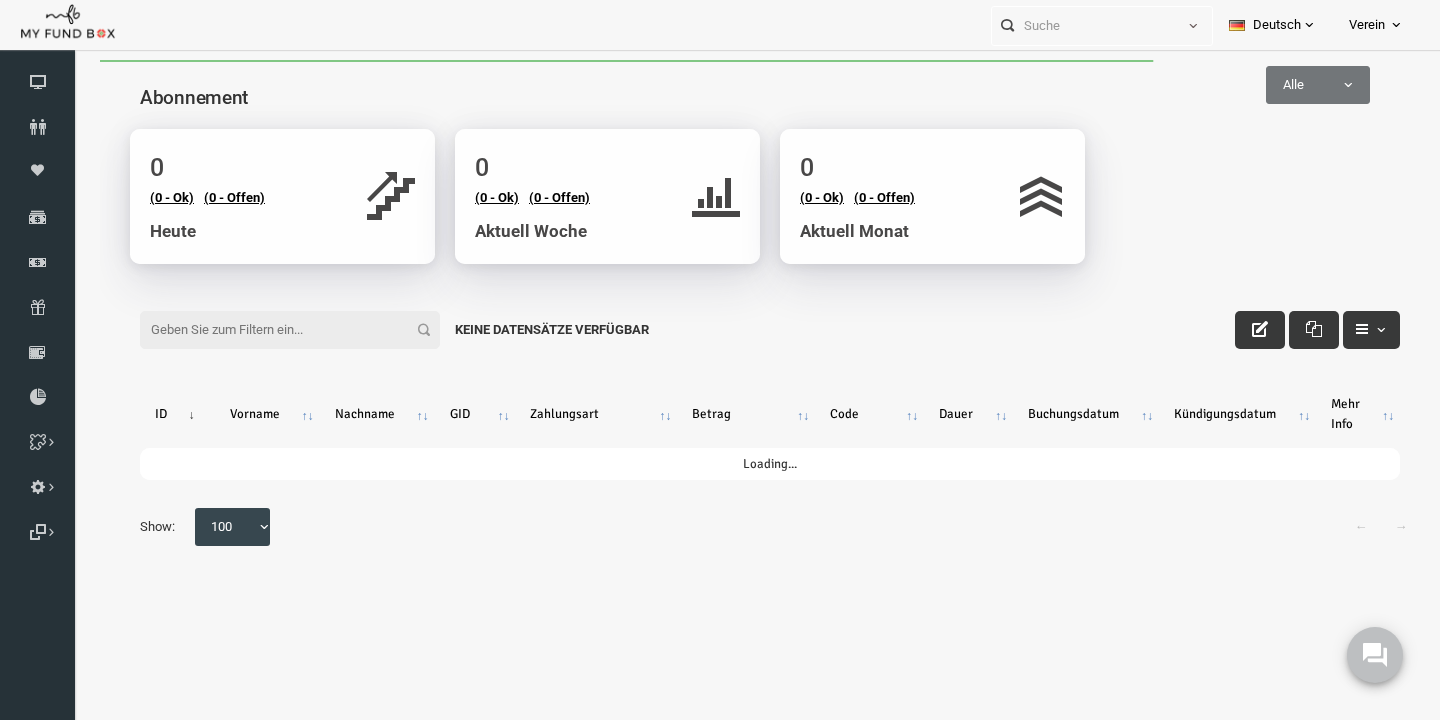 paste on "[EMAIL]" 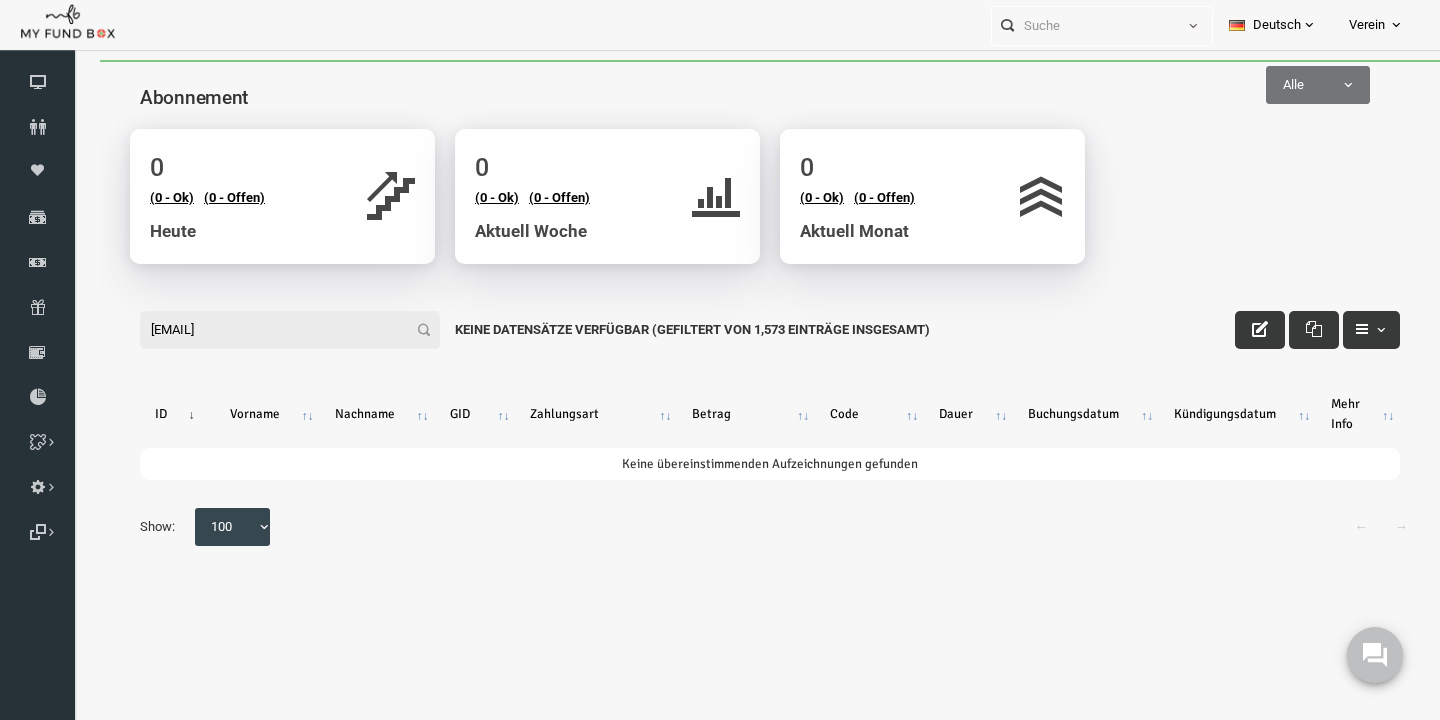 click on "[EMAIL]" at bounding box center (262, 330) 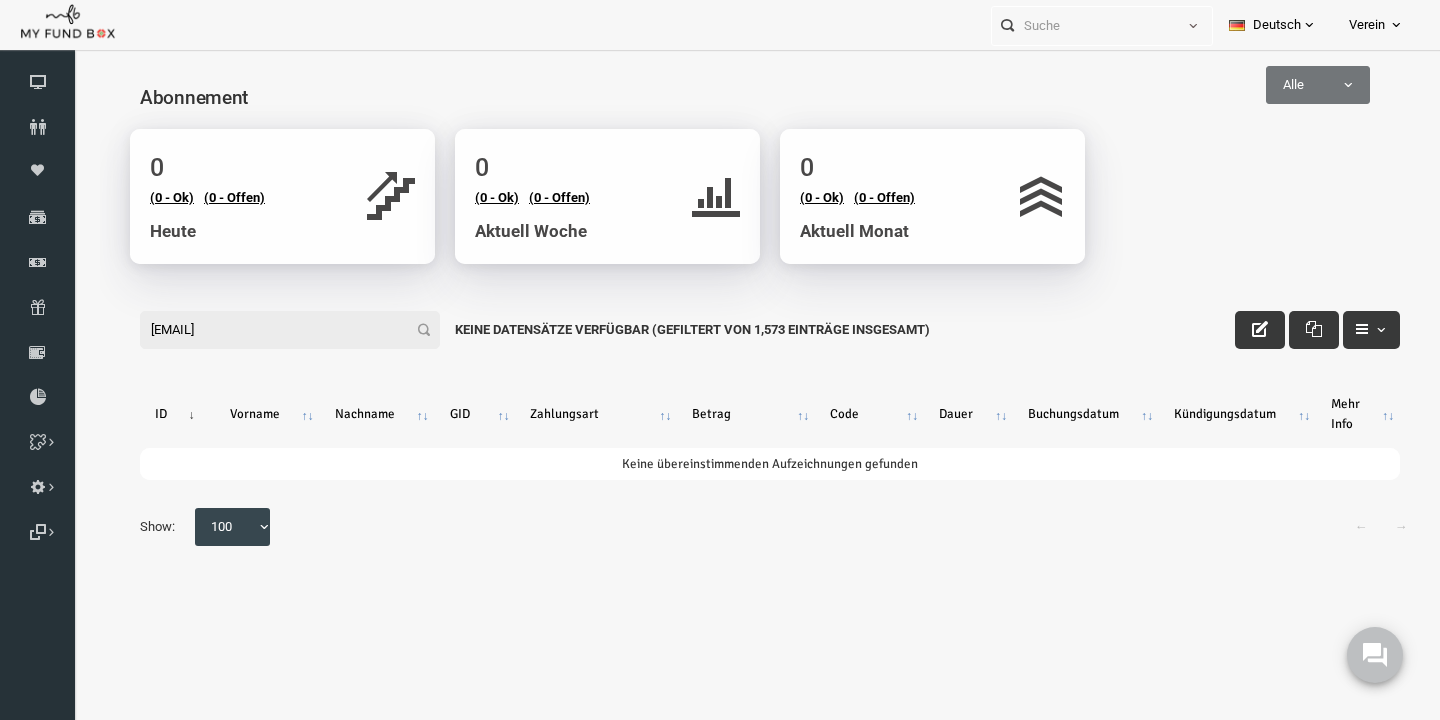 click on "[EMAIL]" at bounding box center [262, 330] 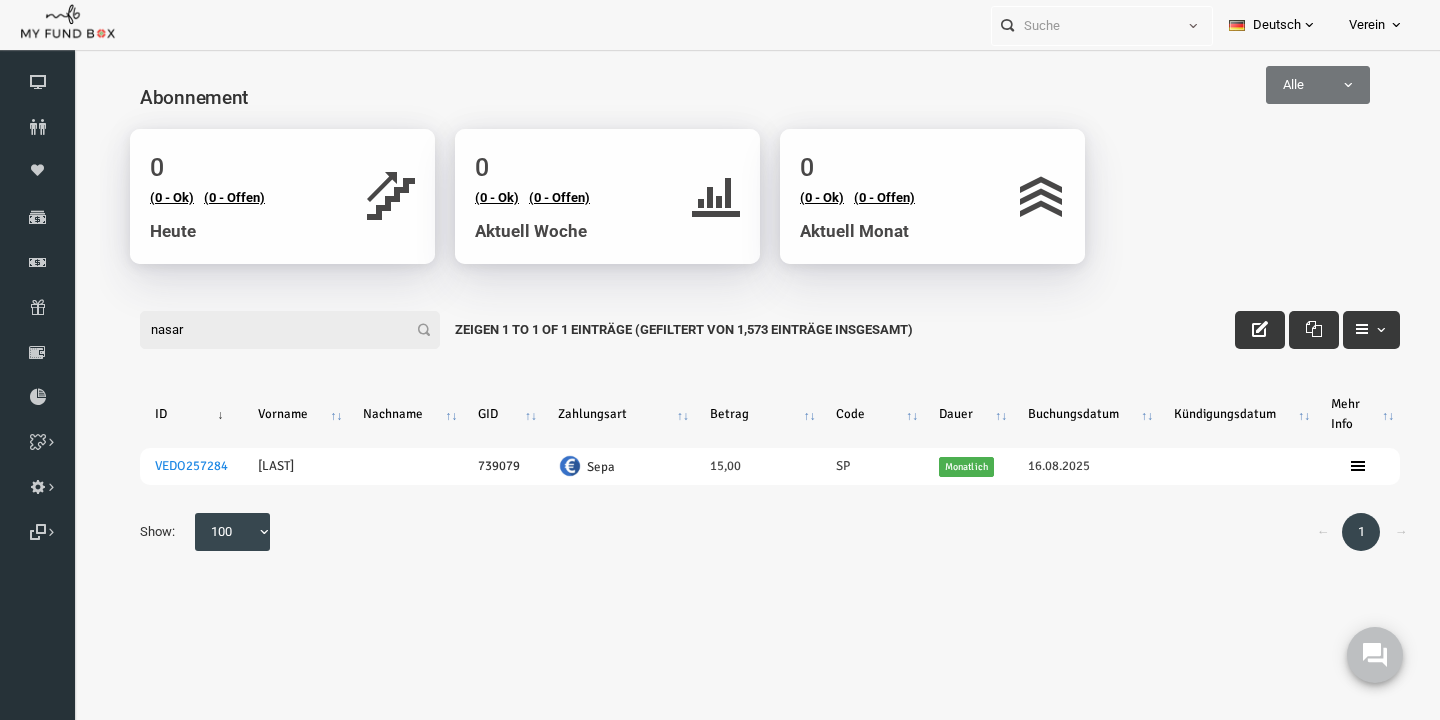 type on "nasar" 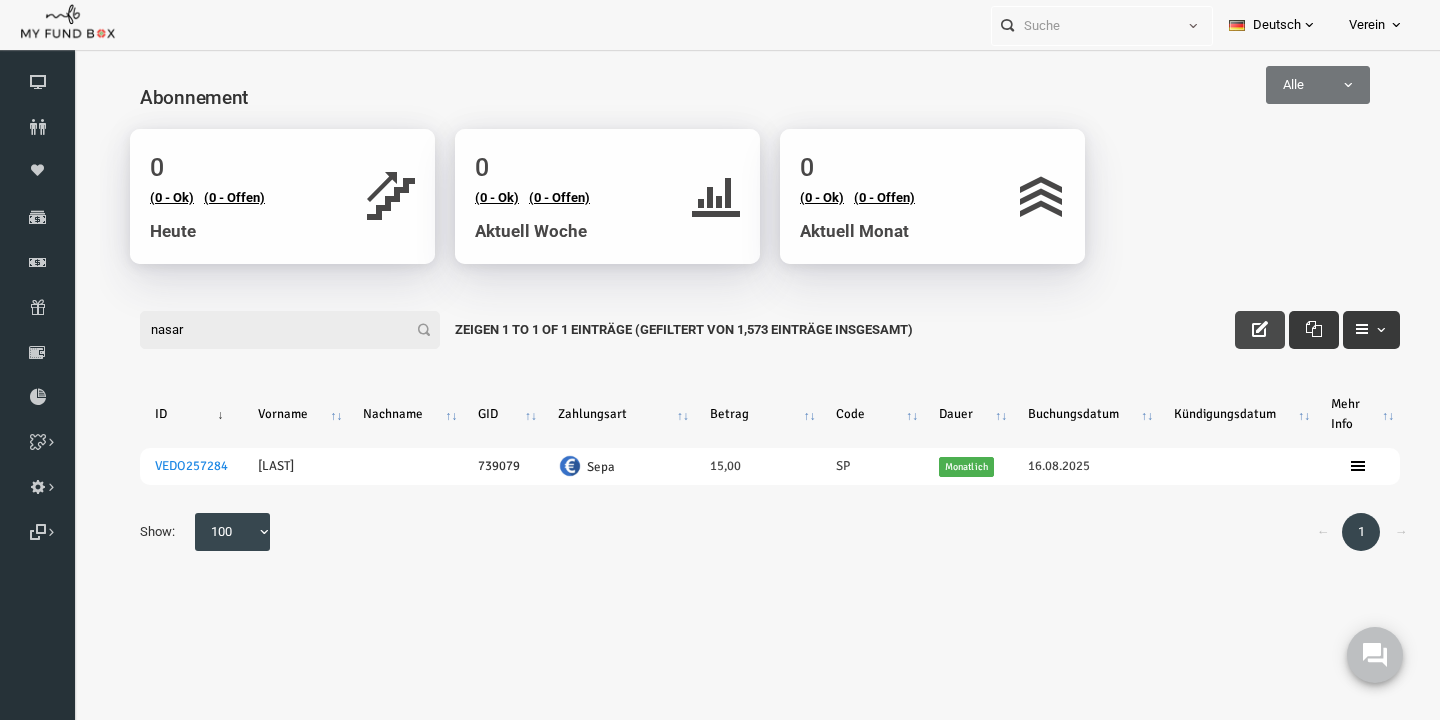 click at bounding box center [1232, 330] 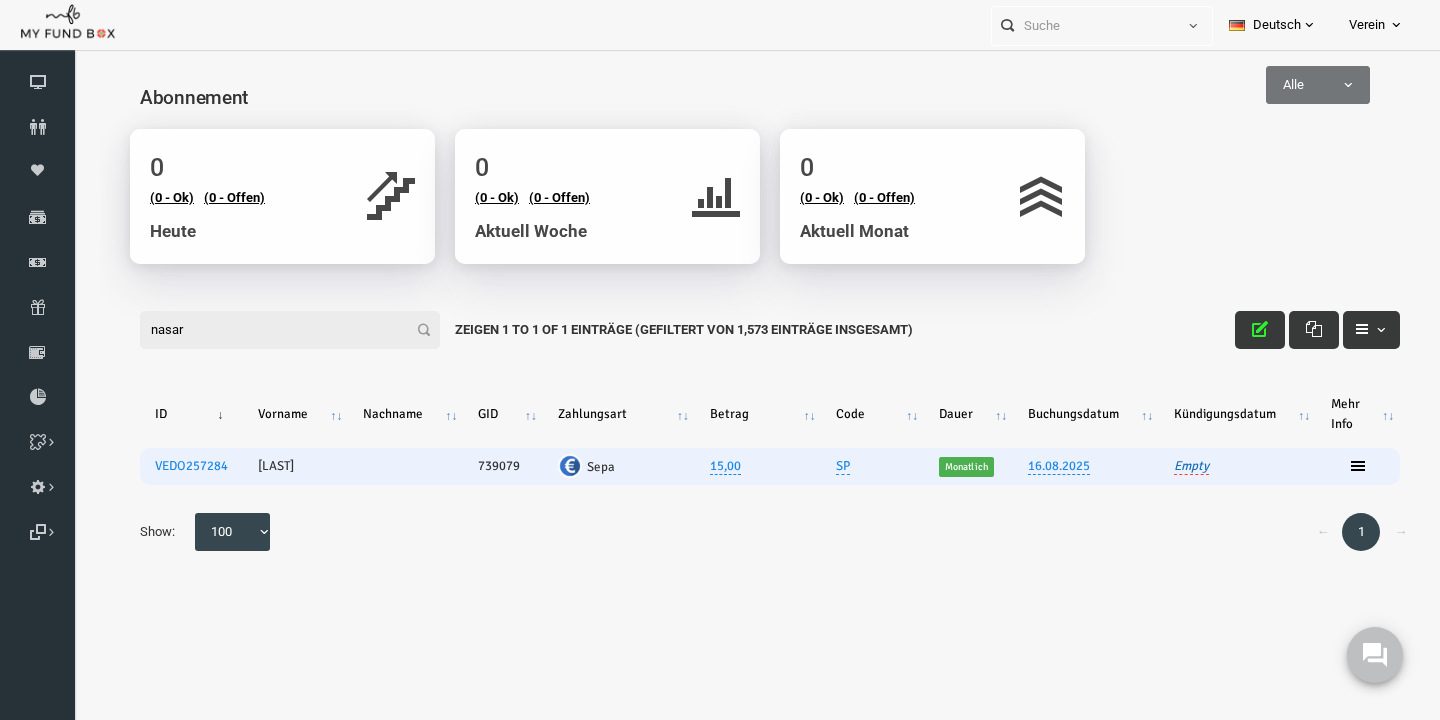 click on "Empty" at bounding box center [1163, 466] 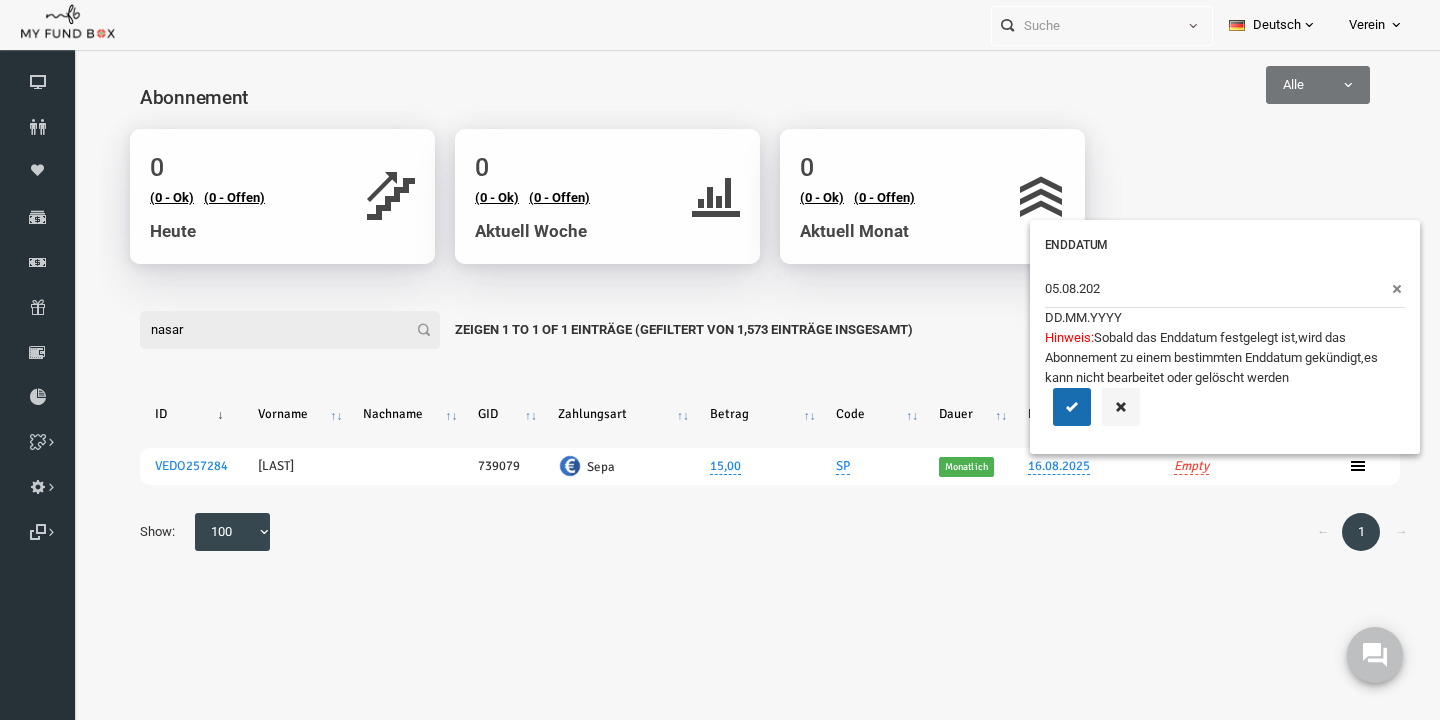 type on "05.08.2025" 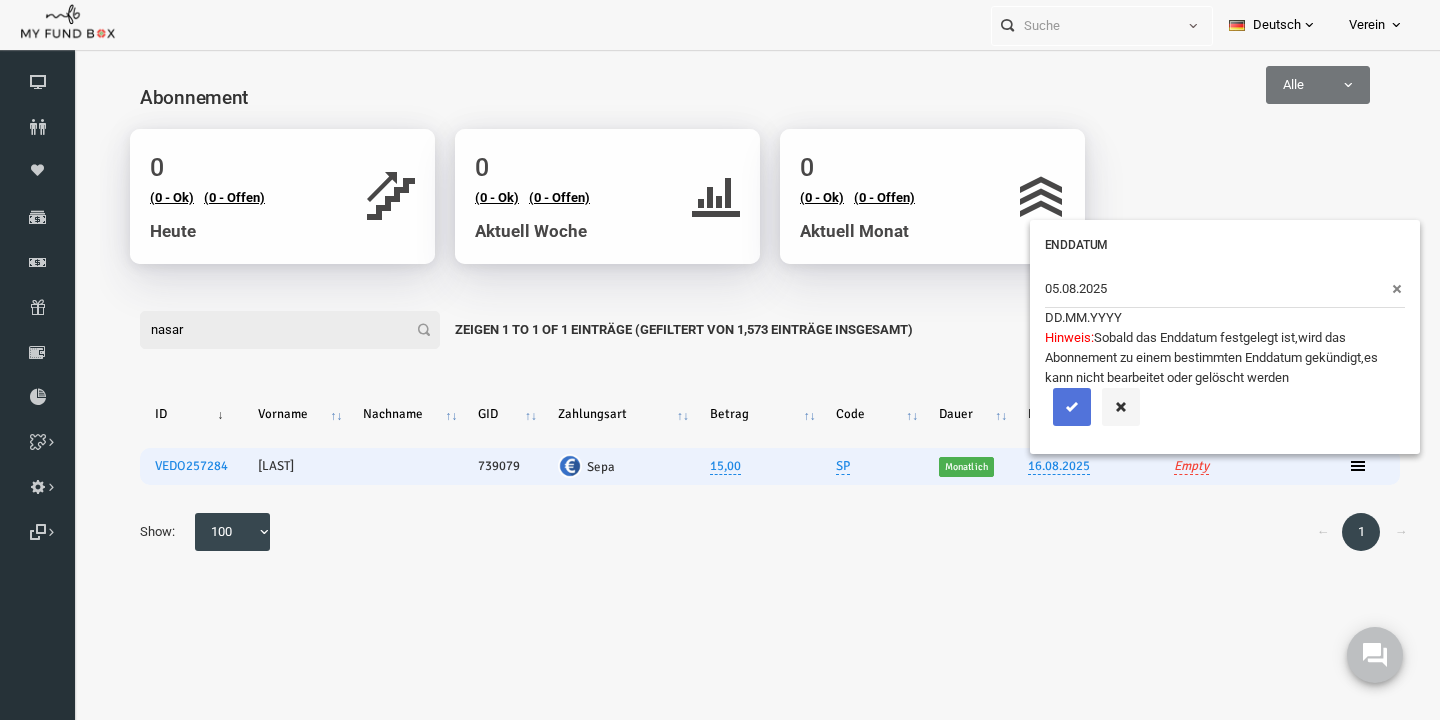 click at bounding box center (1044, 407) 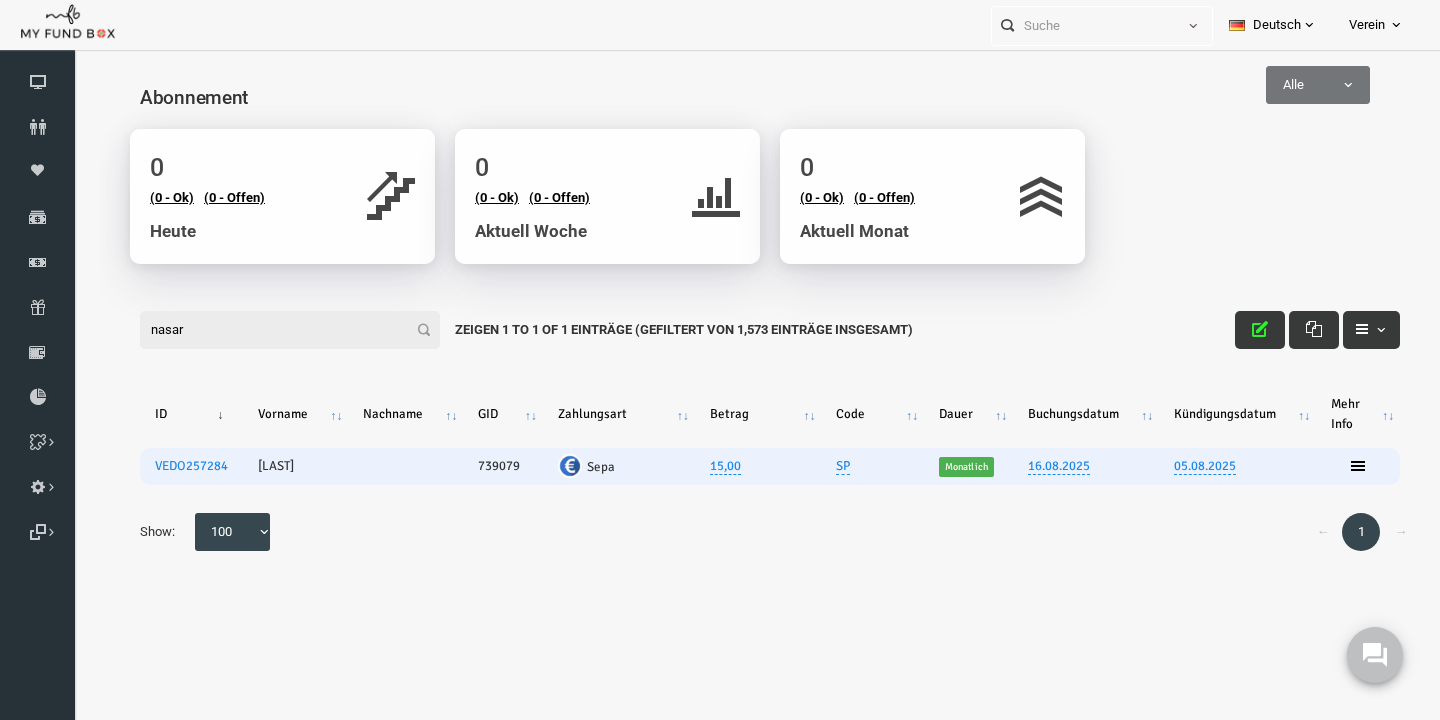 click on "Spender nicht gefunden
Patenschaft nicht gefunden
Partner nicht gefunden !!!!
Bitte füllen Sie dieses Feld aus
Bitte geben Sie eine E-mail-Adresse ein
Geben Sie den gültigen Zahlungsstatus ein
Zeigen
Einträge
Keine übereinstimmenden Aufzeichnungen gefunden
(Gefiltert von
Einträge insgesamt)
Keine Datensätze verfügbar" at bounding box center (742, 360) 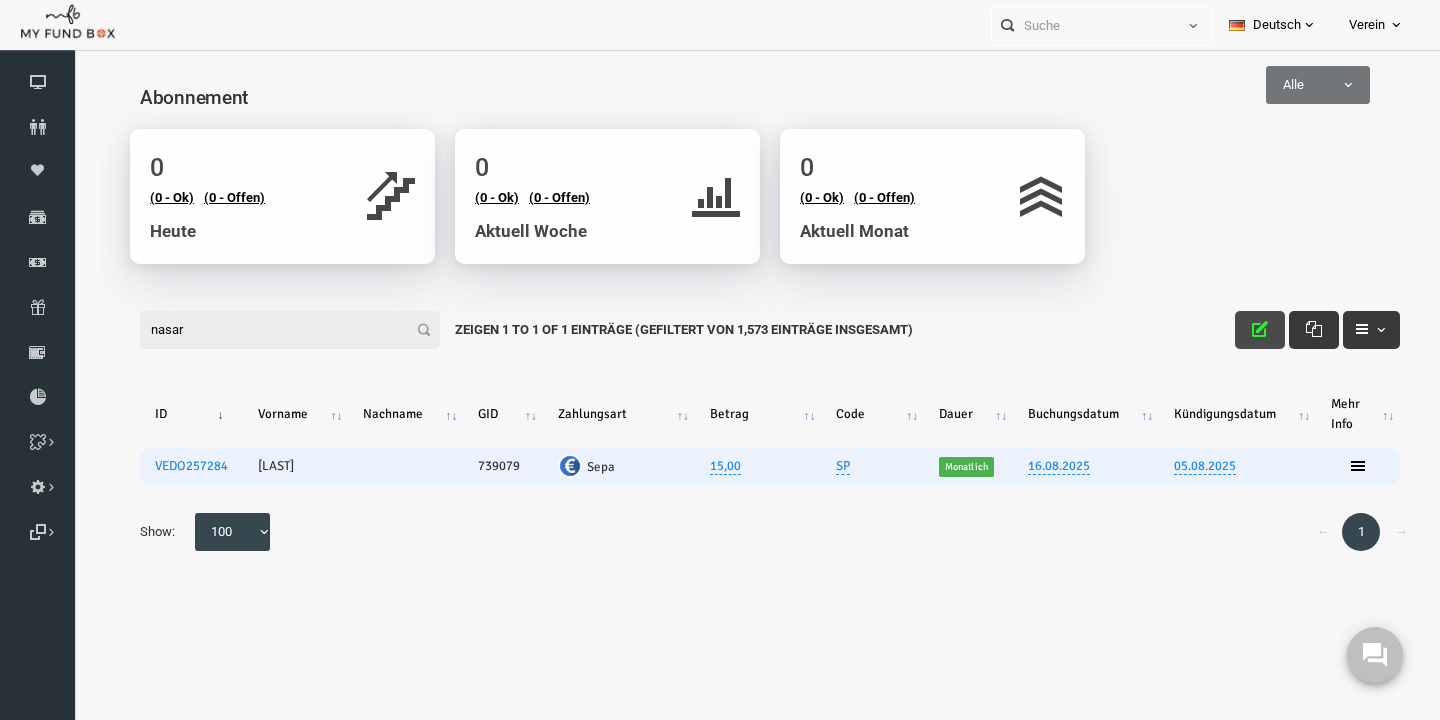 click at bounding box center (1232, 330) 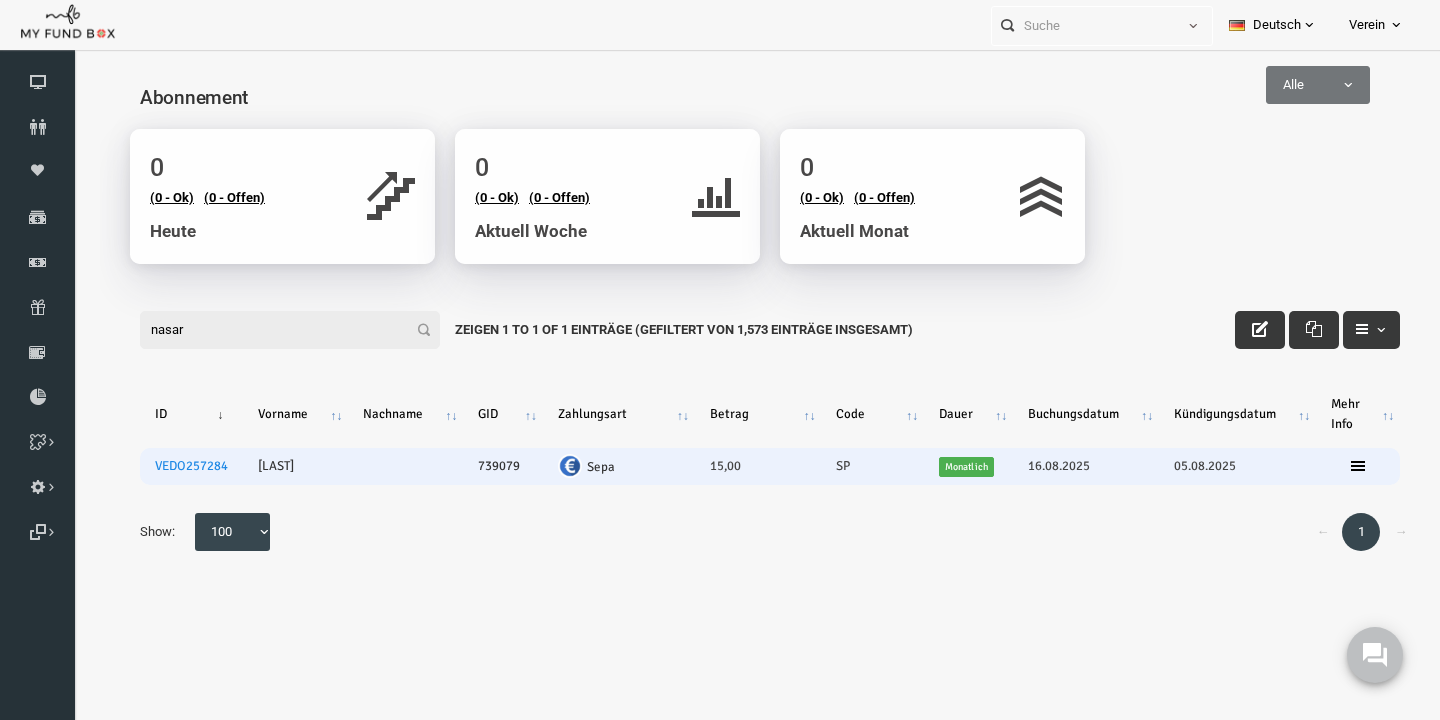 click on "← 1 → Show:   10 25 50 100 100" at bounding box center [742, 542] 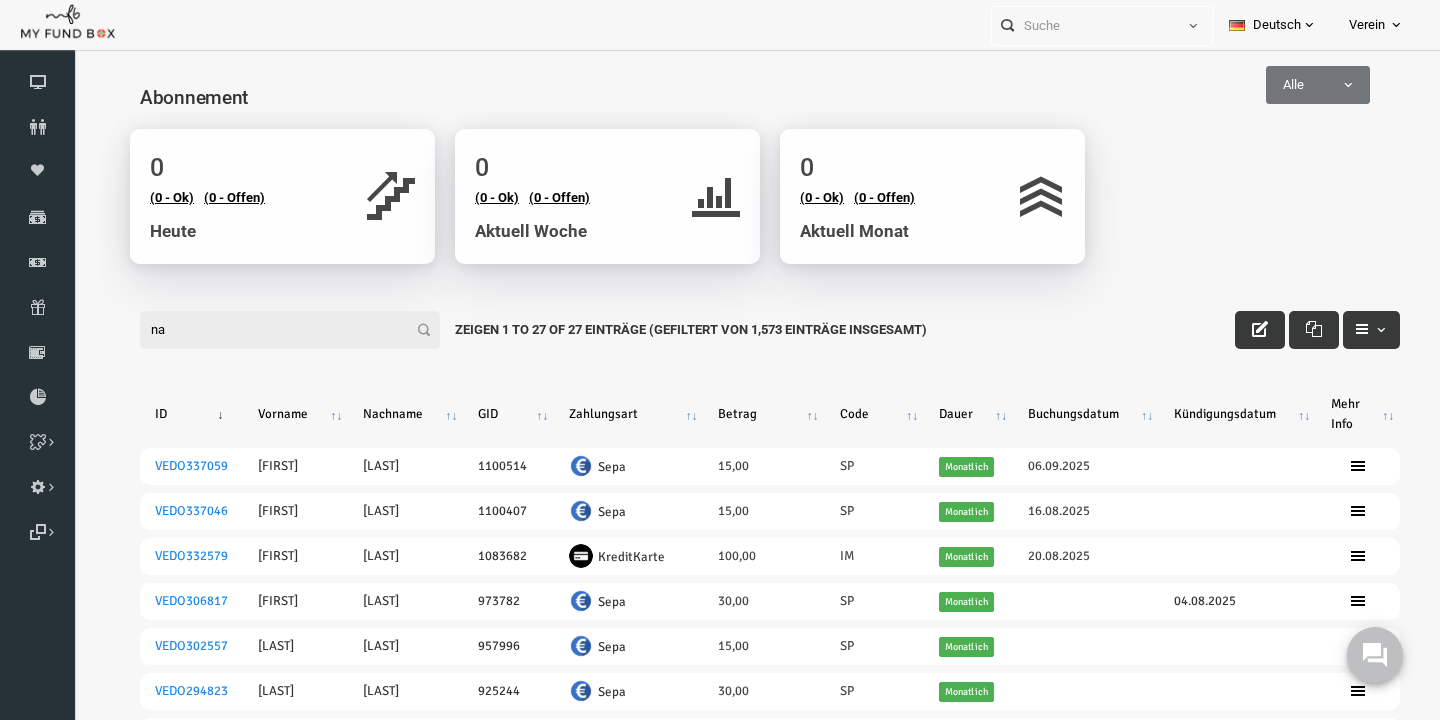 type on "n" 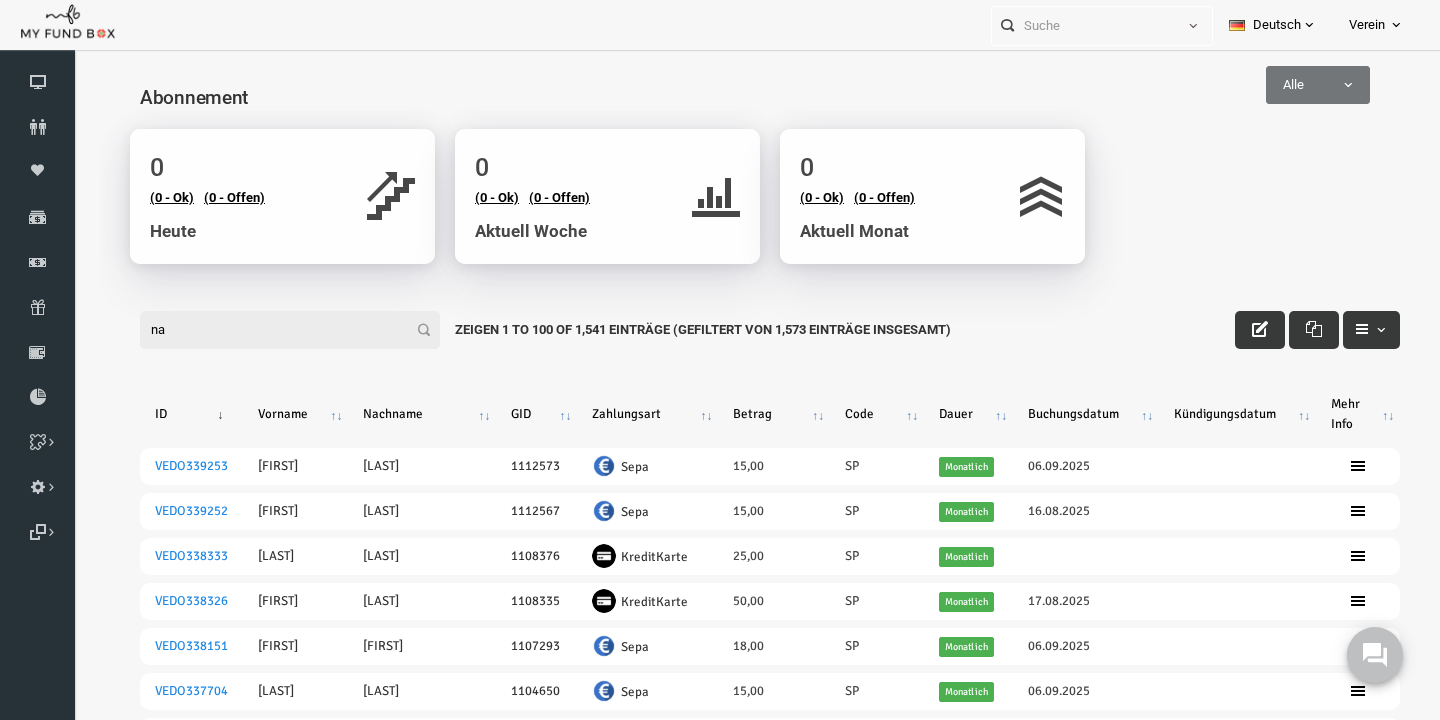 type on "na" 